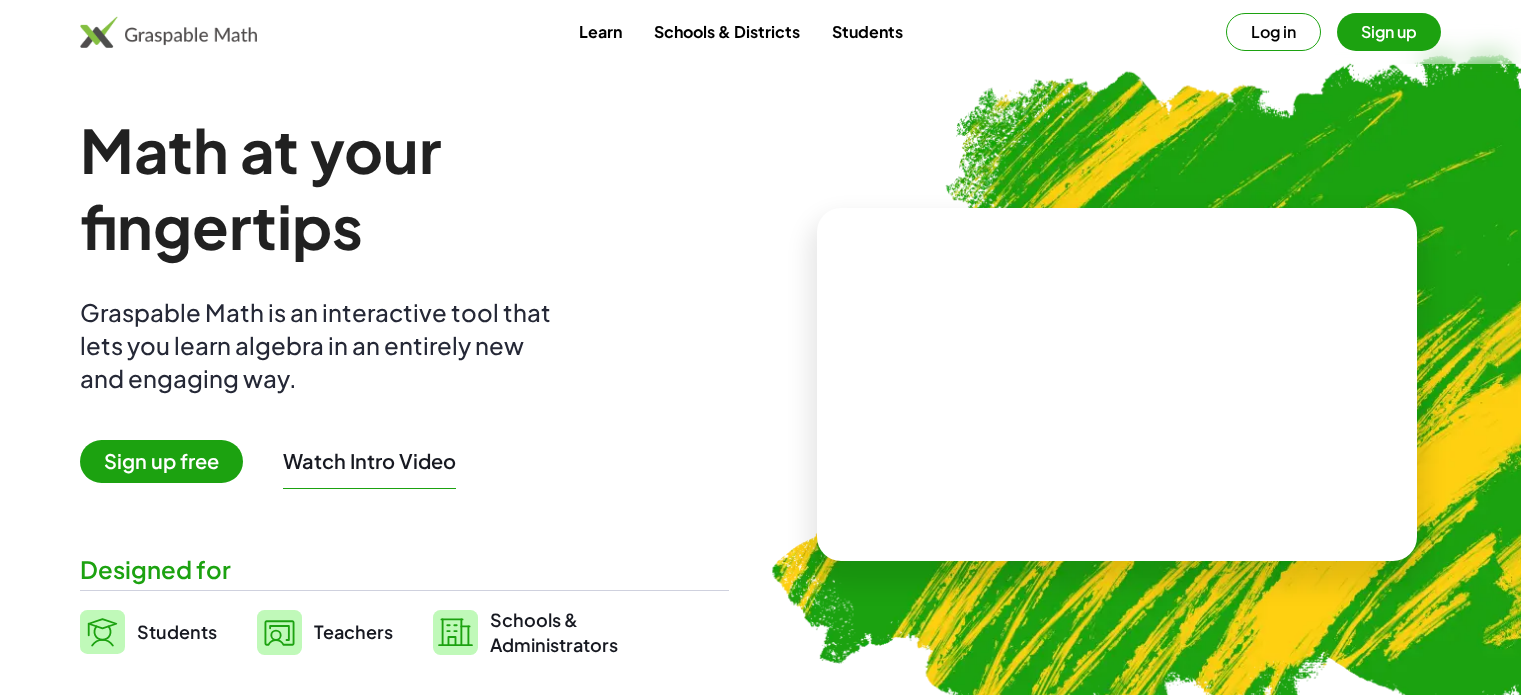 scroll, scrollTop: 0, scrollLeft: 0, axis: both 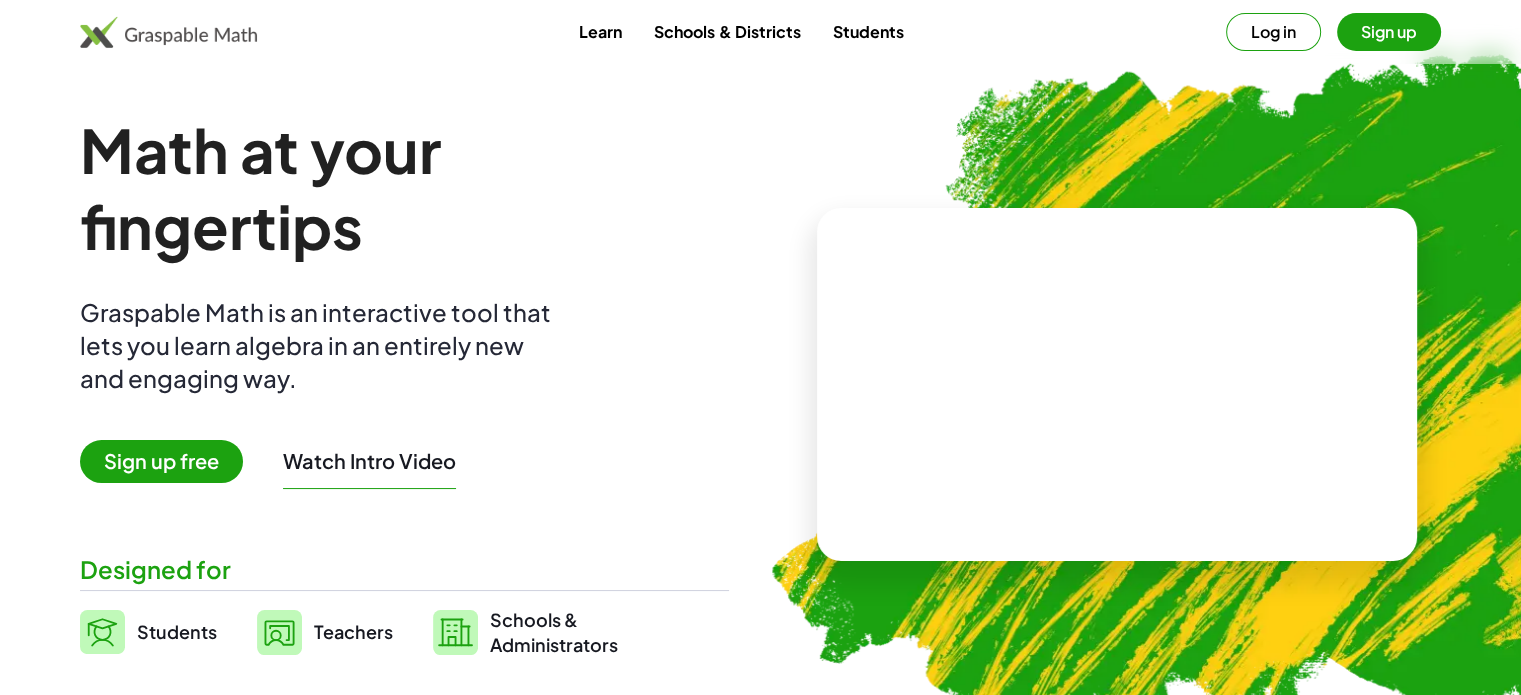 click on "Log in" at bounding box center (1273, 32) 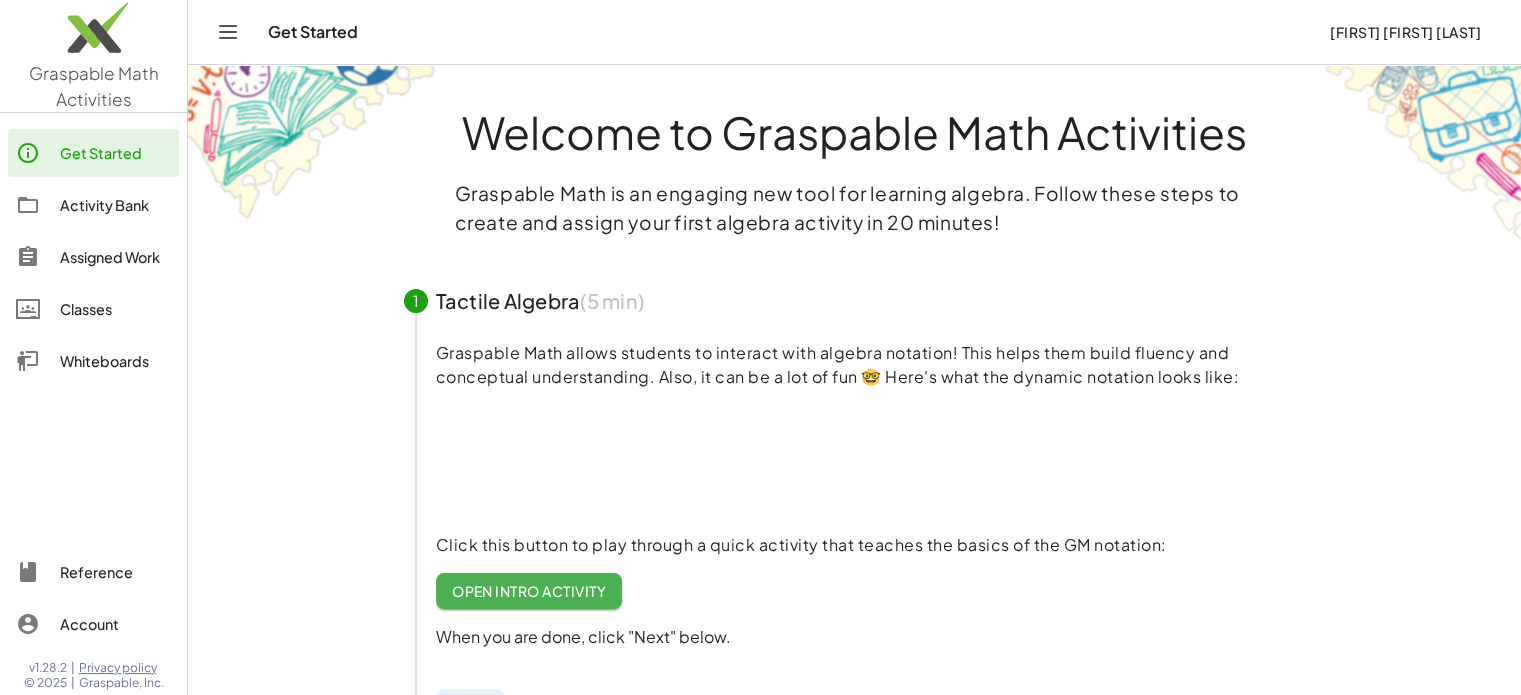 scroll, scrollTop: 0, scrollLeft: 0, axis: both 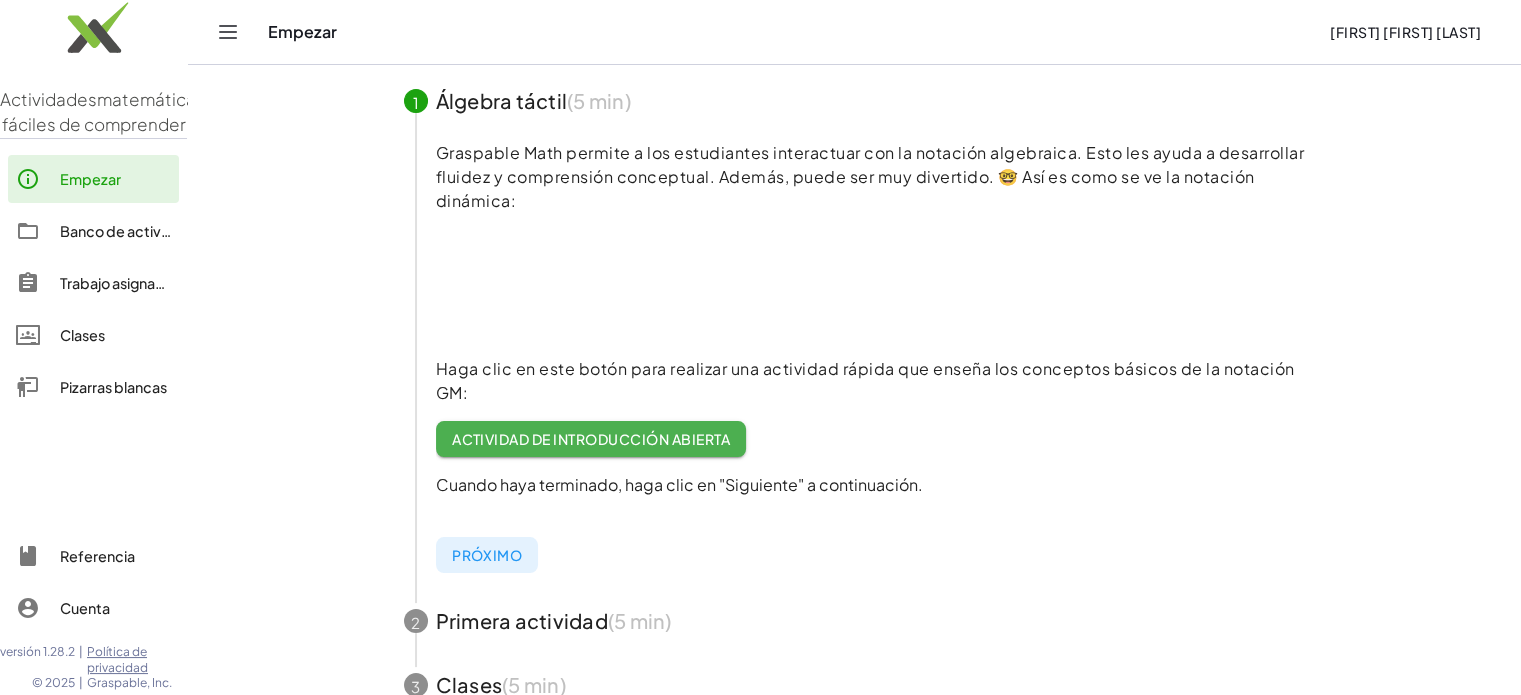 click on "Actividad de introducción abierta" at bounding box center (591, 439) 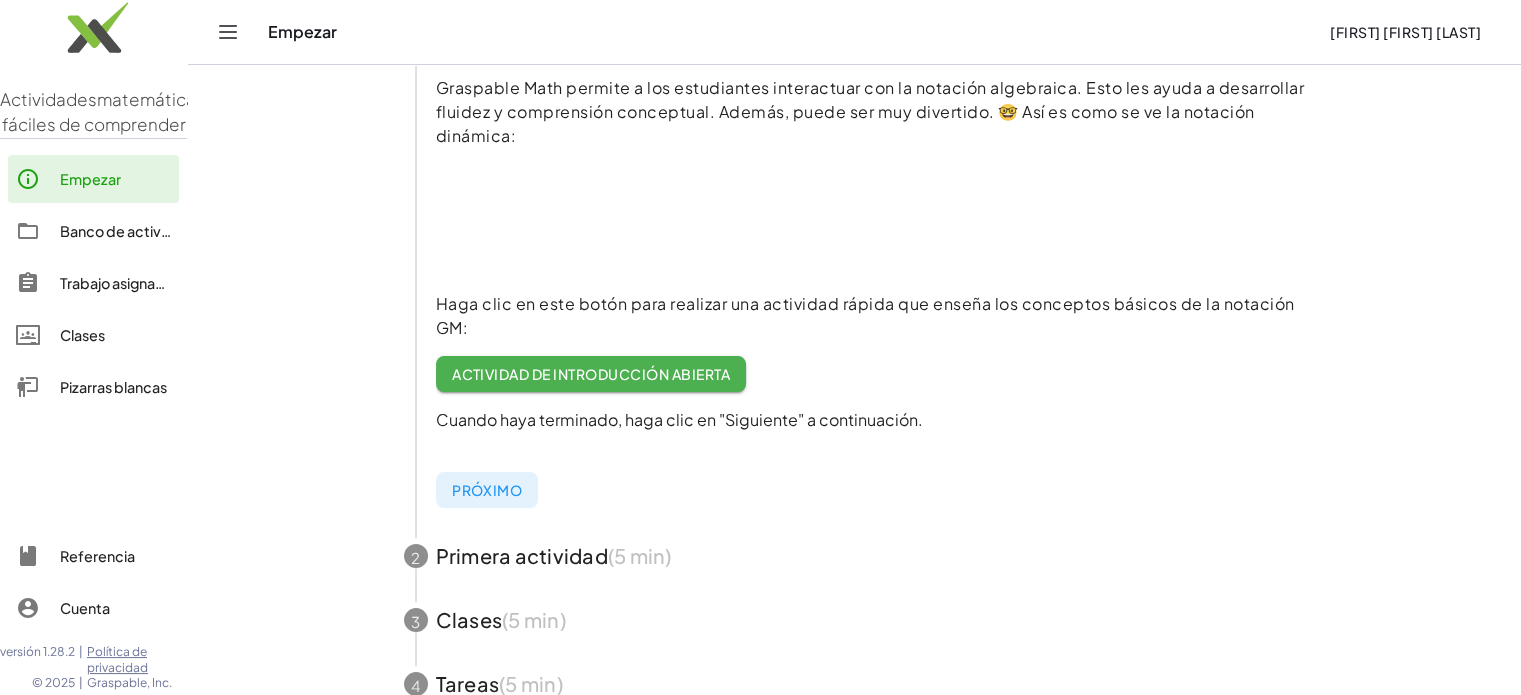 scroll, scrollTop: 300, scrollLeft: 0, axis: vertical 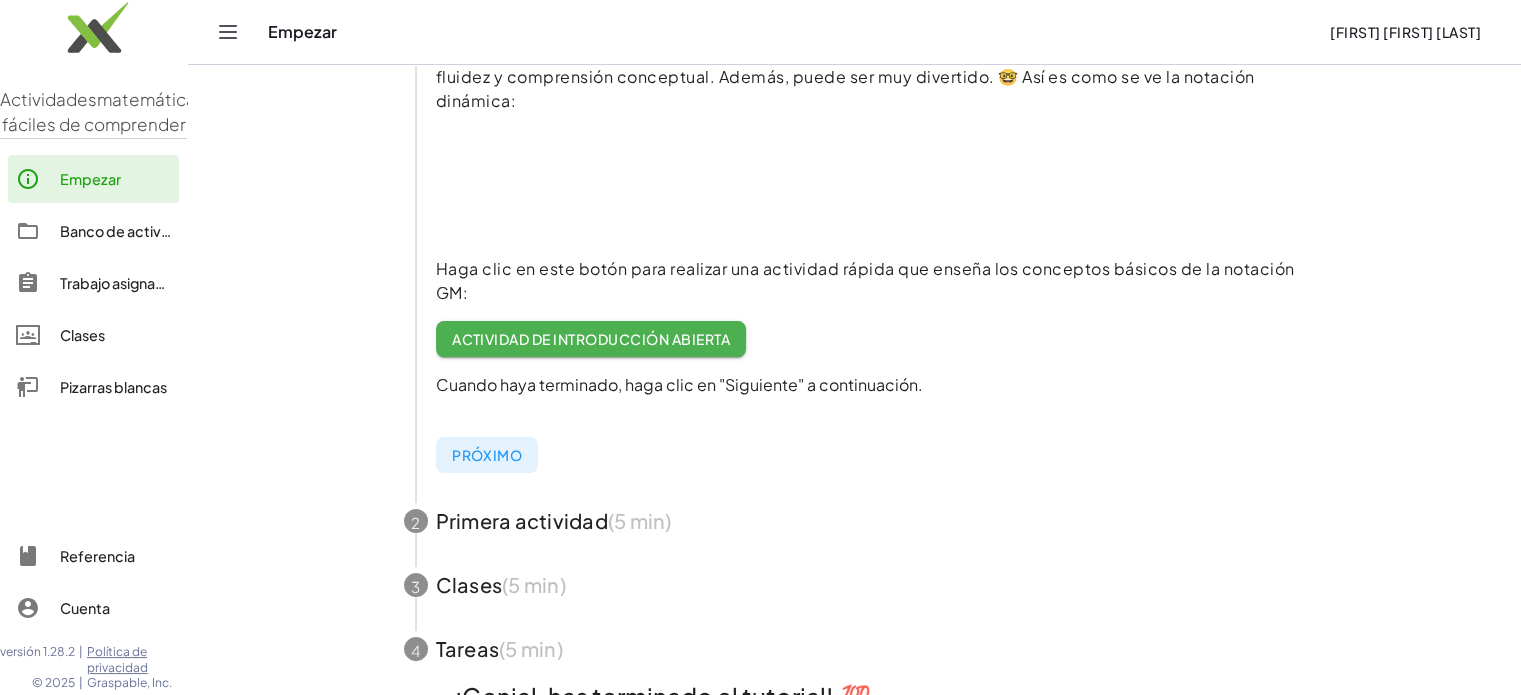 click on "Próximo" at bounding box center [487, 455] 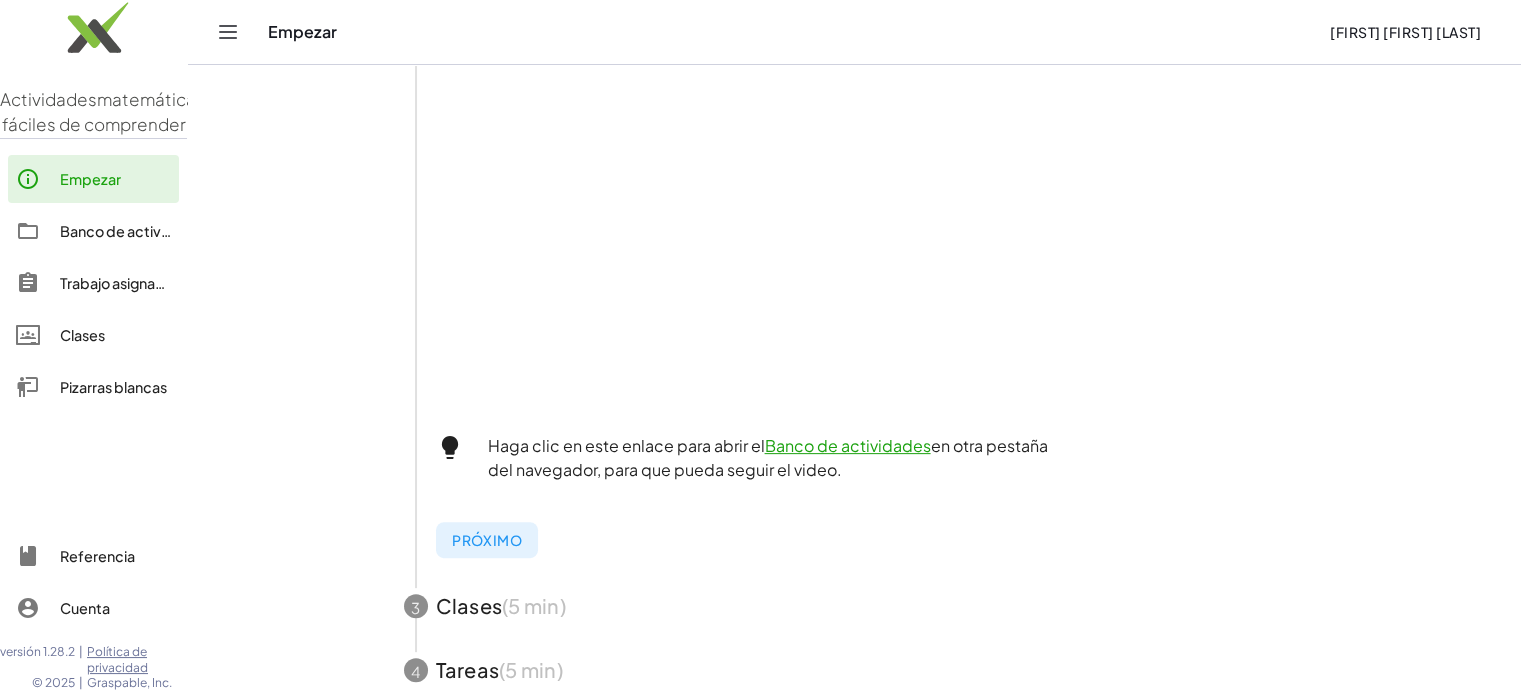 scroll, scrollTop: 544, scrollLeft: 0, axis: vertical 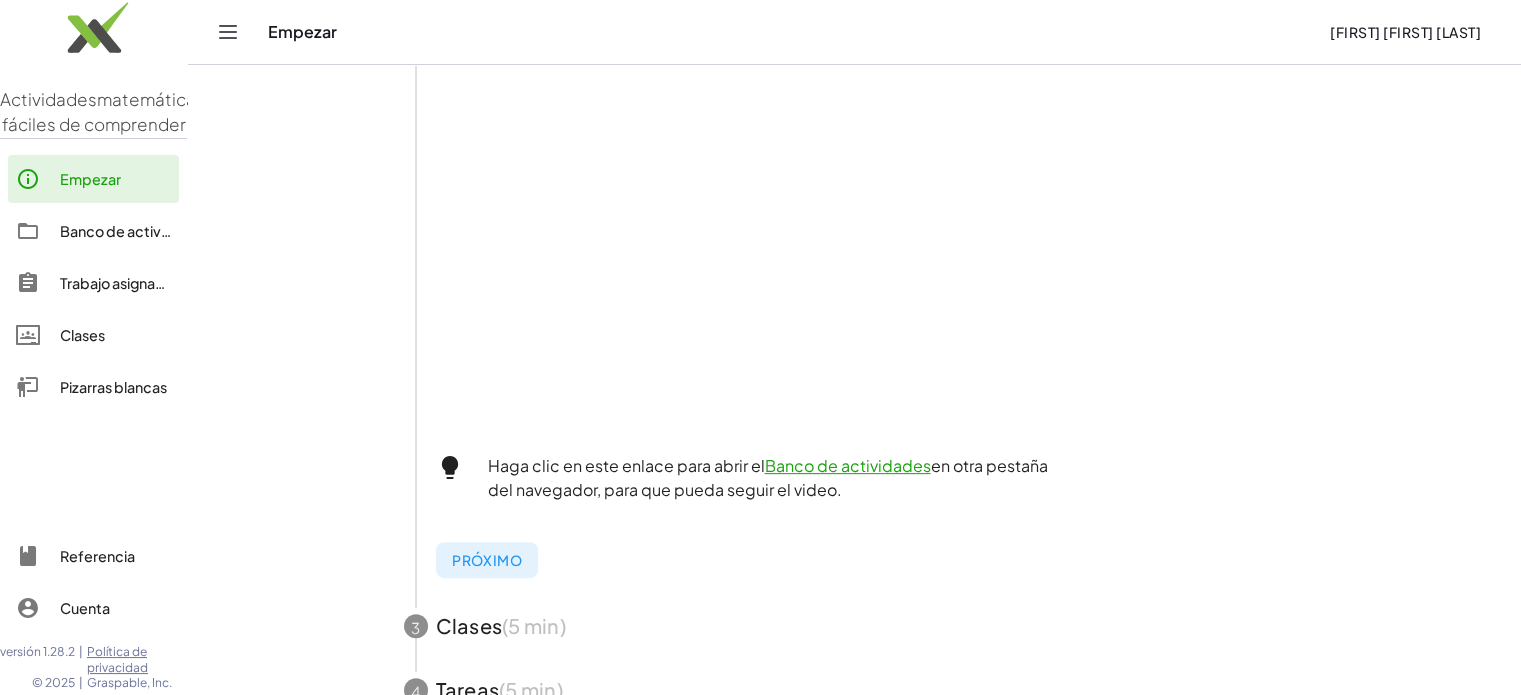 click on "Banco de actividades" at bounding box center (848, 465) 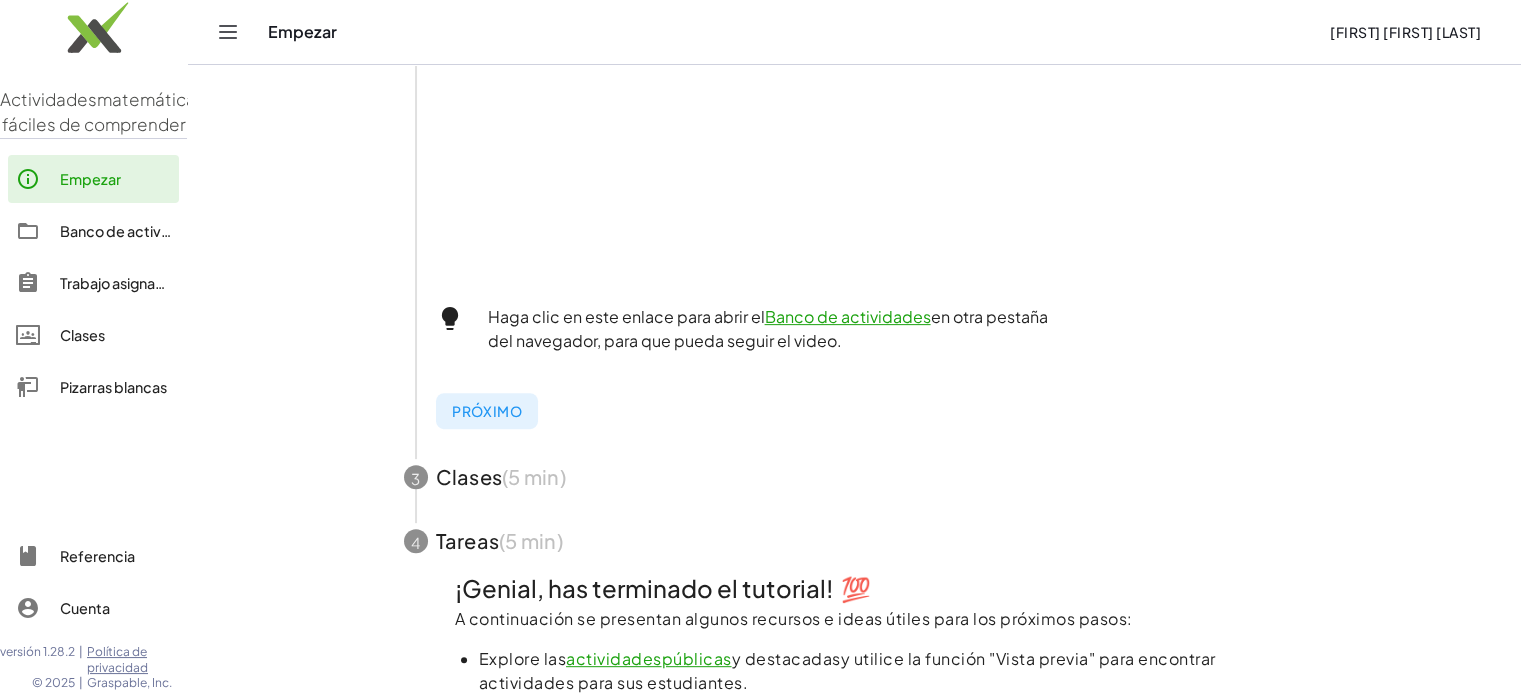 scroll, scrollTop: 744, scrollLeft: 0, axis: vertical 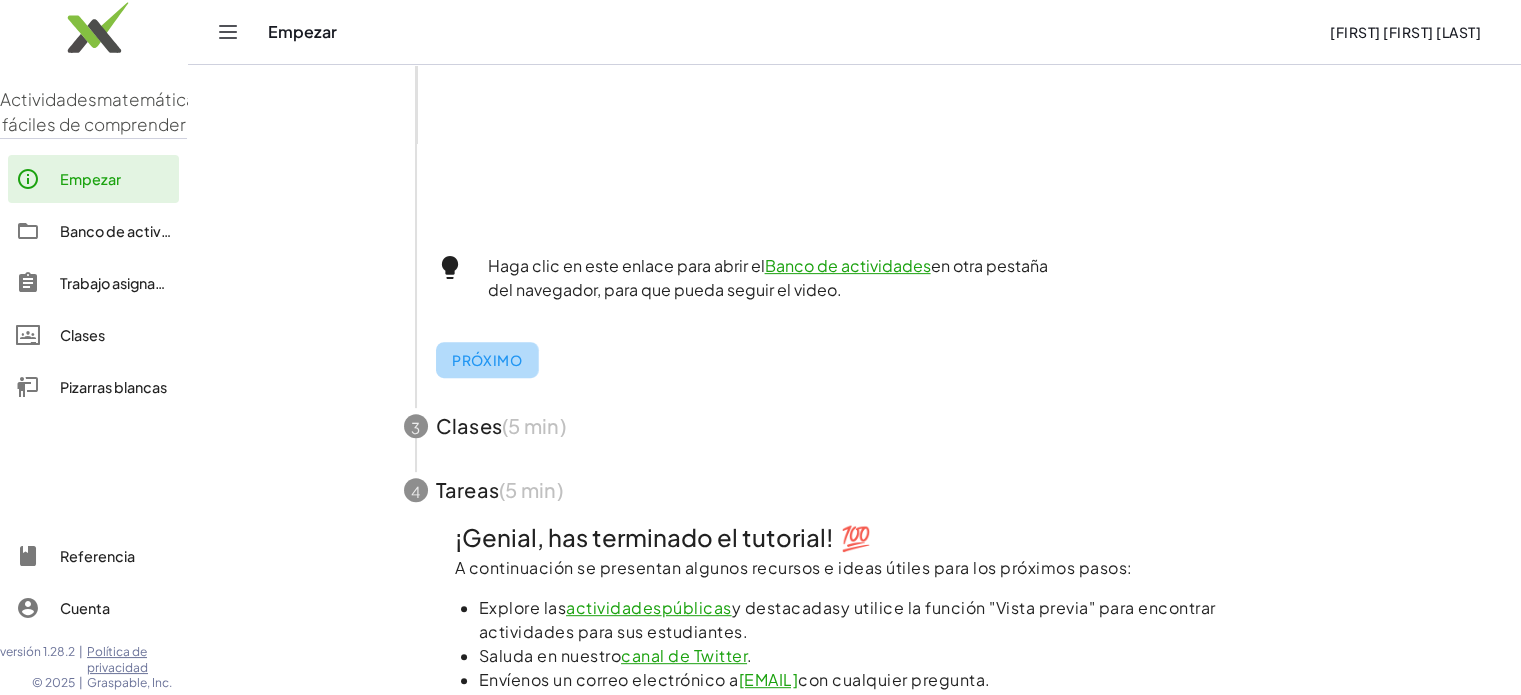 click on "Próximo" at bounding box center (487, 360) 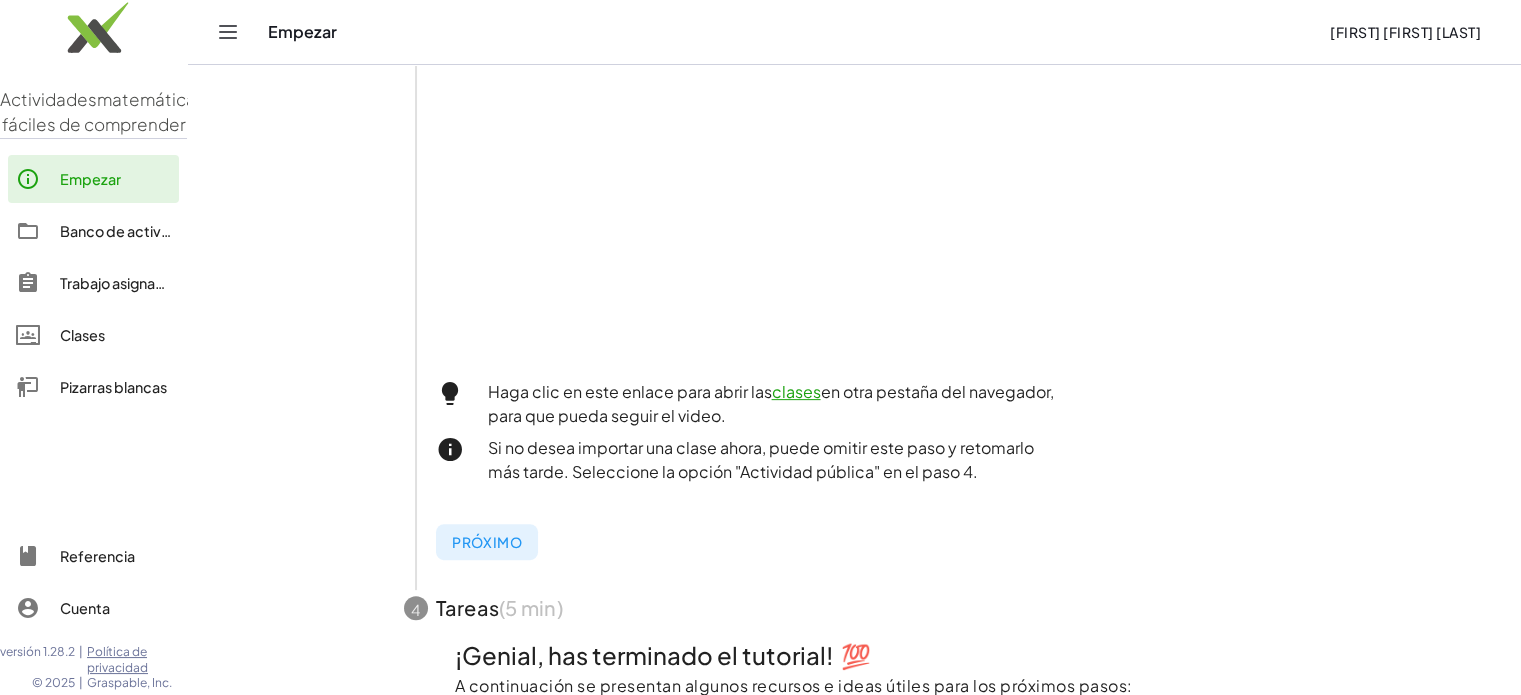 scroll, scrollTop: 844, scrollLeft: 0, axis: vertical 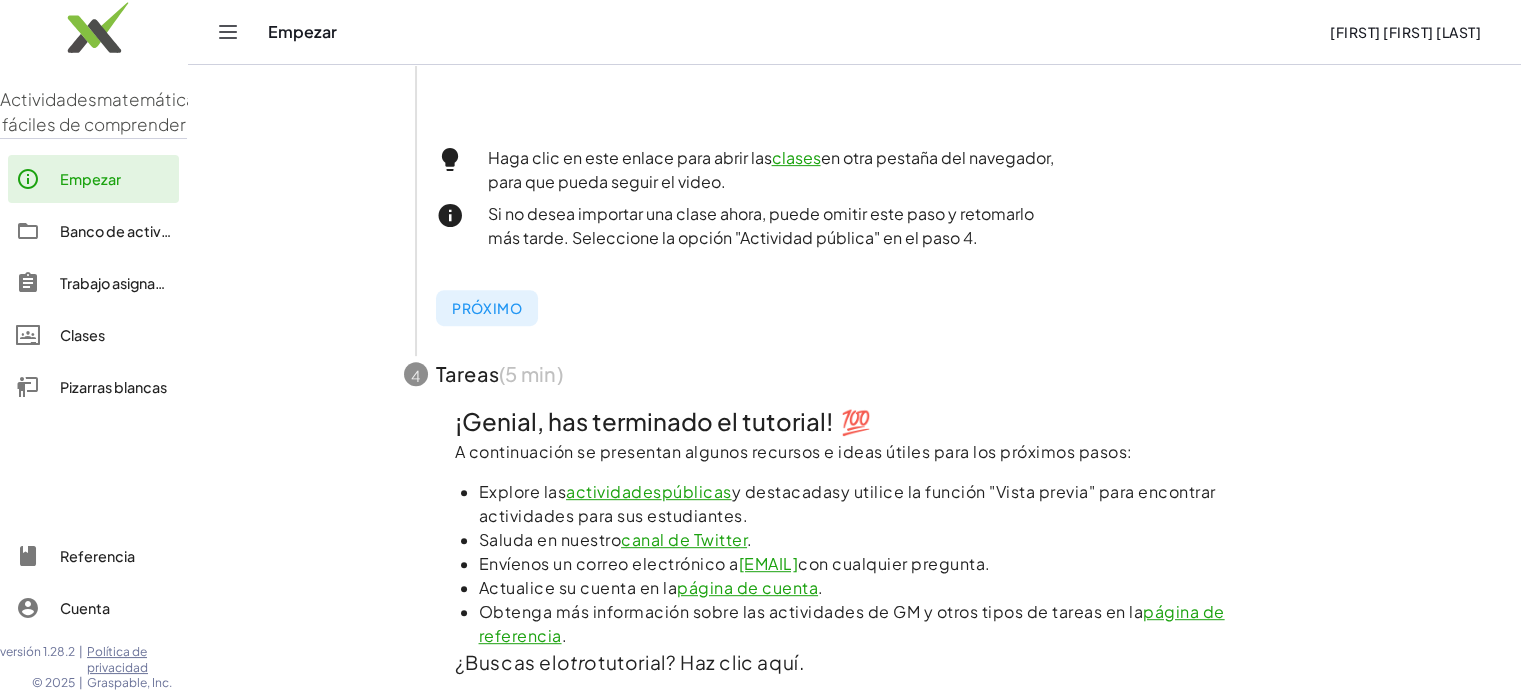 click on "Próximo" 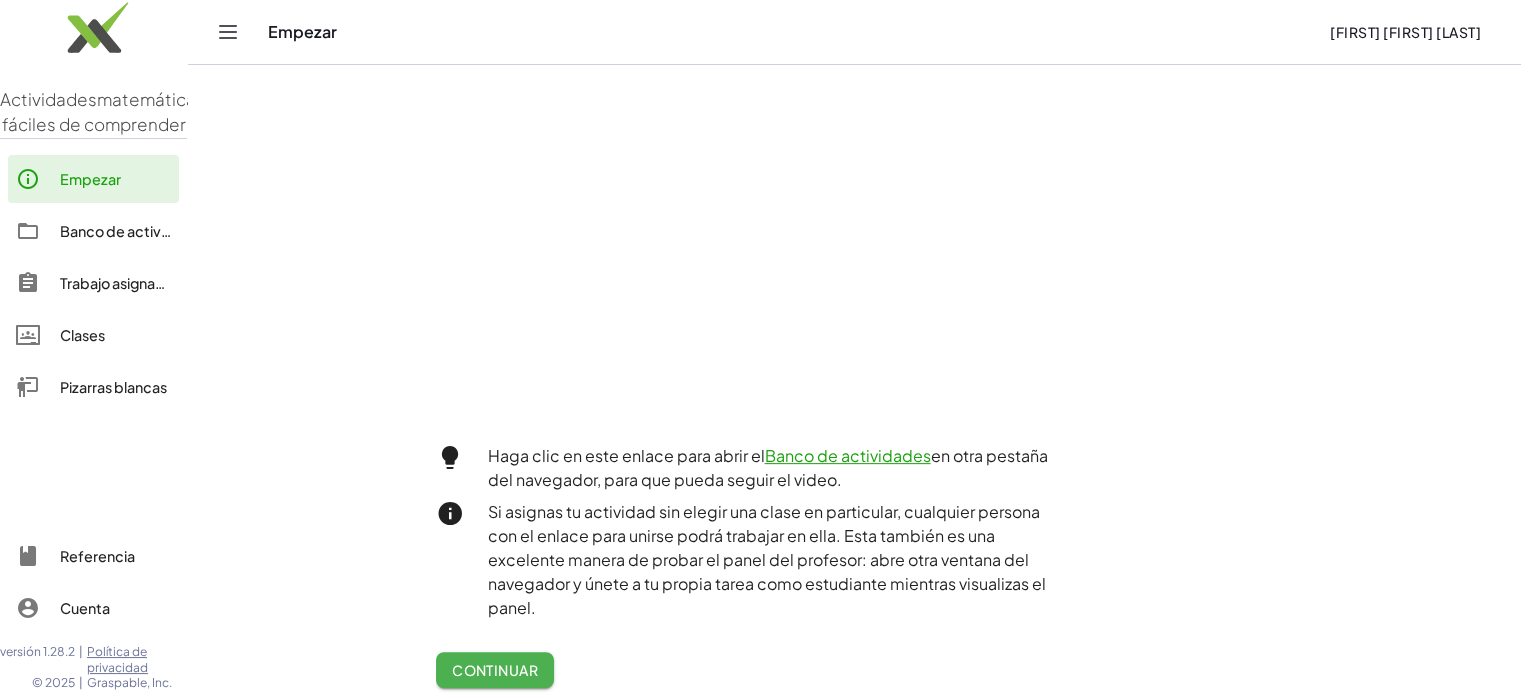 scroll, scrollTop: 644, scrollLeft: 0, axis: vertical 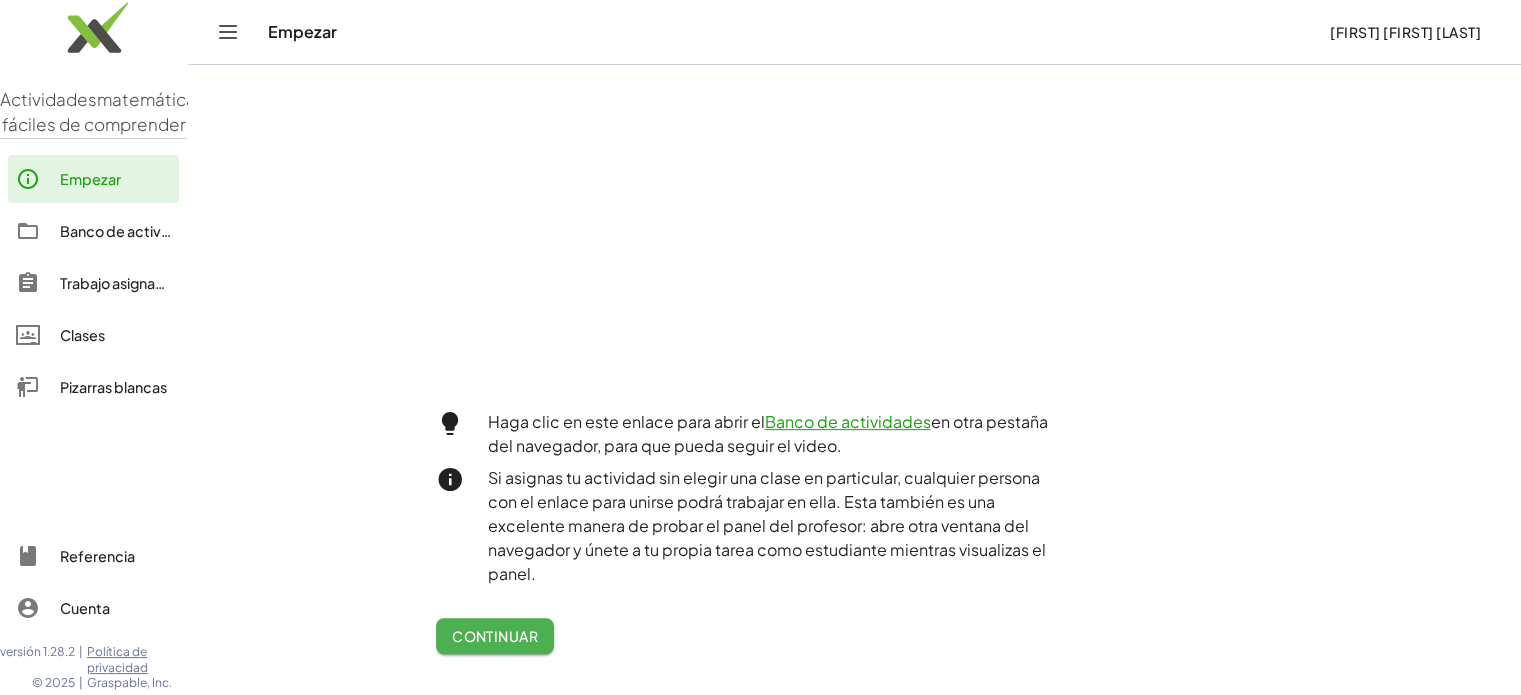 click on "Si asignas tu actividad sin elegir una clase en particular, cualquier persona con el enlace para unirse podrá trabajar en ella. Esta también es una excelente manera de probar el panel del profesor: abre otra ventana del navegador y únete a tu propia tarea como estudiante mientras visualizas el panel." at bounding box center (767, 525) 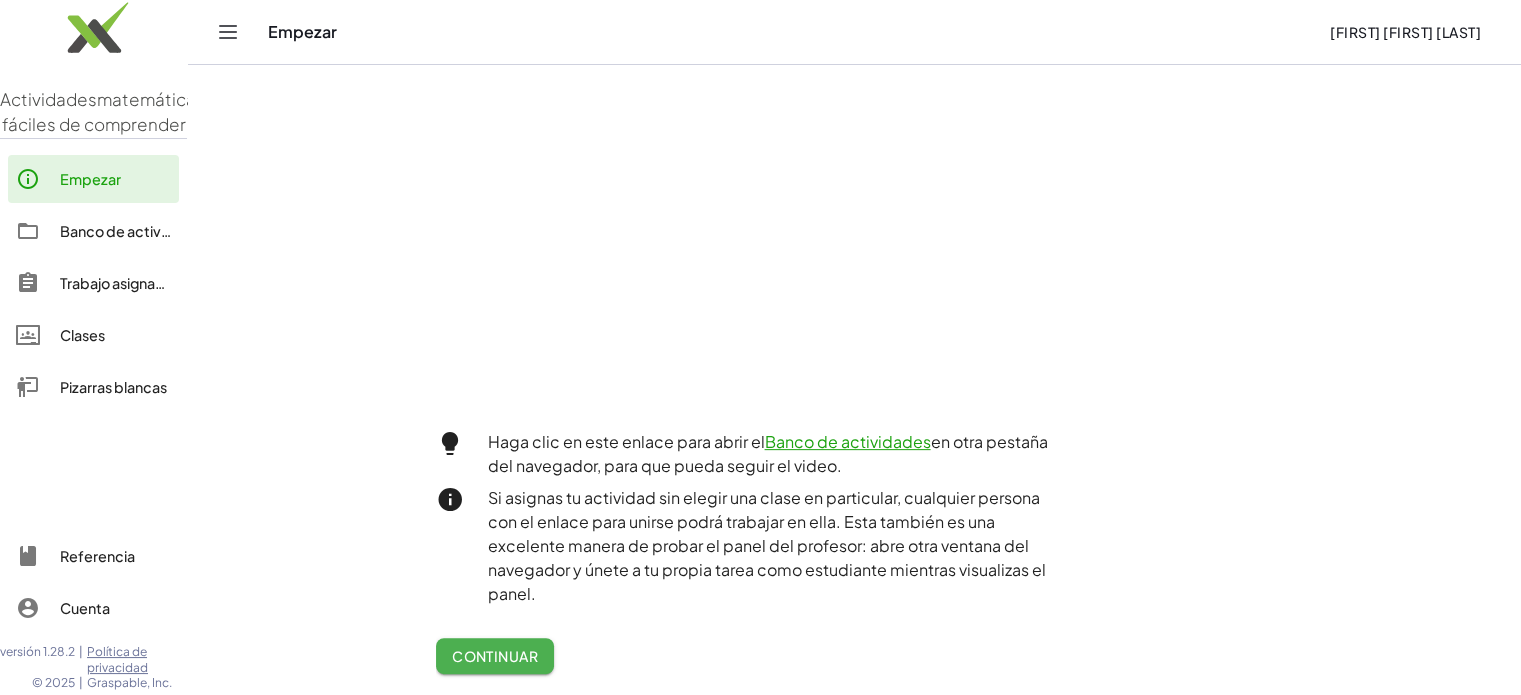 scroll, scrollTop: 707, scrollLeft: 0, axis: vertical 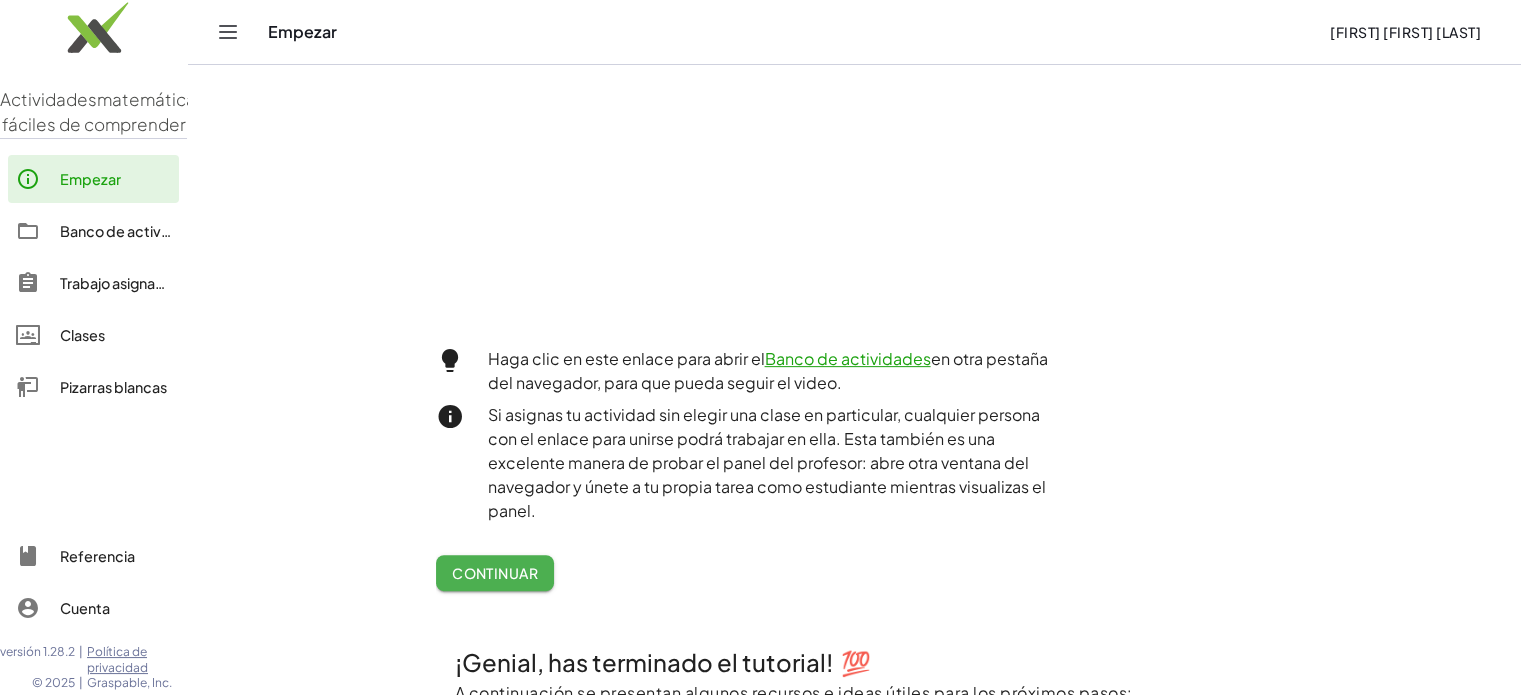 click on "Continuar" at bounding box center [495, 573] 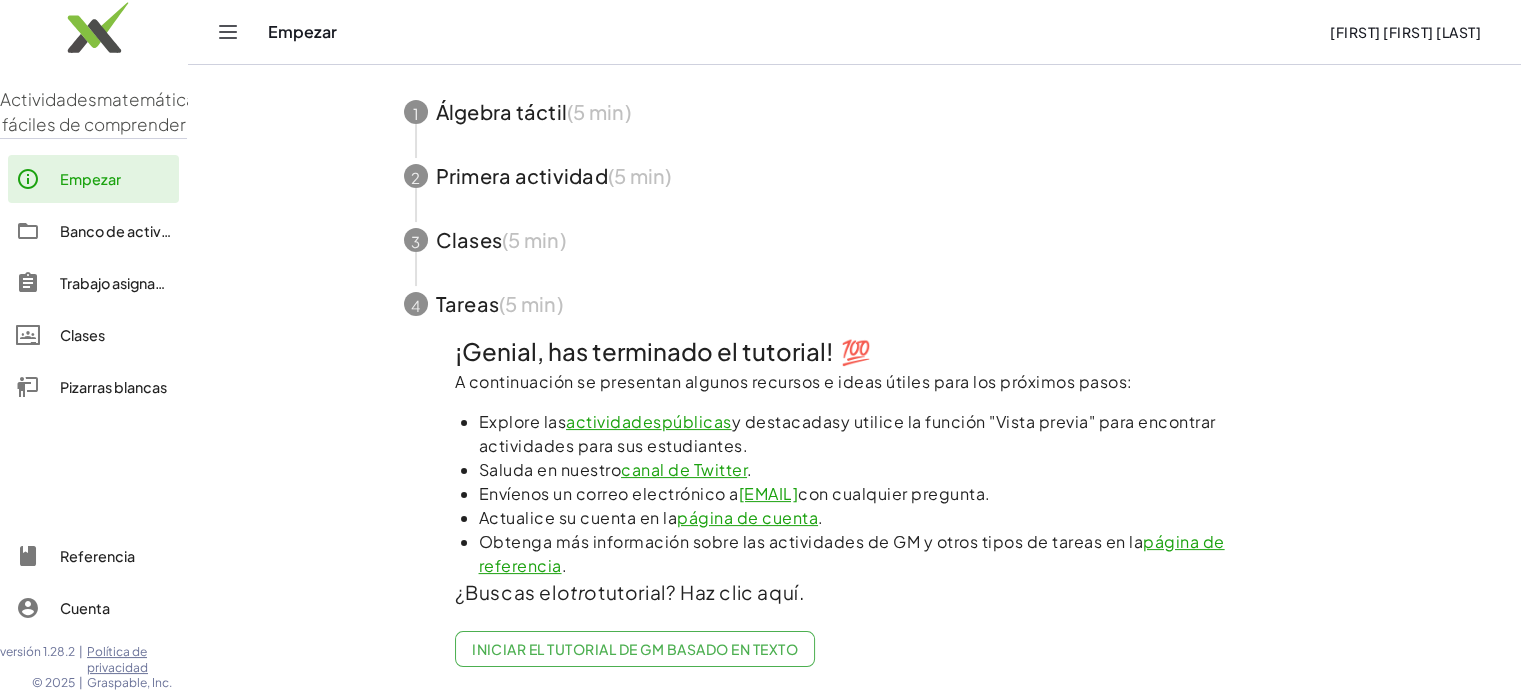 scroll, scrollTop: 280, scrollLeft: 0, axis: vertical 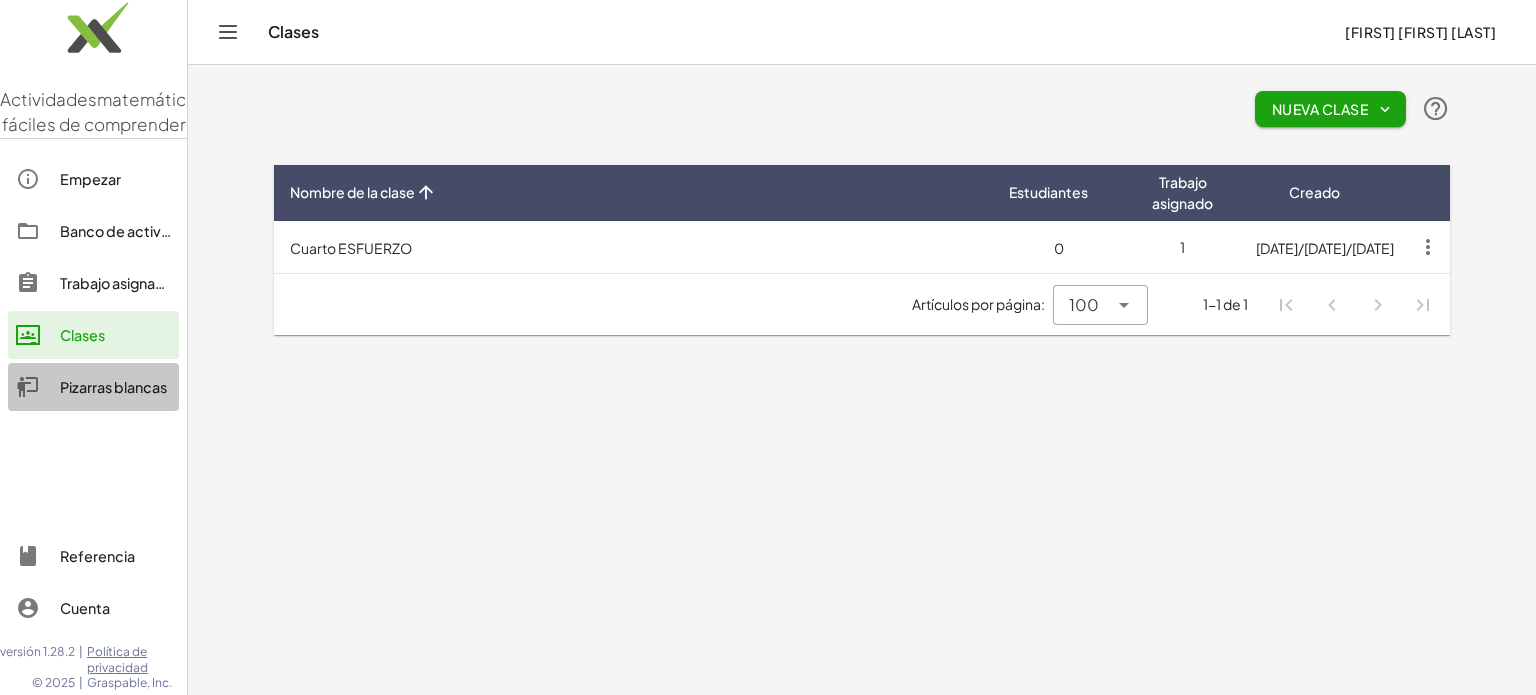 click on "Pizarras blancas" at bounding box center (113, 387) 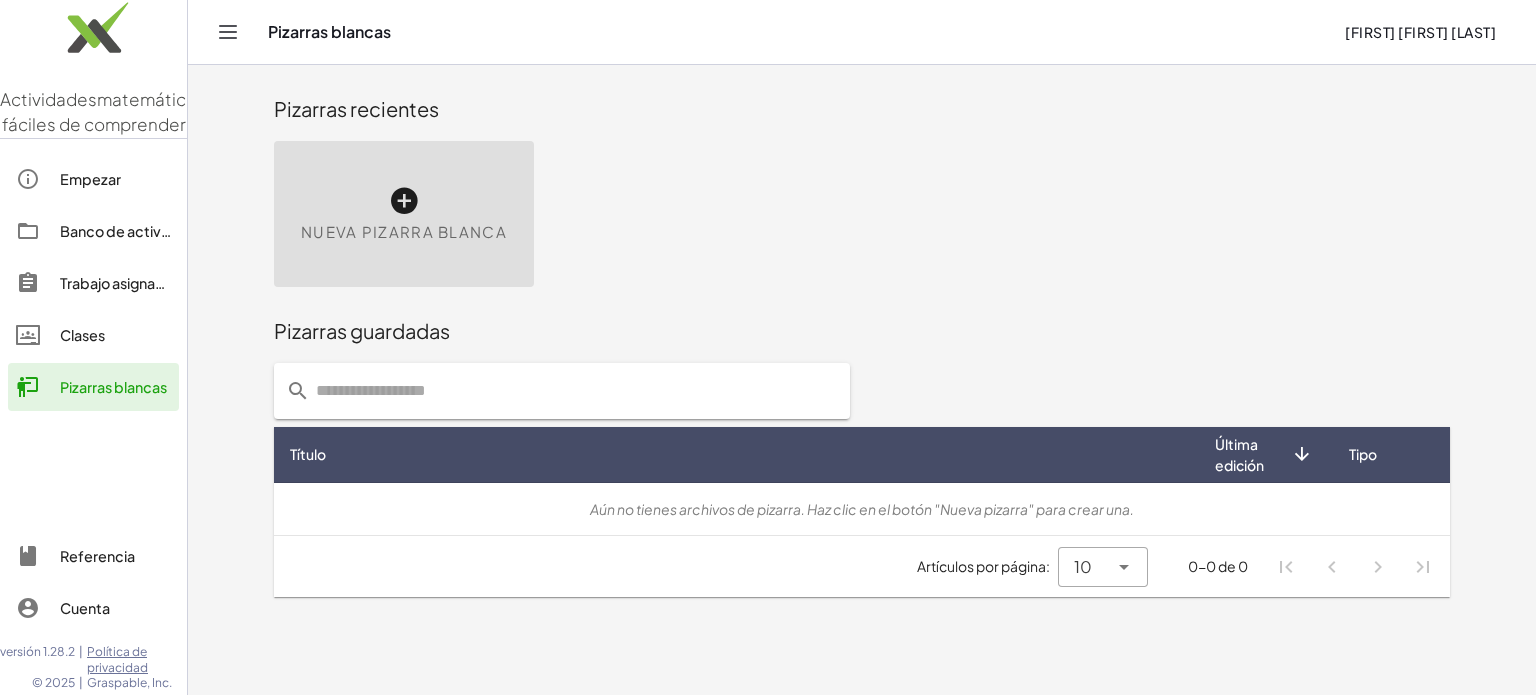 click on "Clases" 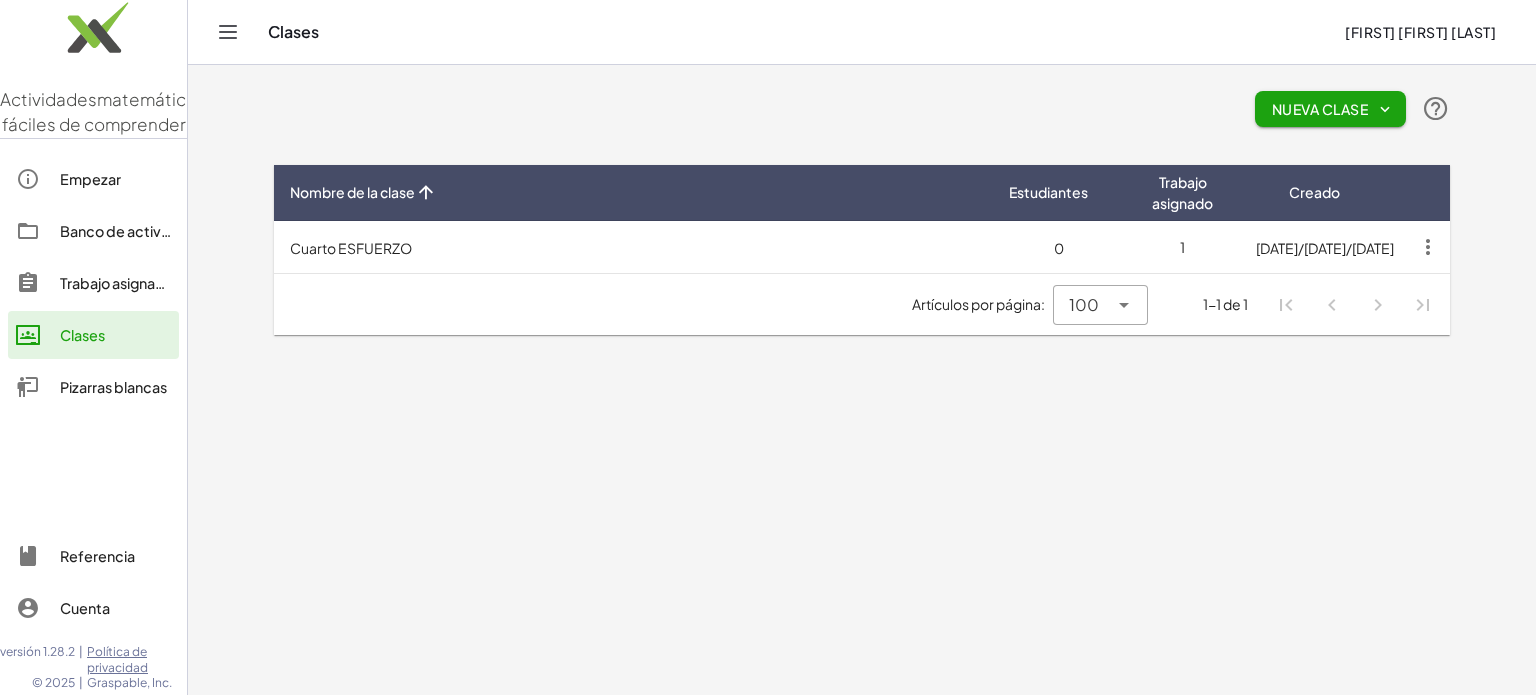 click 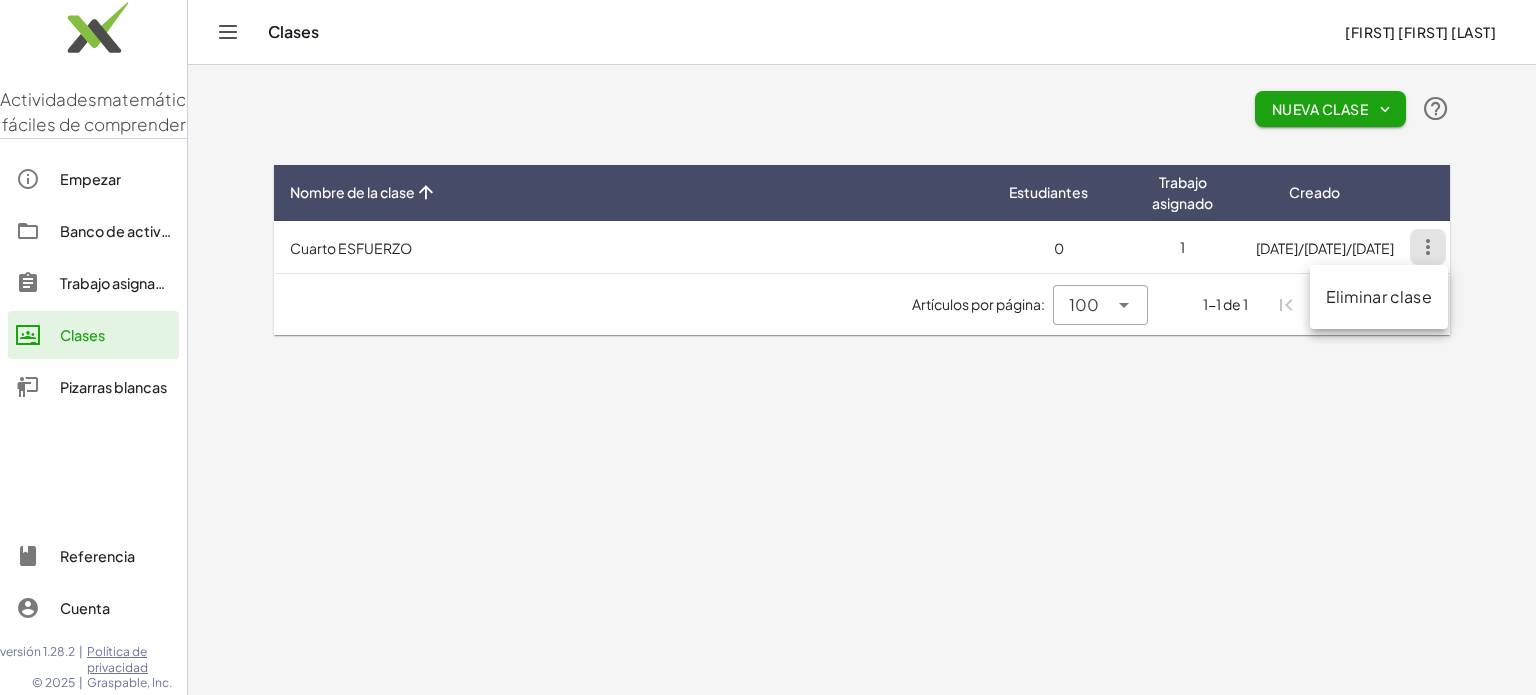 click on "Cuarto ESFUERZO" at bounding box center (633, 247) 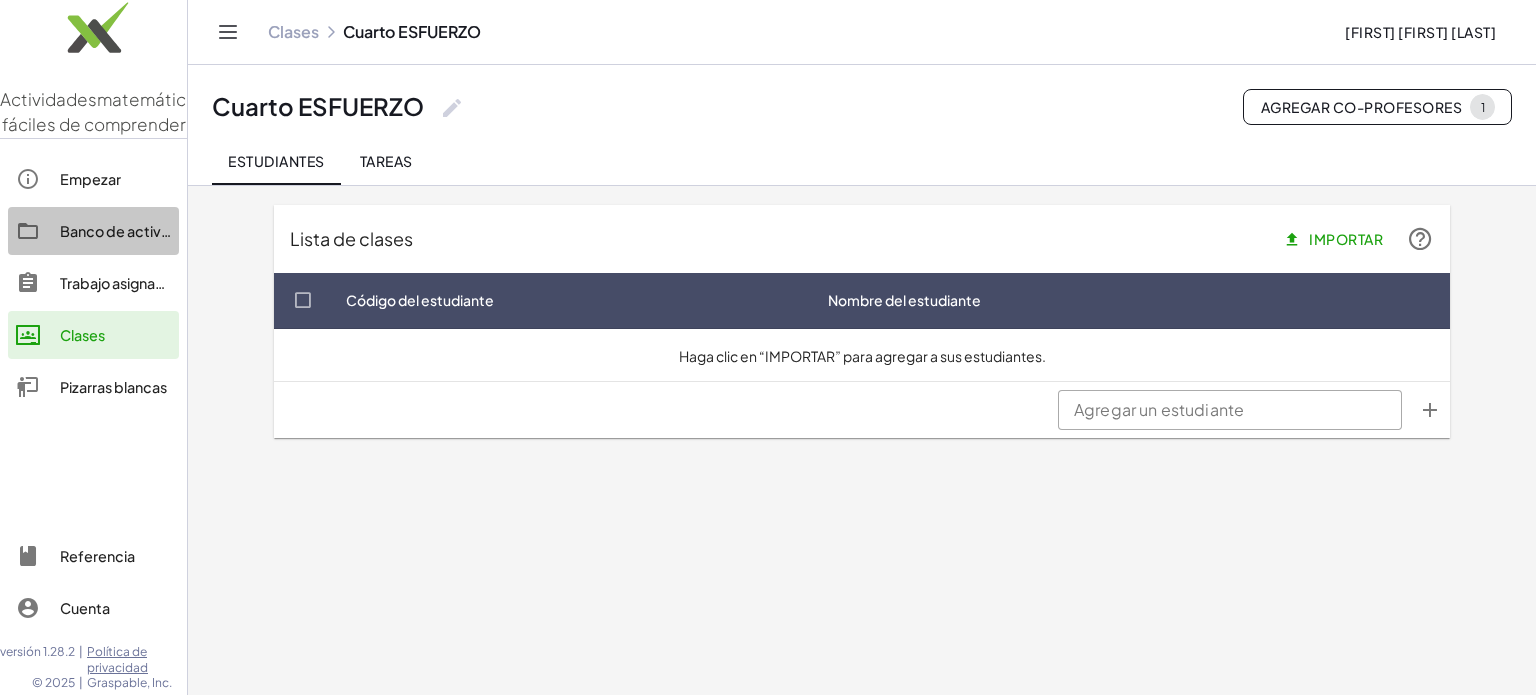 click on "Banco de actividades" at bounding box center (134, 231) 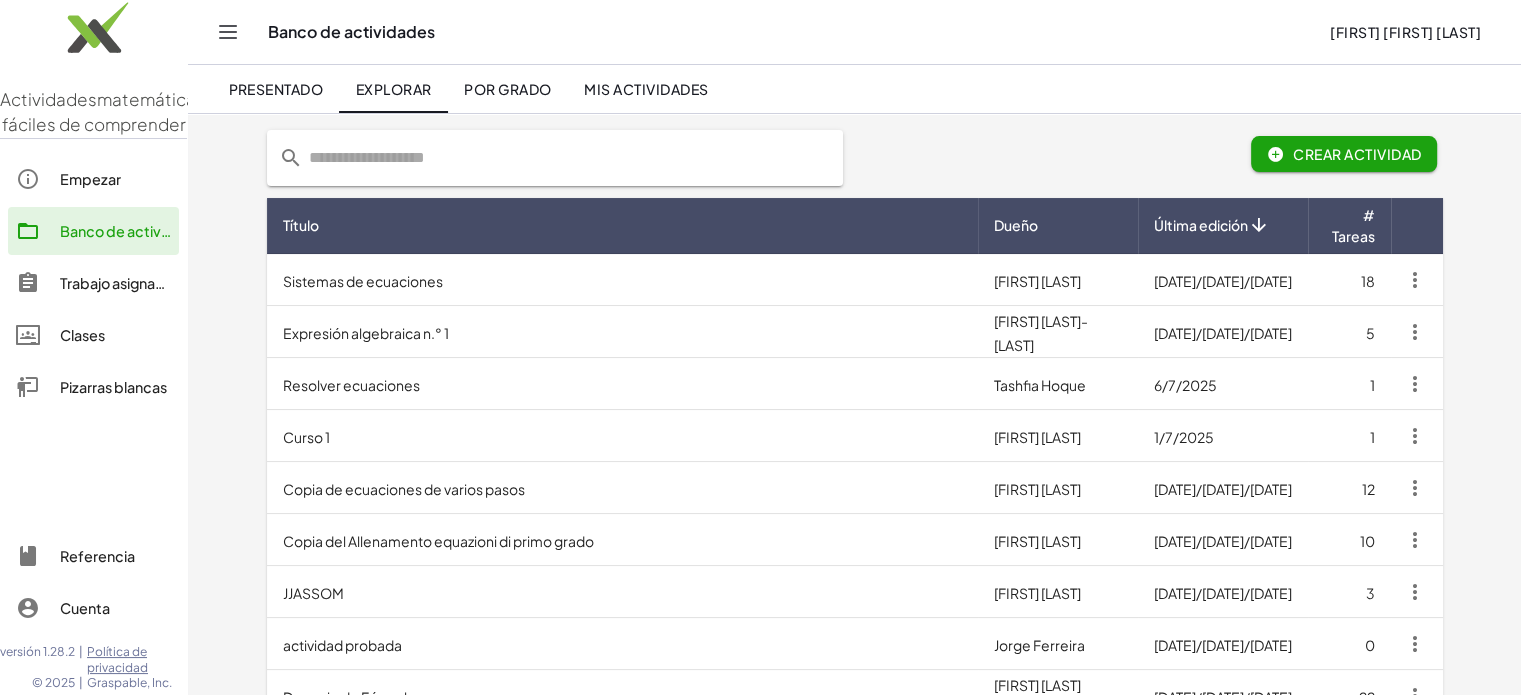 scroll, scrollTop: 0, scrollLeft: 0, axis: both 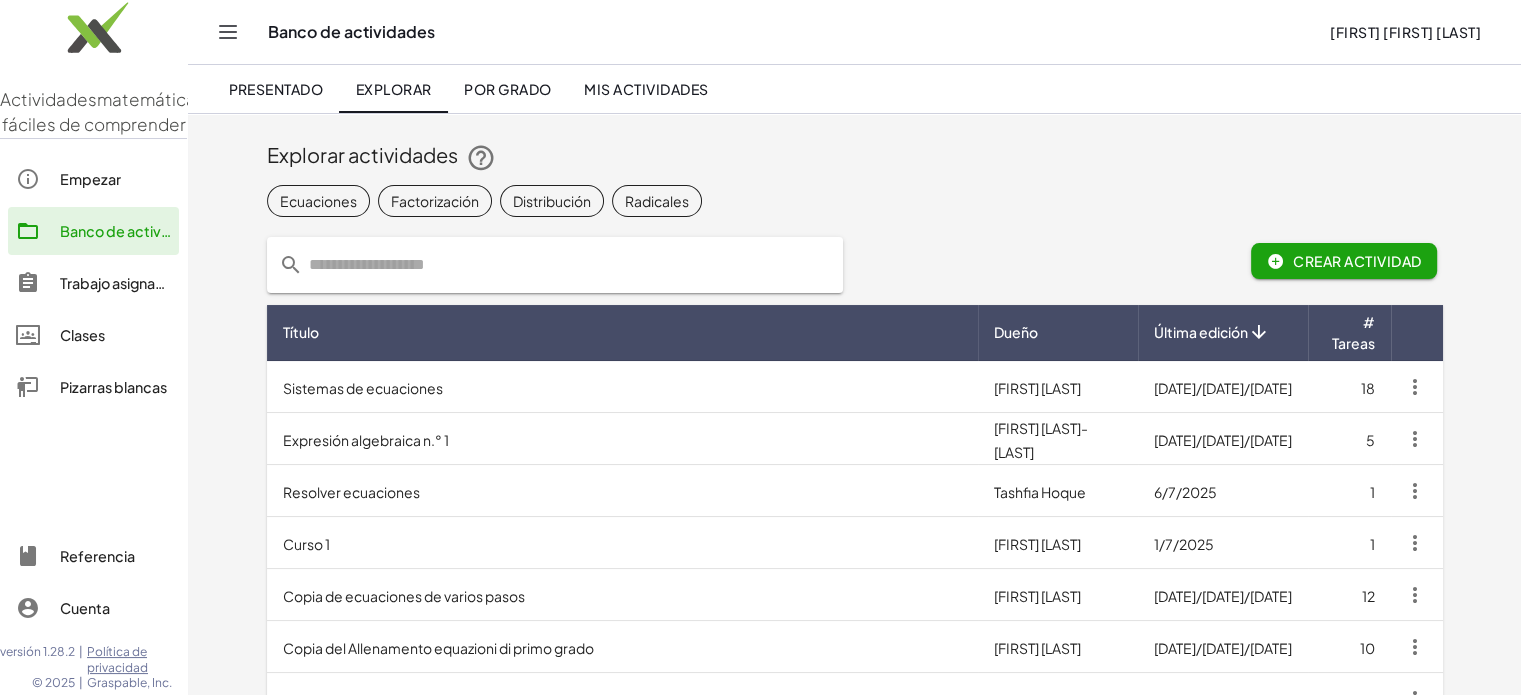 click at bounding box center (1048, 332) 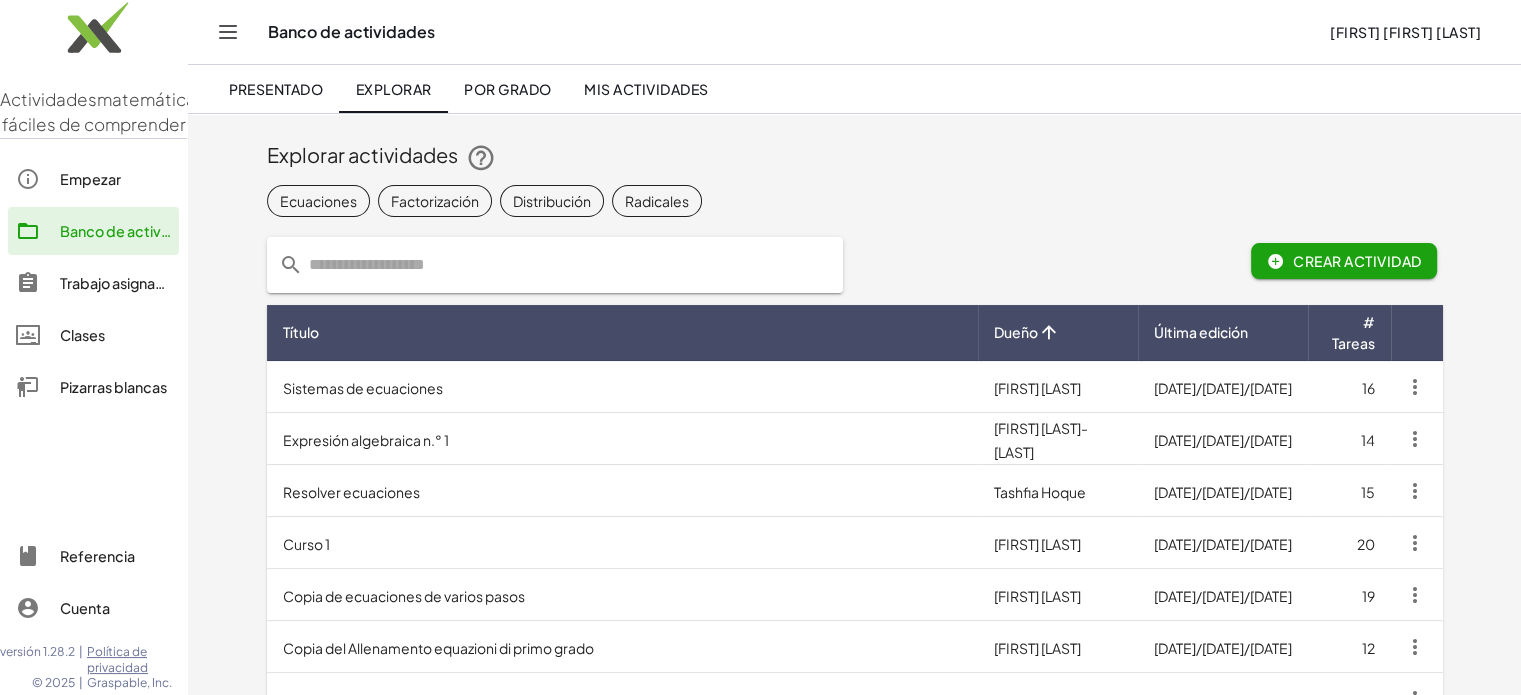 click on "Presentado" at bounding box center [275, 89] 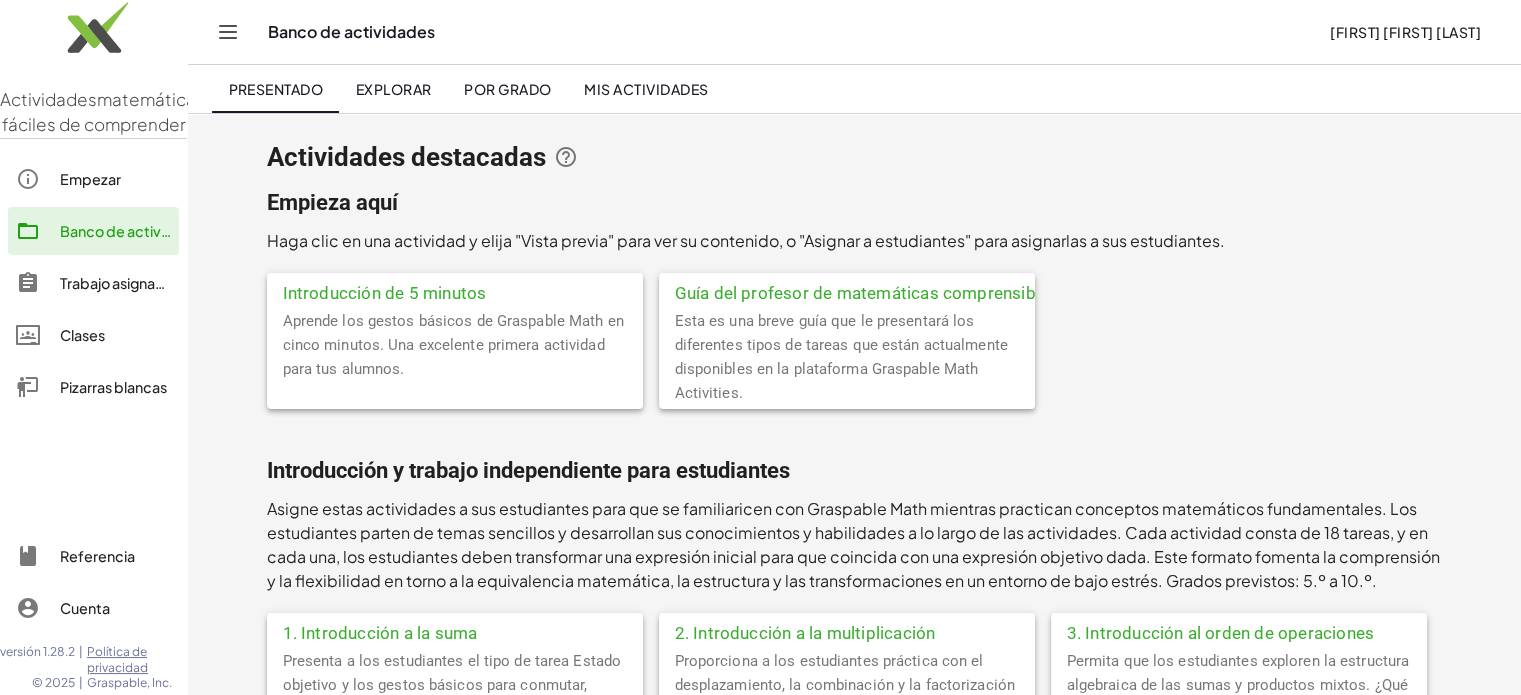 click on "Explorar" at bounding box center [394, 89] 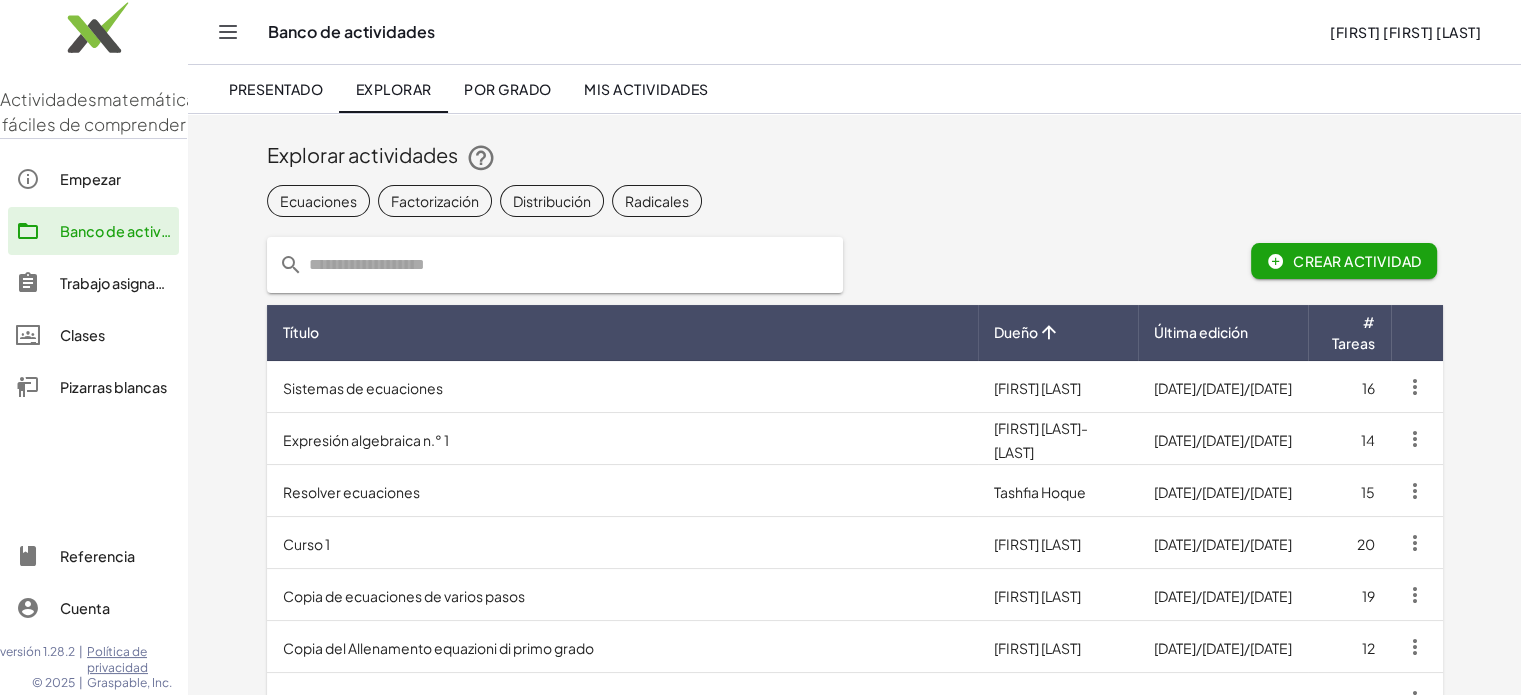 click on "Por grado" 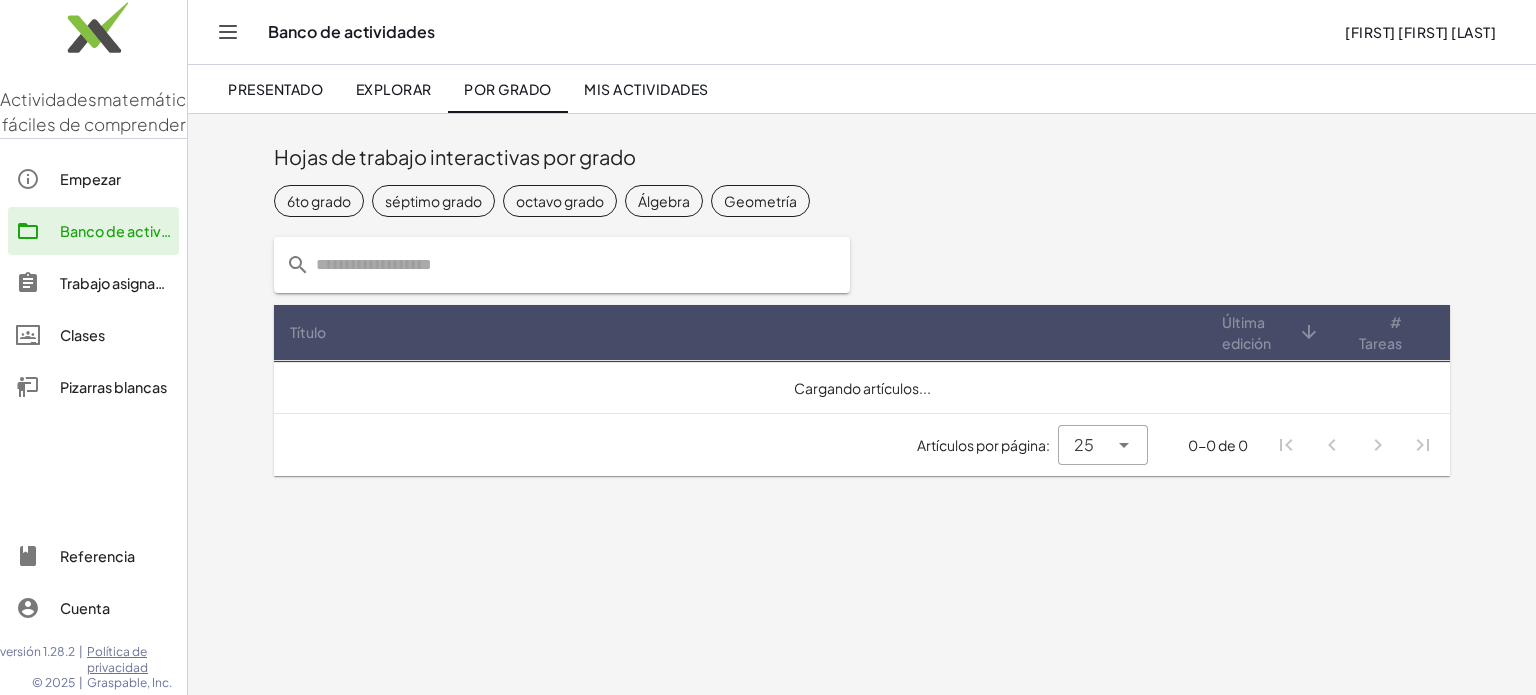 click on "Mis actividades" 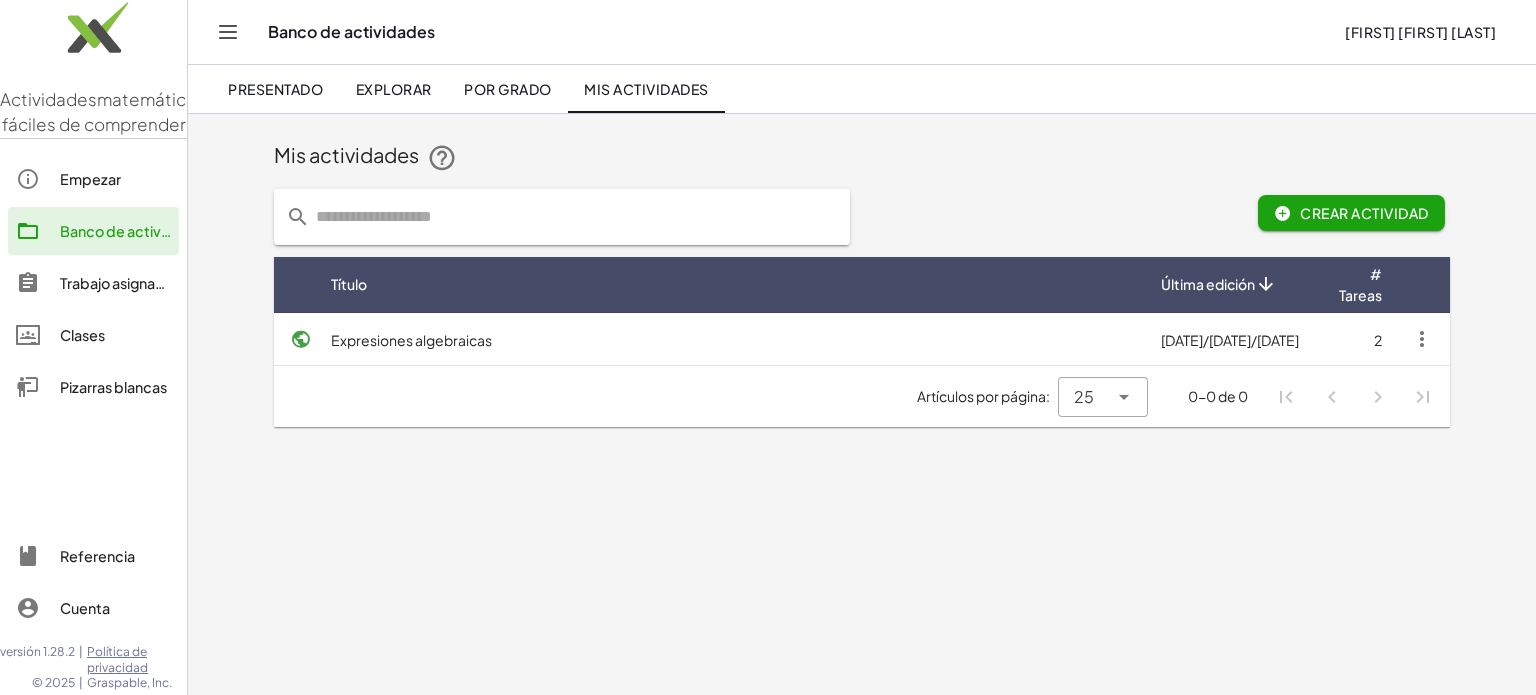 click on "Presentado" 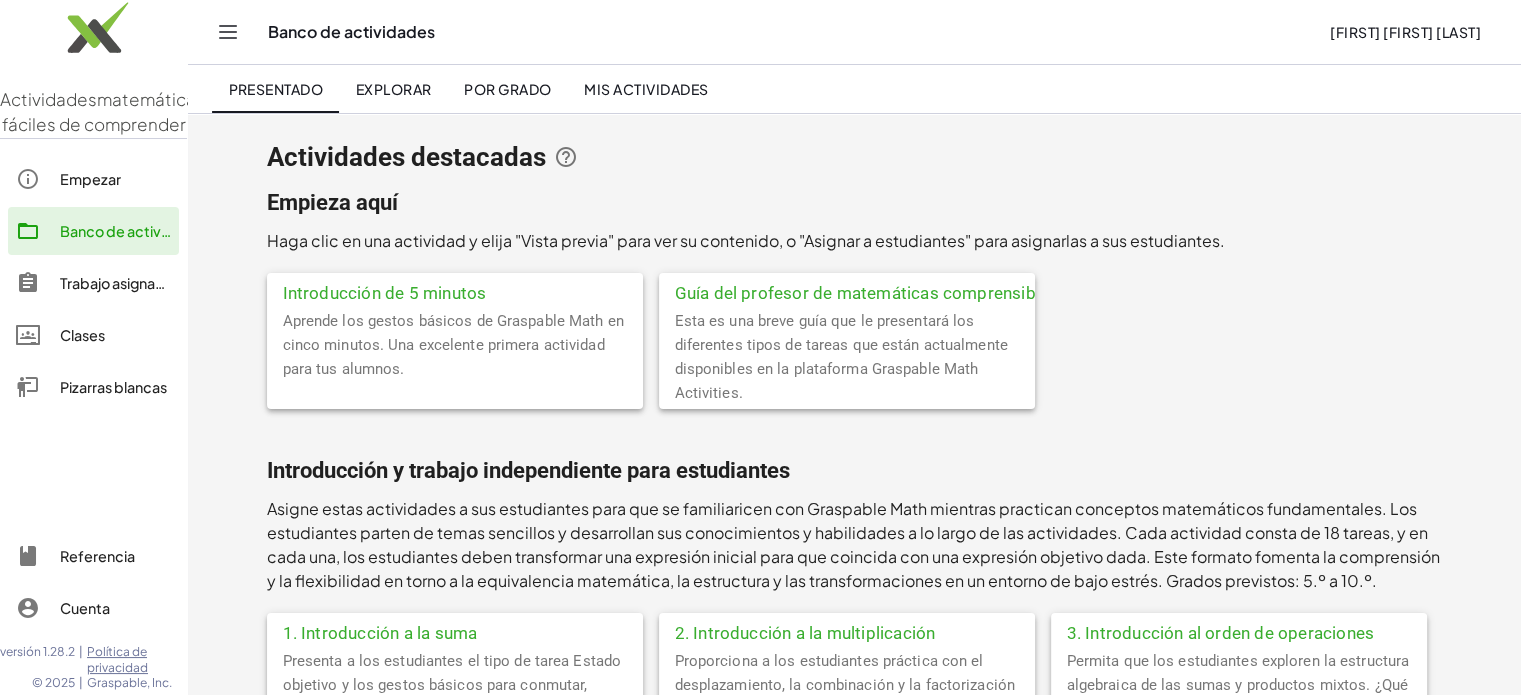 click on "Explorar" at bounding box center (394, 89) 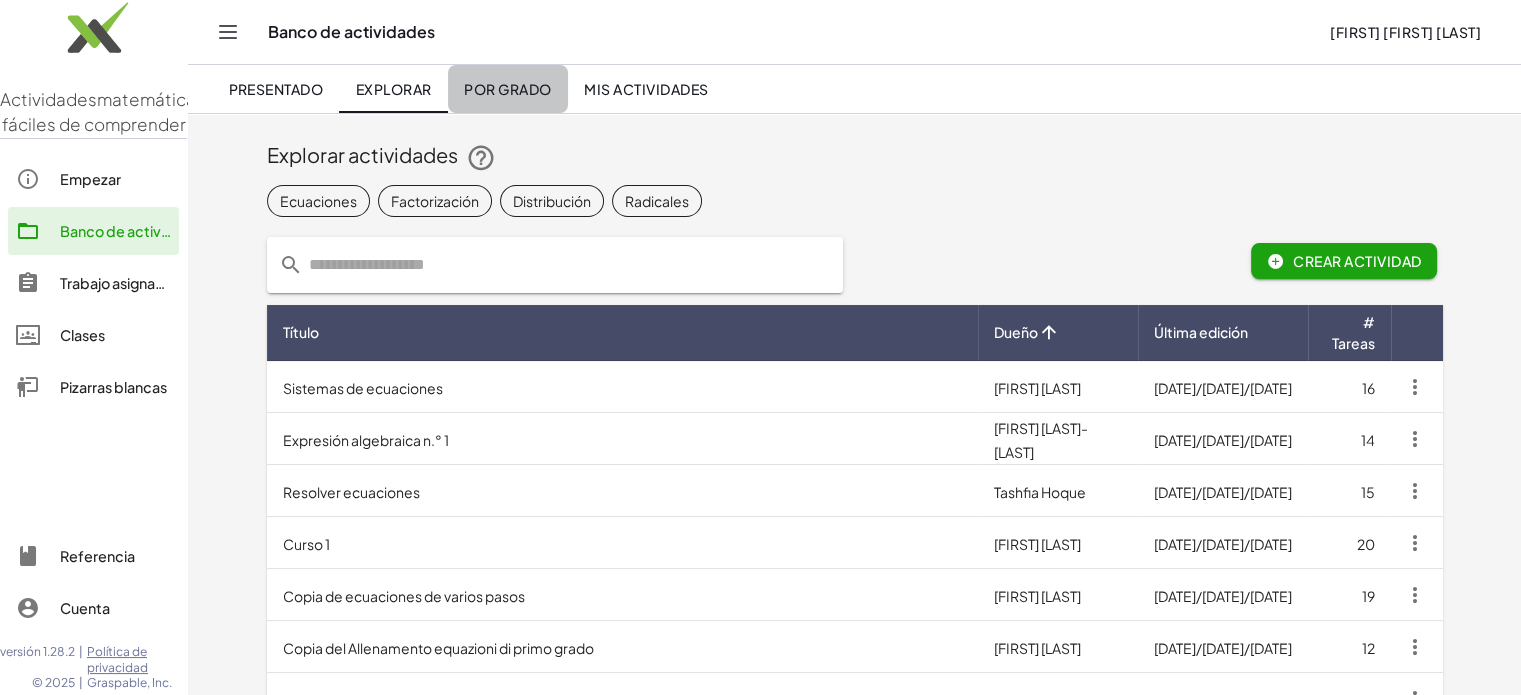 click on "Por grado" at bounding box center [507, 89] 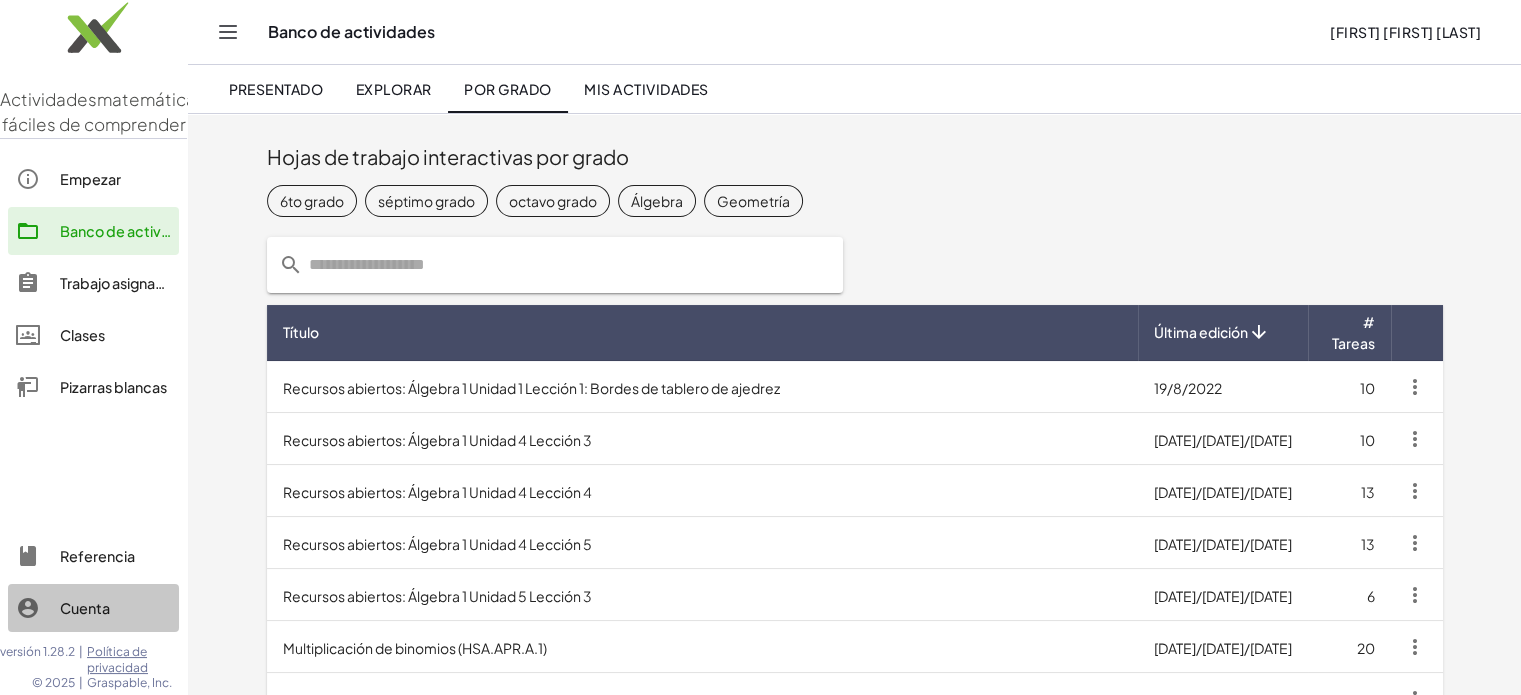 click on "Cuenta" at bounding box center [85, 608] 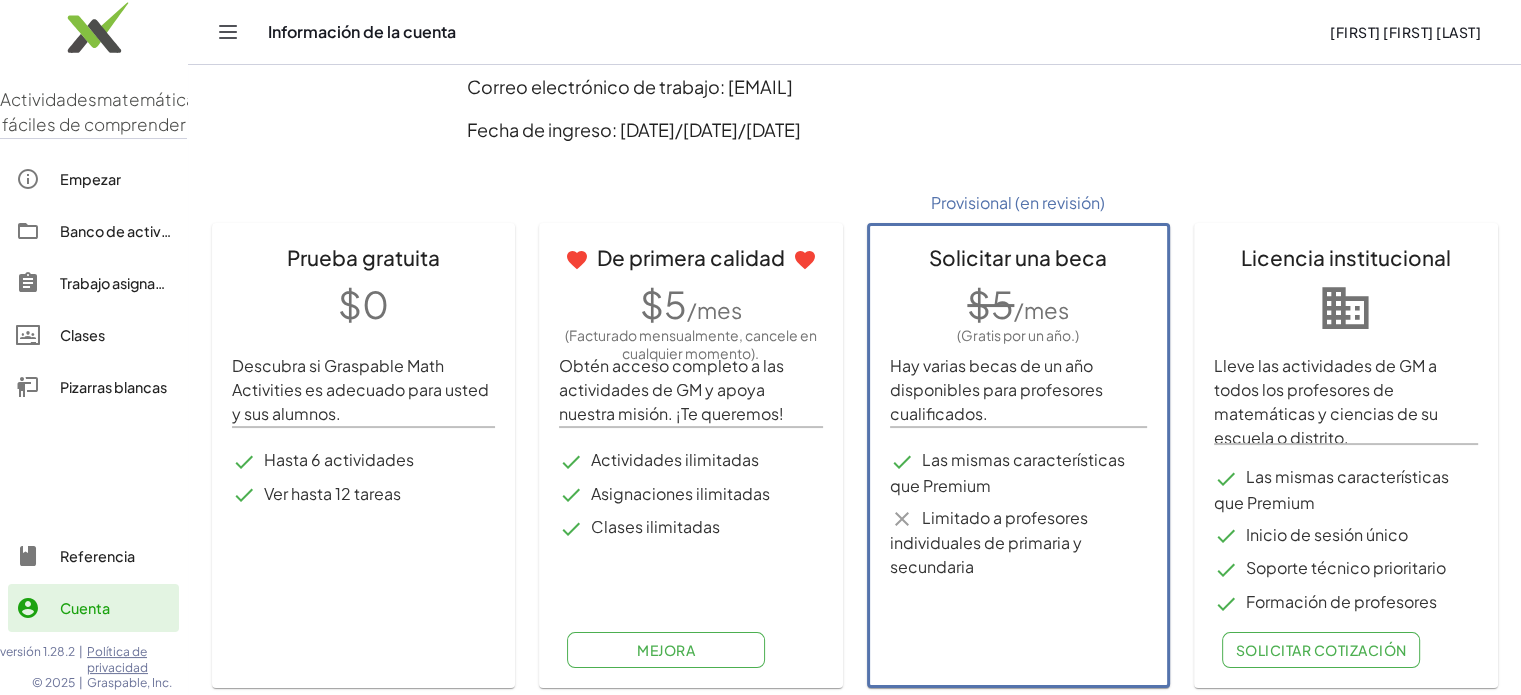 scroll, scrollTop: 222, scrollLeft: 0, axis: vertical 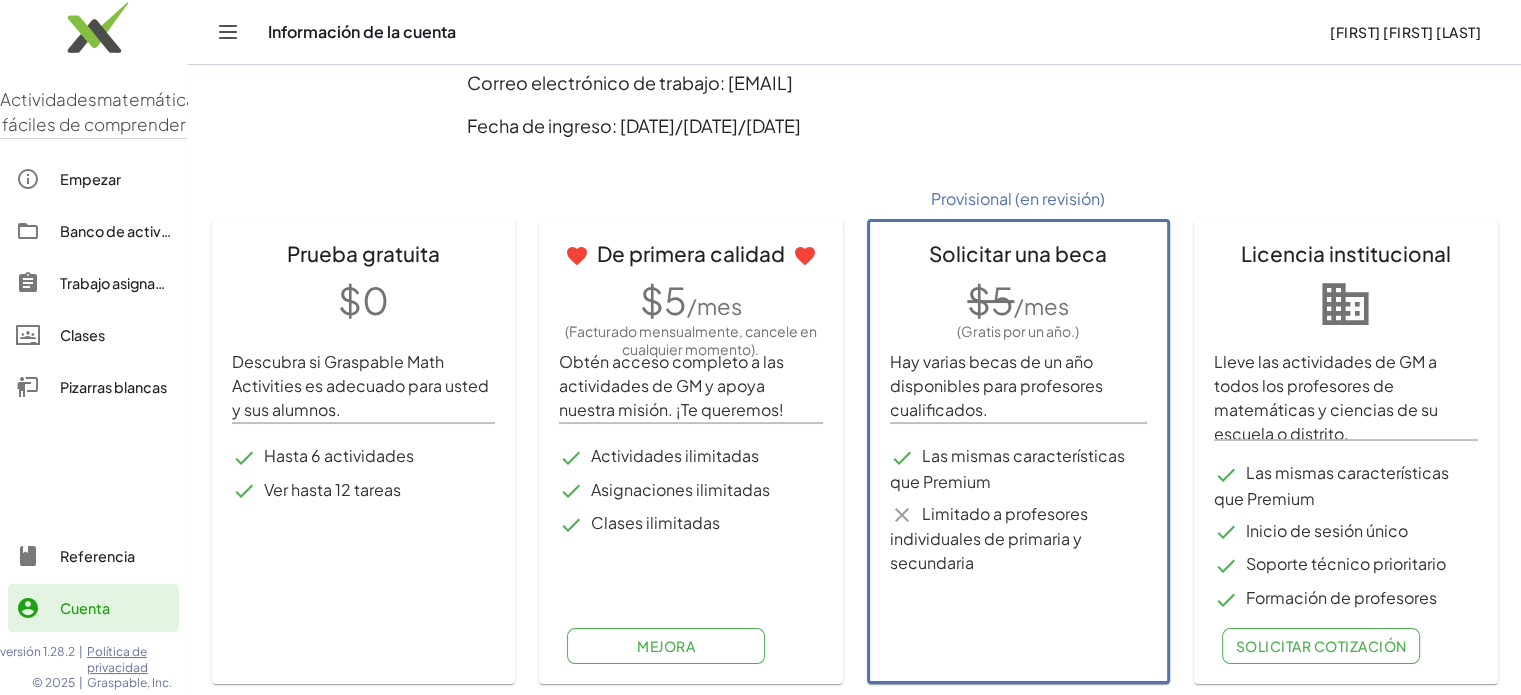 click on "Hay varias becas de un año disponibles para profesores cualificados." 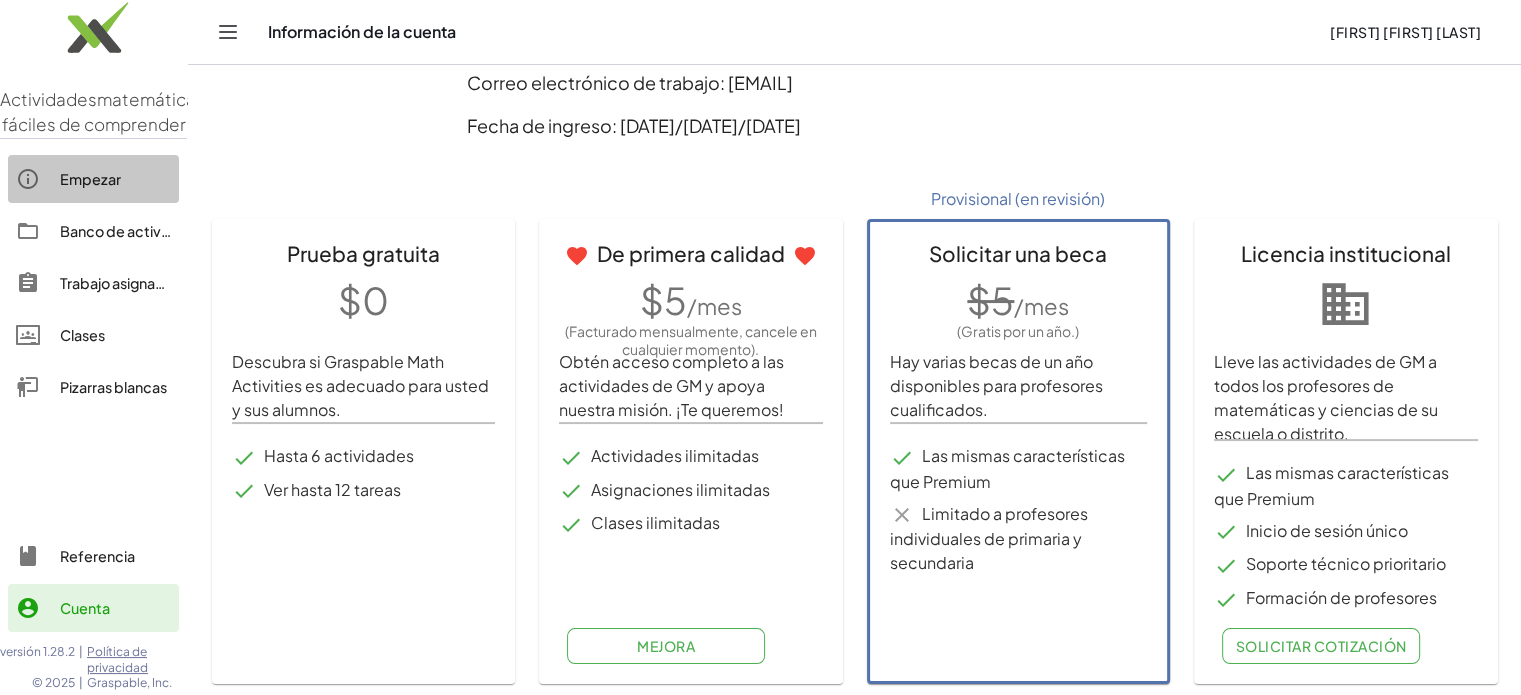 click on "Empezar" 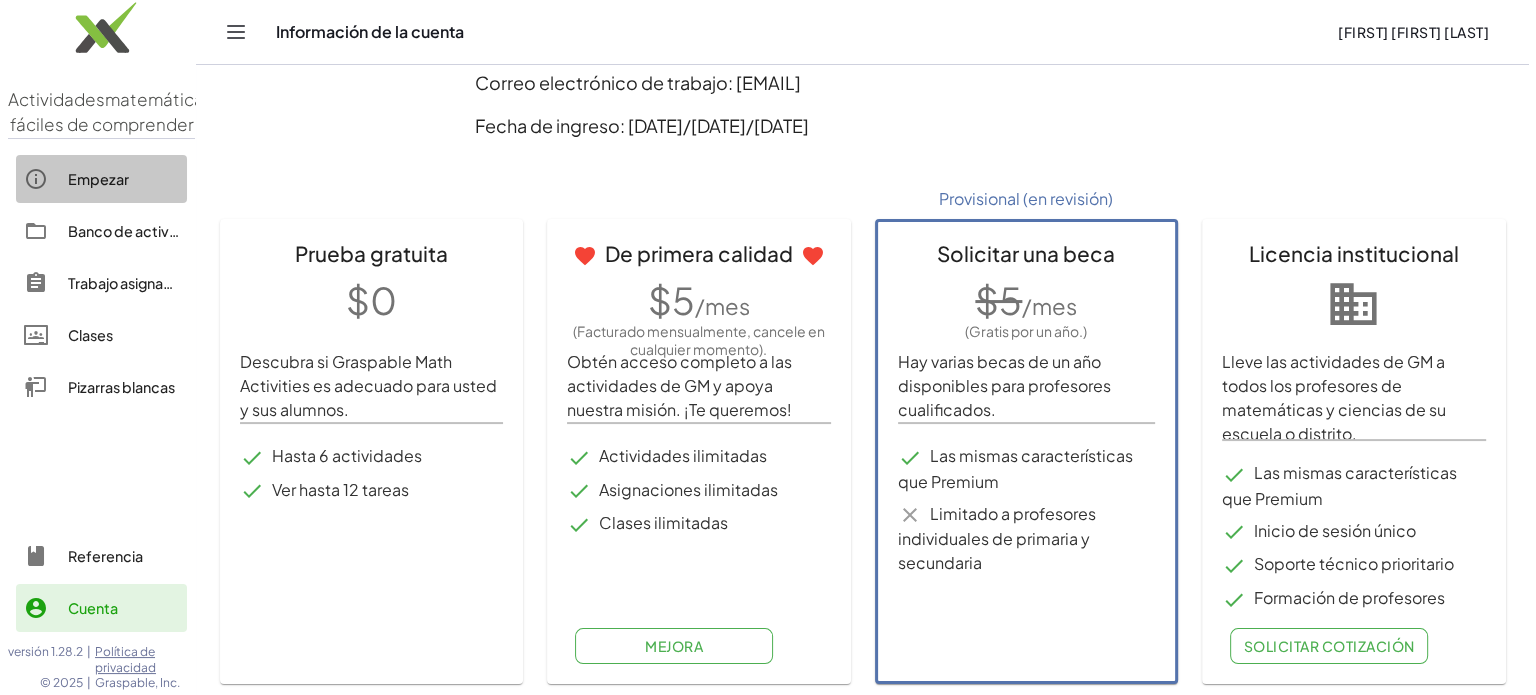 scroll, scrollTop: 0, scrollLeft: 0, axis: both 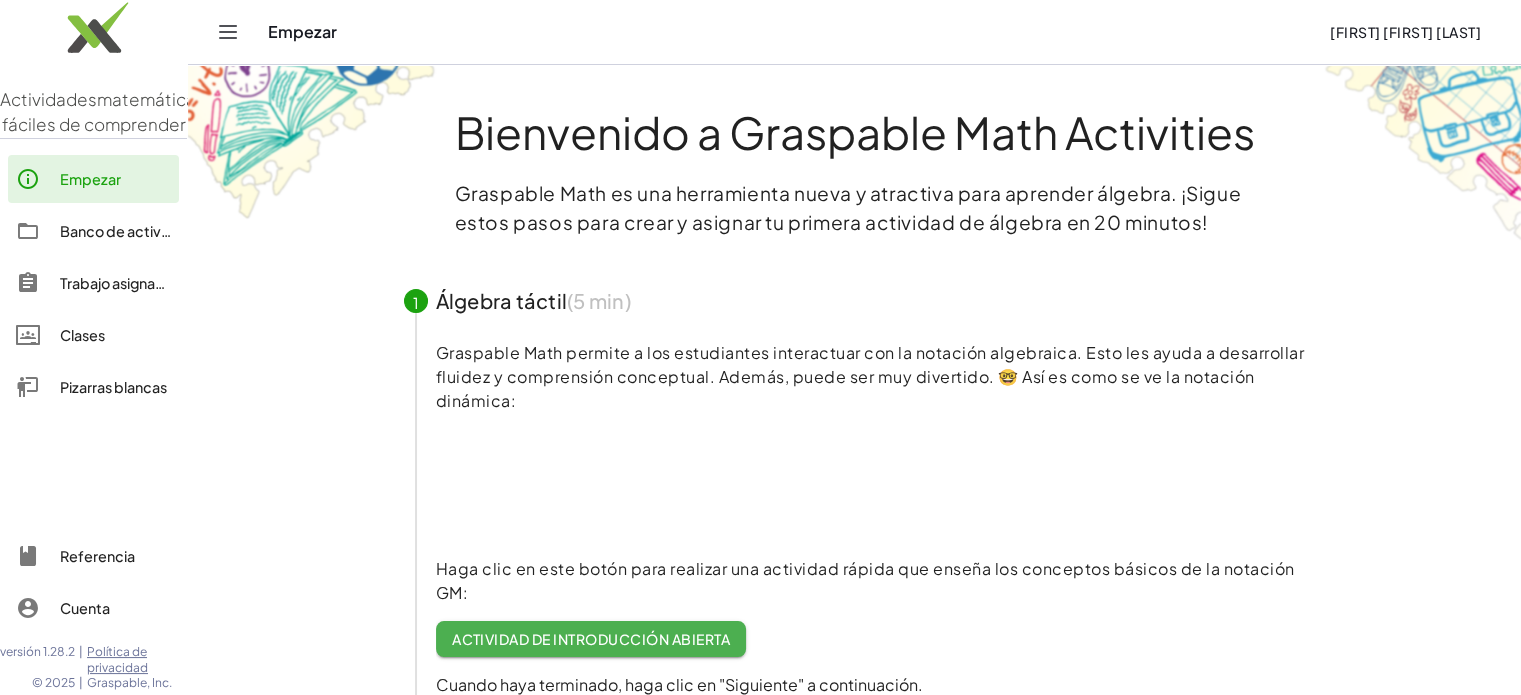 click on "Clases" 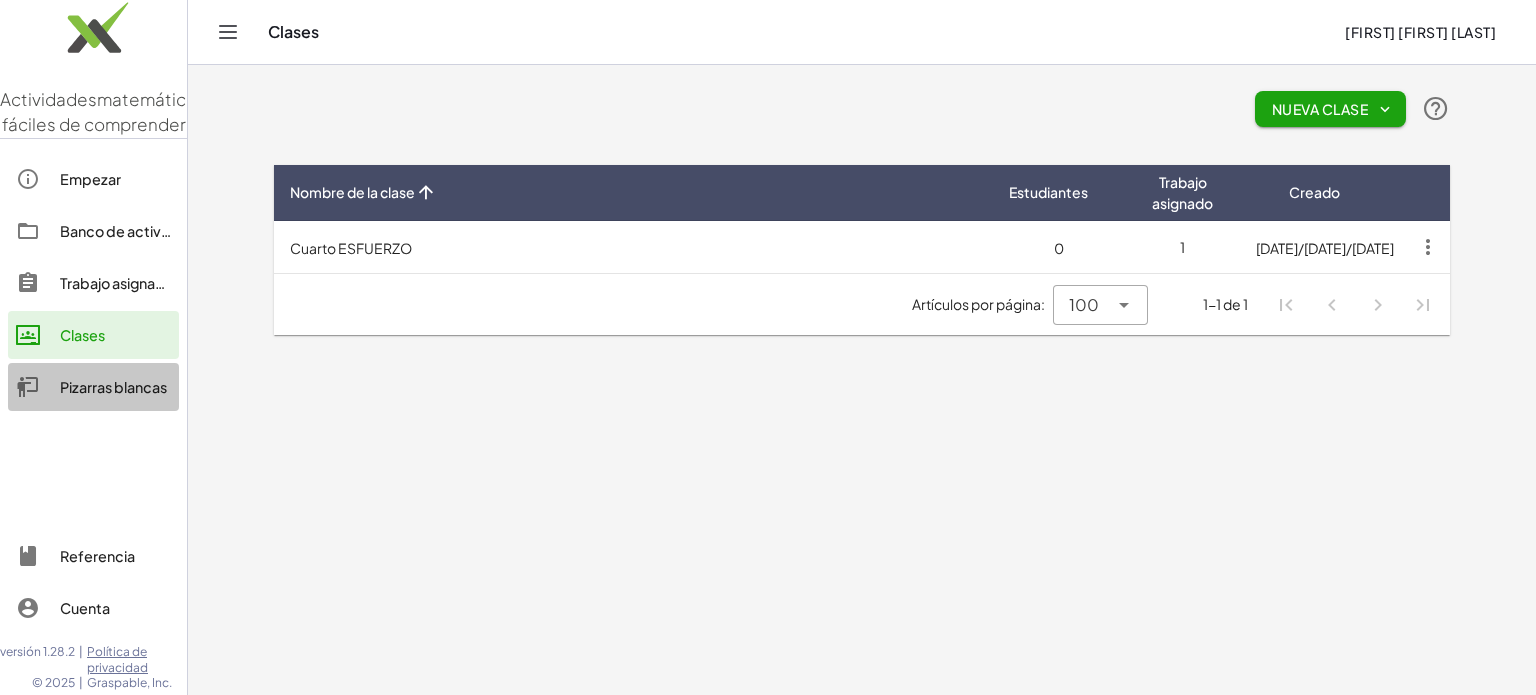click on "Pizarras blancas" at bounding box center [113, 387] 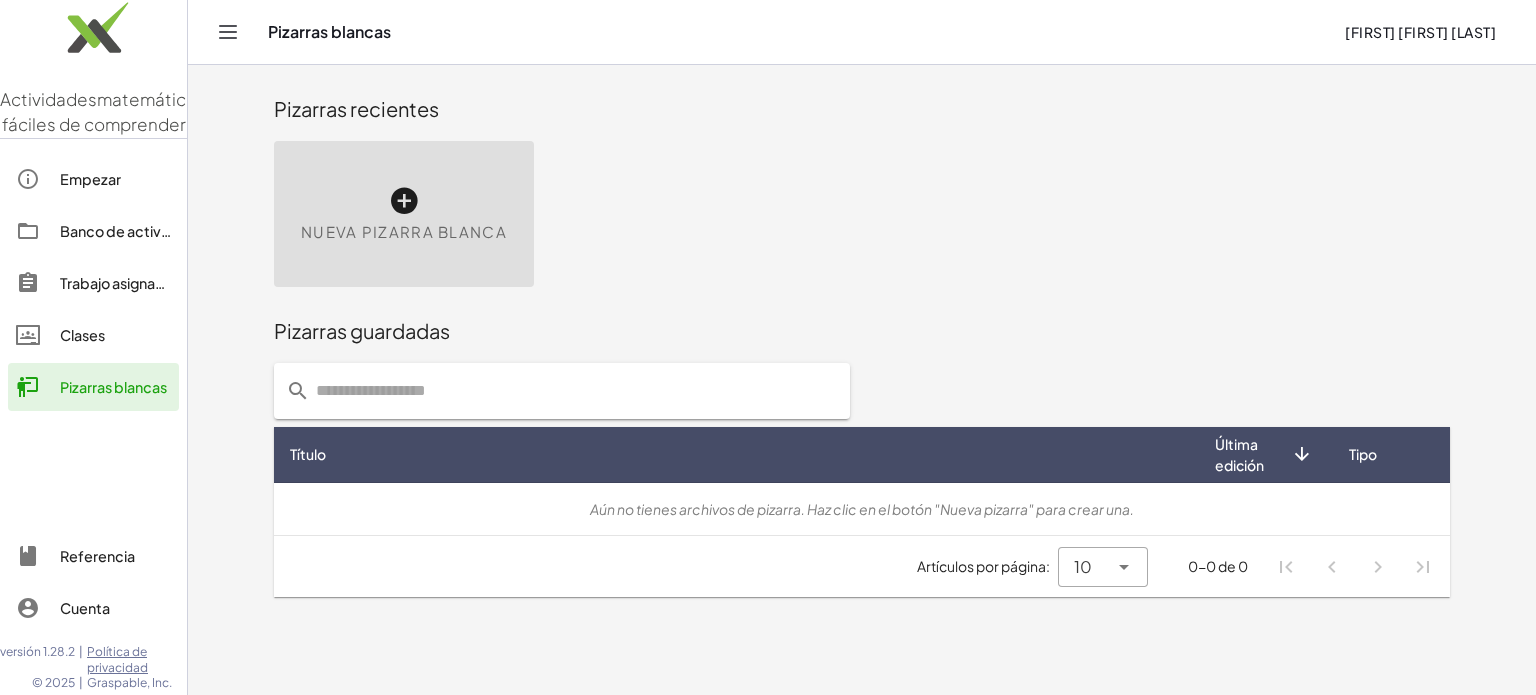 click at bounding box center [404, 201] 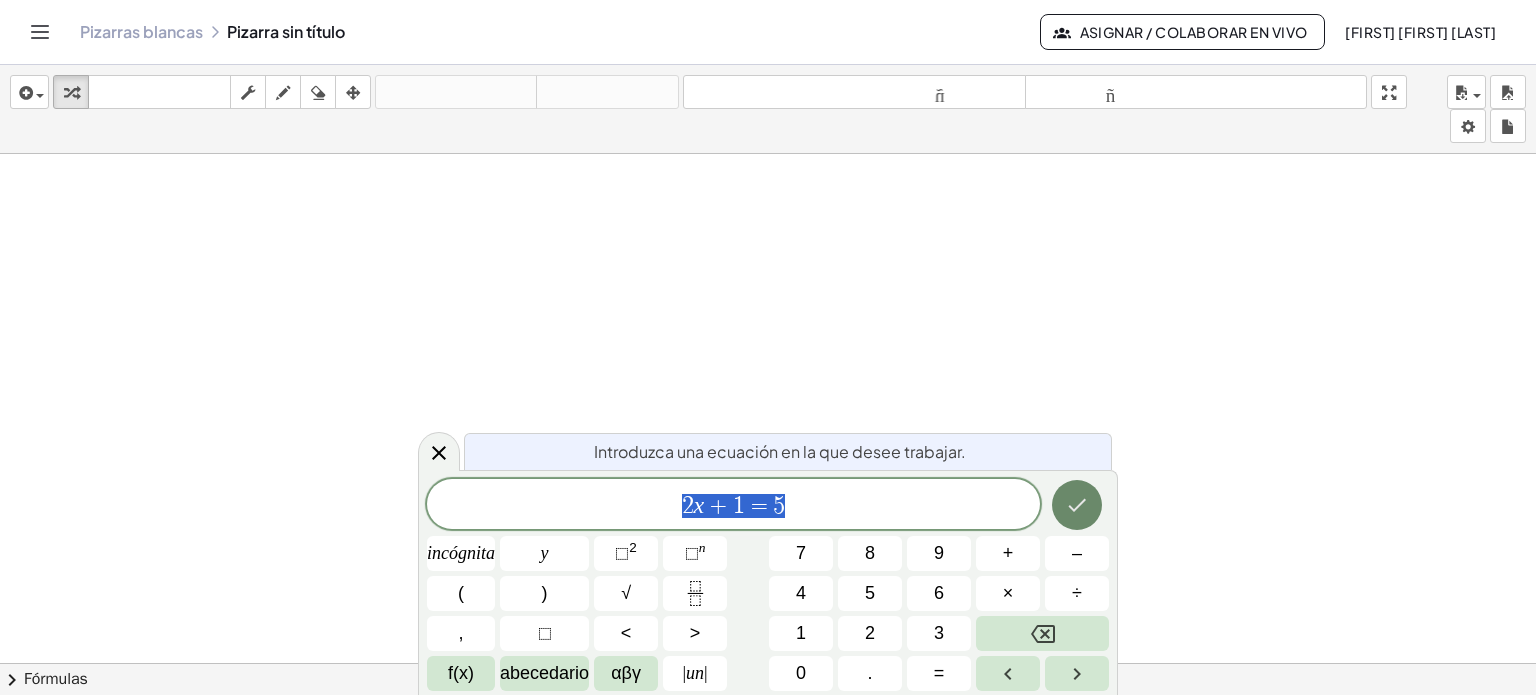 click 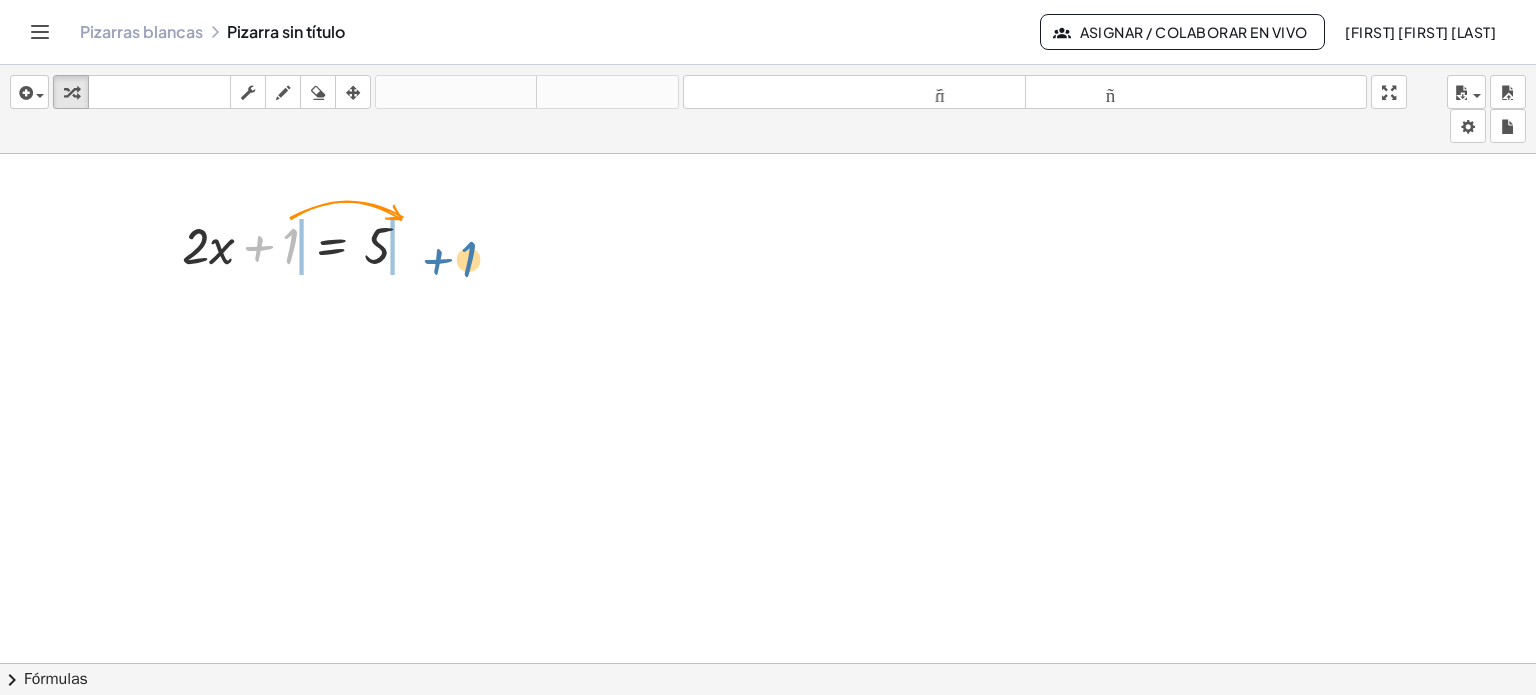 drag, startPoint x: 264, startPoint y: 243, endPoint x: 444, endPoint y: 252, distance: 180.22485 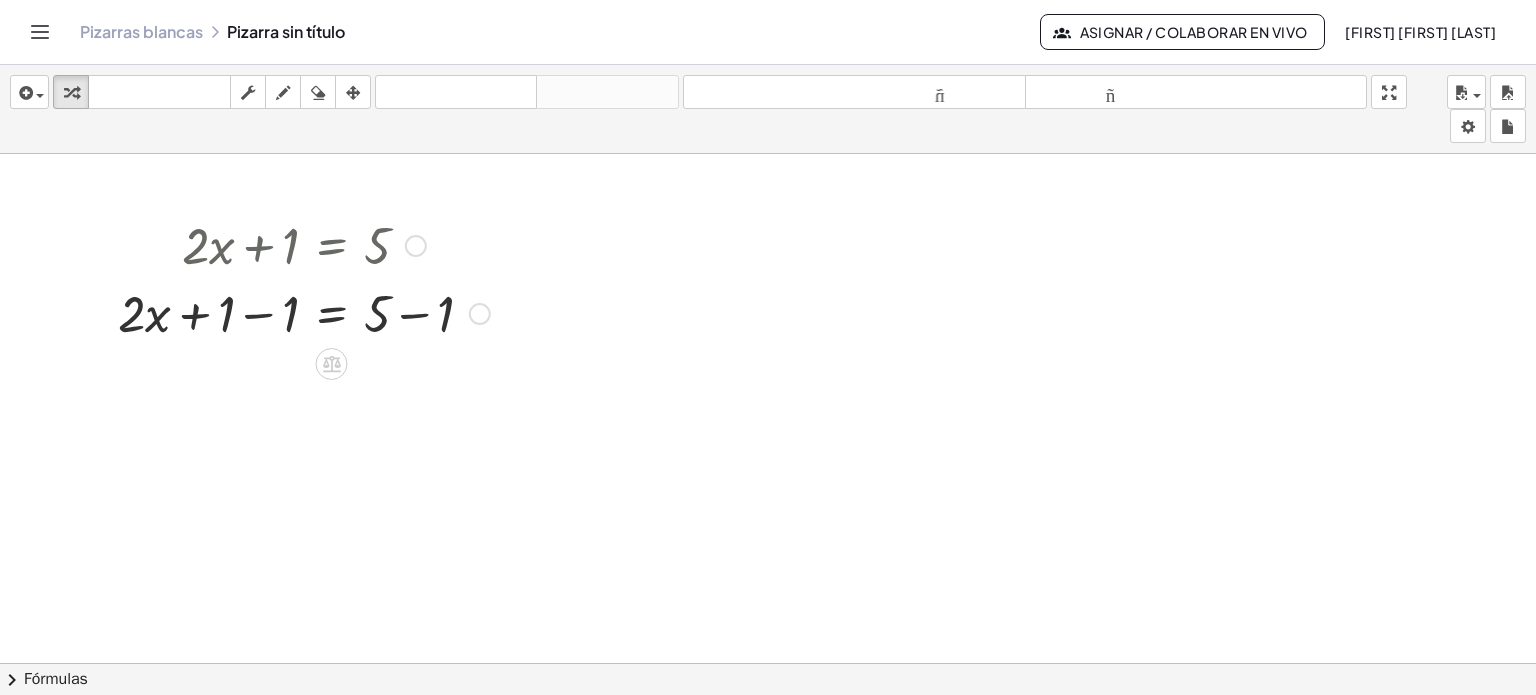 click at bounding box center [304, 312] 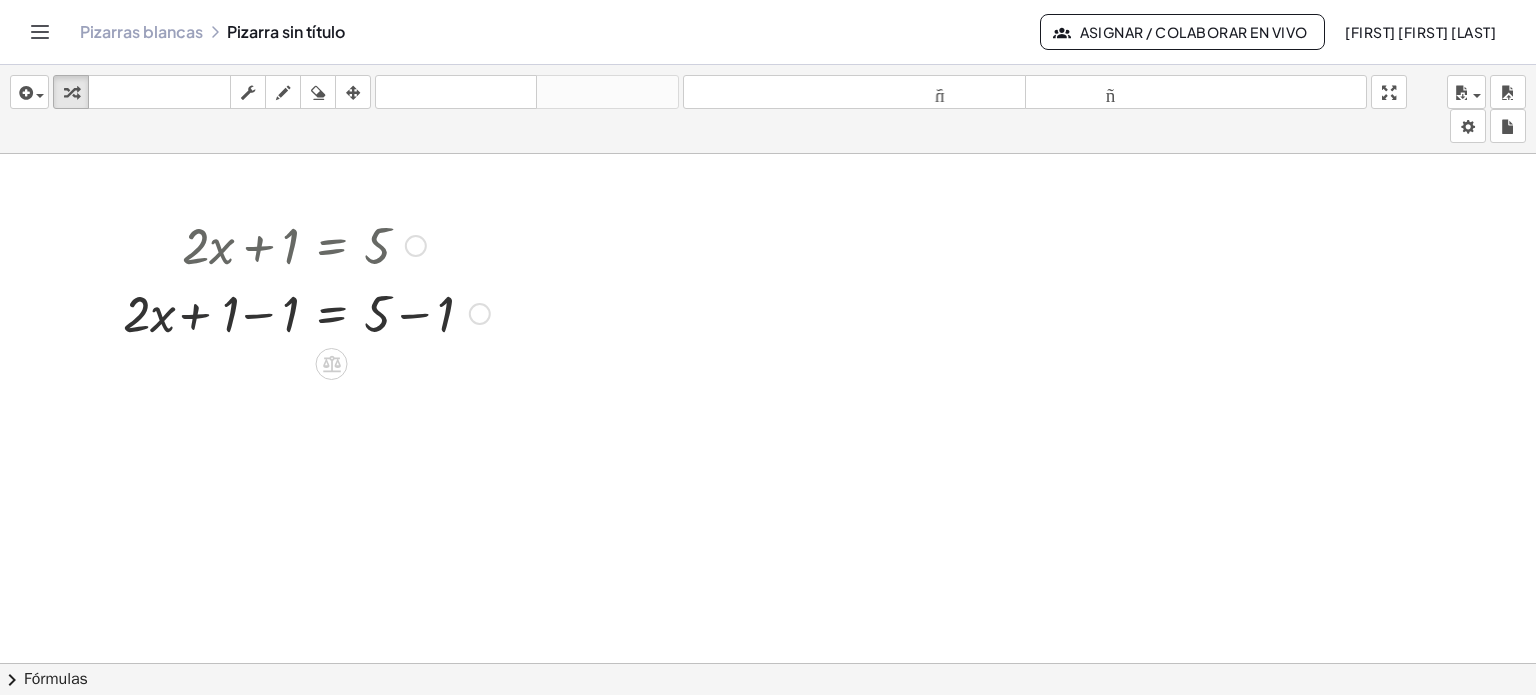 click at bounding box center (304, 312) 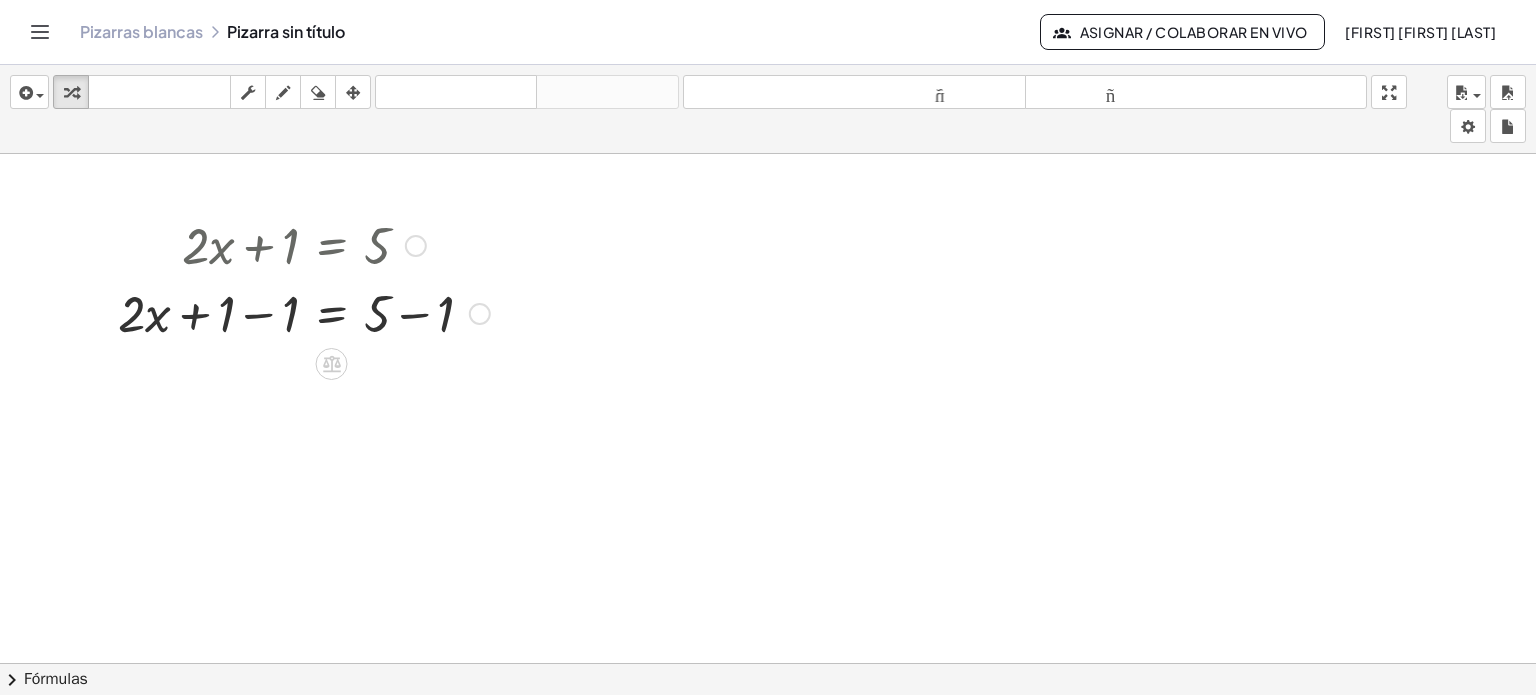 click at bounding box center (304, 312) 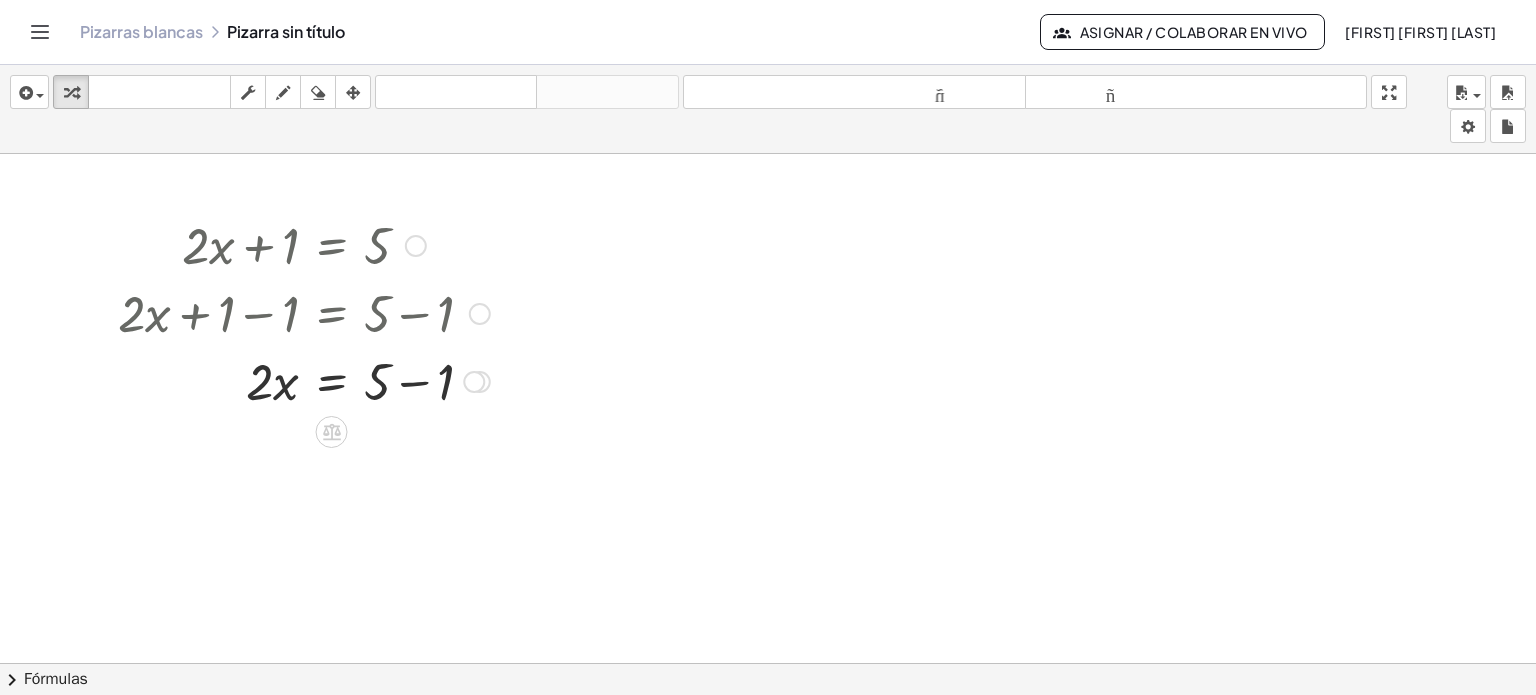 click at bounding box center [304, 380] 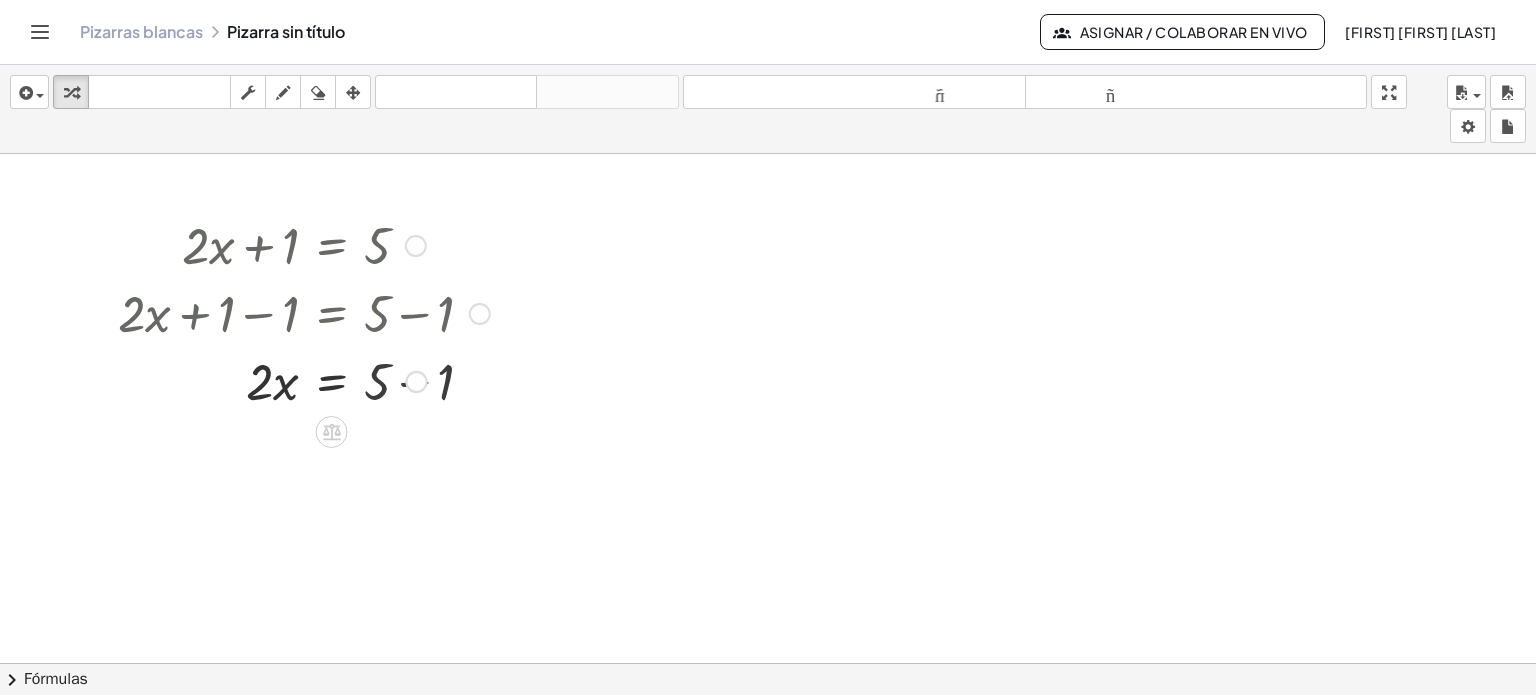 click on "· 2 · x = 5 + − 1 4" at bounding box center (332, 382) 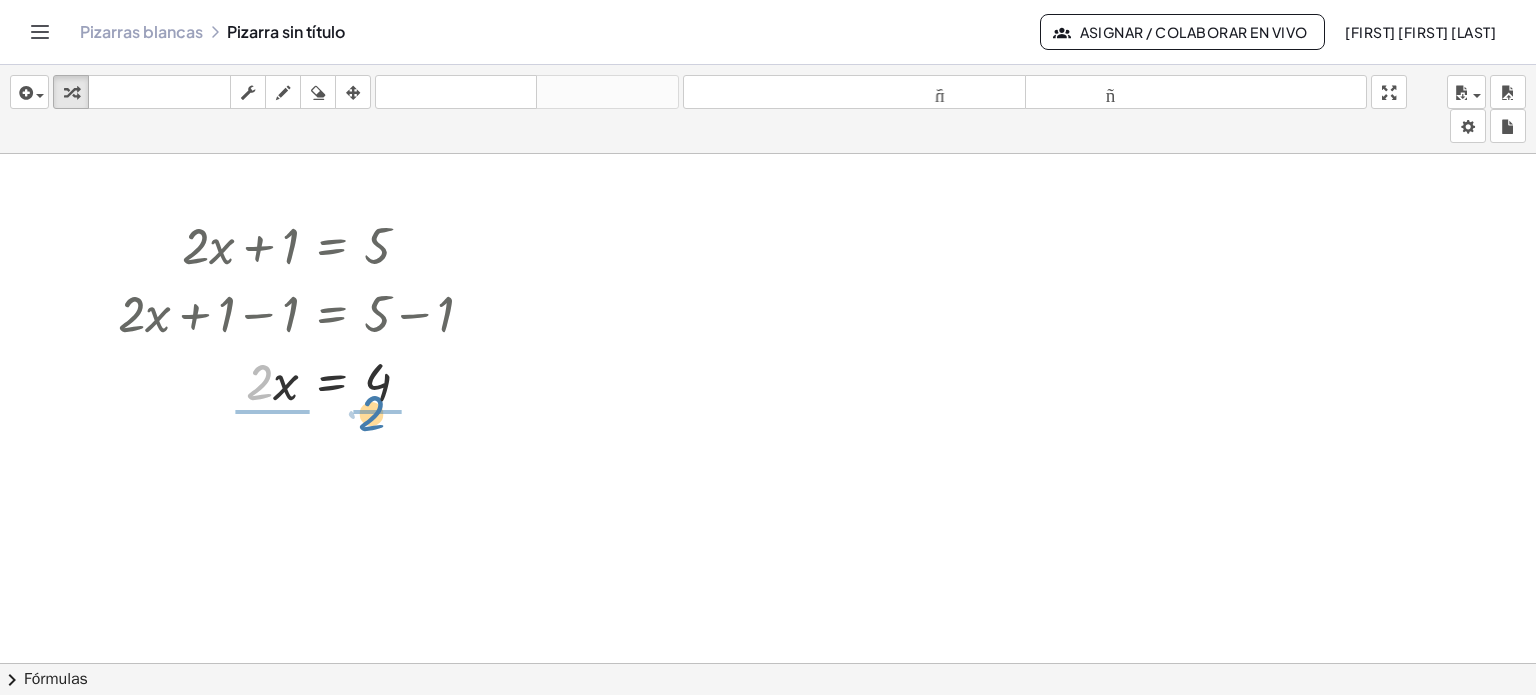 drag, startPoint x: 251, startPoint y: 394, endPoint x: 364, endPoint y: 425, distance: 117.17508 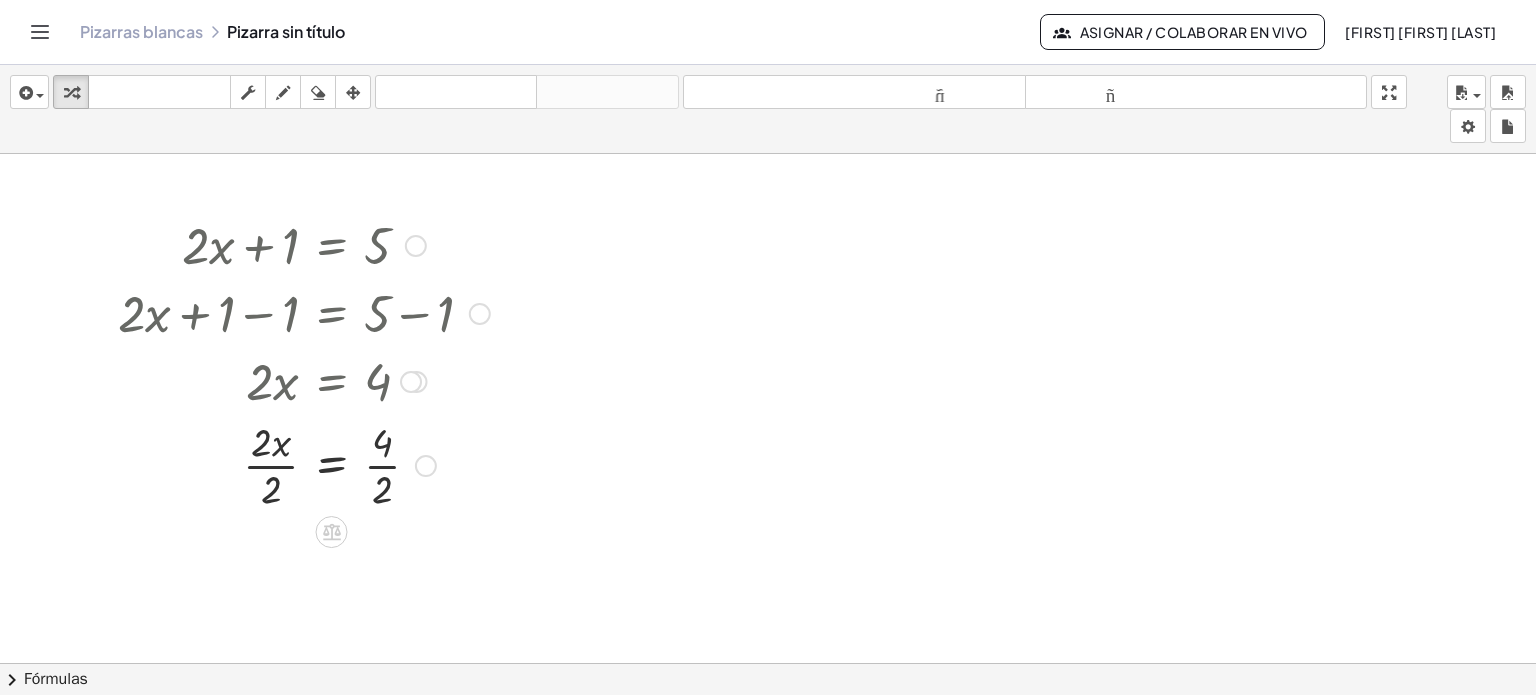 click at bounding box center [304, 464] 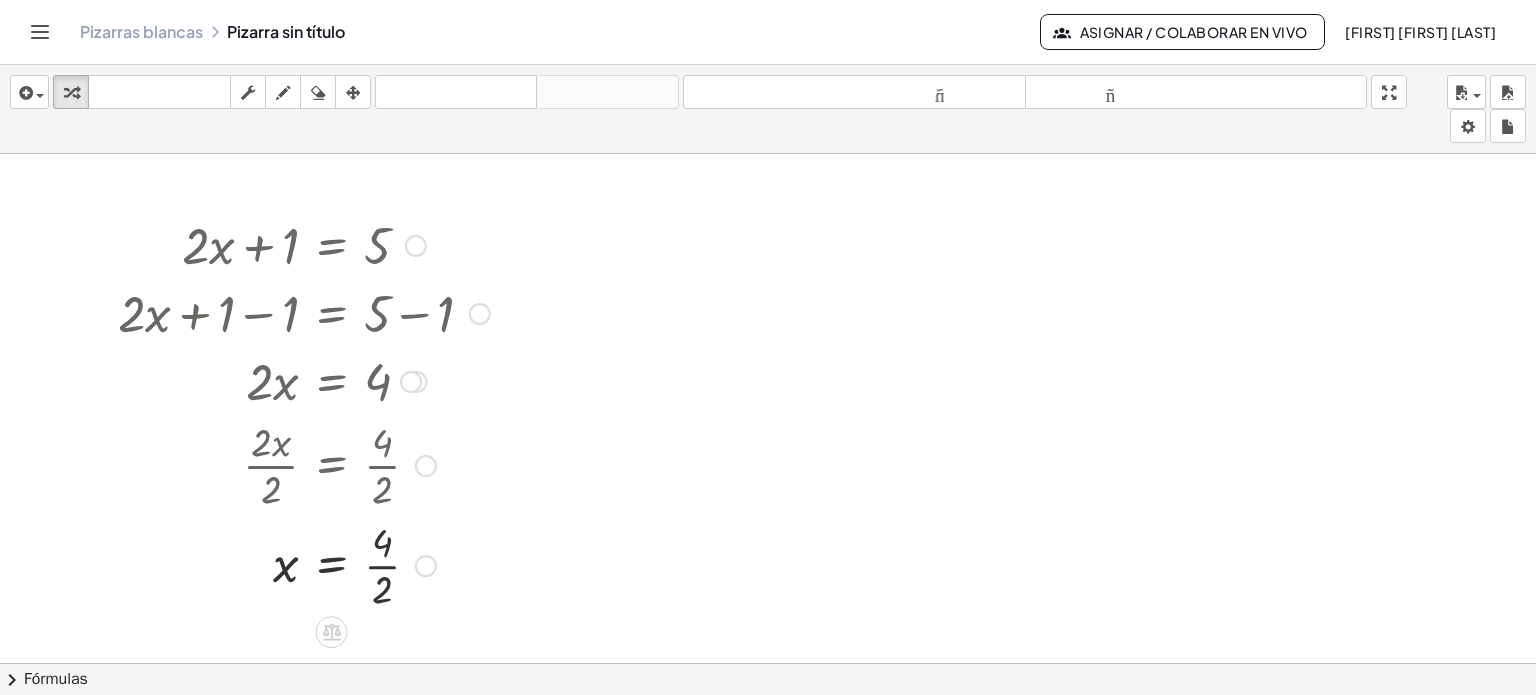 click at bounding box center (304, 564) 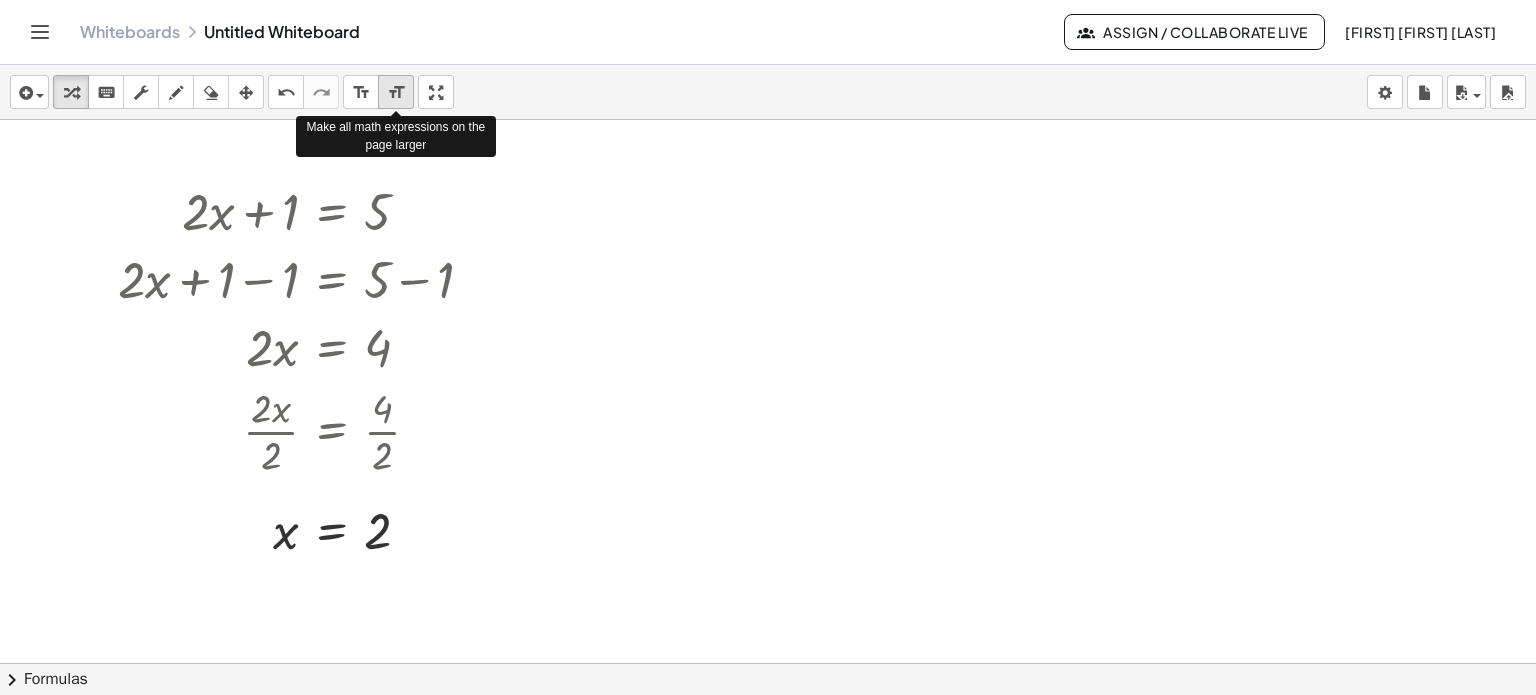 click on "format_size" at bounding box center [396, 92] 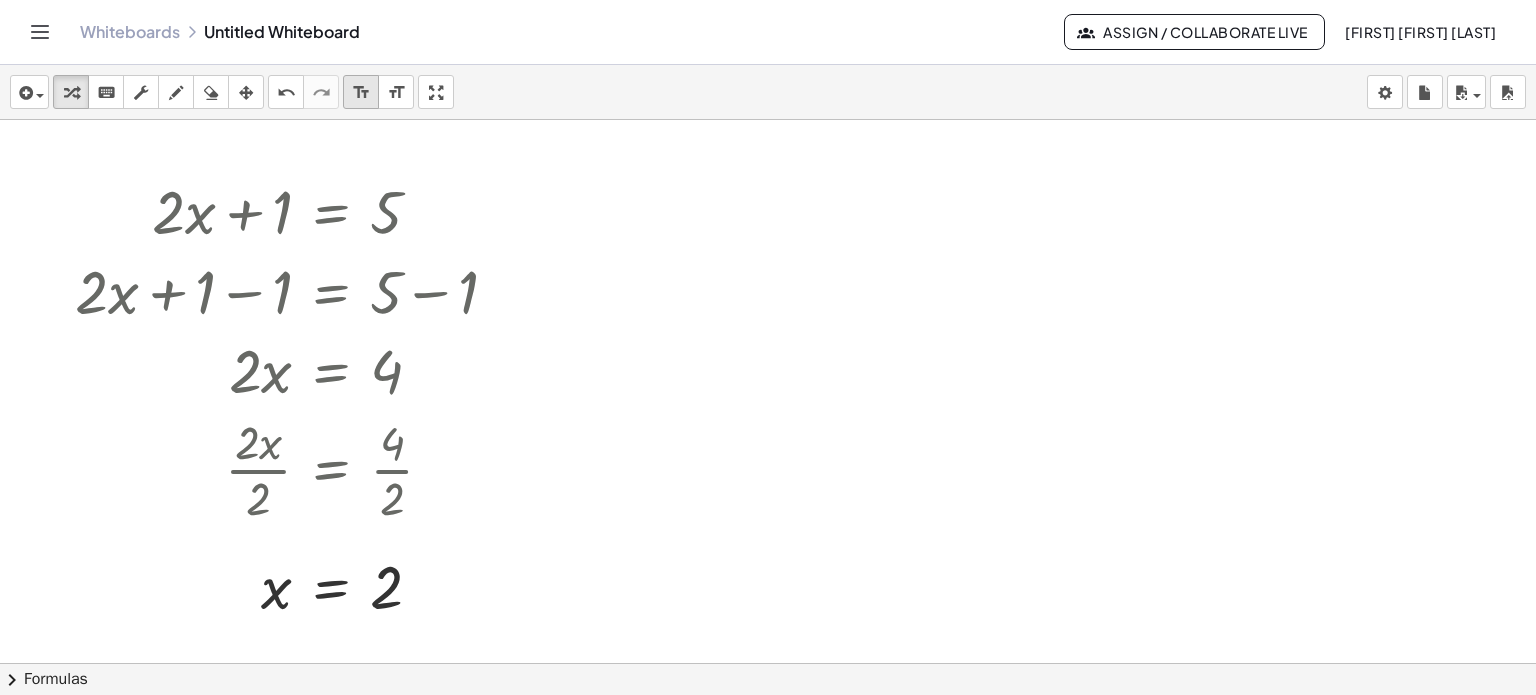 click on "format_size" at bounding box center (361, 93) 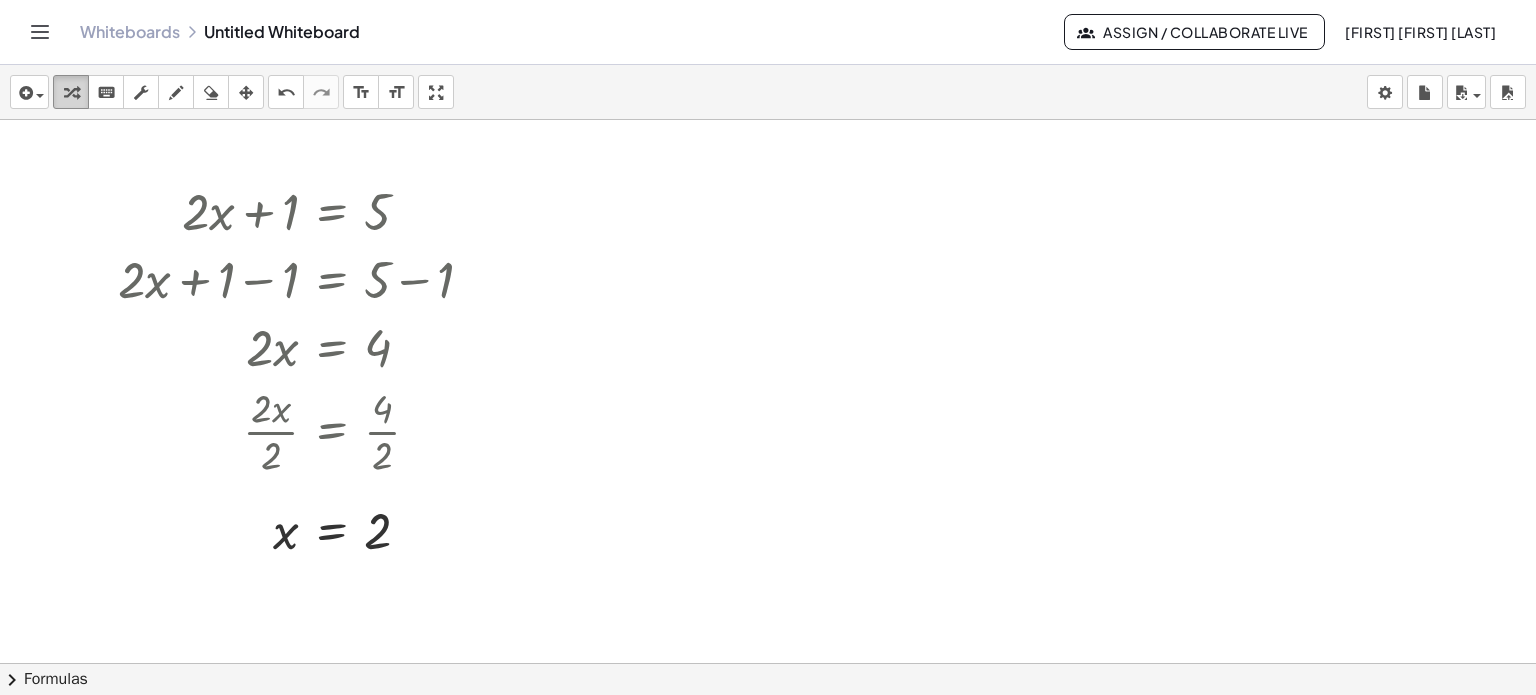 click at bounding box center [71, 93] 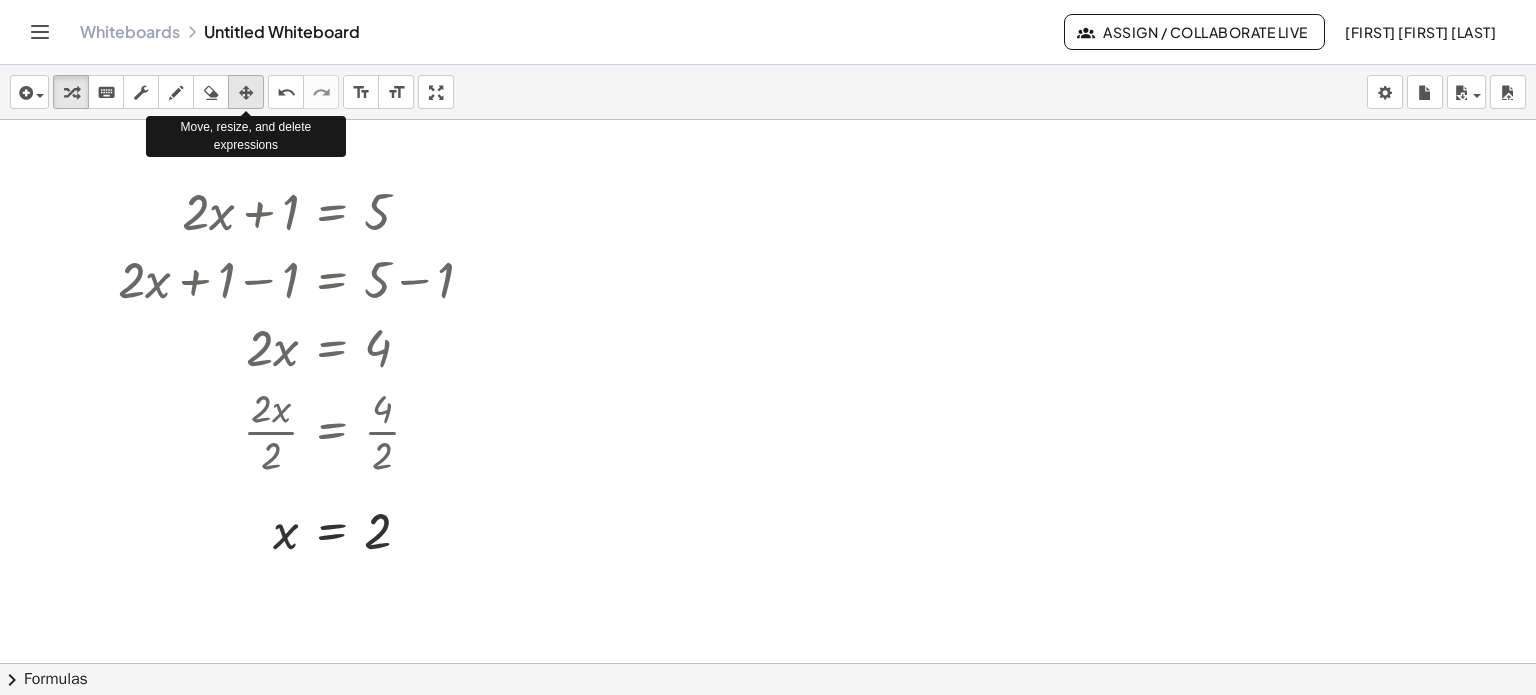 click at bounding box center (246, 93) 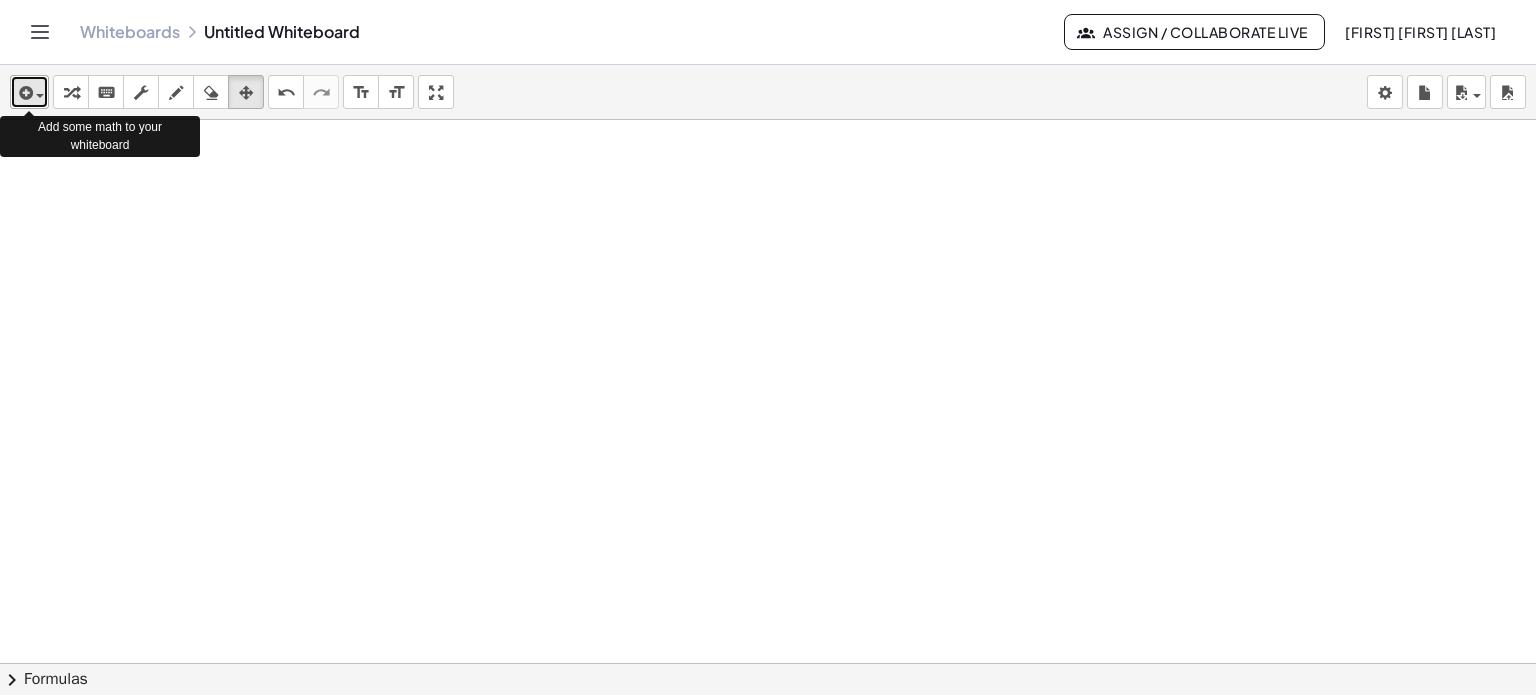 click on "insert" at bounding box center (29, 92) 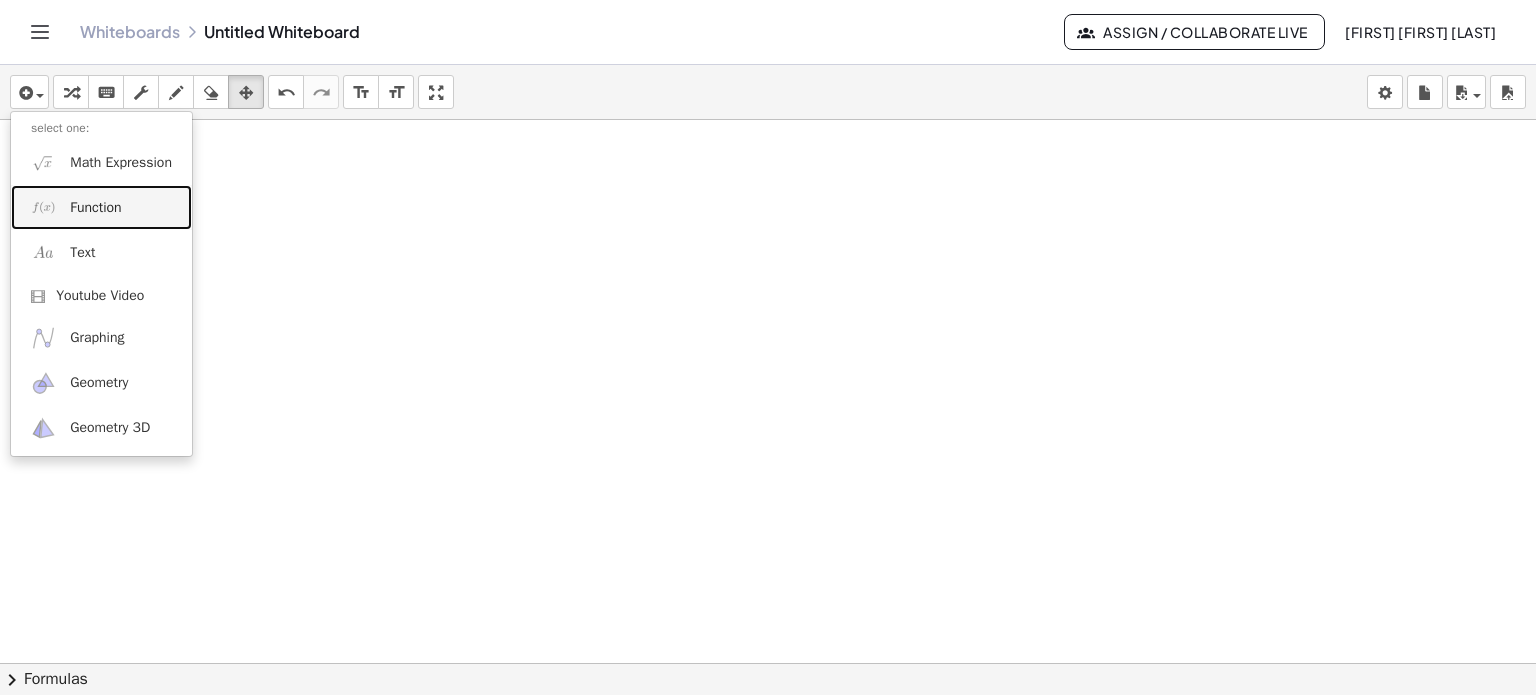 click on "Function" at bounding box center [101, 207] 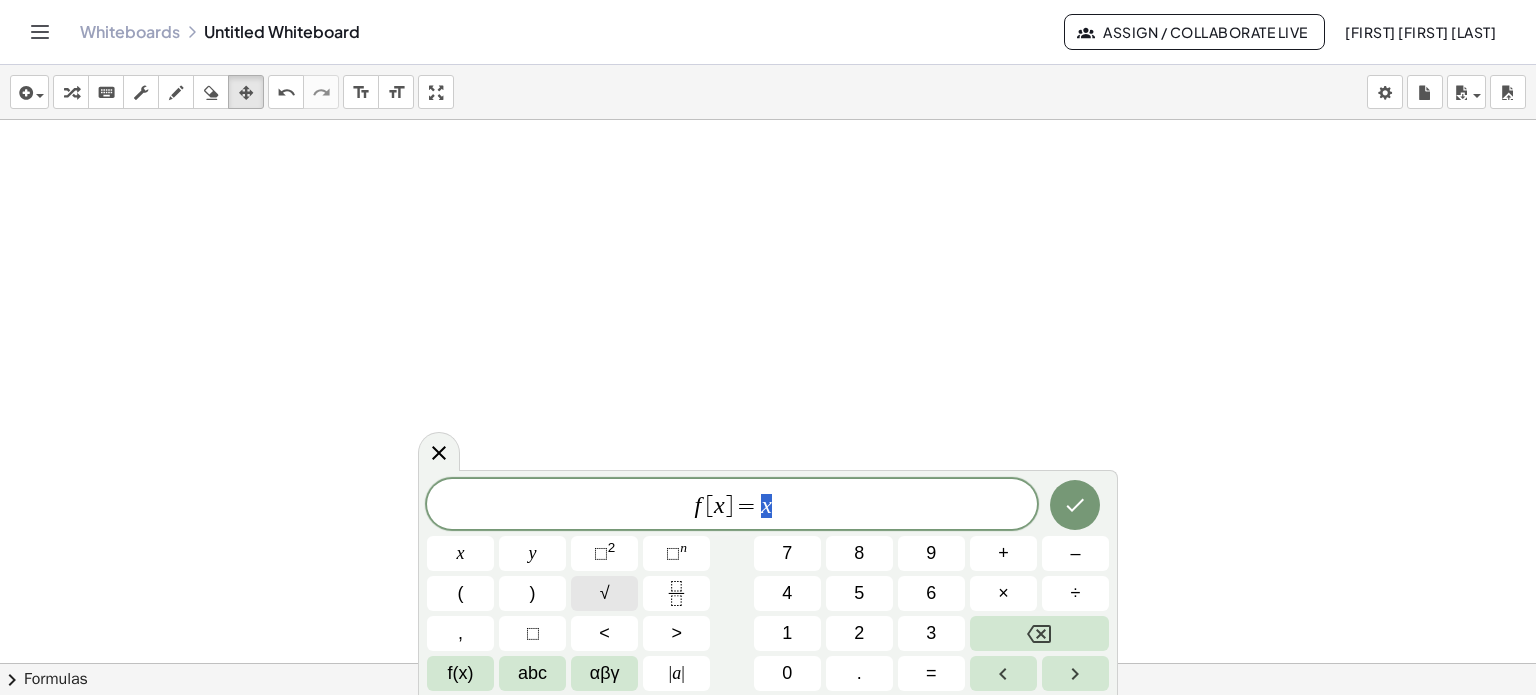 click on "√" at bounding box center [605, 593] 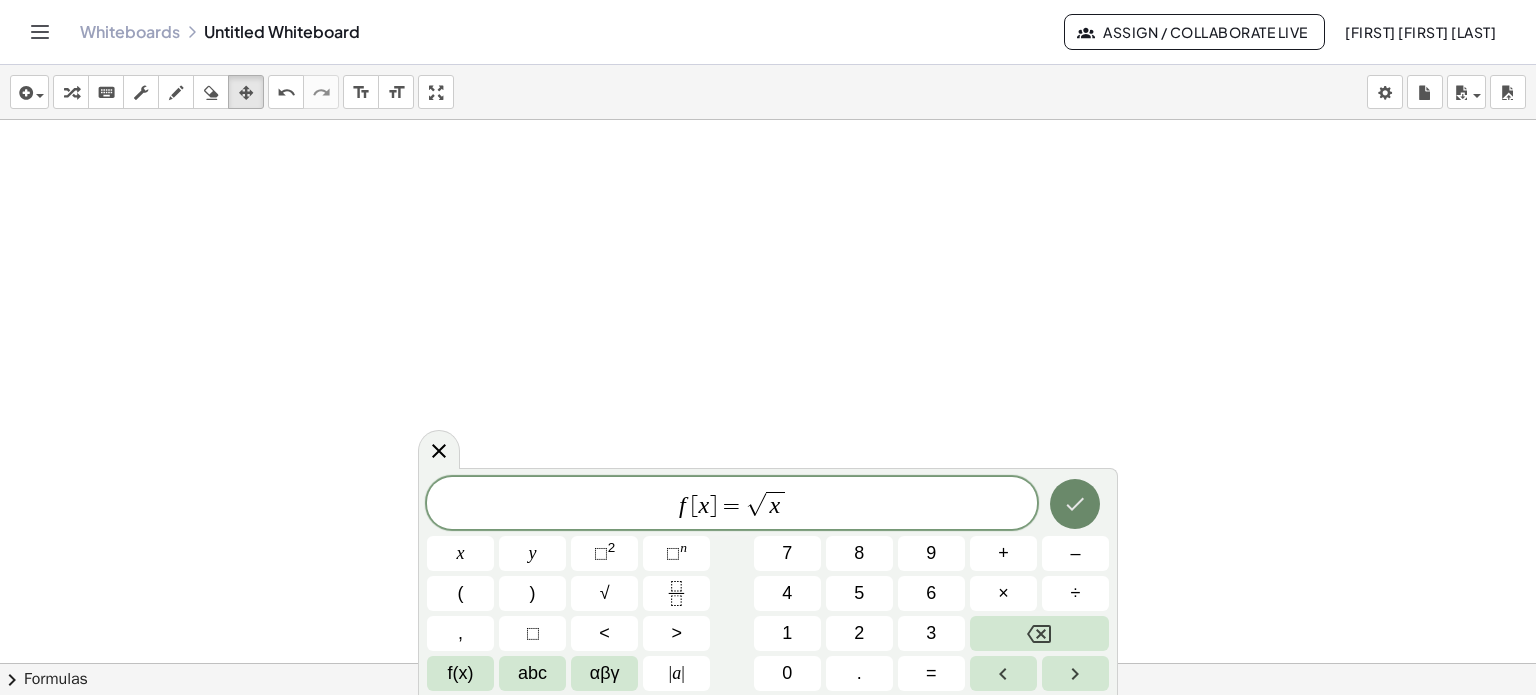 click 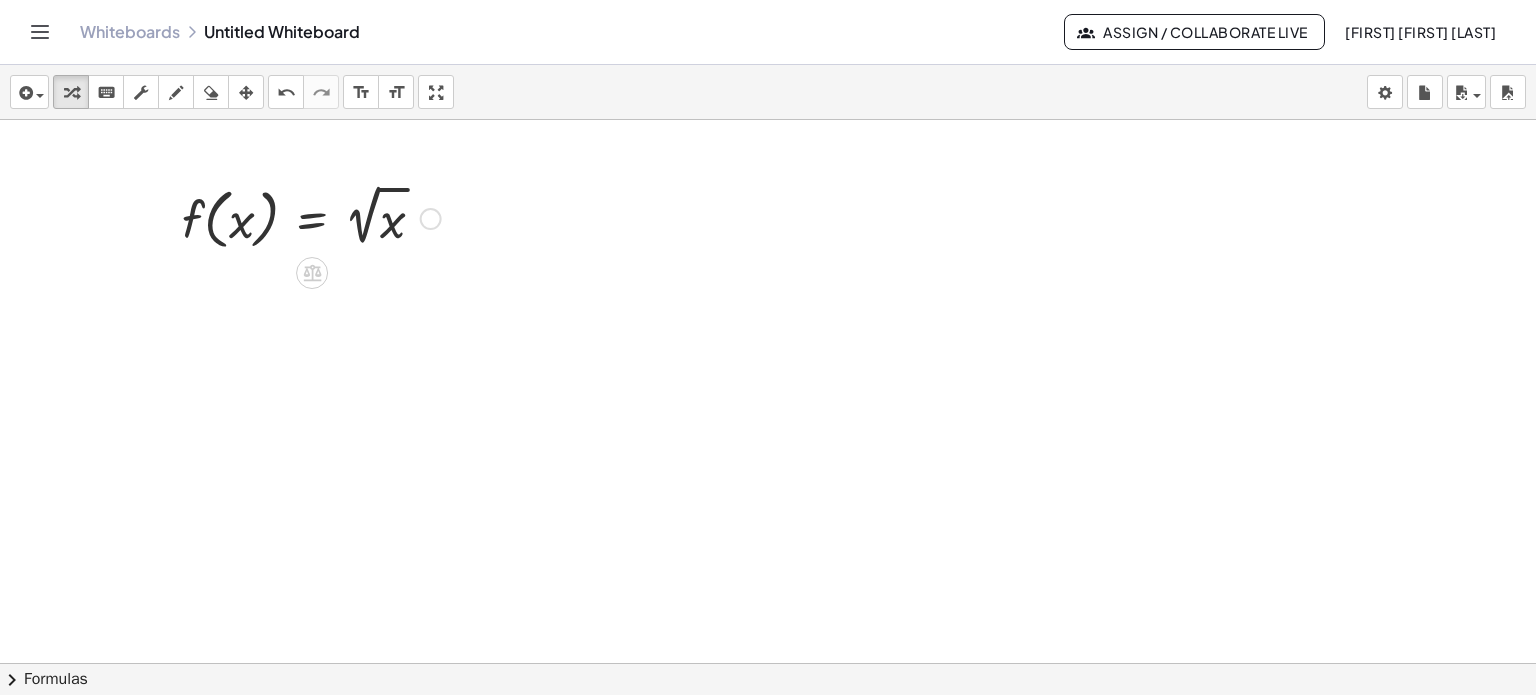 click at bounding box center [431, 219] 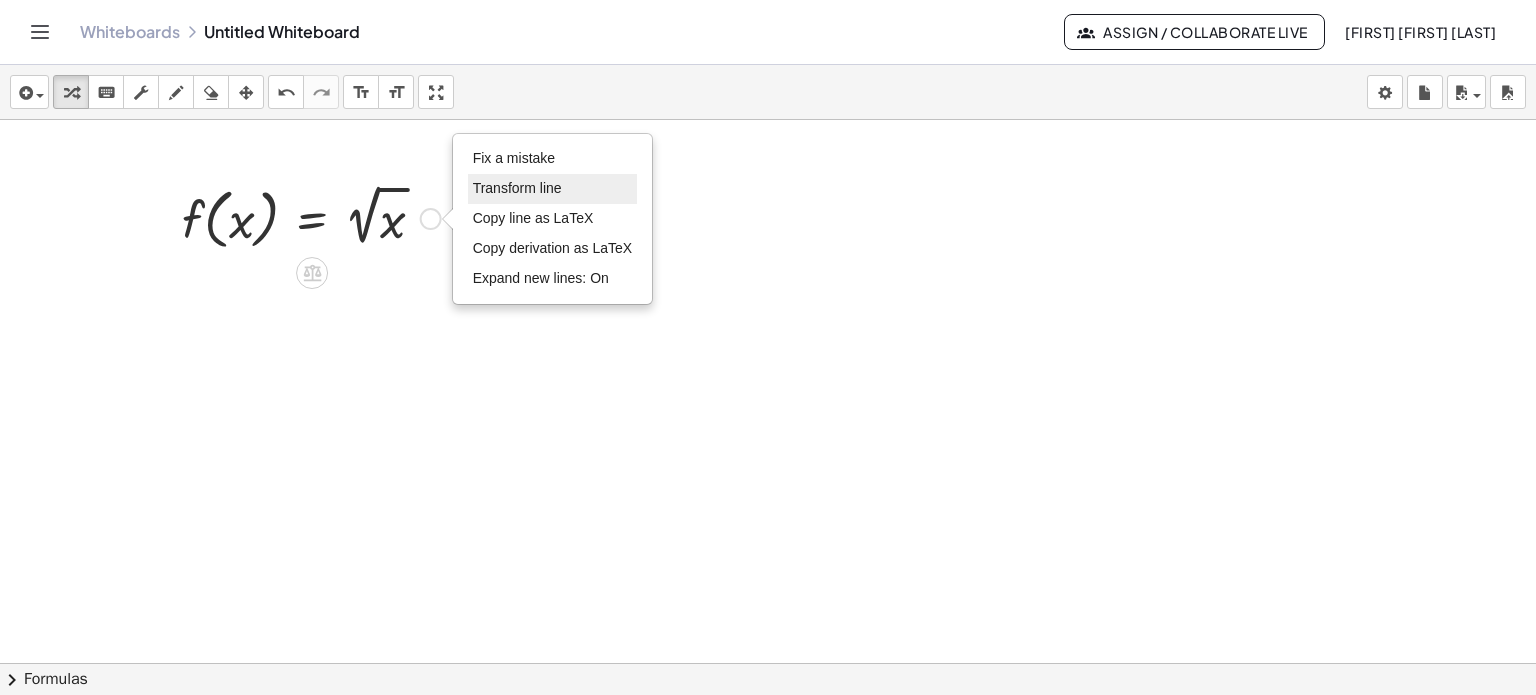 click on "Transform line" at bounding box center [517, 188] 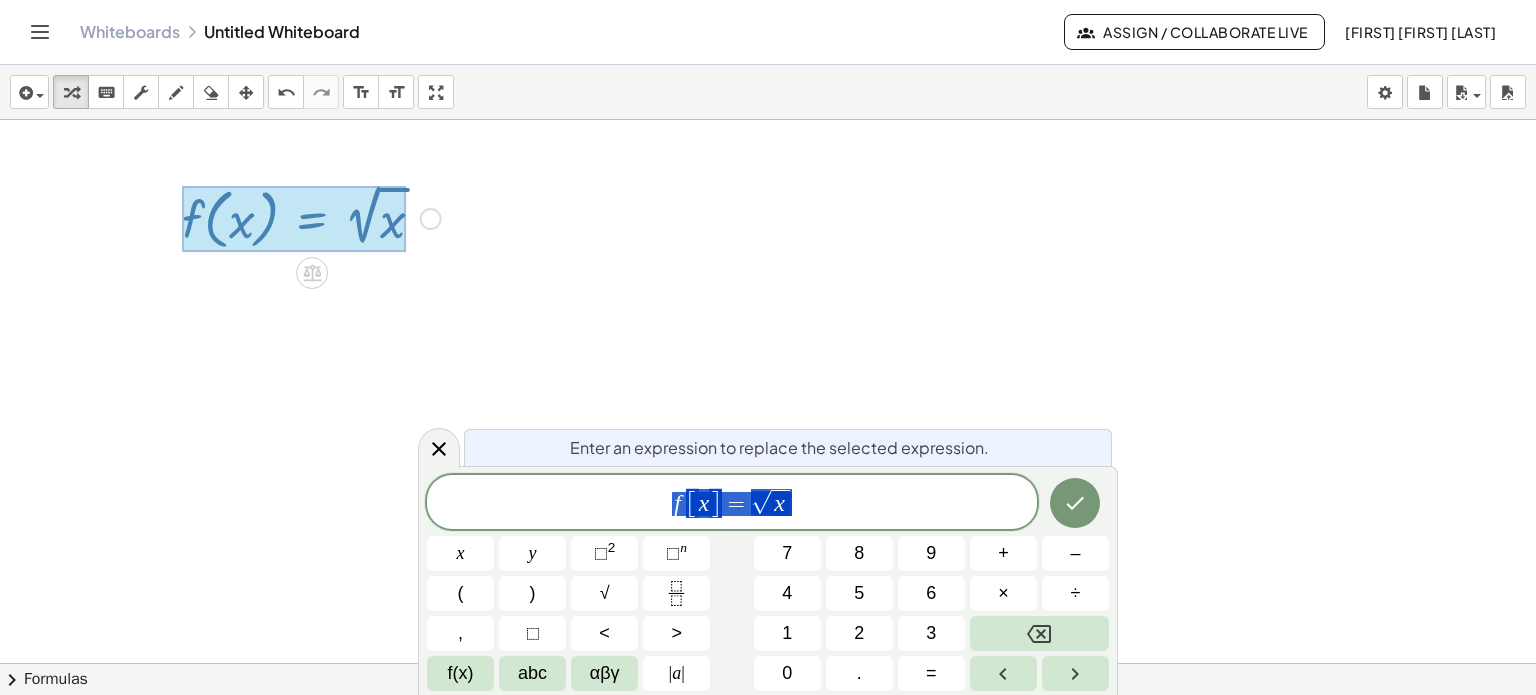 click on "f [ x ] = √ x" at bounding box center (732, 503) 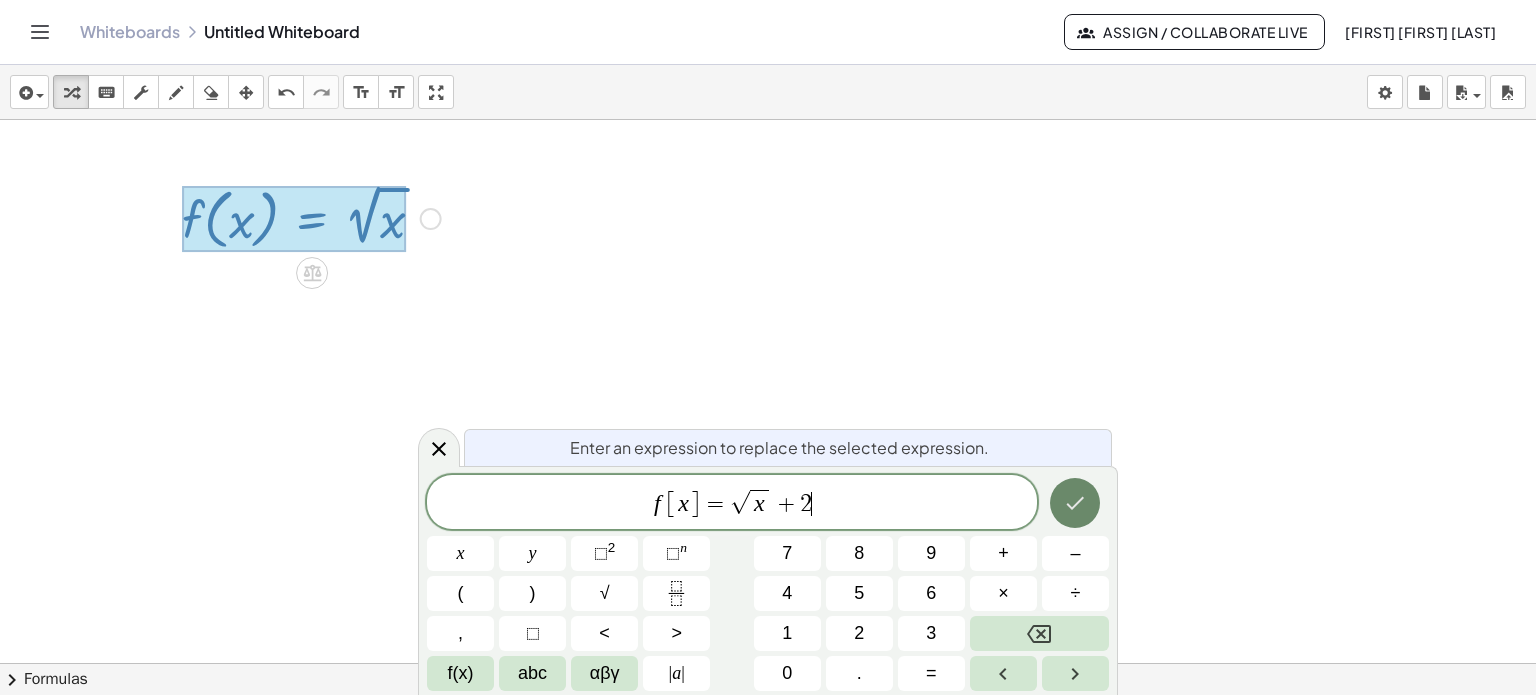 click 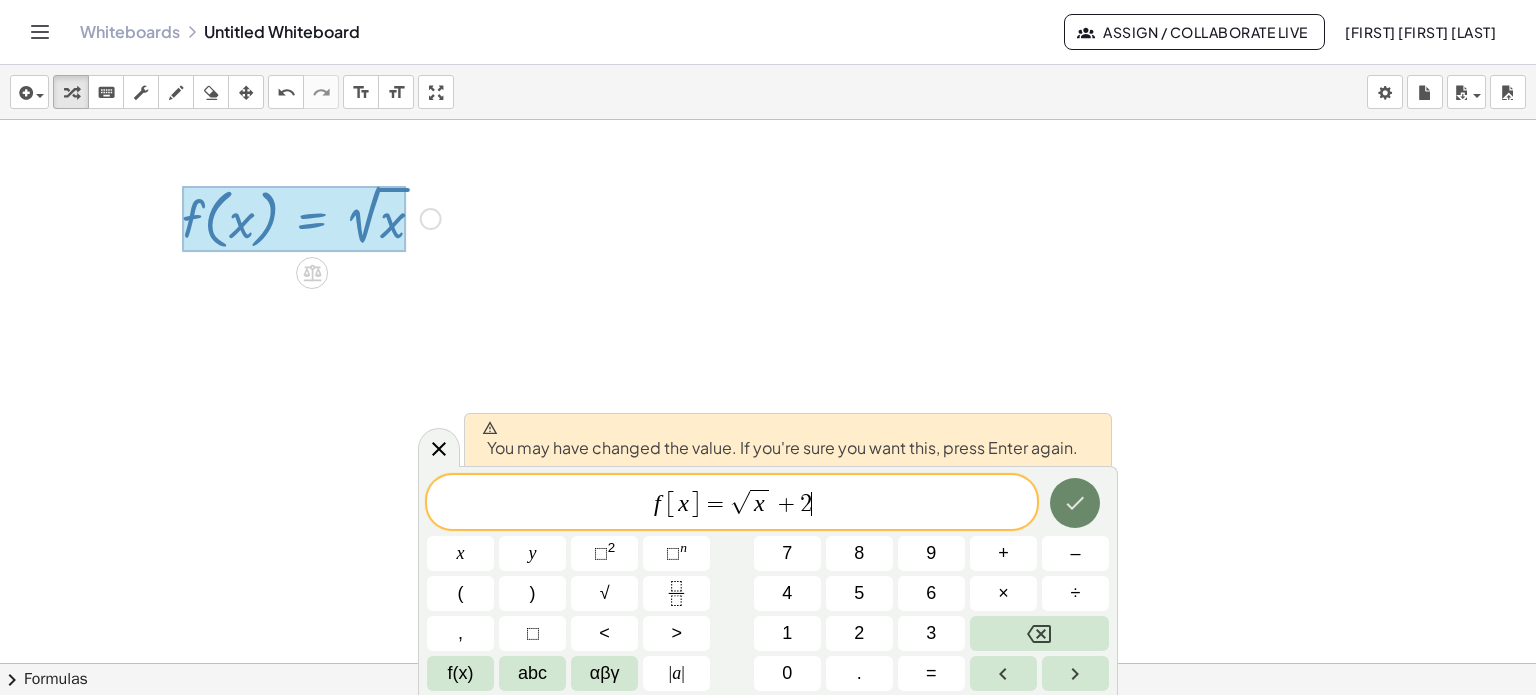 click 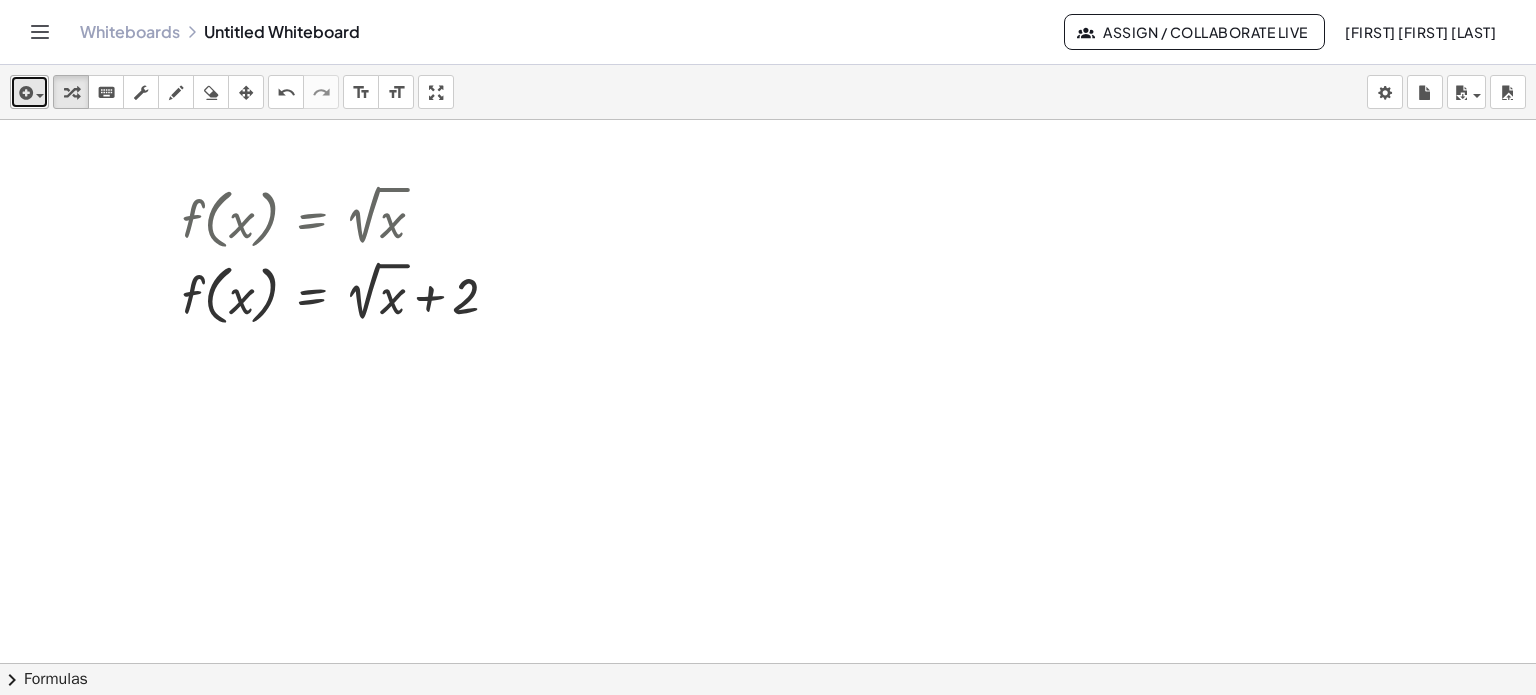 click at bounding box center [24, 93] 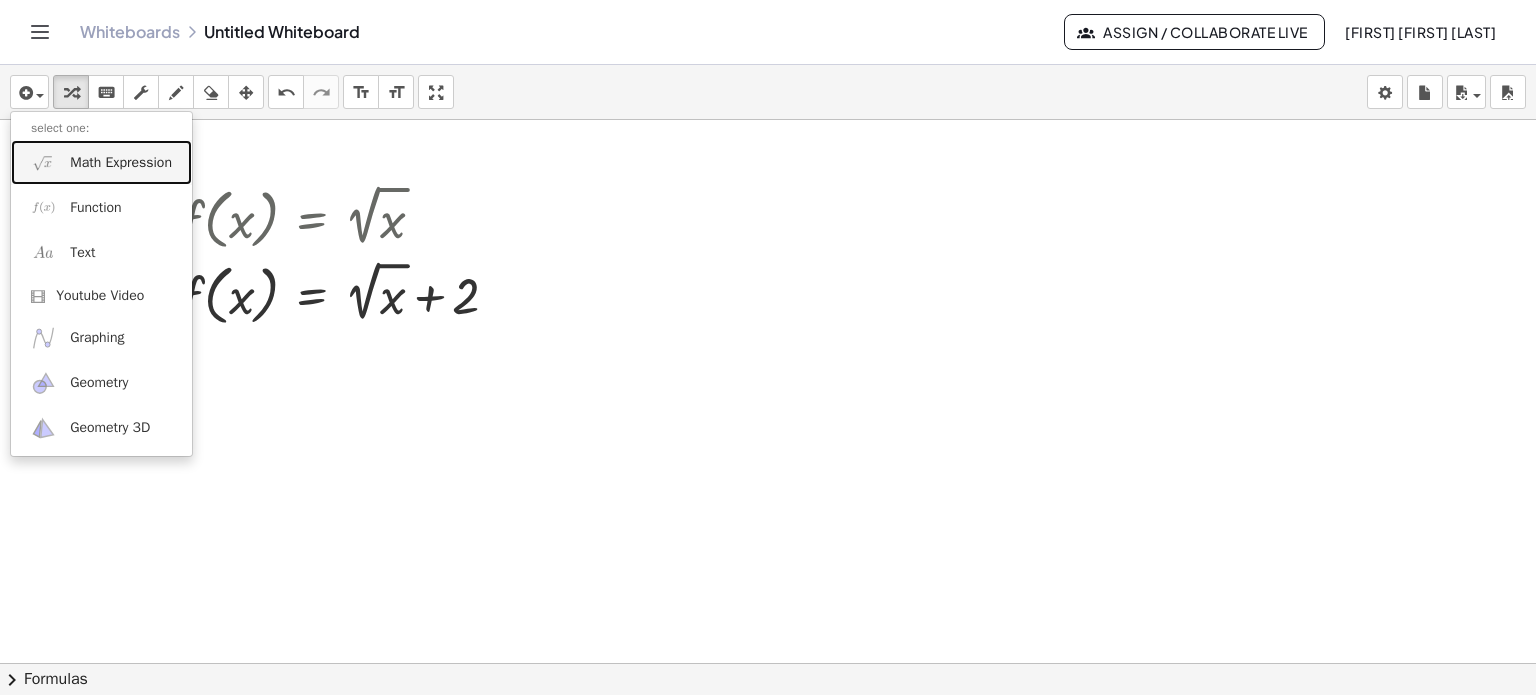 click on "Math Expression" at bounding box center (121, 163) 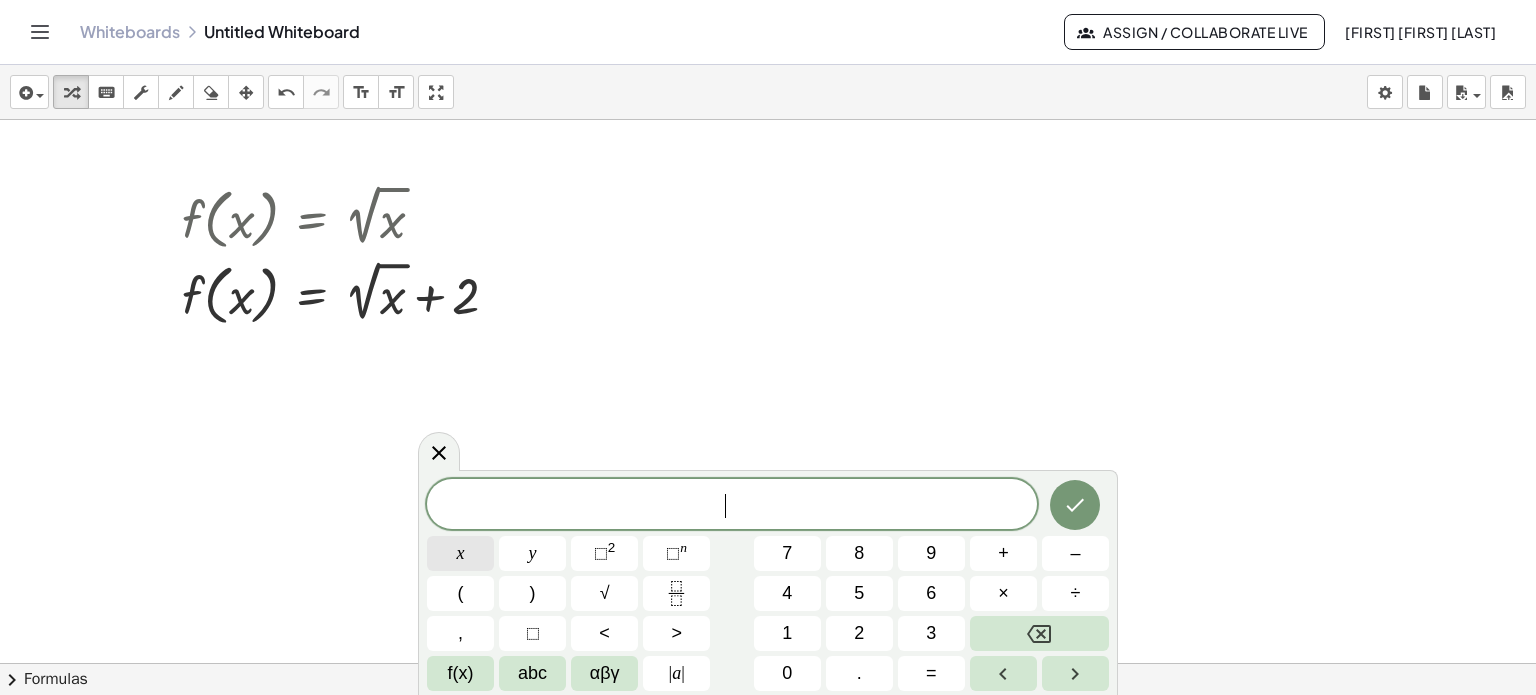 click on "x" at bounding box center (460, 553) 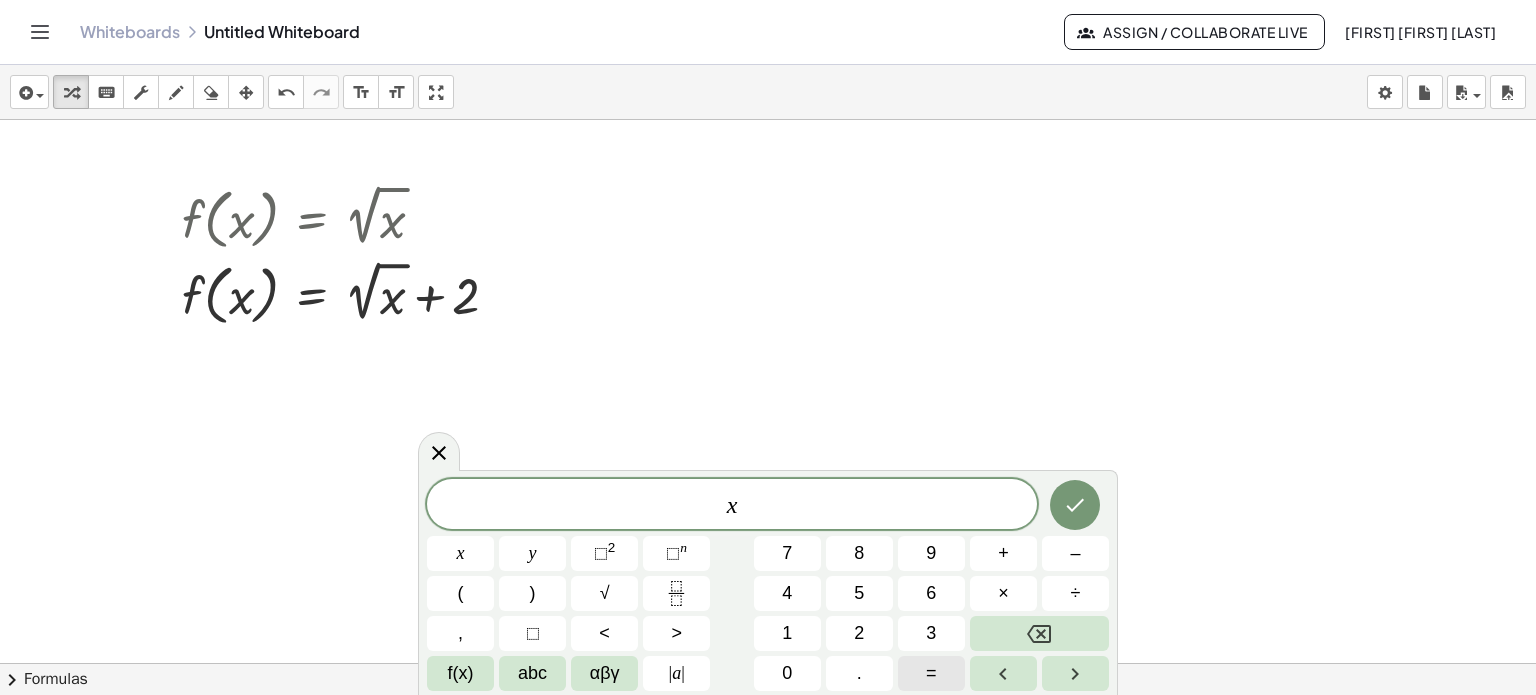 click on "=" at bounding box center [931, 673] 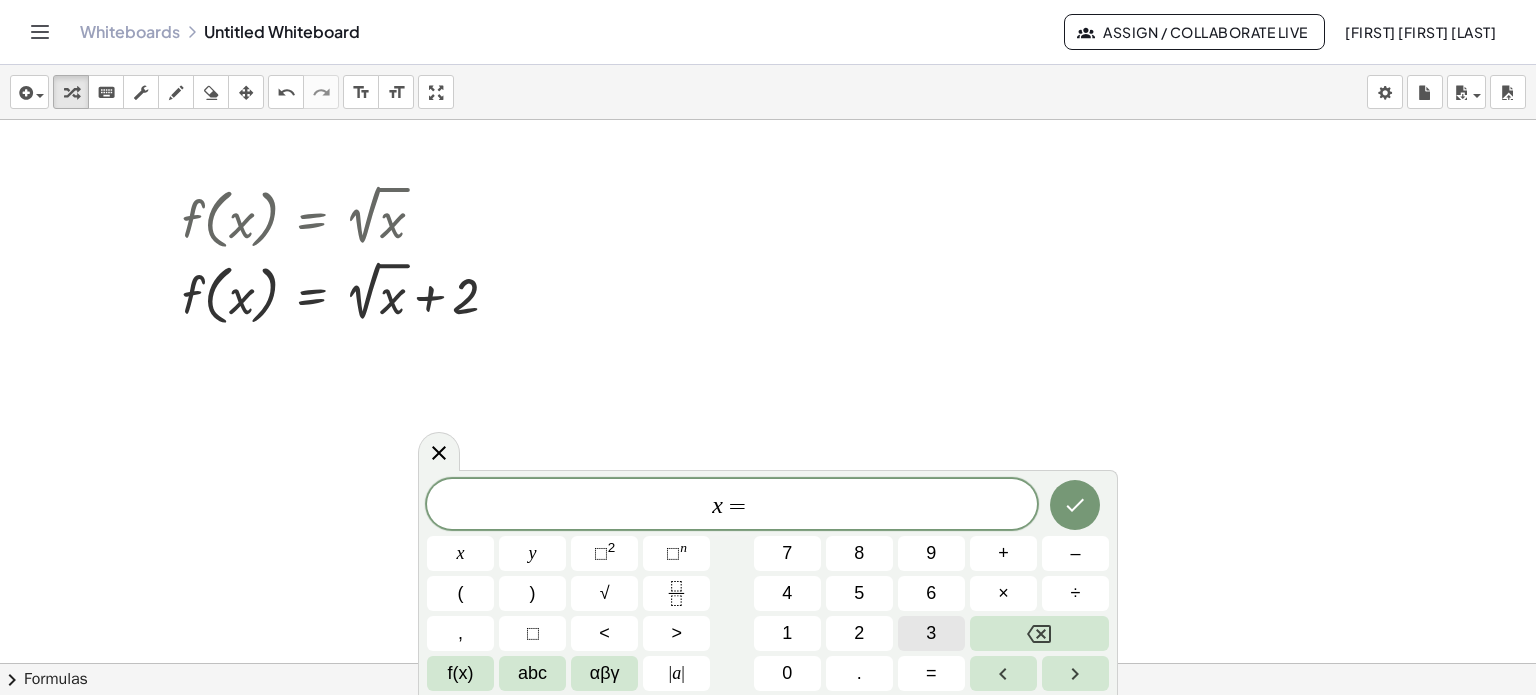 click on "3" at bounding box center [931, 633] 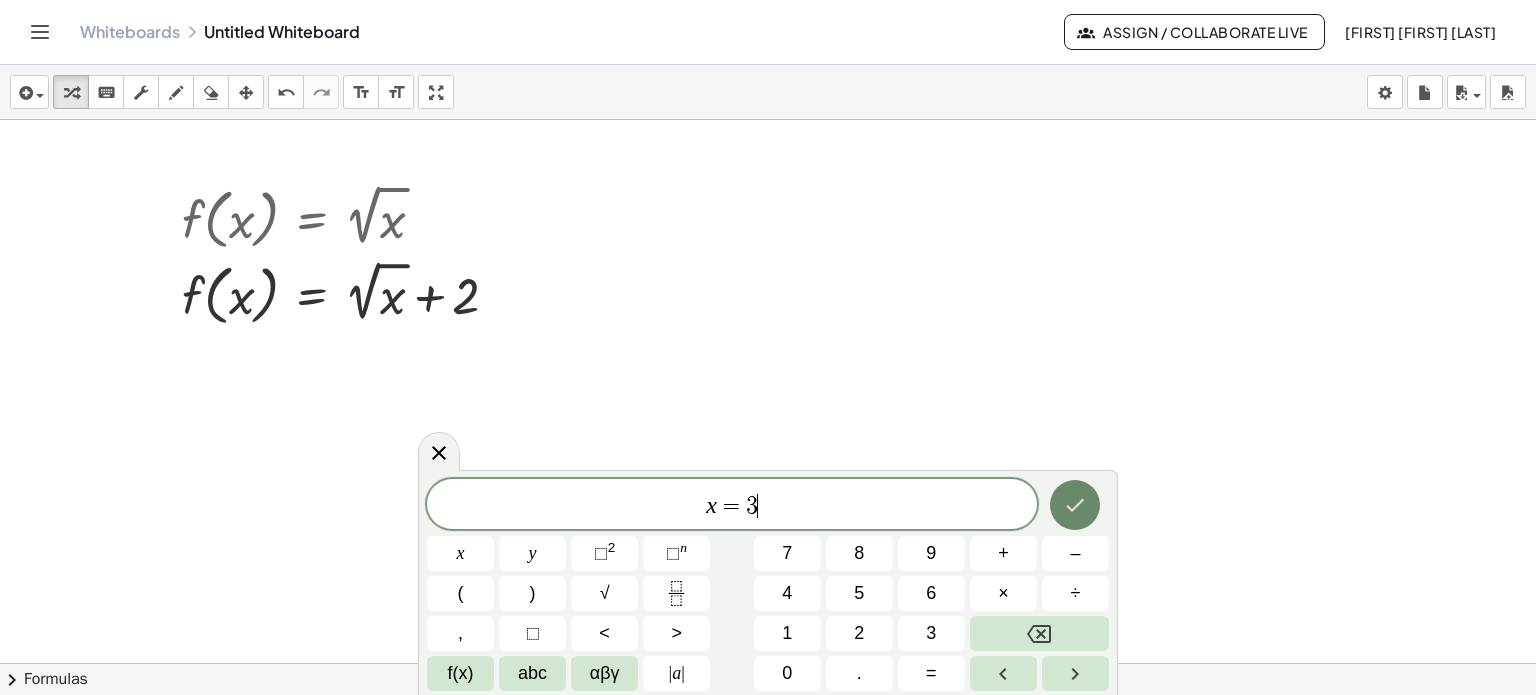 click 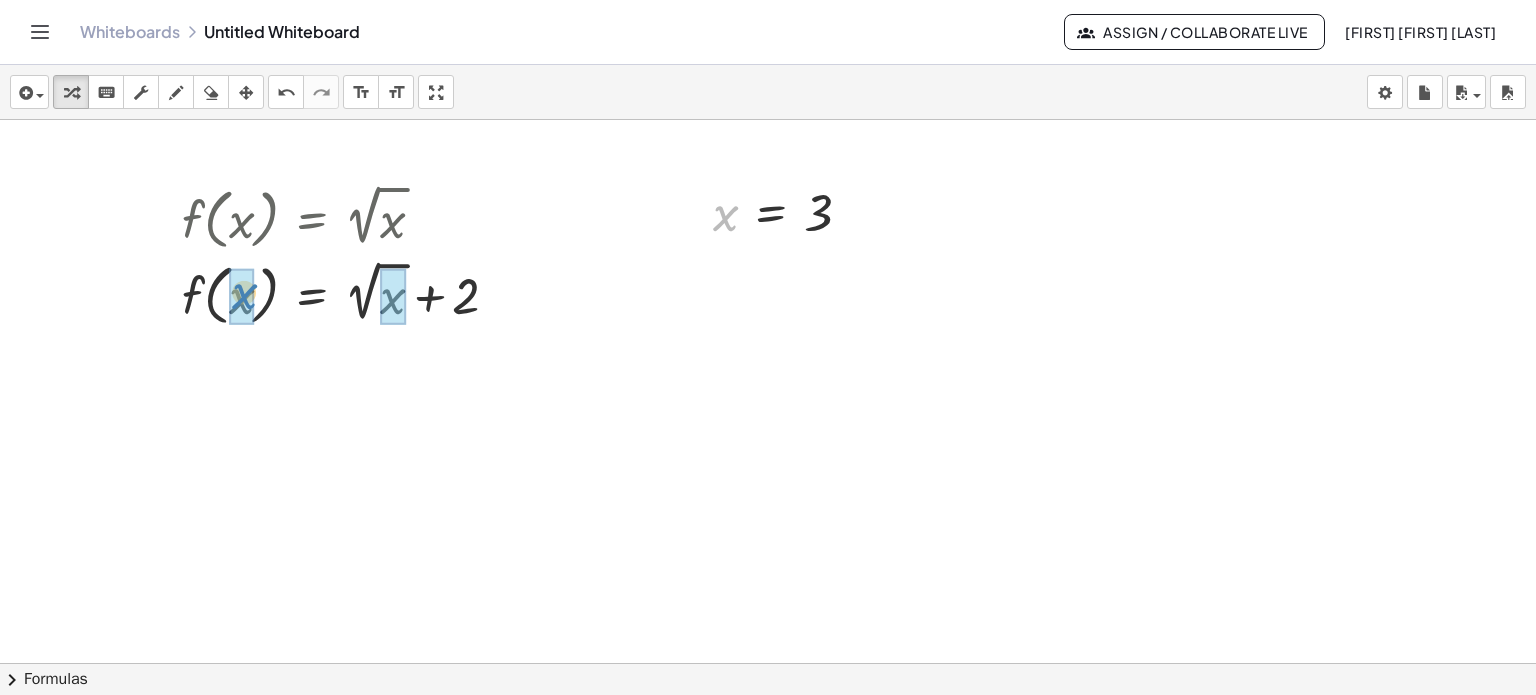 drag, startPoint x: 720, startPoint y: 221, endPoint x: 240, endPoint y: 299, distance: 486.2962 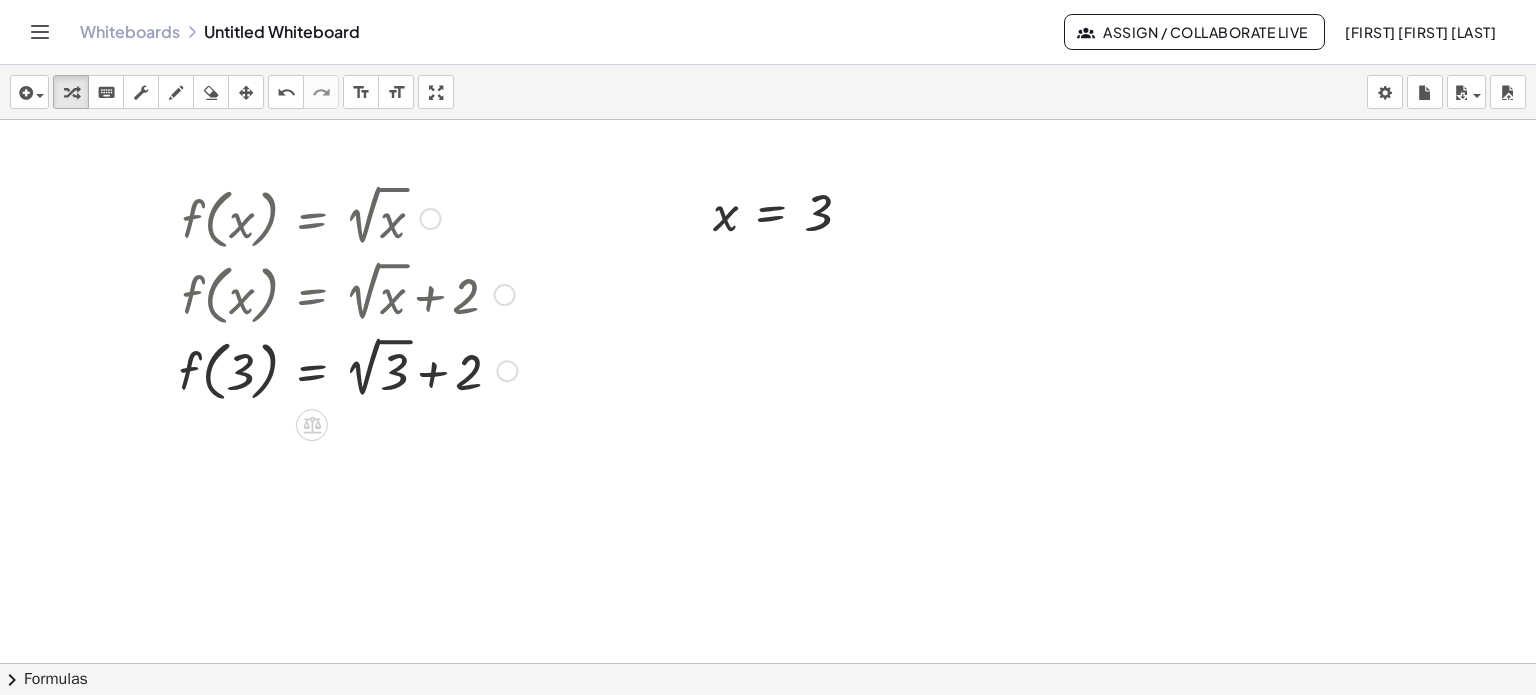 click at bounding box center (348, 369) 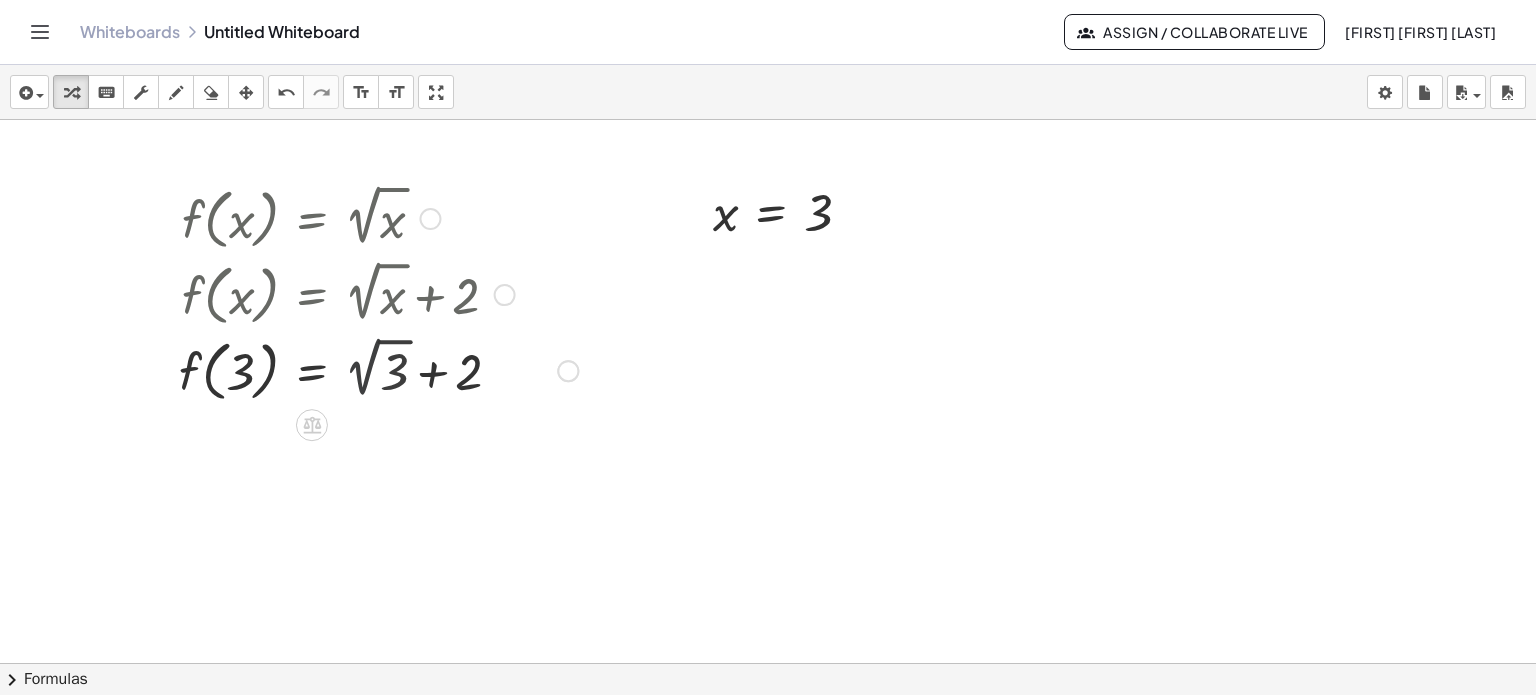 click at bounding box center [378, 369] 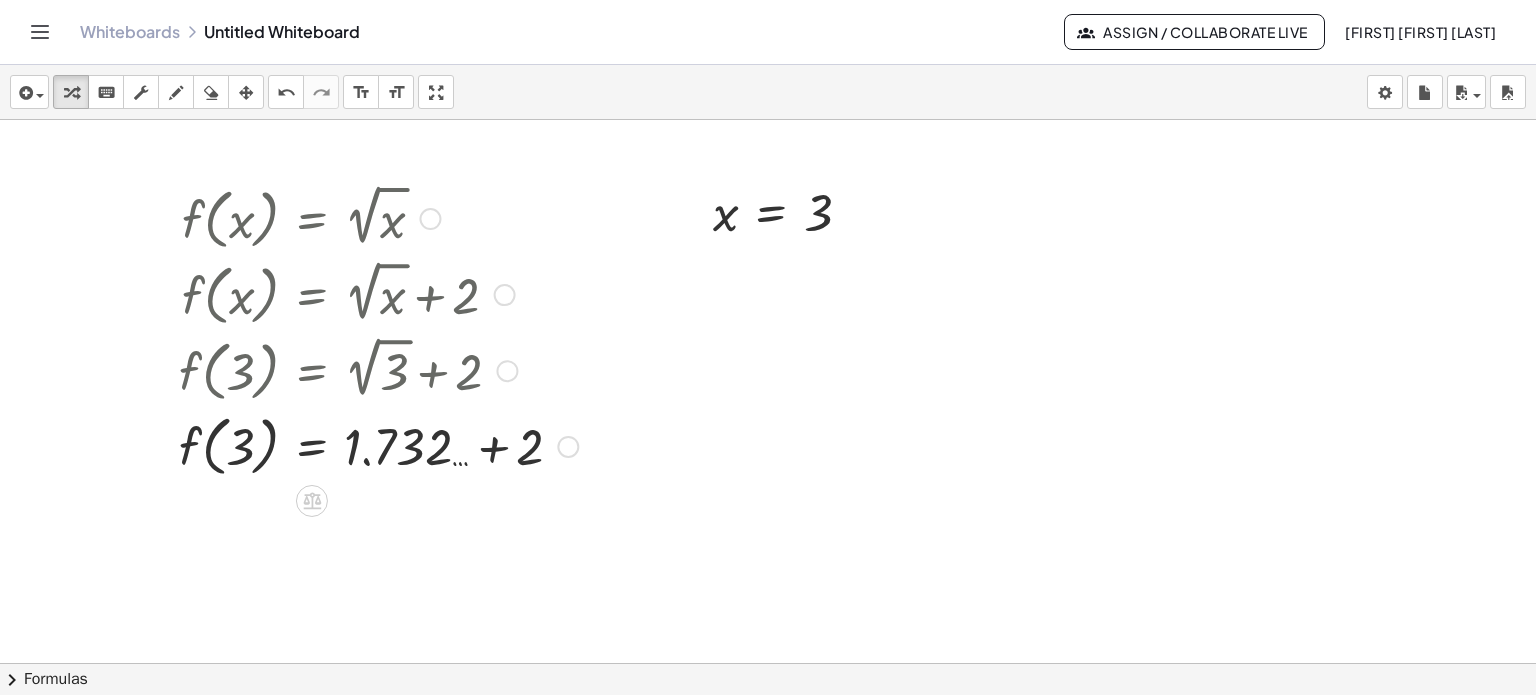 click at bounding box center (378, 445) 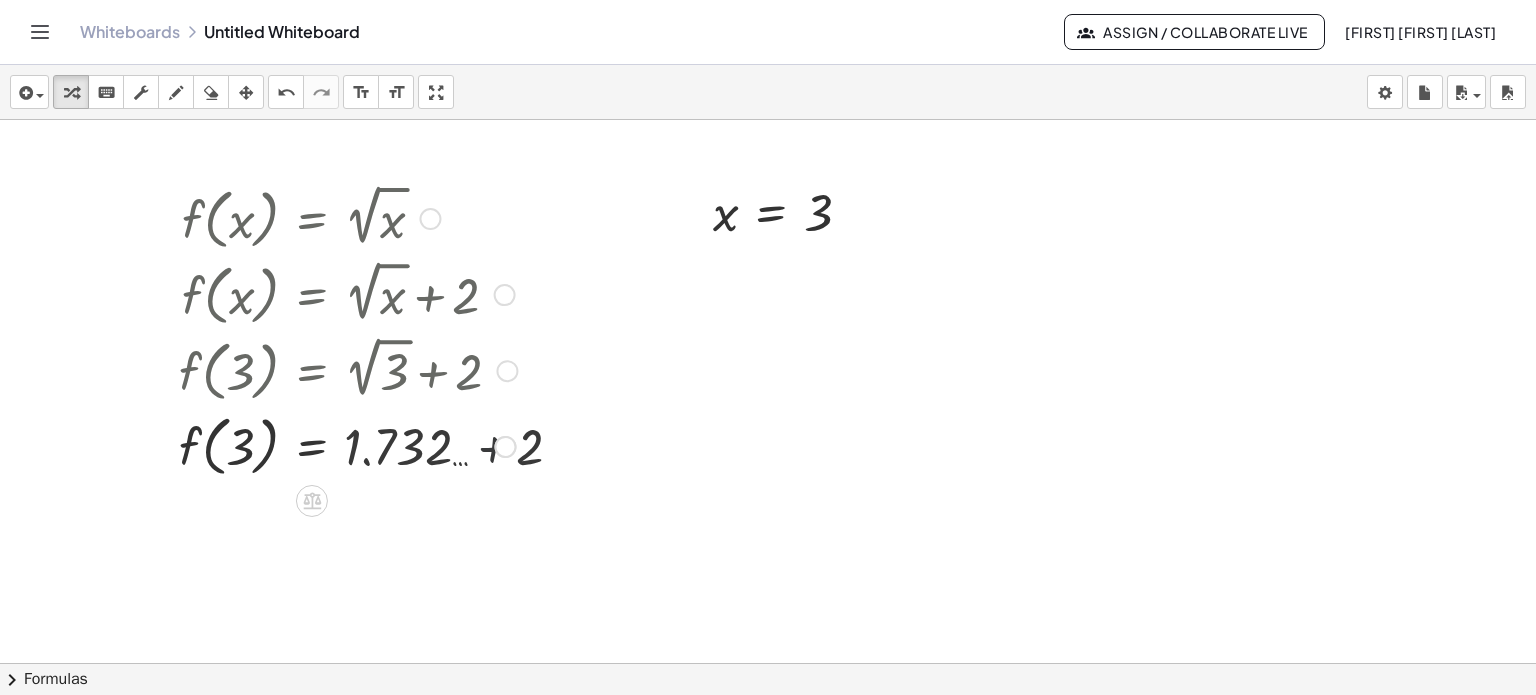 click at bounding box center (348, 445) 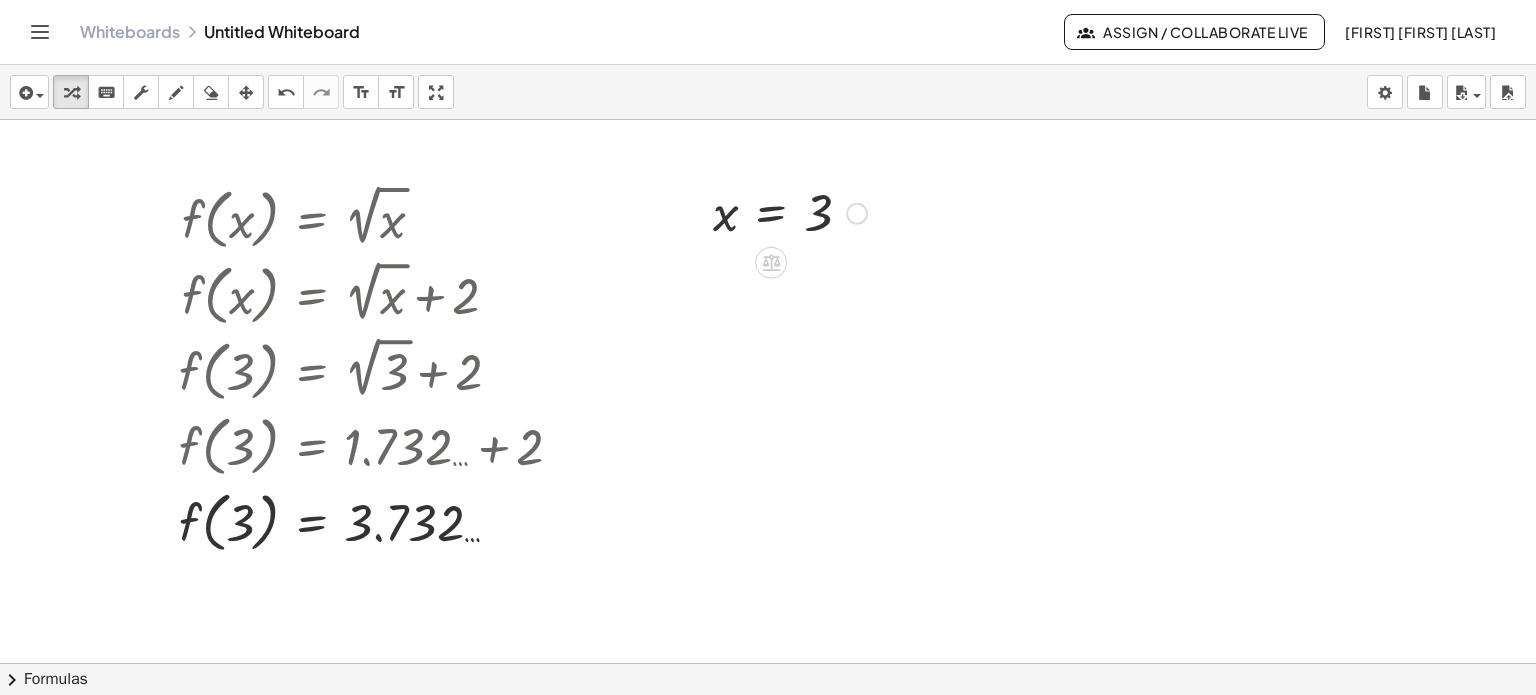 click at bounding box center [790, 212] 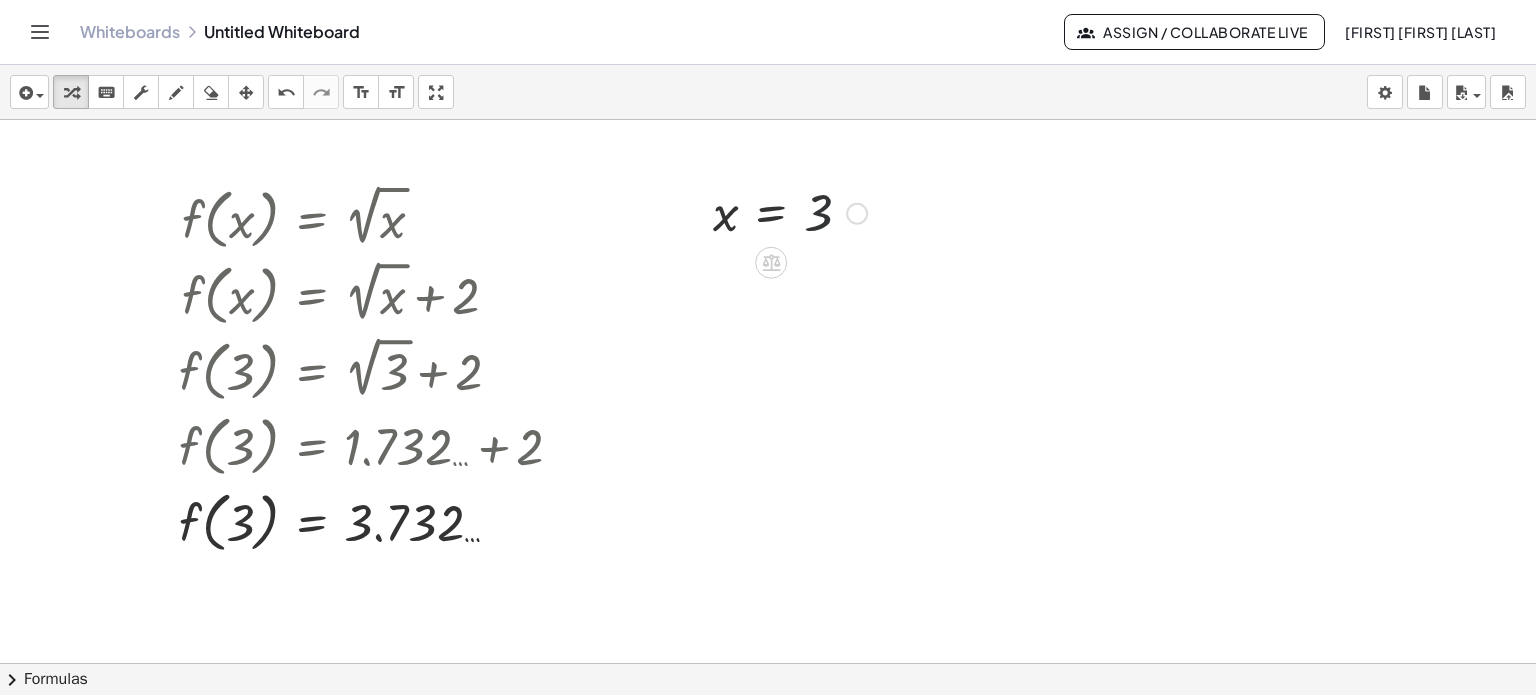 click at bounding box center (790, 212) 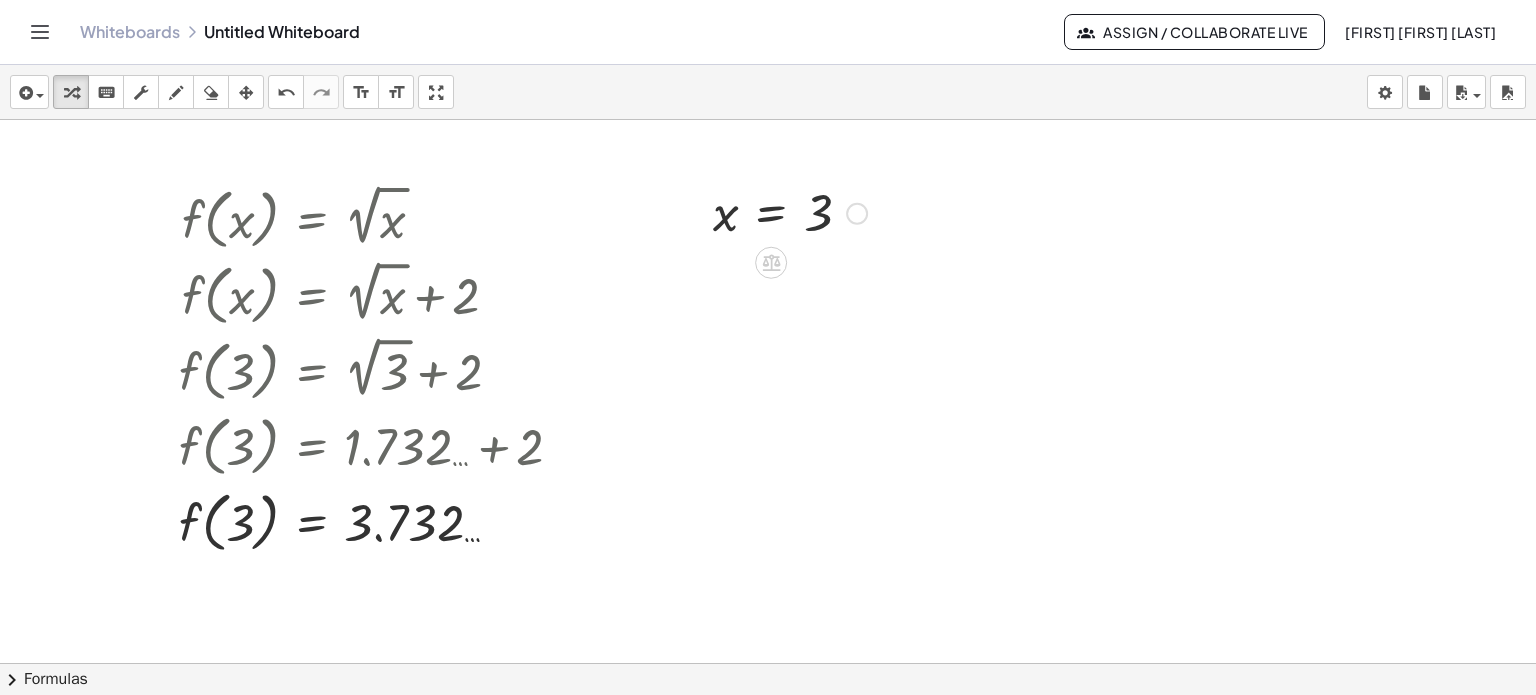 click at bounding box center (790, 212) 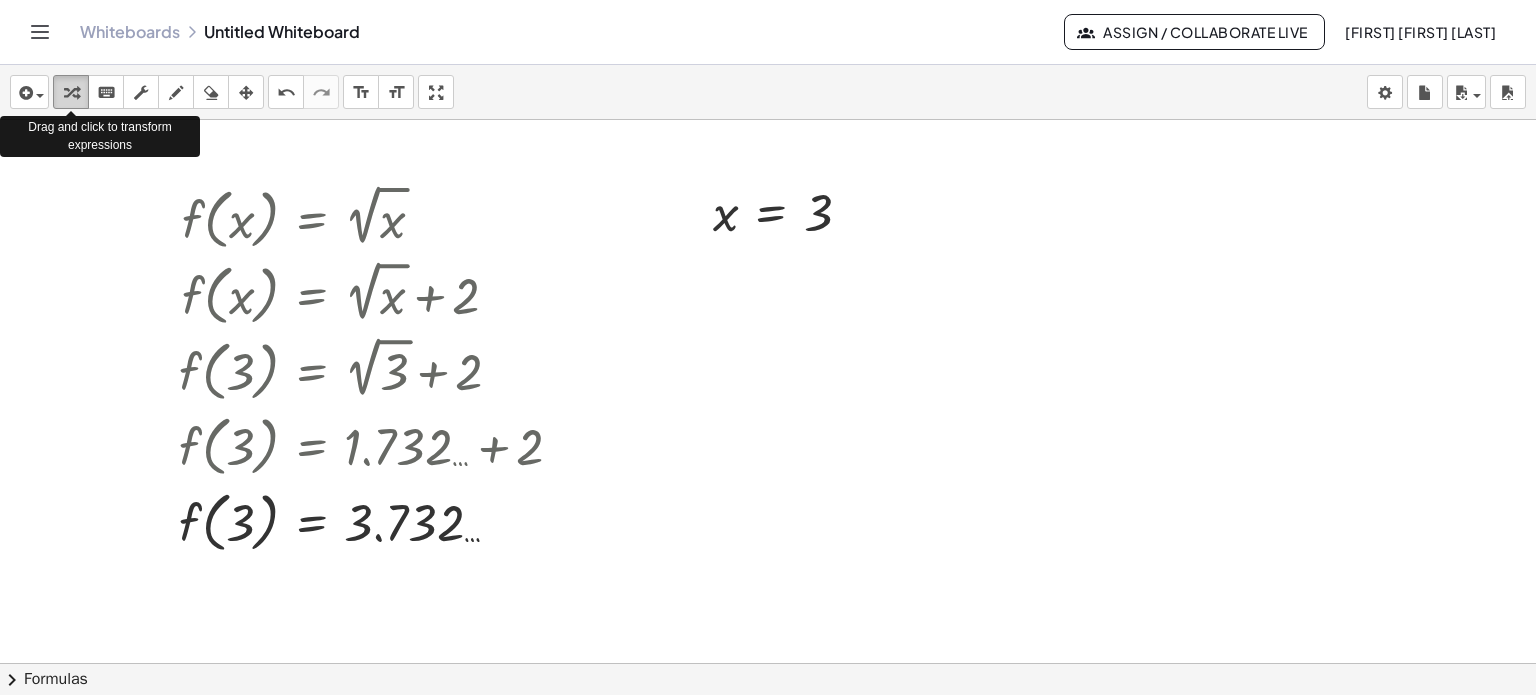 click at bounding box center [71, 93] 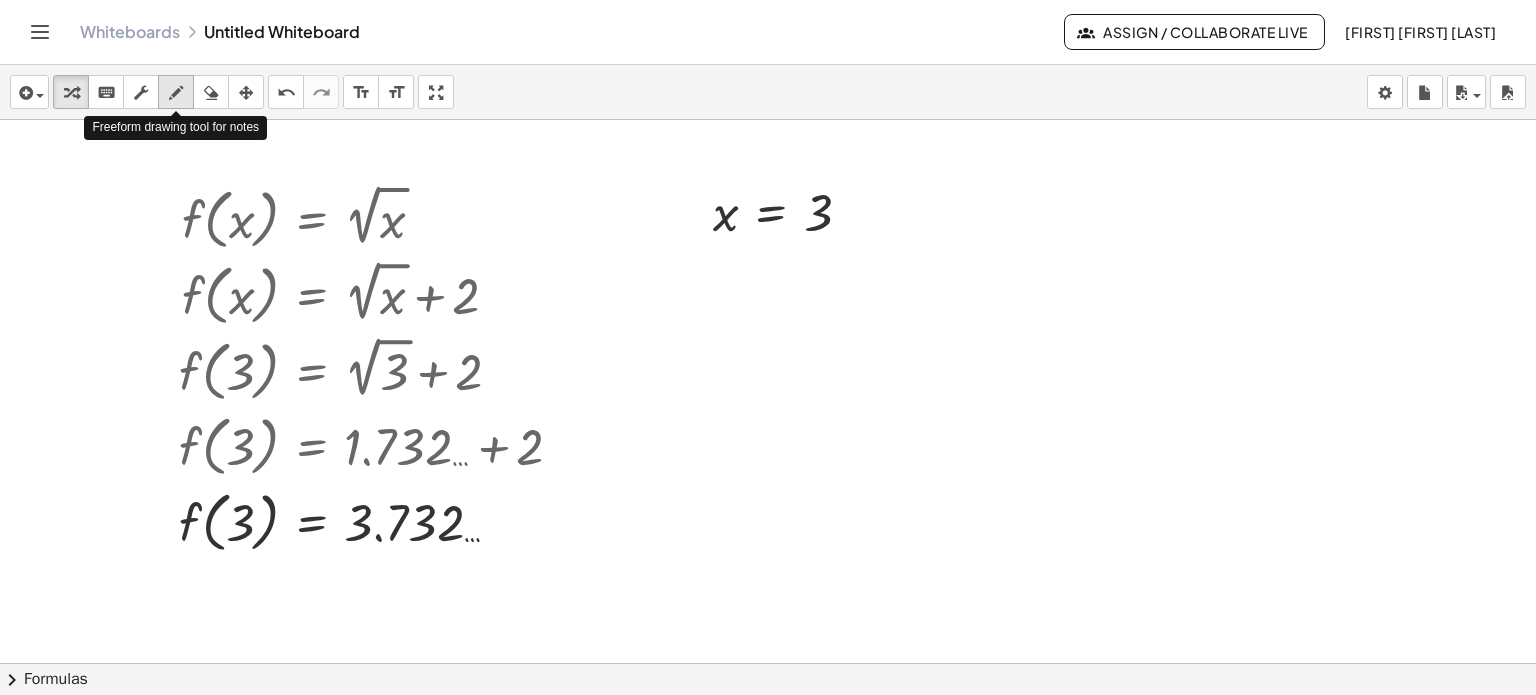 click at bounding box center [176, 93] 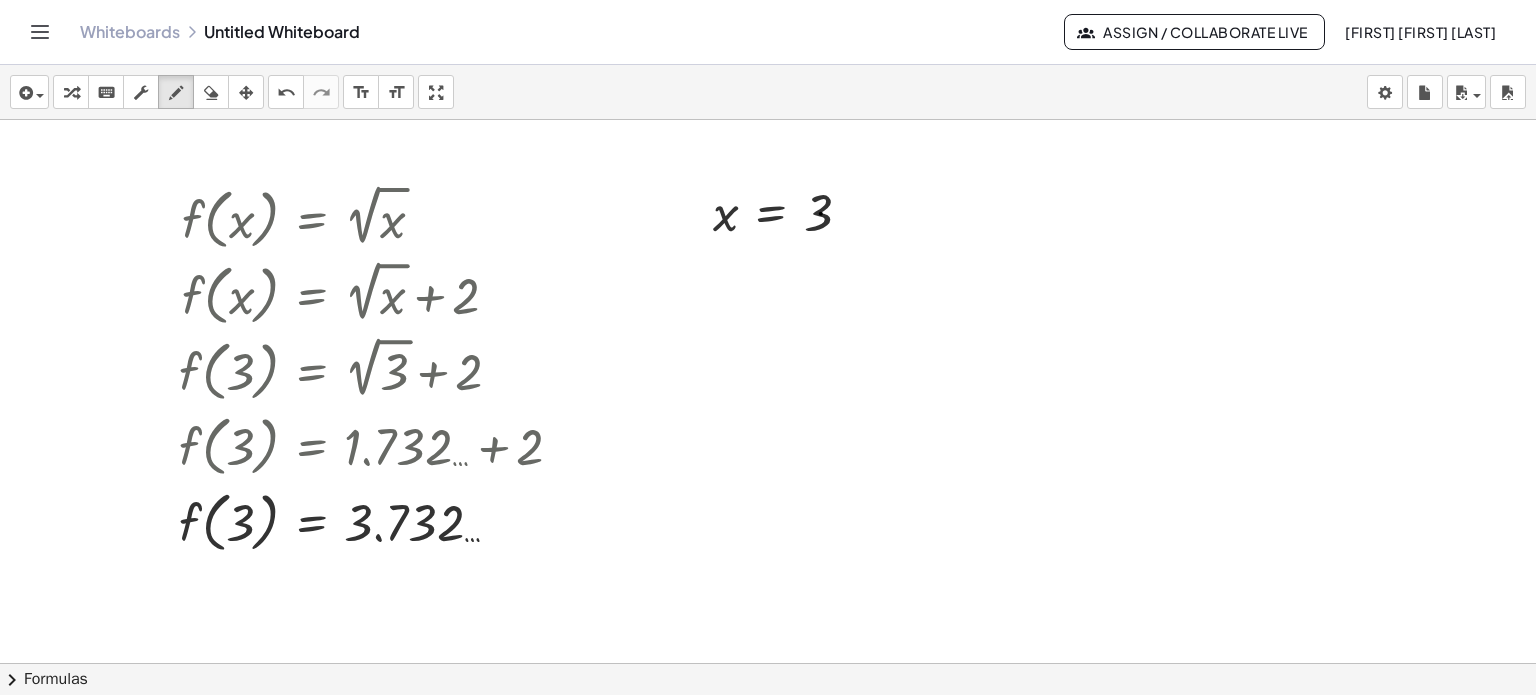 click at bounding box center (768, 663) 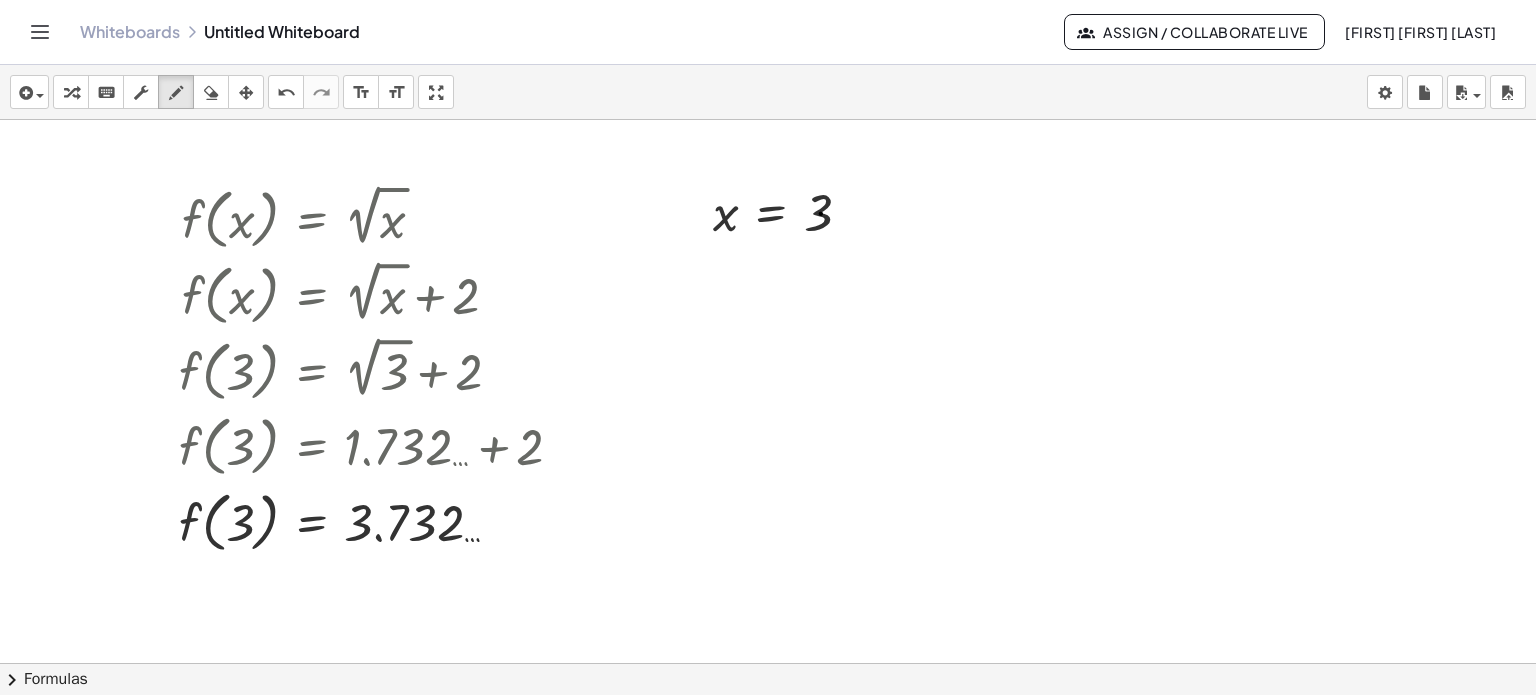 click at bounding box center (768, 663) 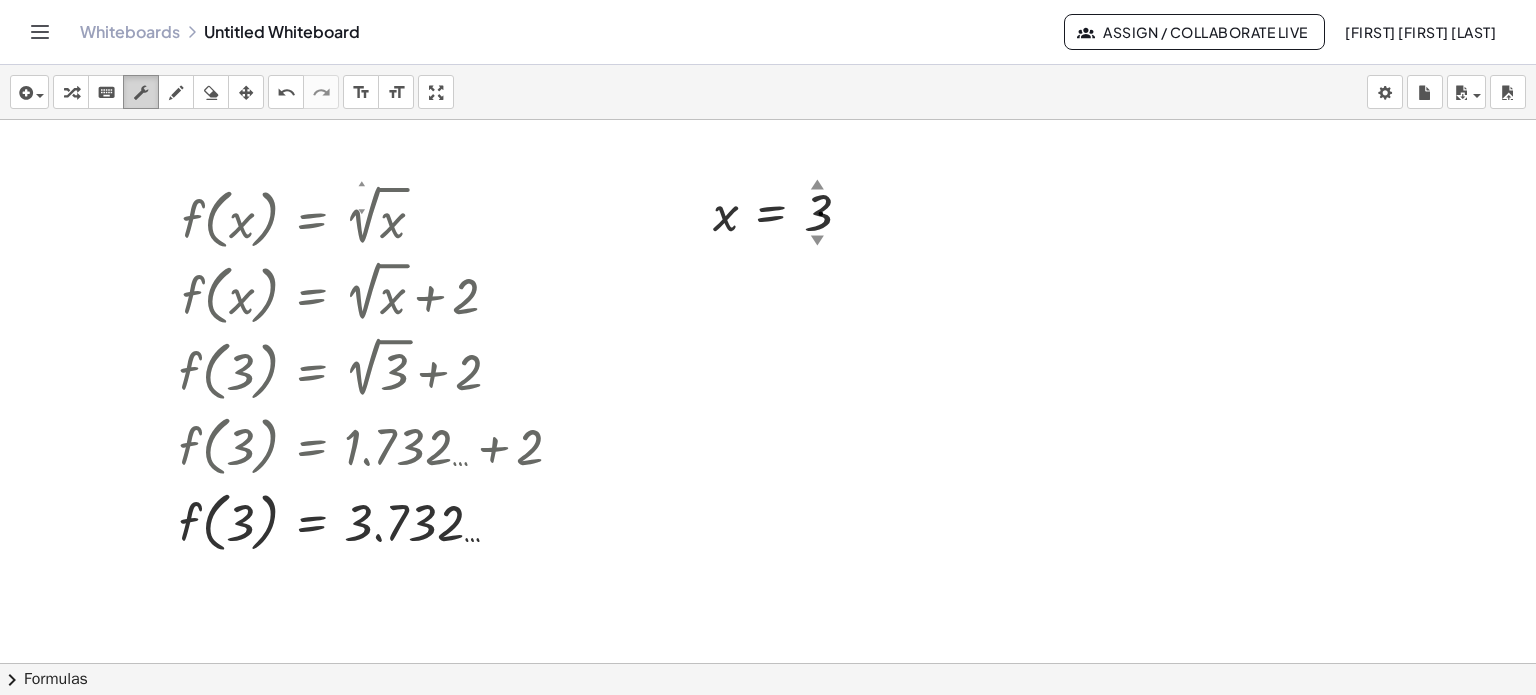 click at bounding box center (141, 93) 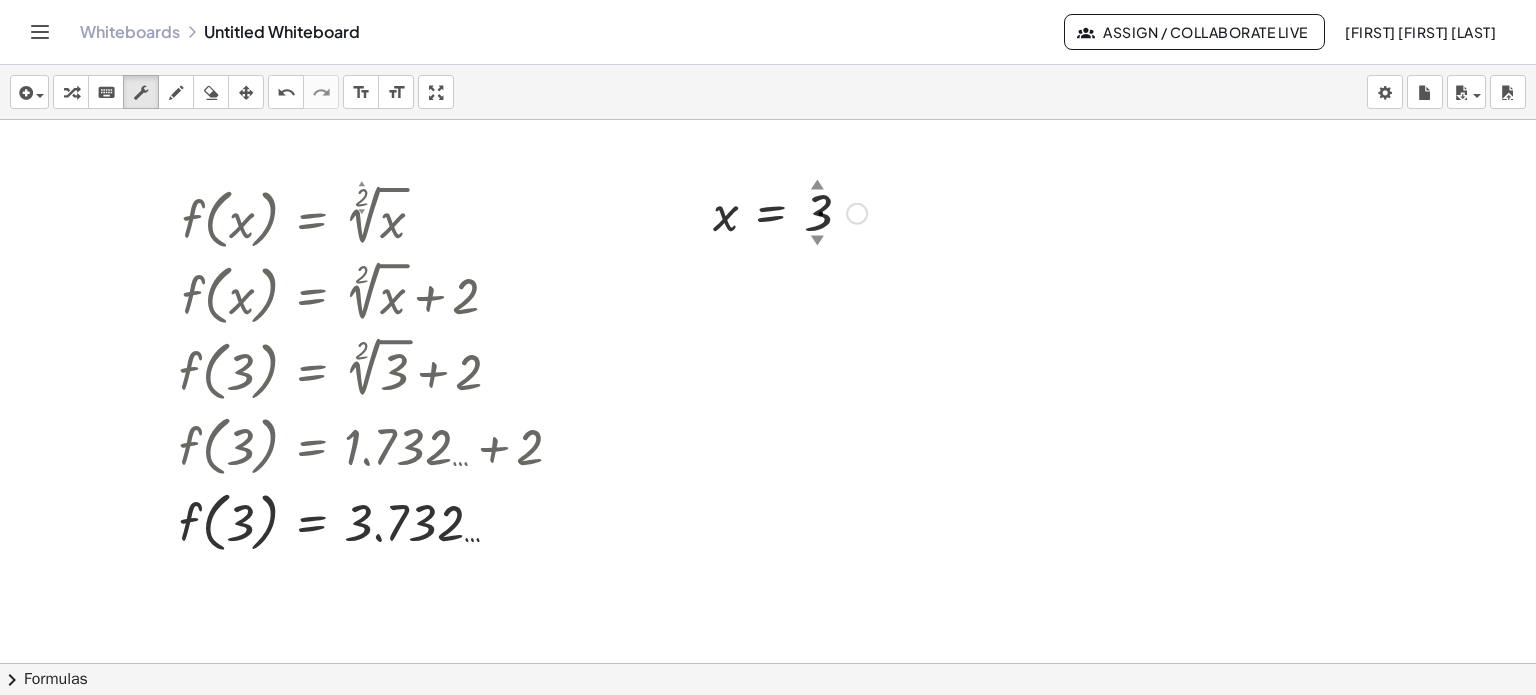 click at bounding box center (790, 212) 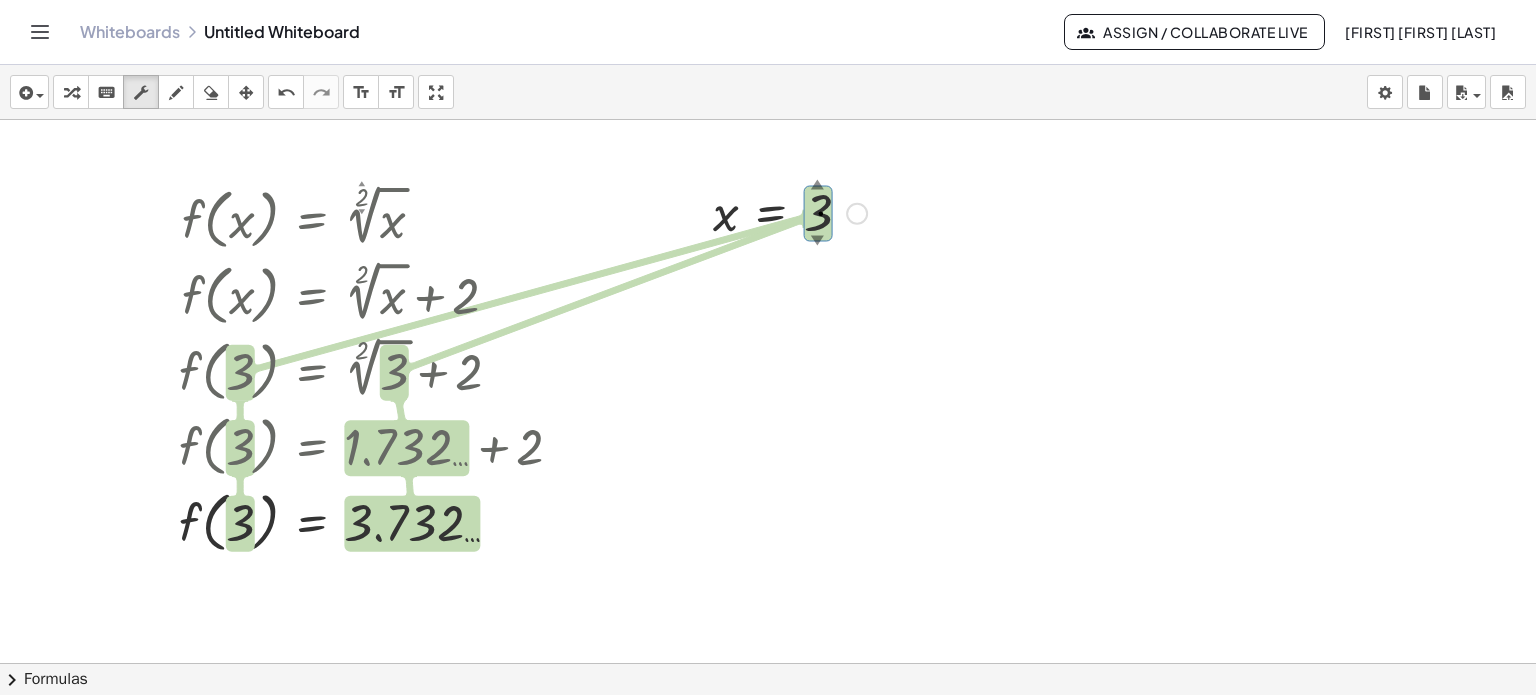 click at bounding box center [790, 212] 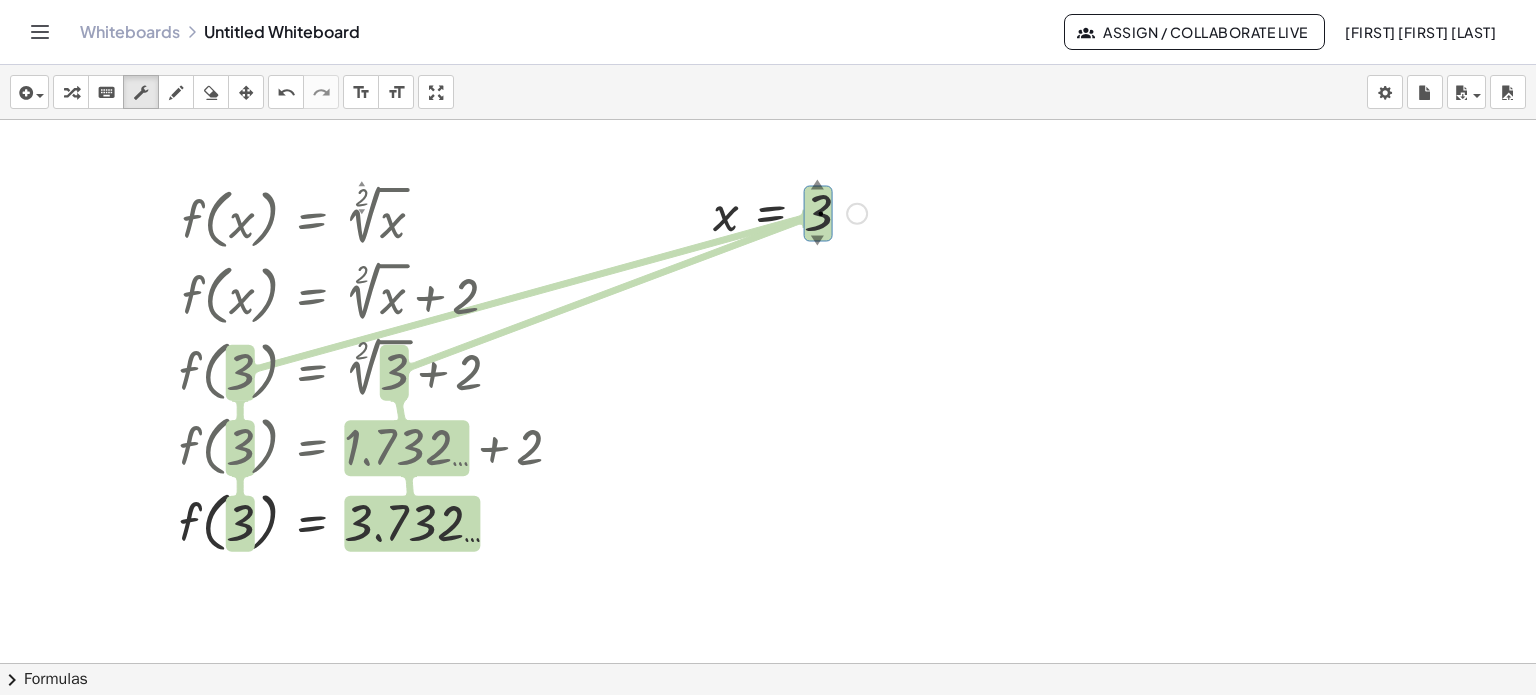 click at bounding box center (790, 212) 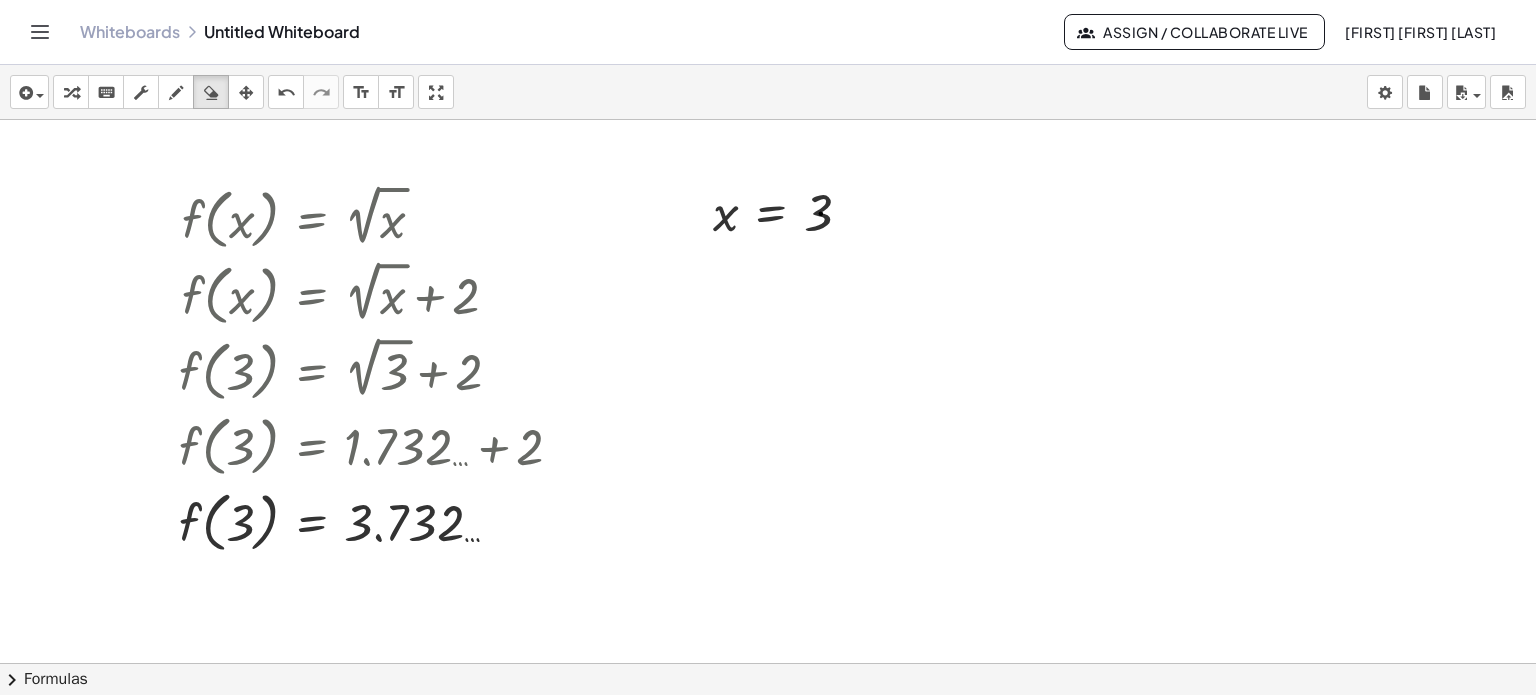 click at bounding box center [768, 663] 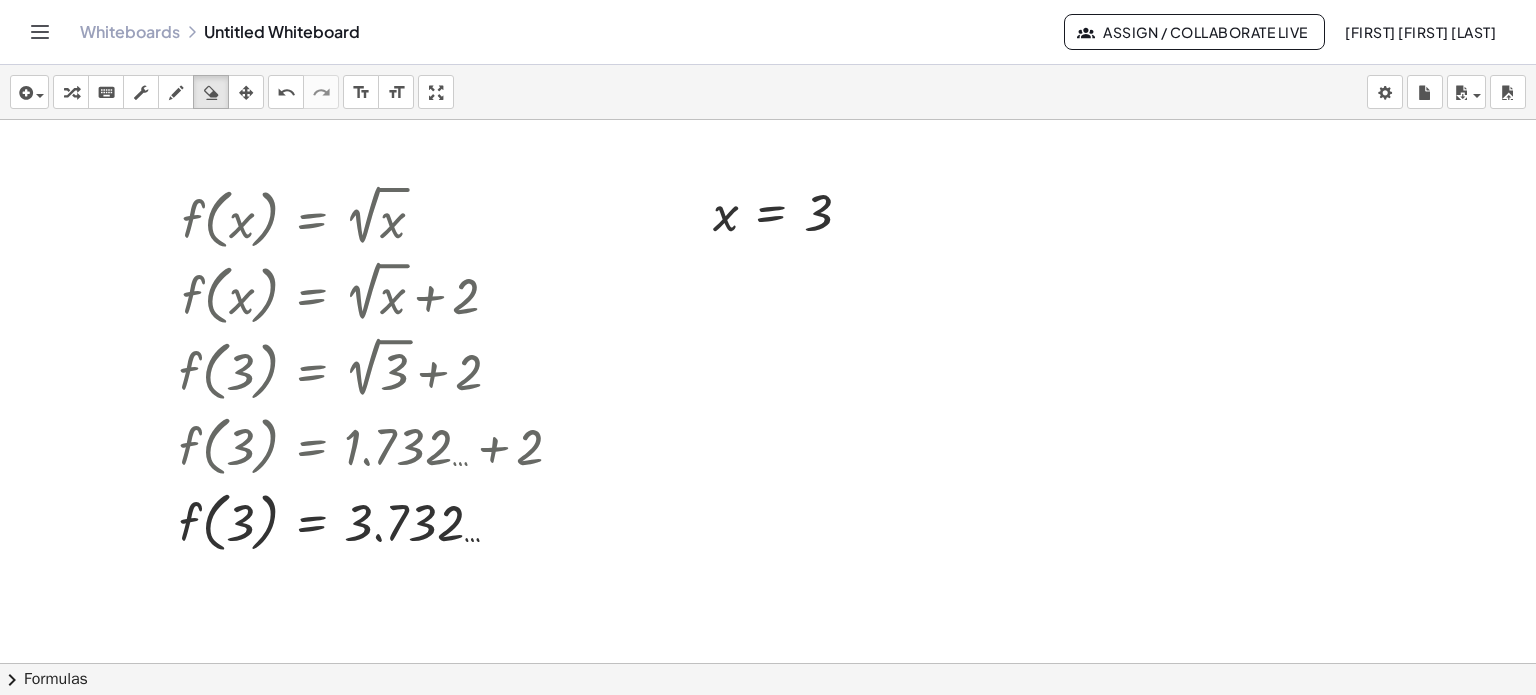 click at bounding box center [768, 663] 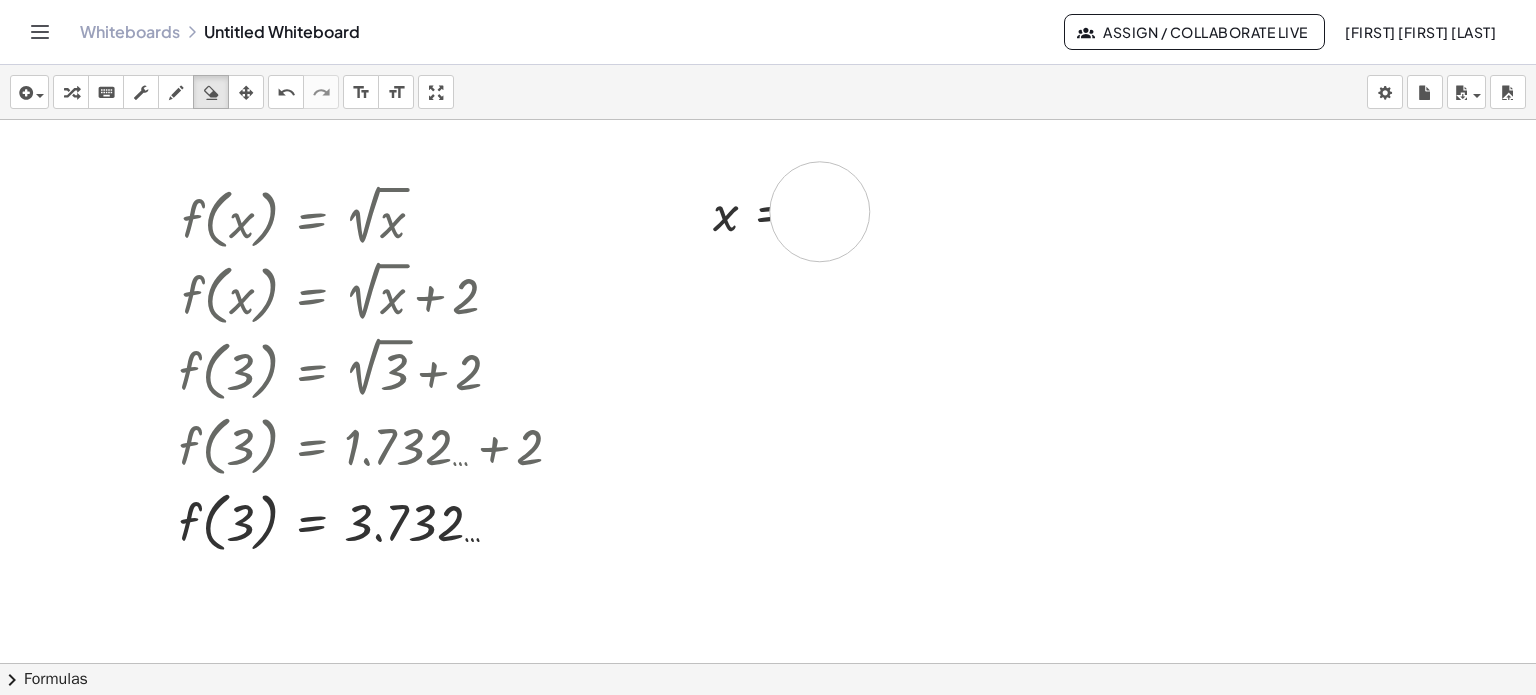 click at bounding box center [768, 663] 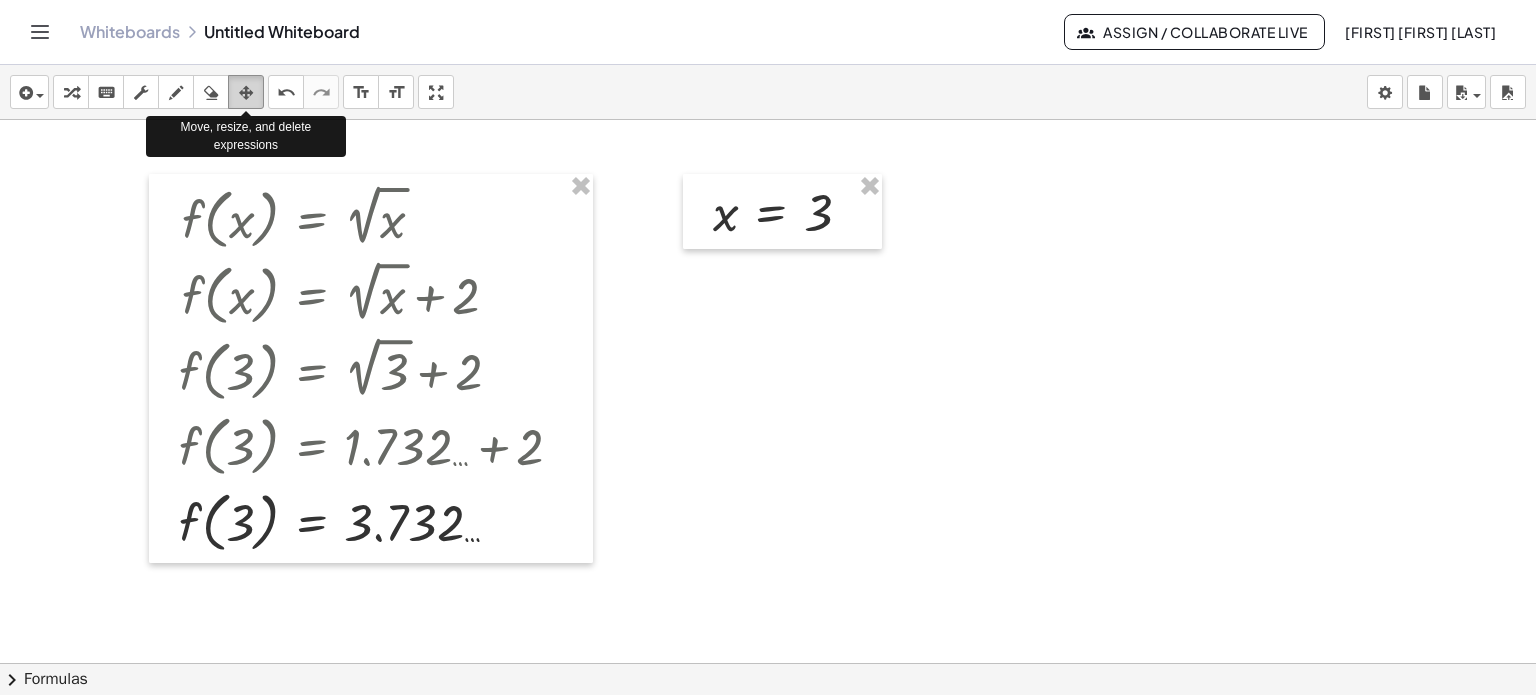 click at bounding box center (246, 93) 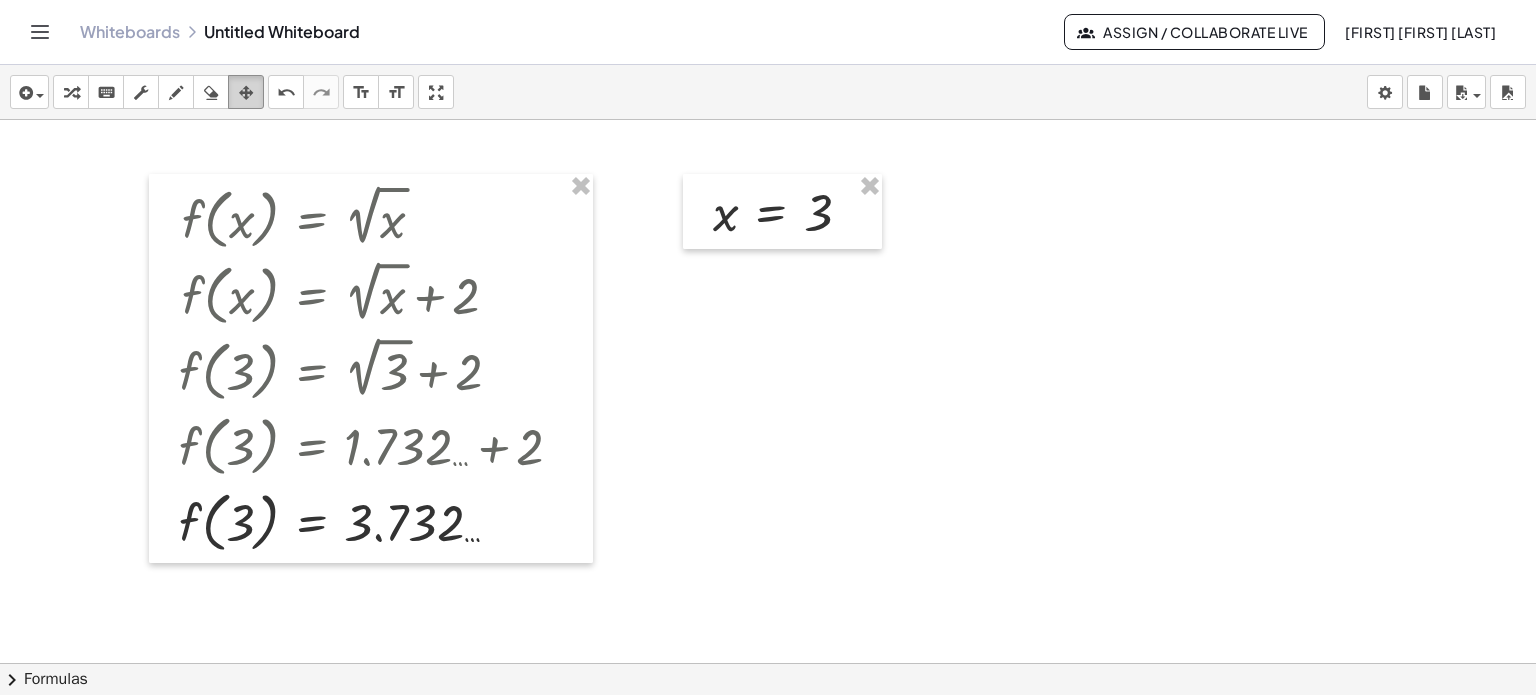 click at bounding box center [246, 93] 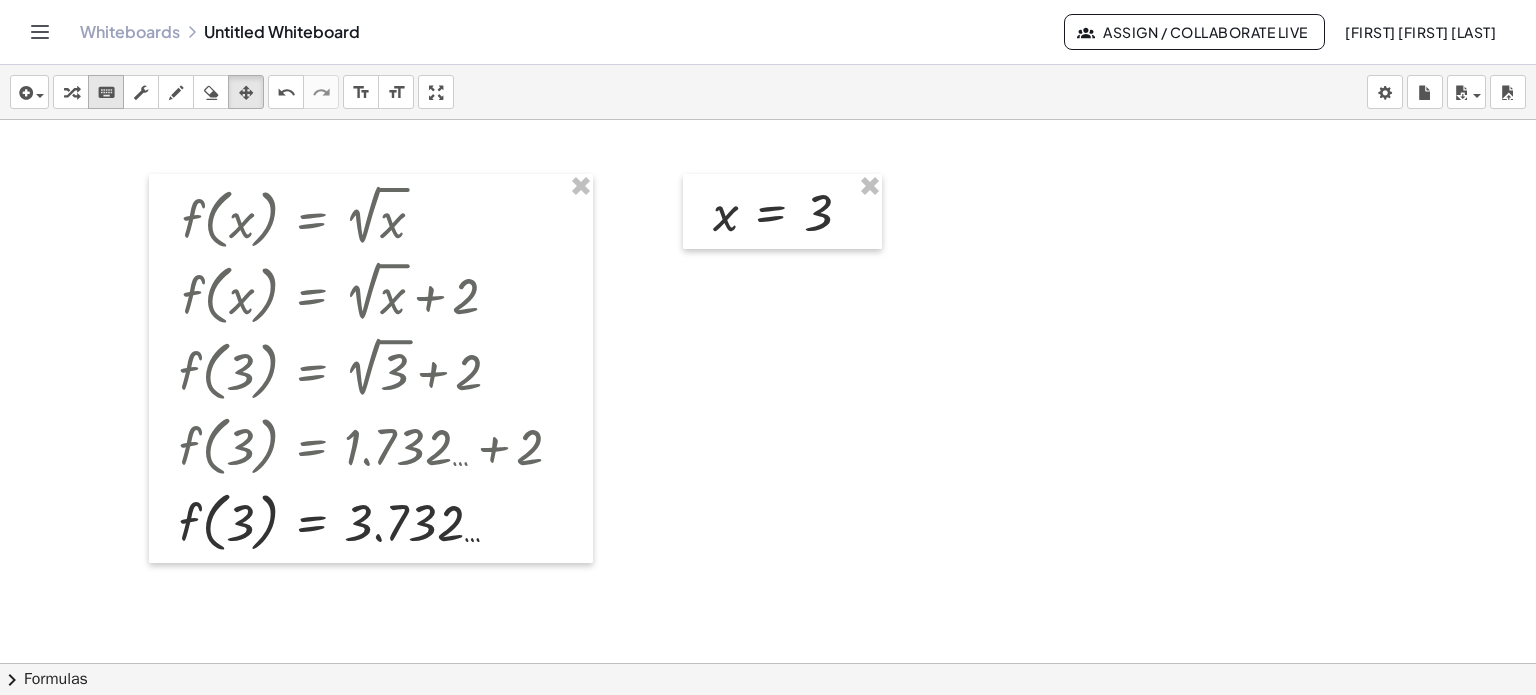 click on "keyboard" at bounding box center [106, 93] 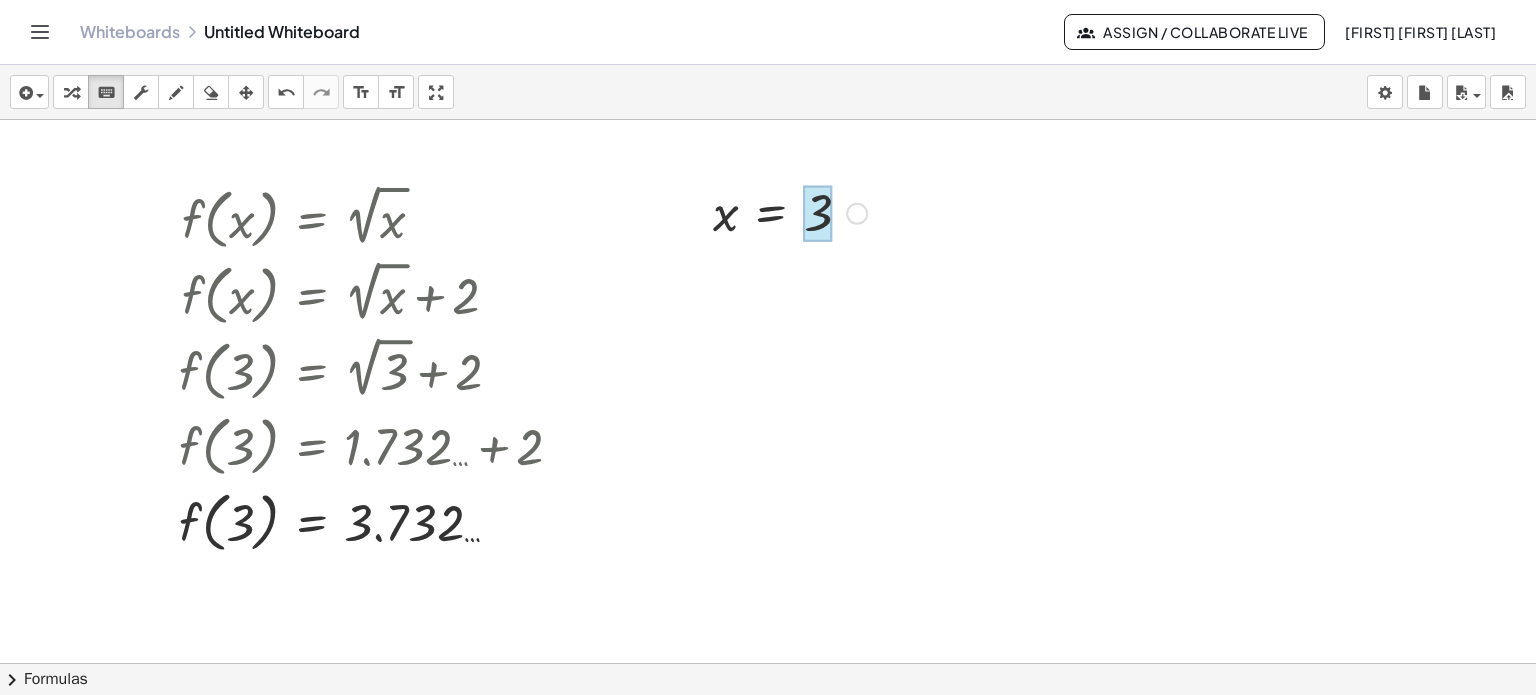 click at bounding box center [818, 214] 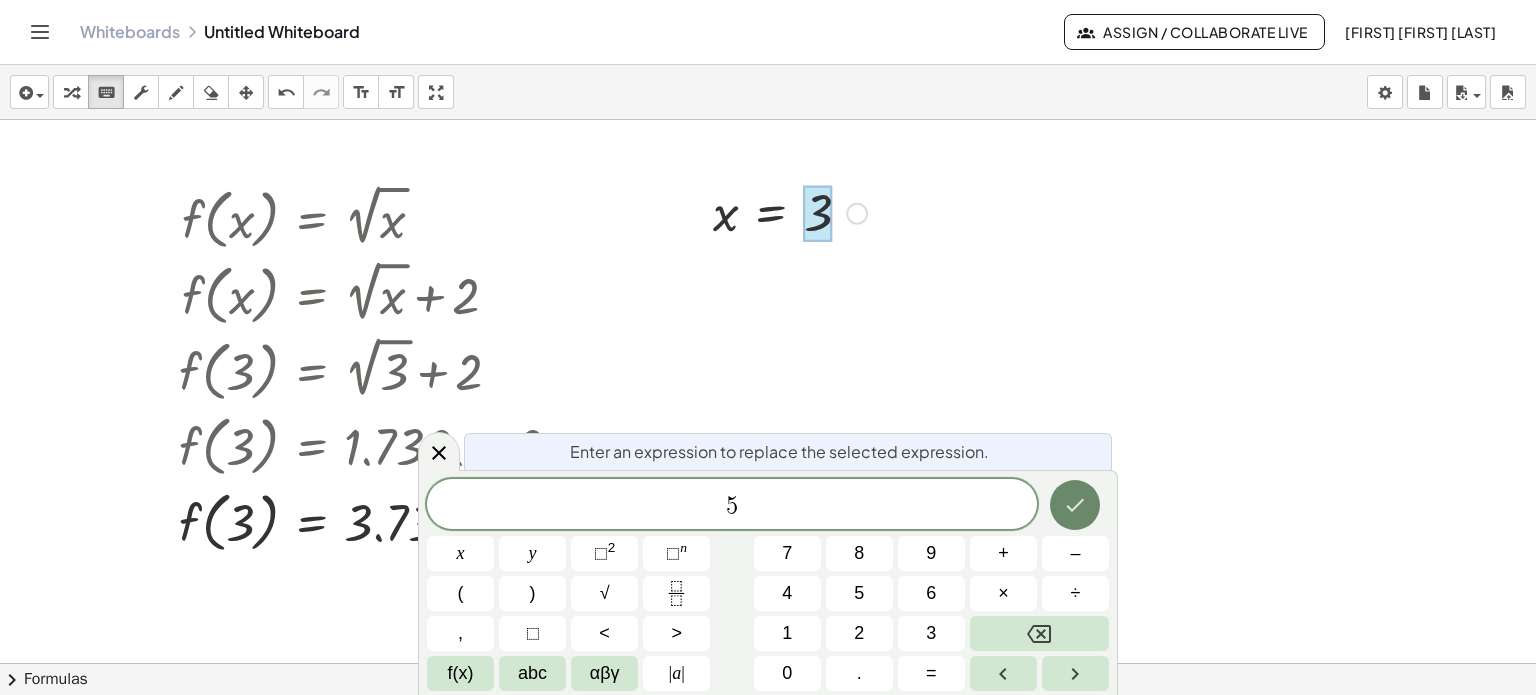 click 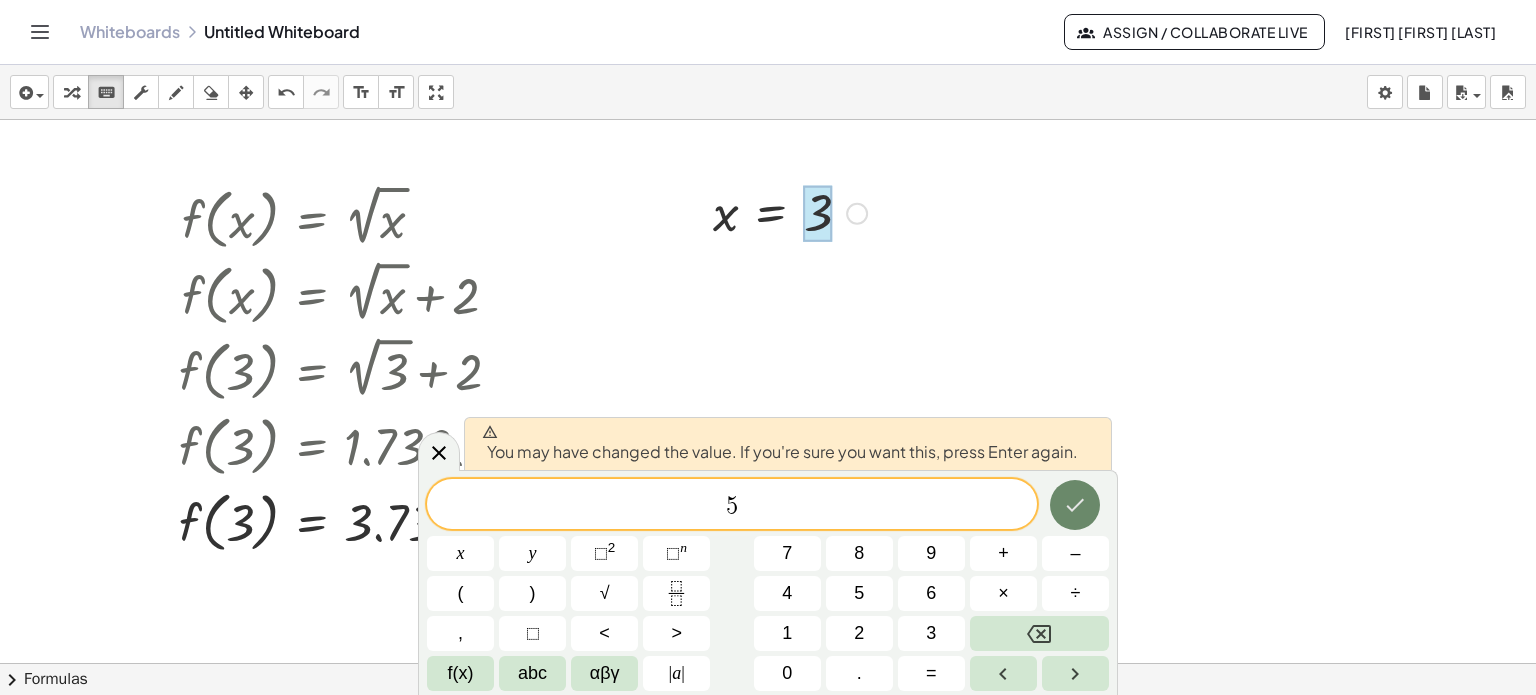 click 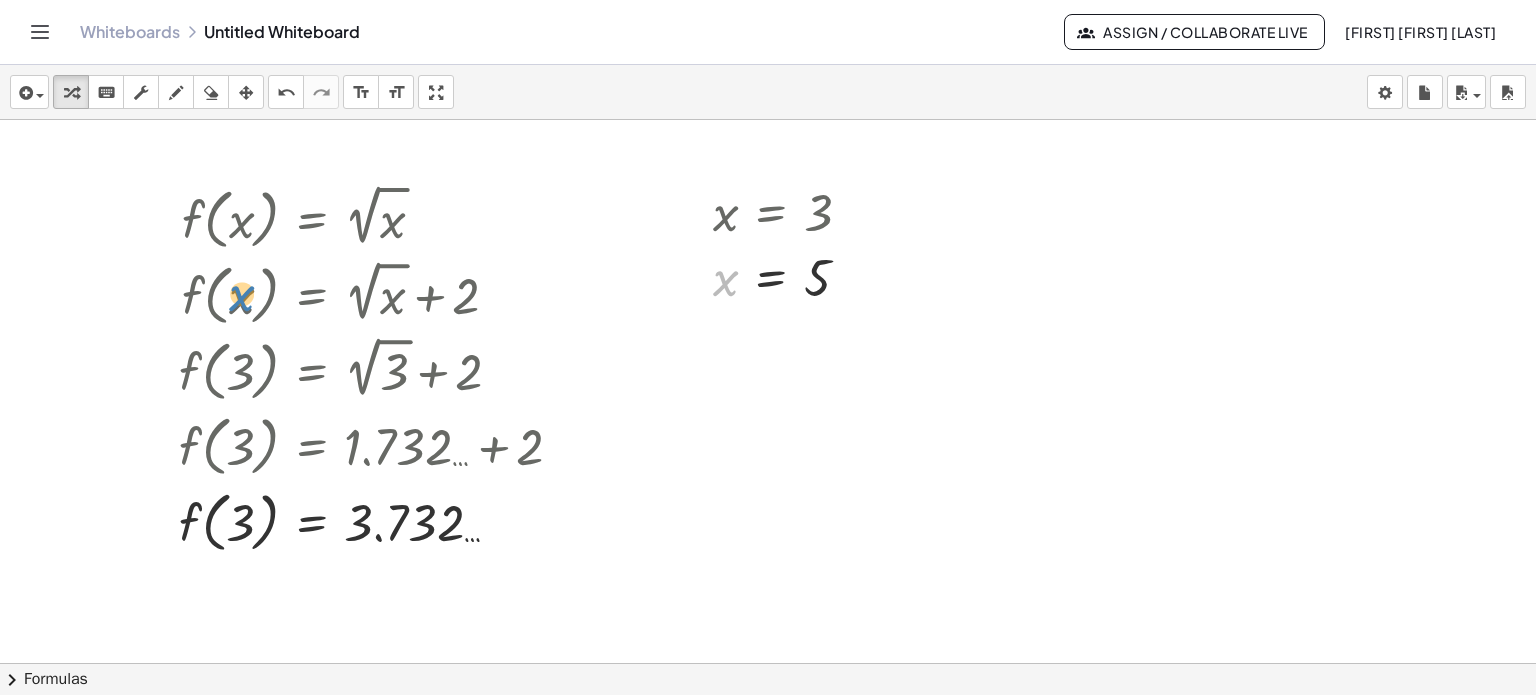 drag, startPoint x: 722, startPoint y: 283, endPoint x: 238, endPoint y: 298, distance: 484.2324 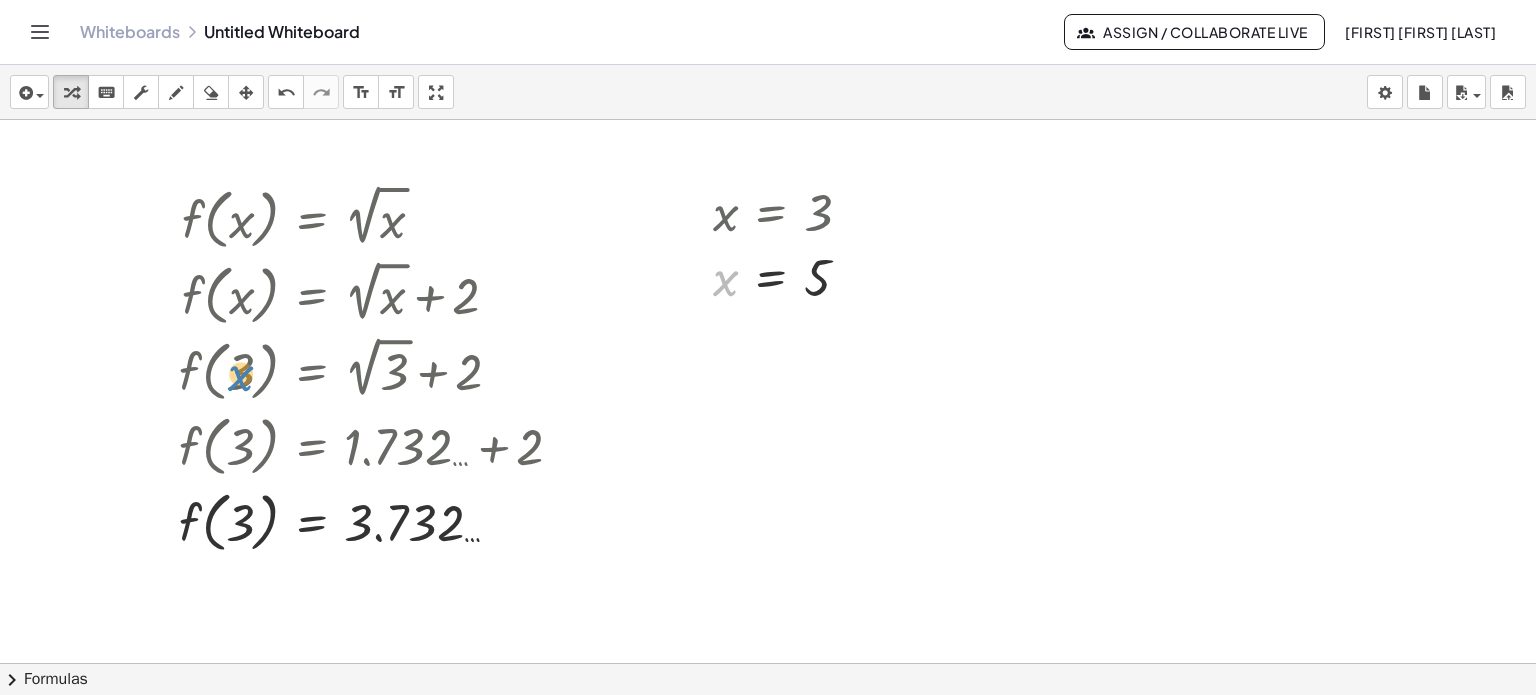 drag, startPoint x: 728, startPoint y: 279, endPoint x: 243, endPoint y: 374, distance: 494.21655 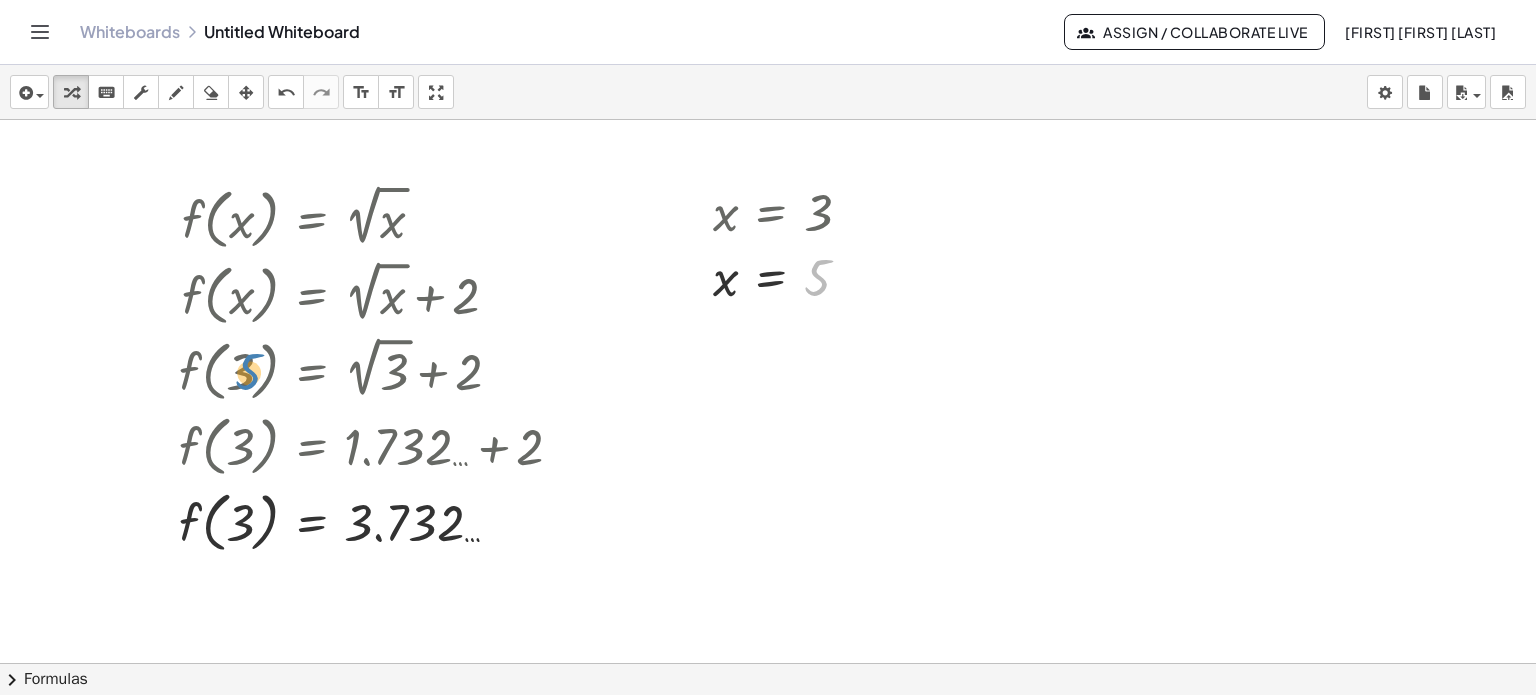 drag, startPoint x: 815, startPoint y: 278, endPoint x: 247, endPoint y: 372, distance: 575.72565 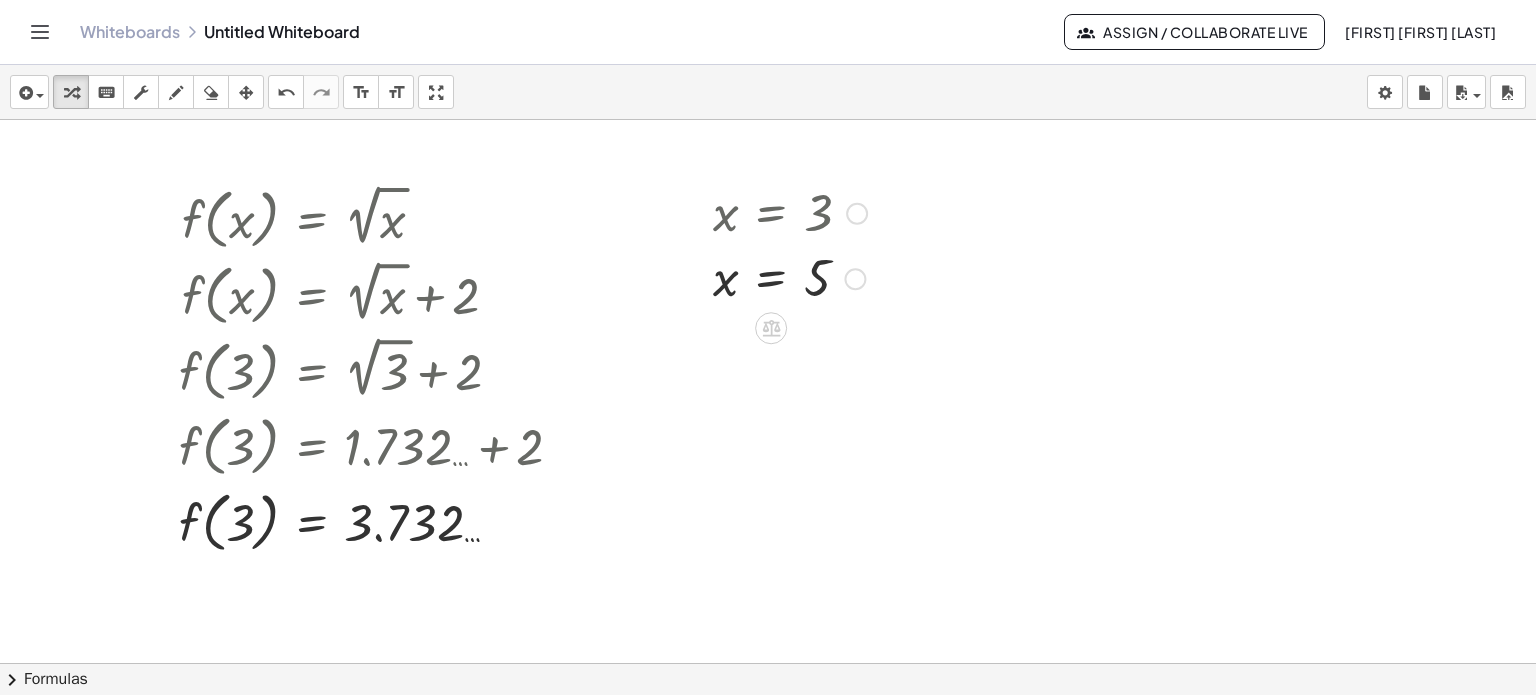 click at bounding box center [790, 212] 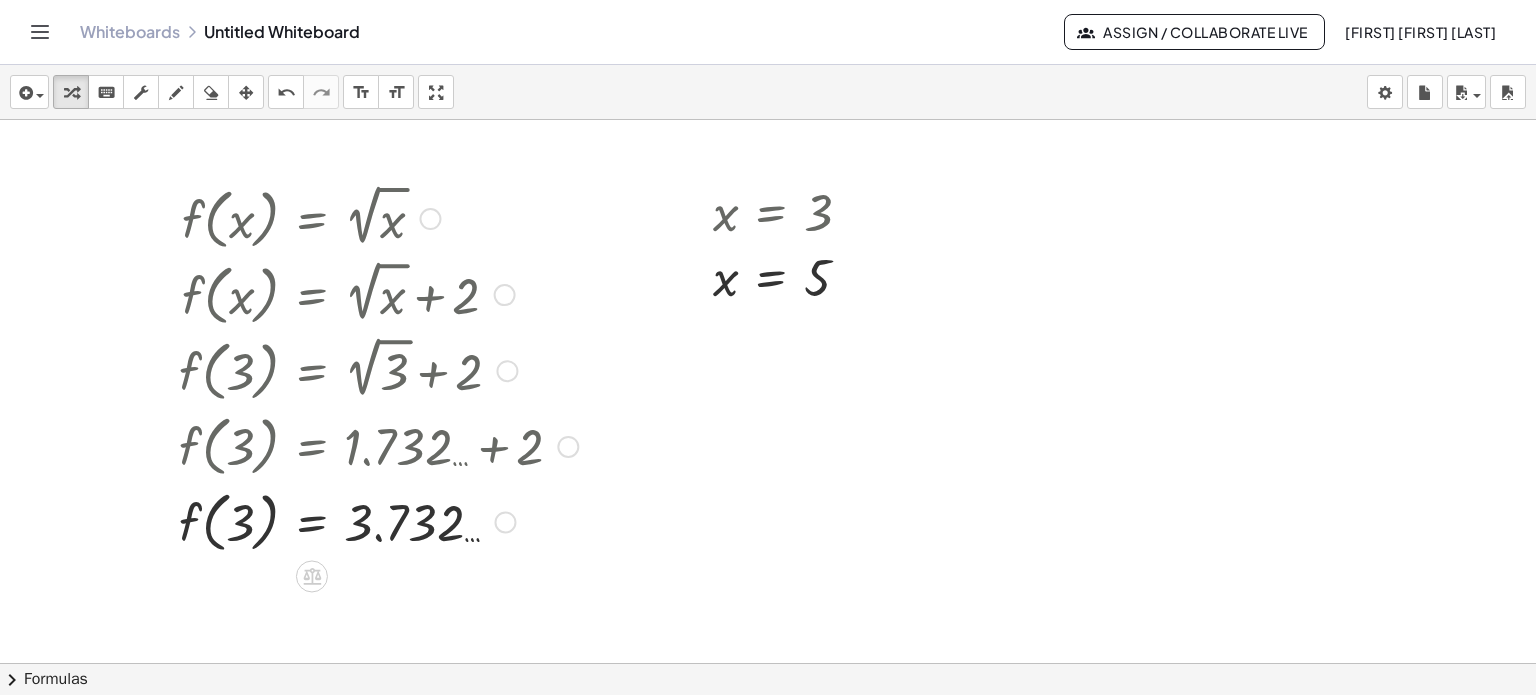 drag, startPoint x: 723, startPoint y: 216, endPoint x: 241, endPoint y: 375, distance: 507.54803 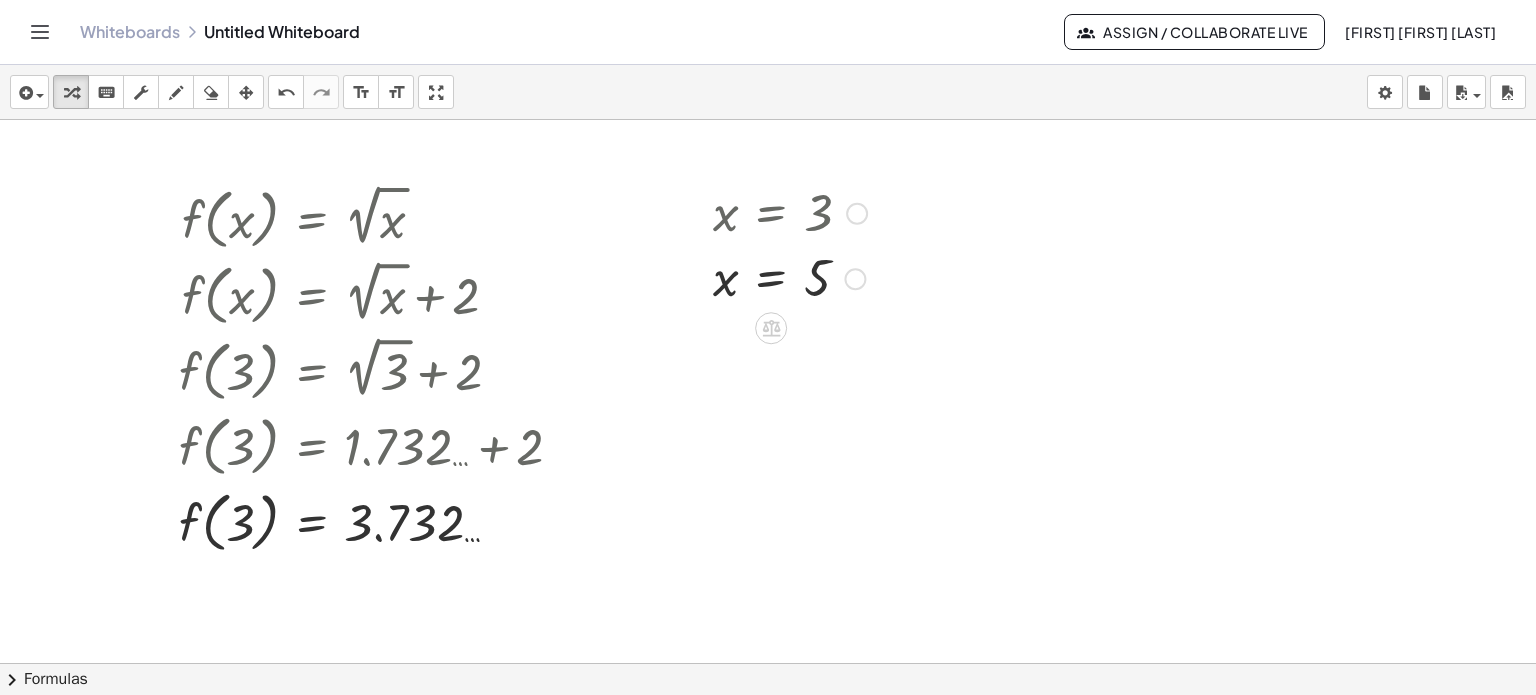 click at bounding box center (855, 279) 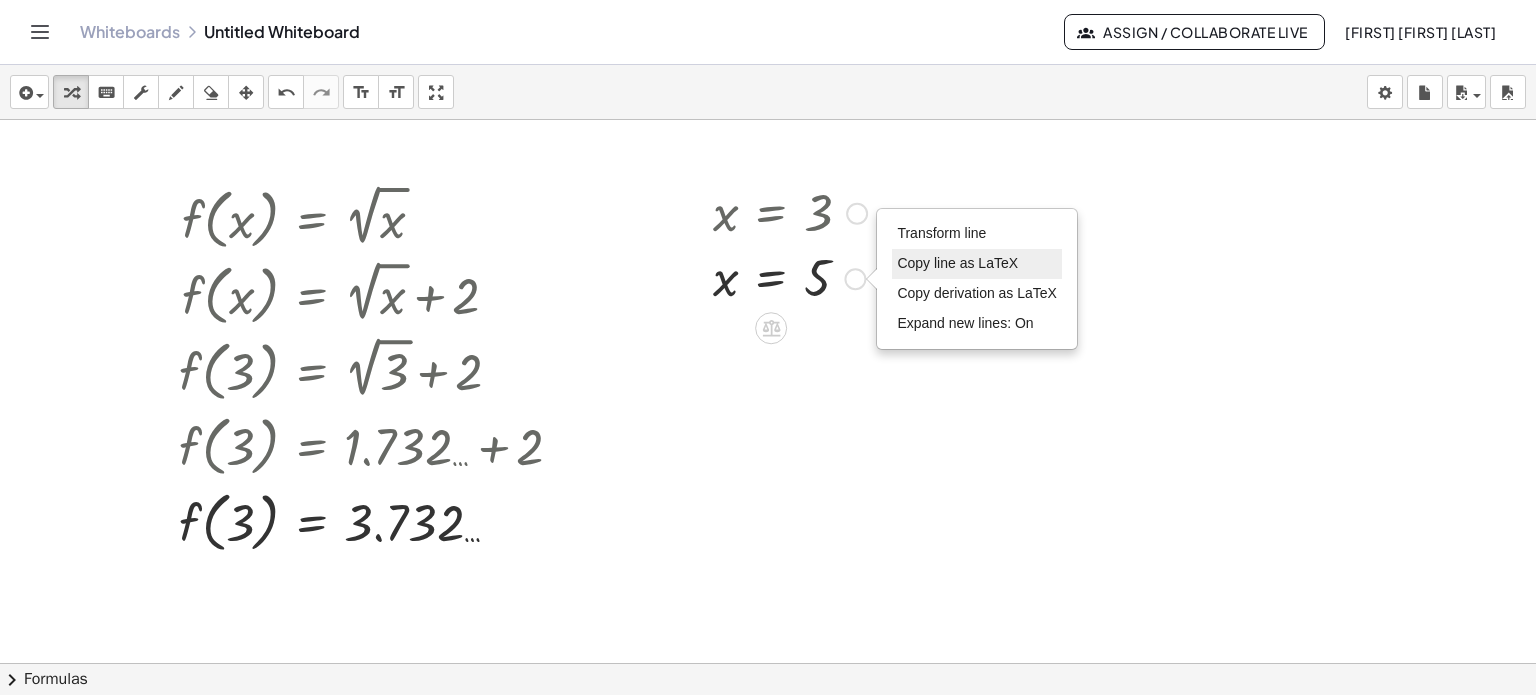 click on "Copy line as LaTeX" at bounding box center [977, 264] 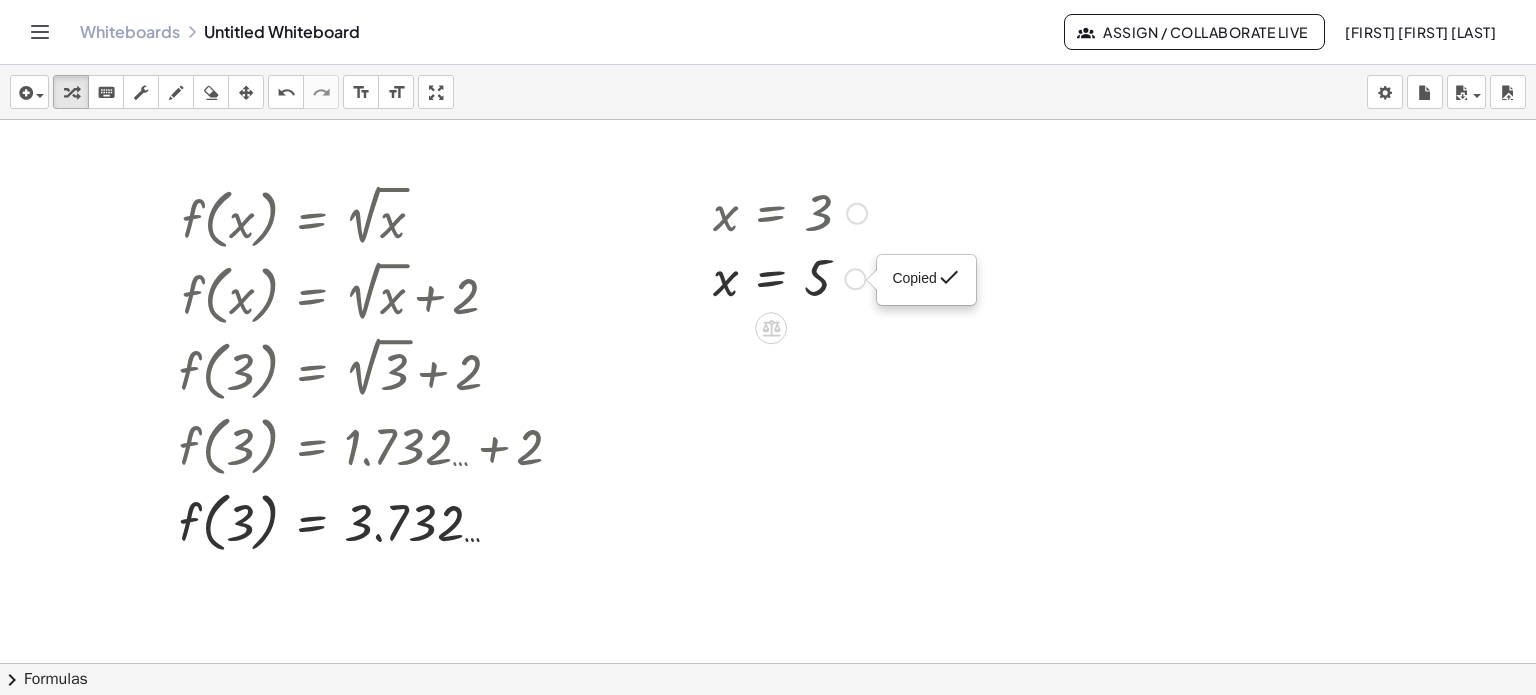 click on "Copied" at bounding box center (914, 278) 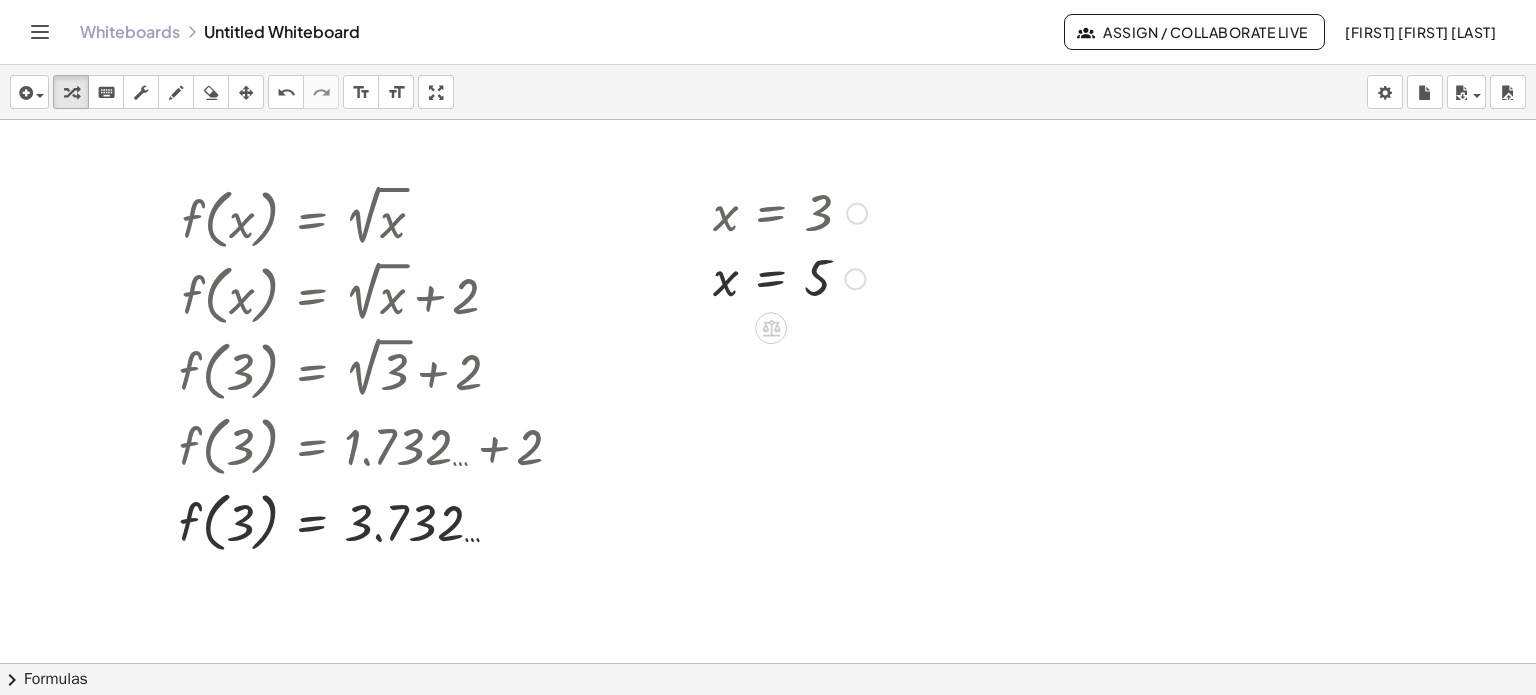 click on "Copied done" at bounding box center [855, 279] 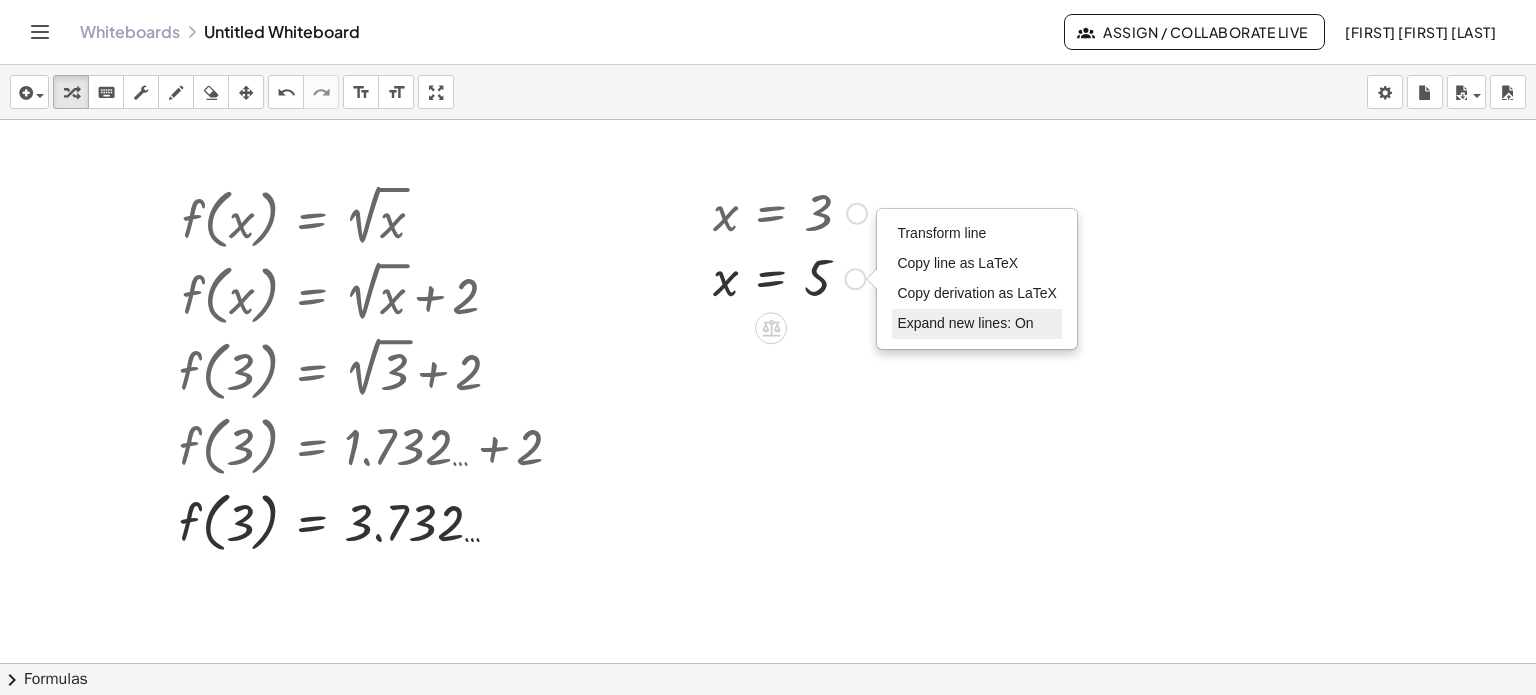 click on "Expand new lines: On" at bounding box center (965, 323) 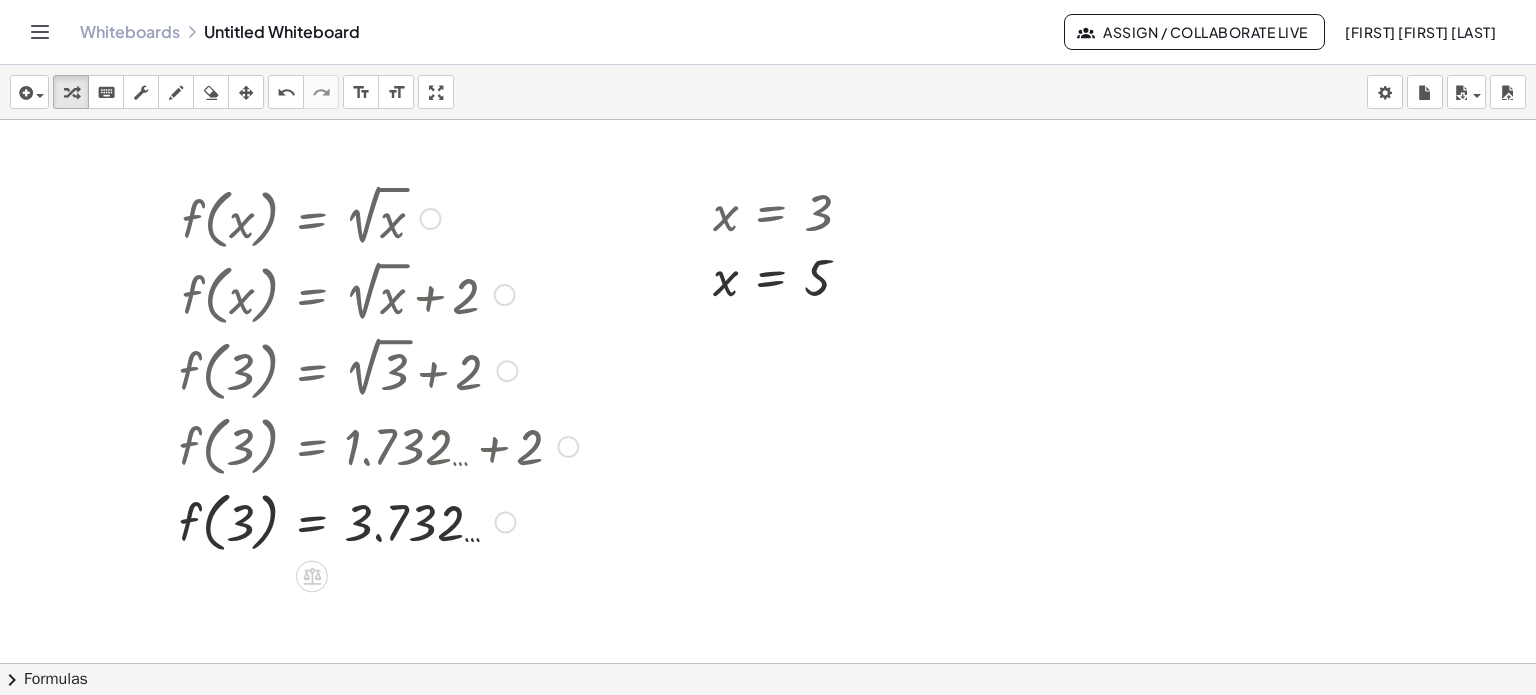 click at bounding box center [378, 521] 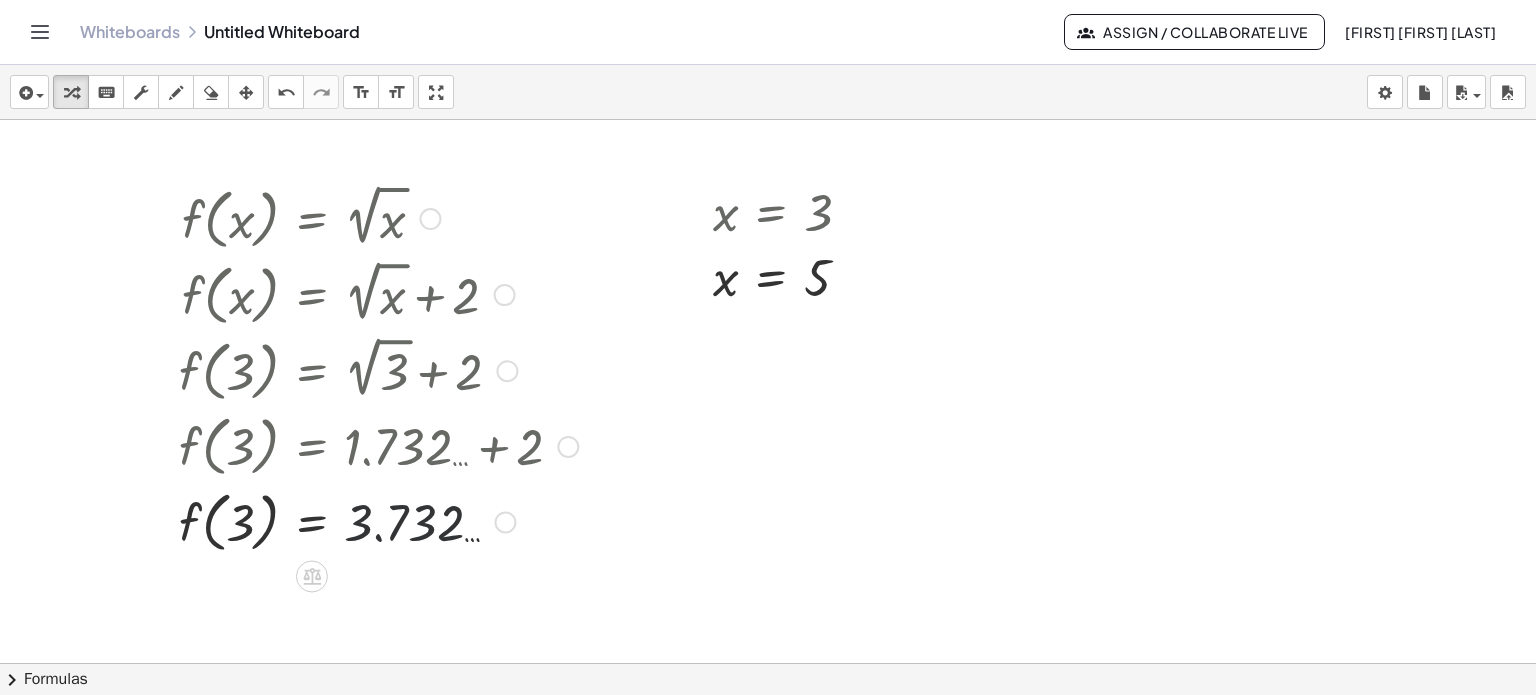 click at bounding box center (378, 521) 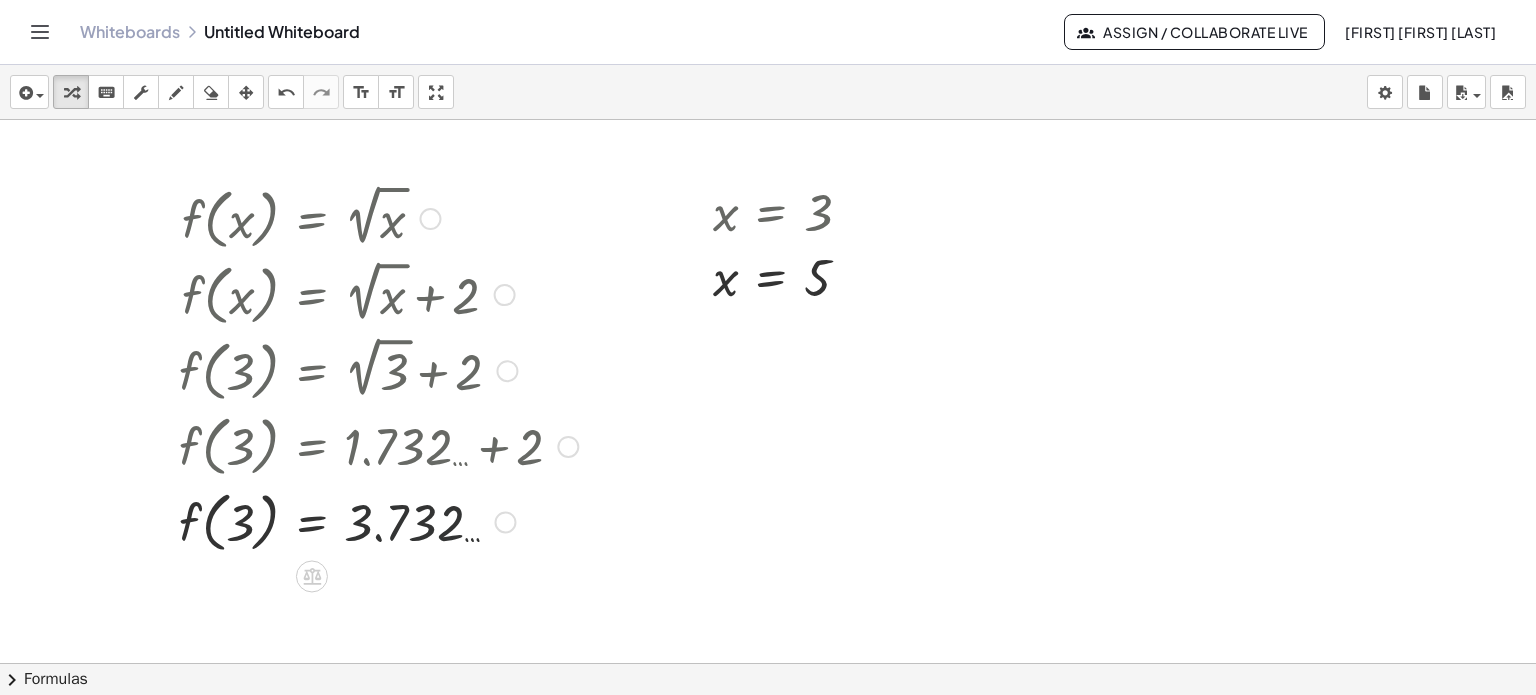 click at bounding box center [378, 521] 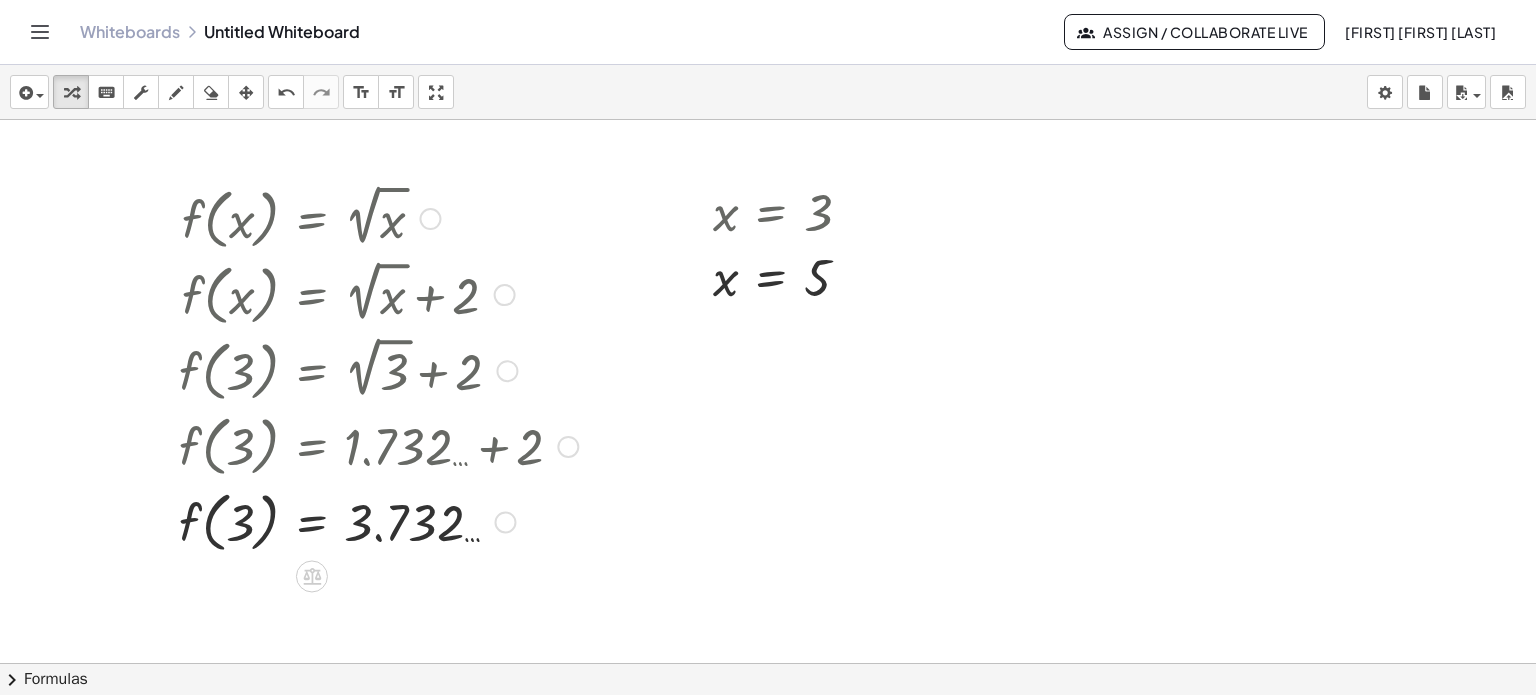click on "Fix a mistake Transform line Copy line as LaTeX Copy derivation as LaTeX Expand new lines: On" at bounding box center (505, 522) 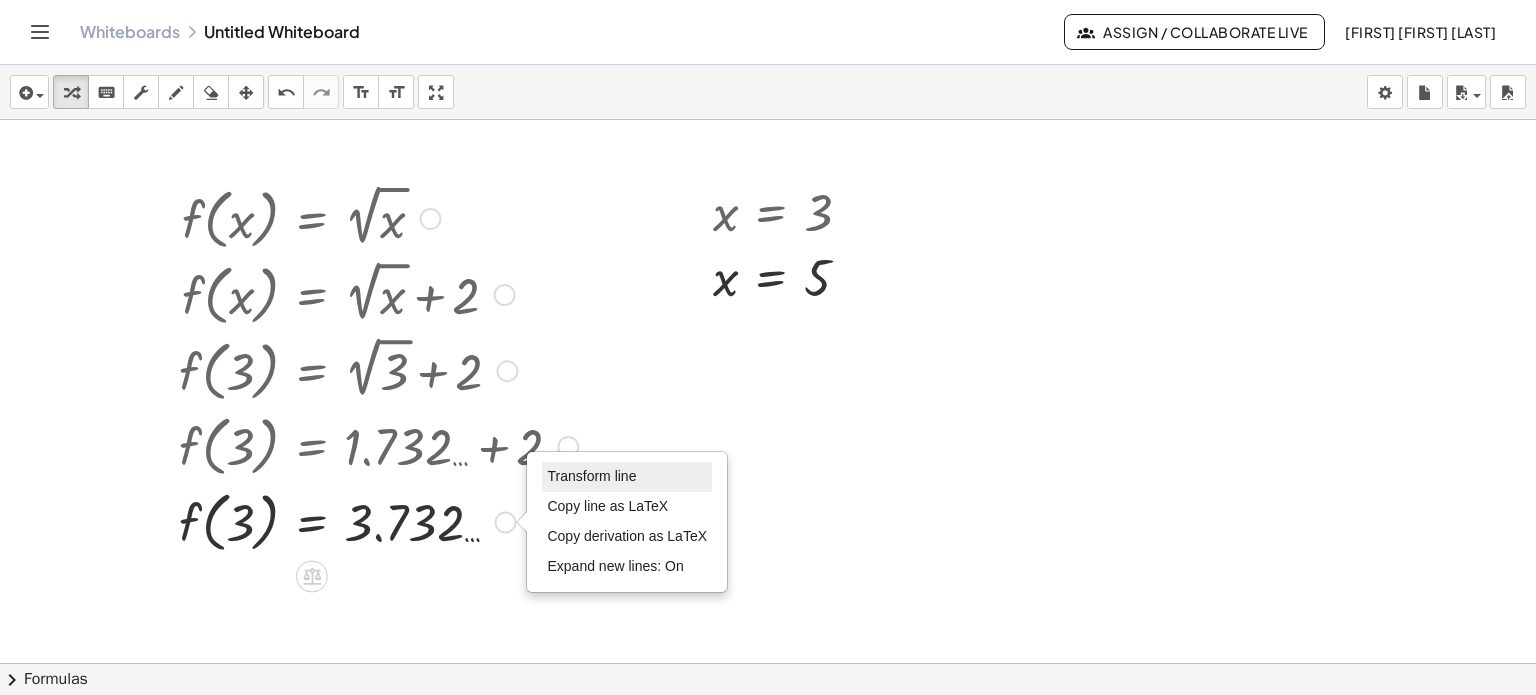 click on "Transform line" at bounding box center (591, 476) 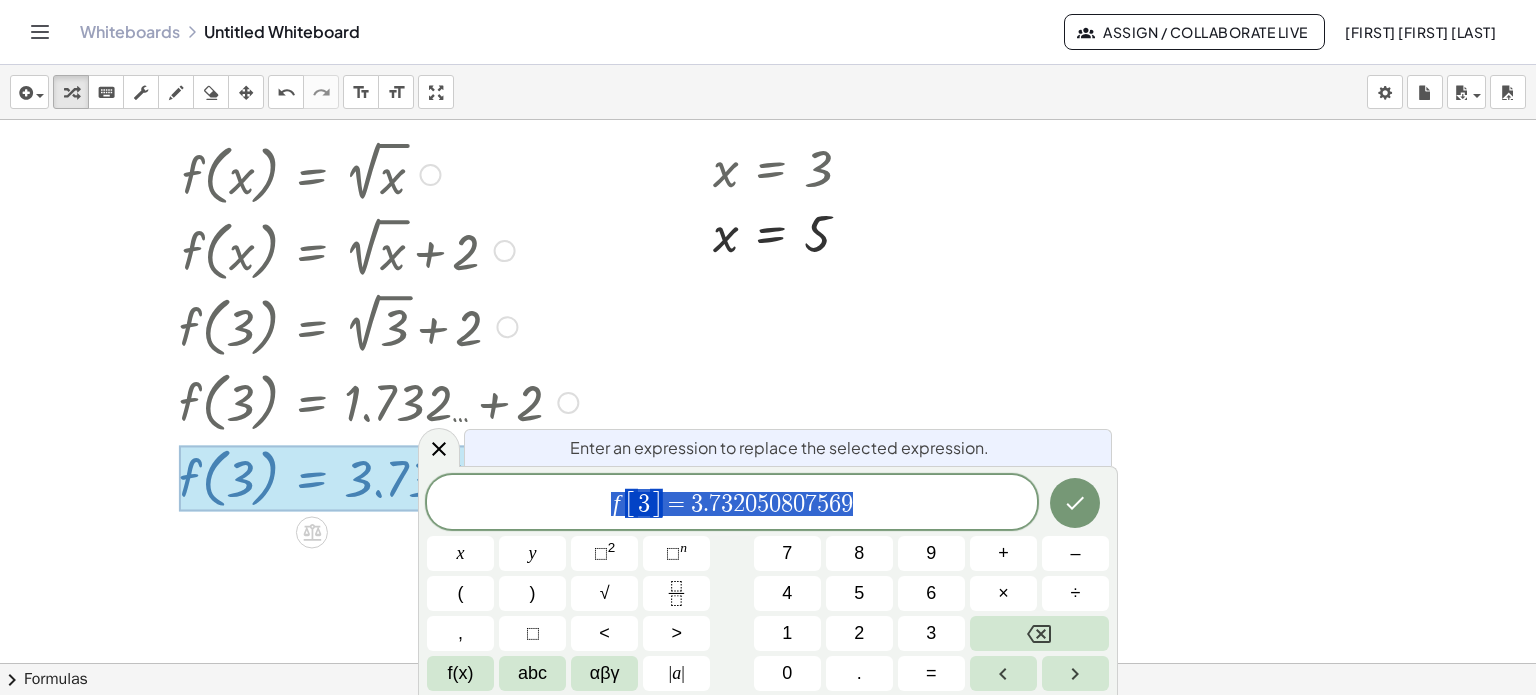 scroll, scrollTop: 44, scrollLeft: 0, axis: vertical 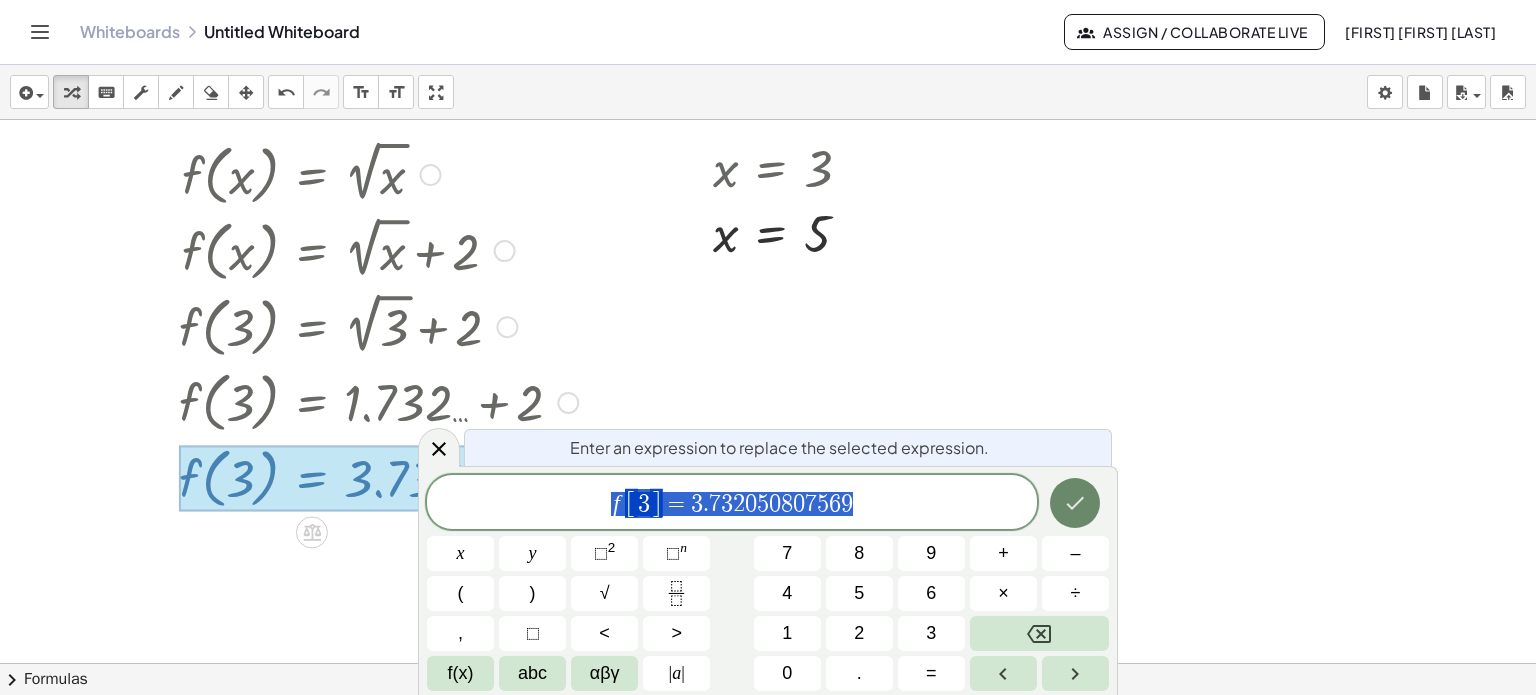 click at bounding box center (1075, 503) 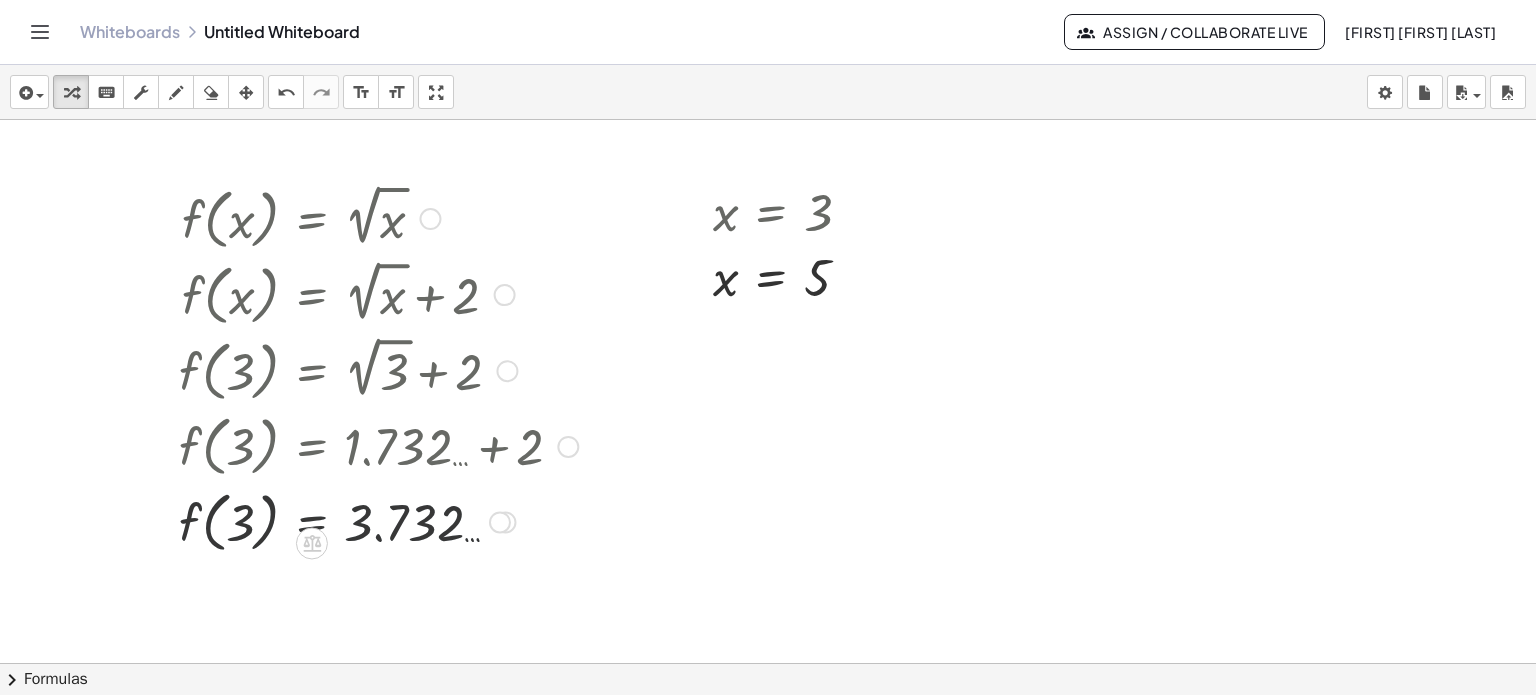 scroll, scrollTop: 0, scrollLeft: 0, axis: both 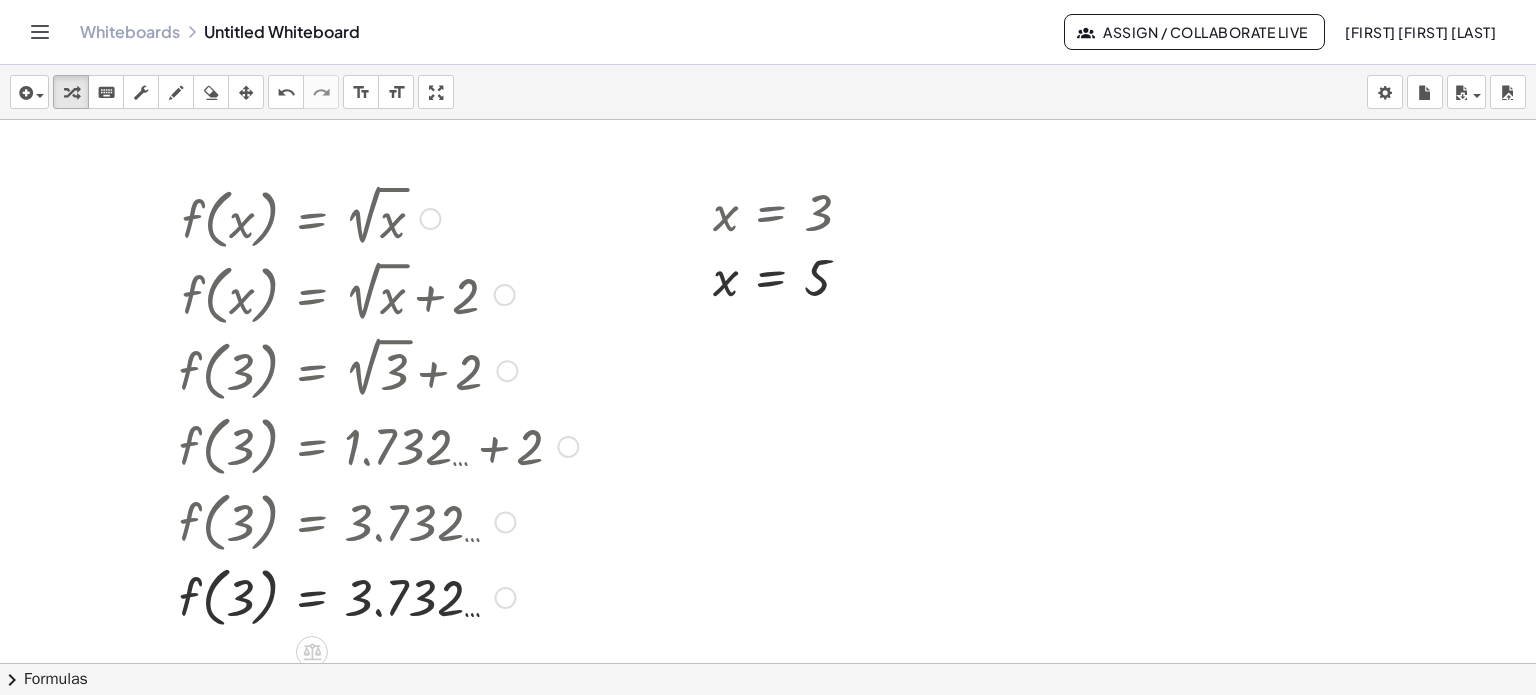 click at bounding box center [378, 596] 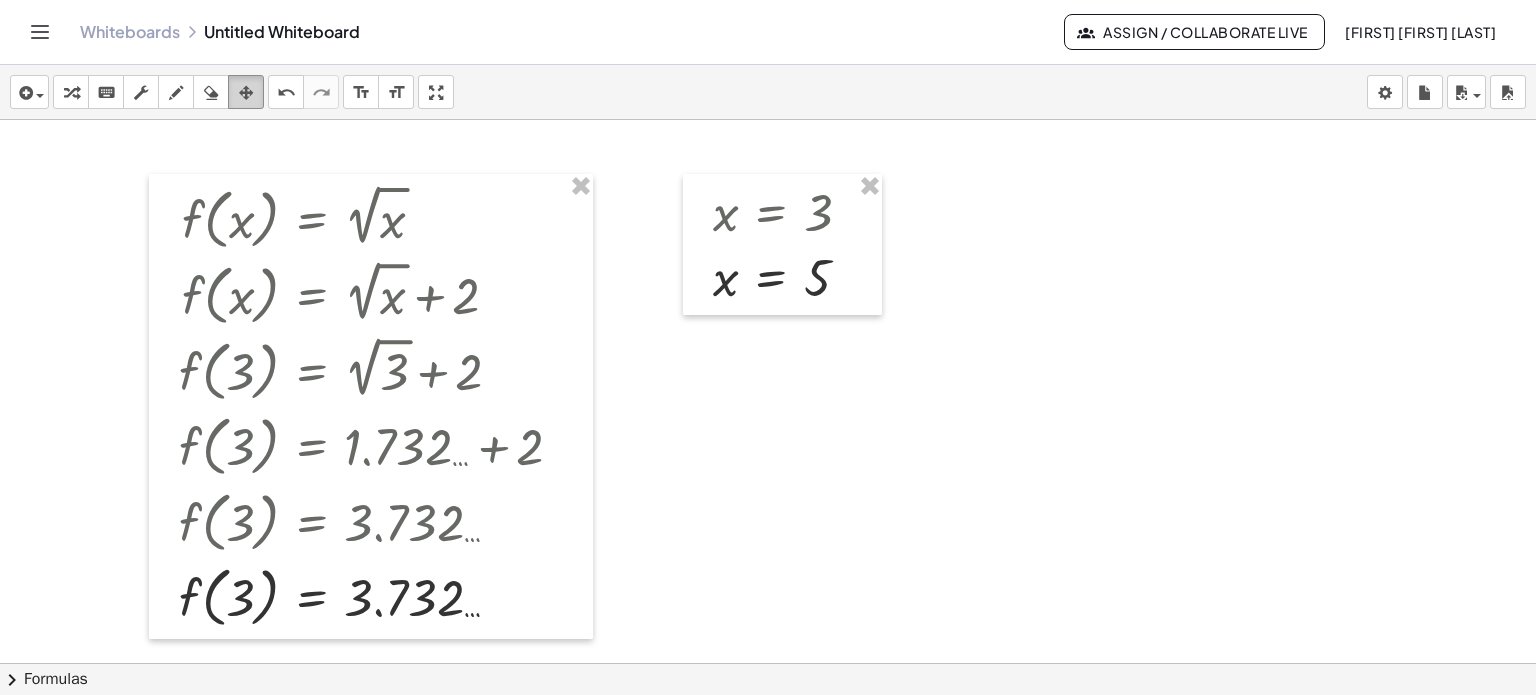 click at bounding box center (246, 93) 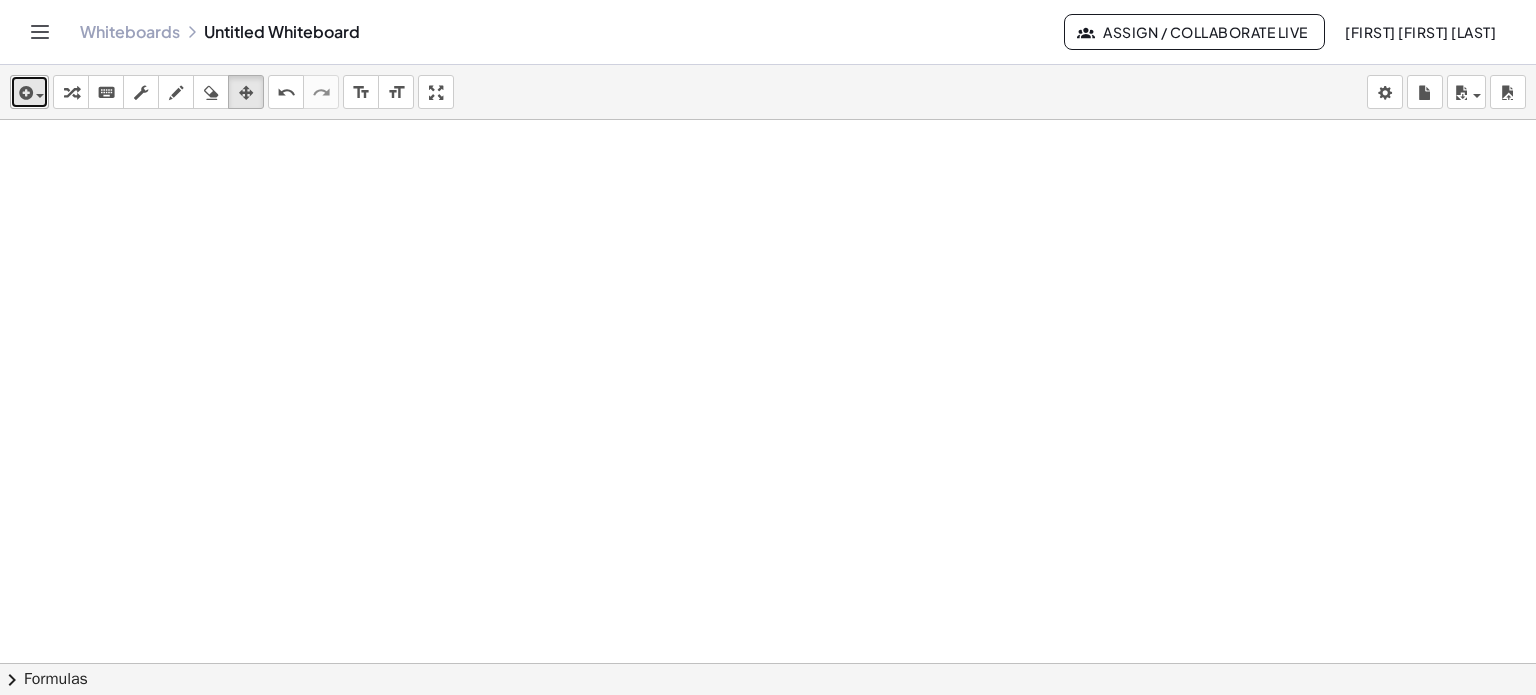 click at bounding box center [24, 93] 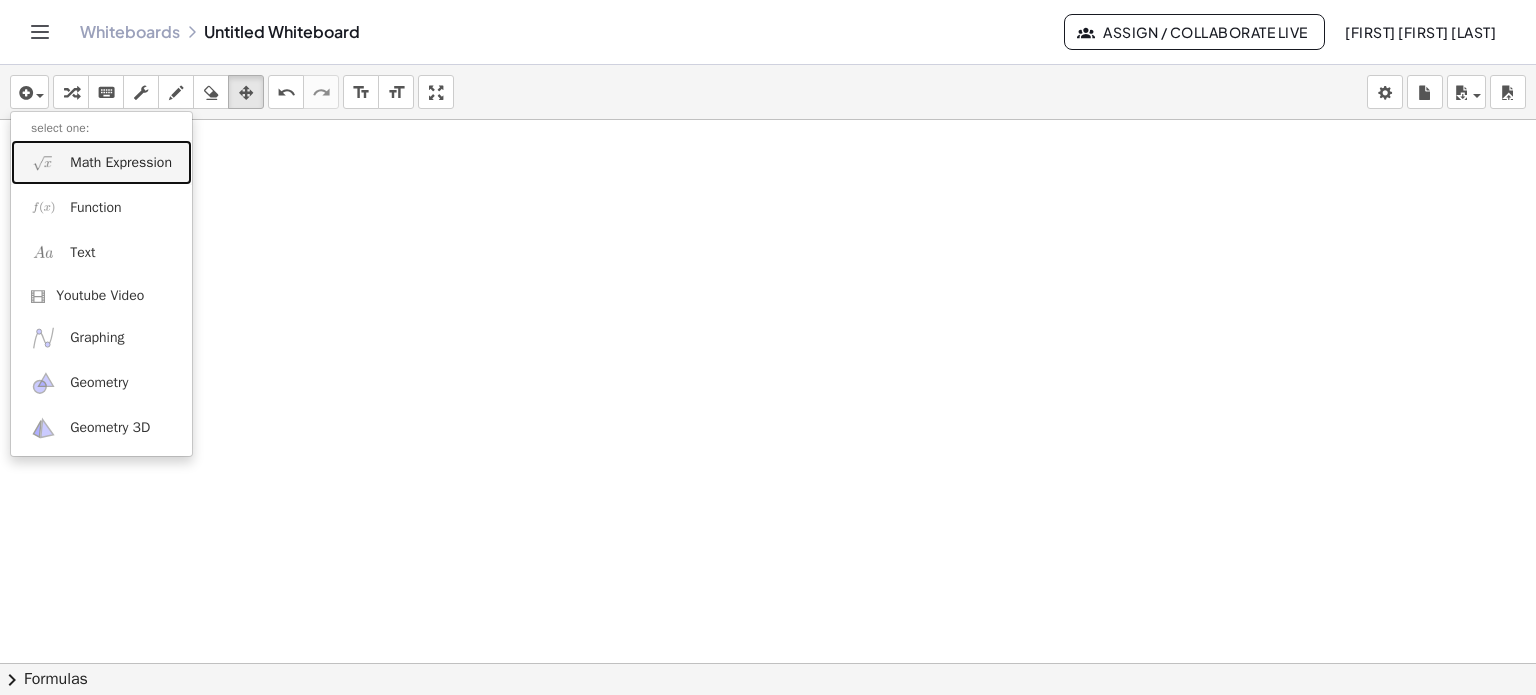 click on "Math Expression" at bounding box center [101, 162] 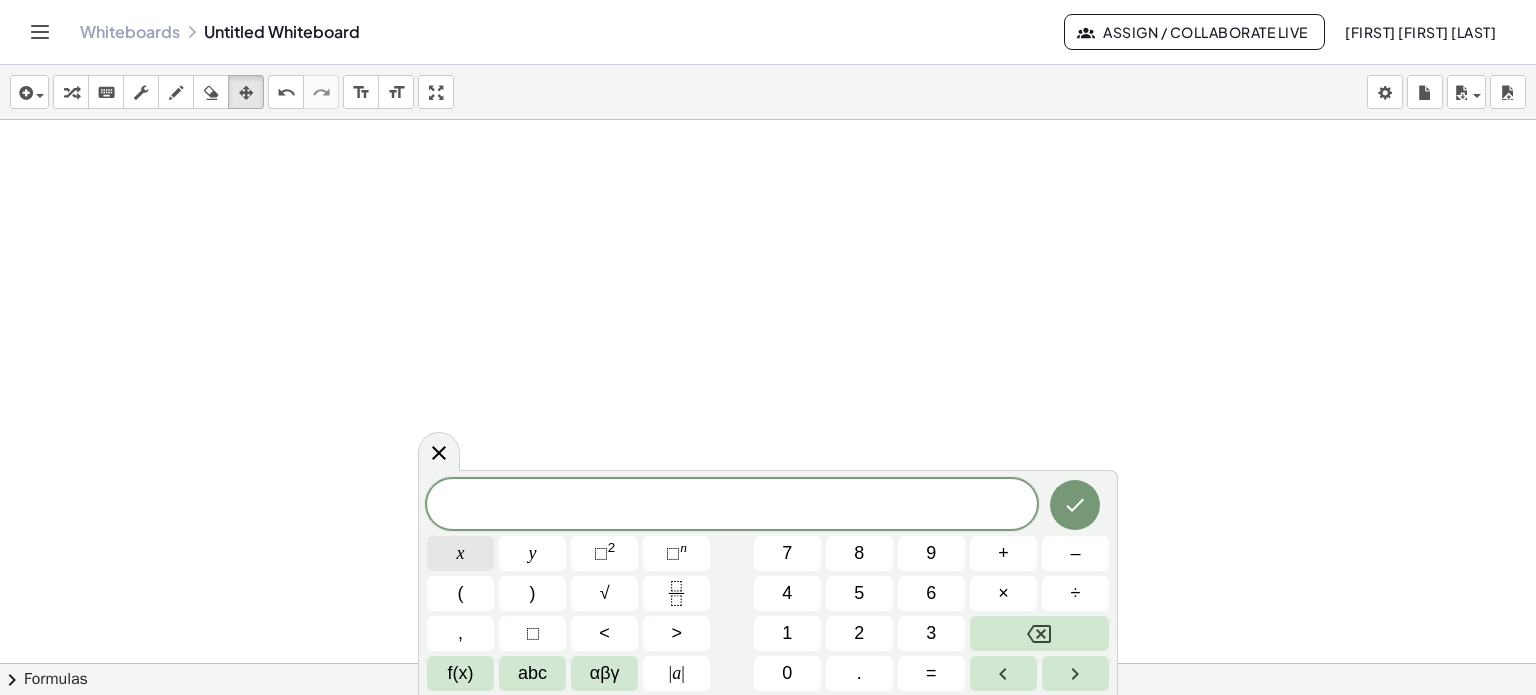 click on "x" at bounding box center [460, 553] 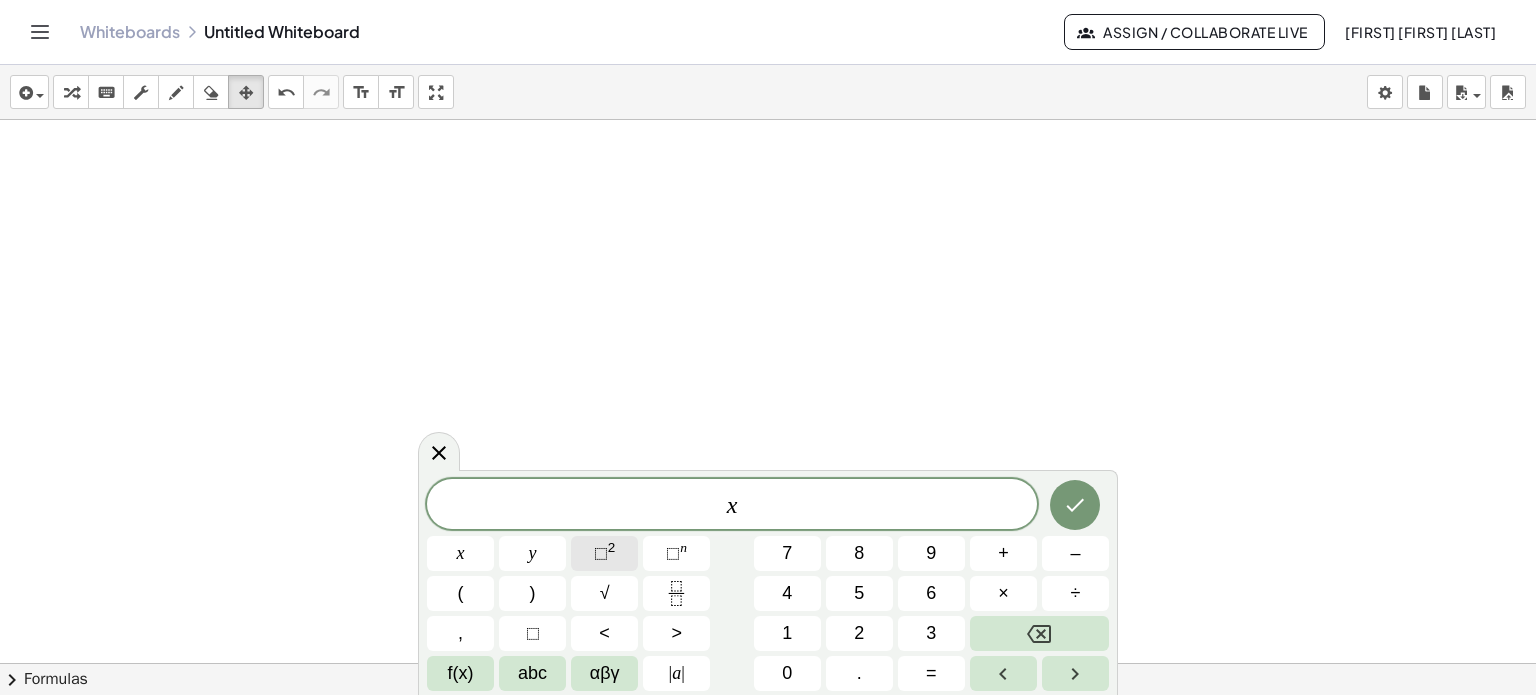 click on "⬚" at bounding box center [601, 553] 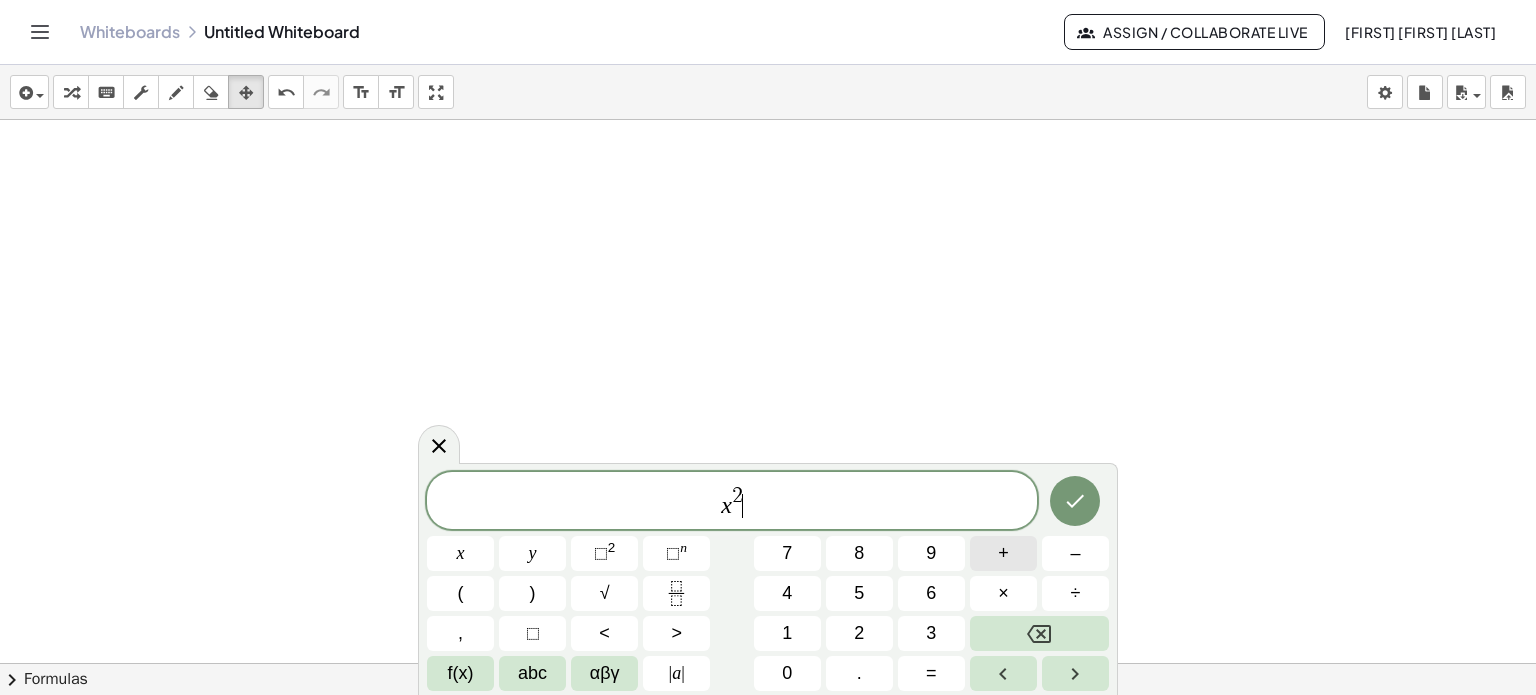 click on "+" at bounding box center (1003, 553) 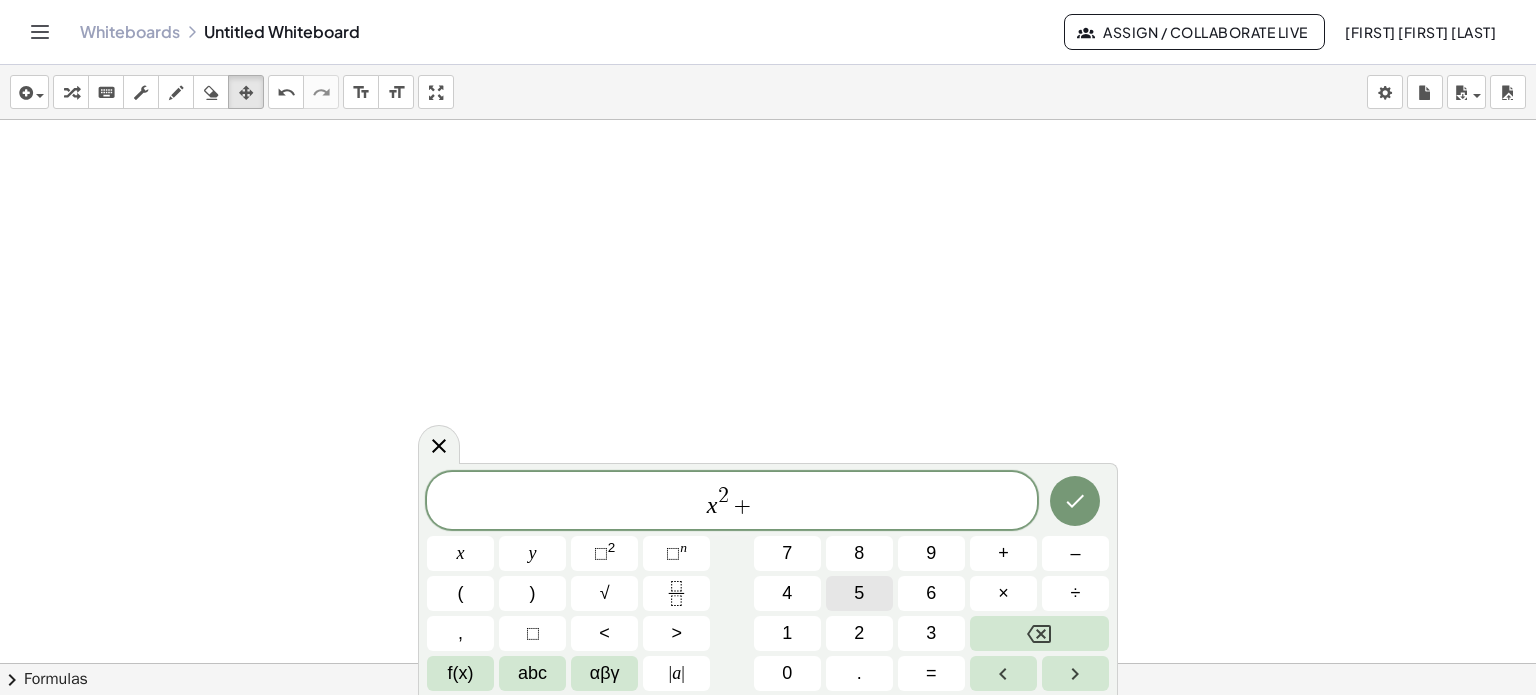 click on "5" at bounding box center [859, 593] 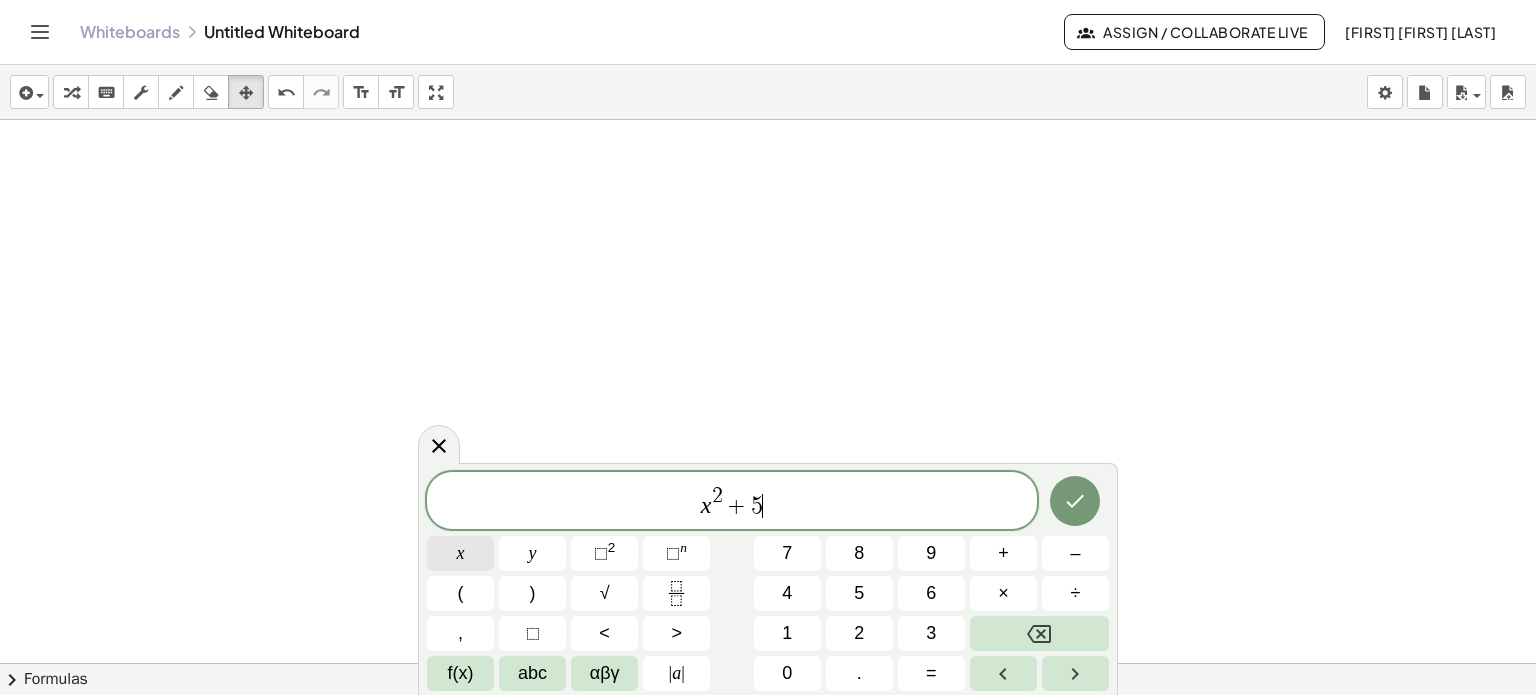click on "x" at bounding box center (460, 553) 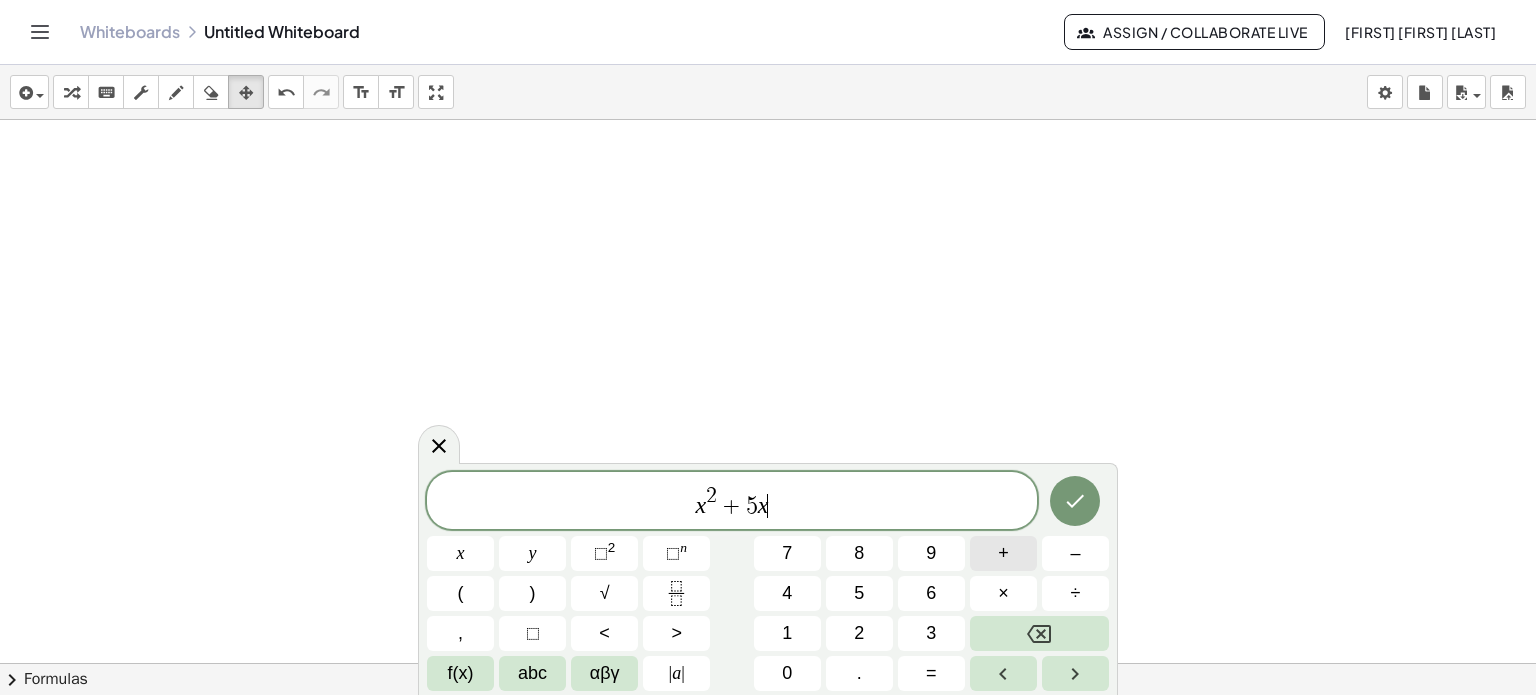 click on "+" at bounding box center [1003, 553] 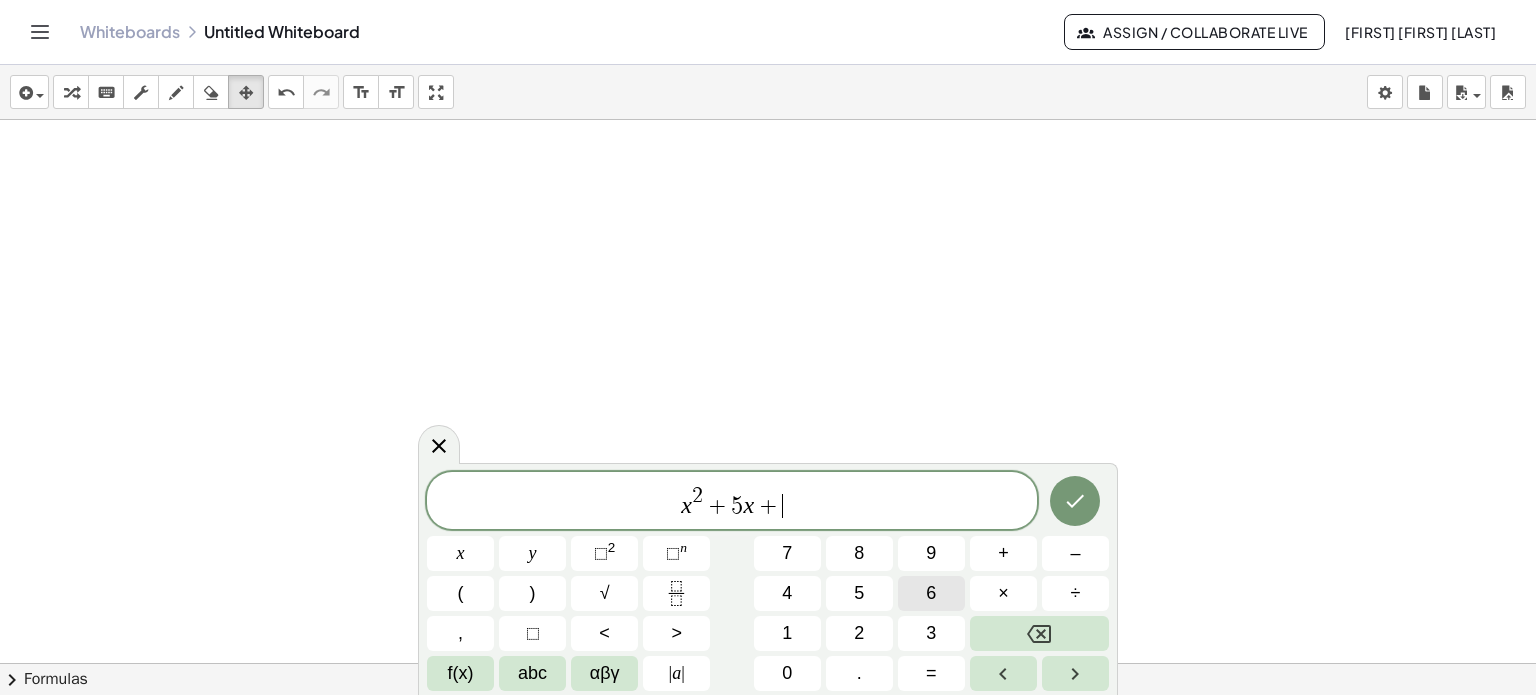 click on "6" at bounding box center (931, 593) 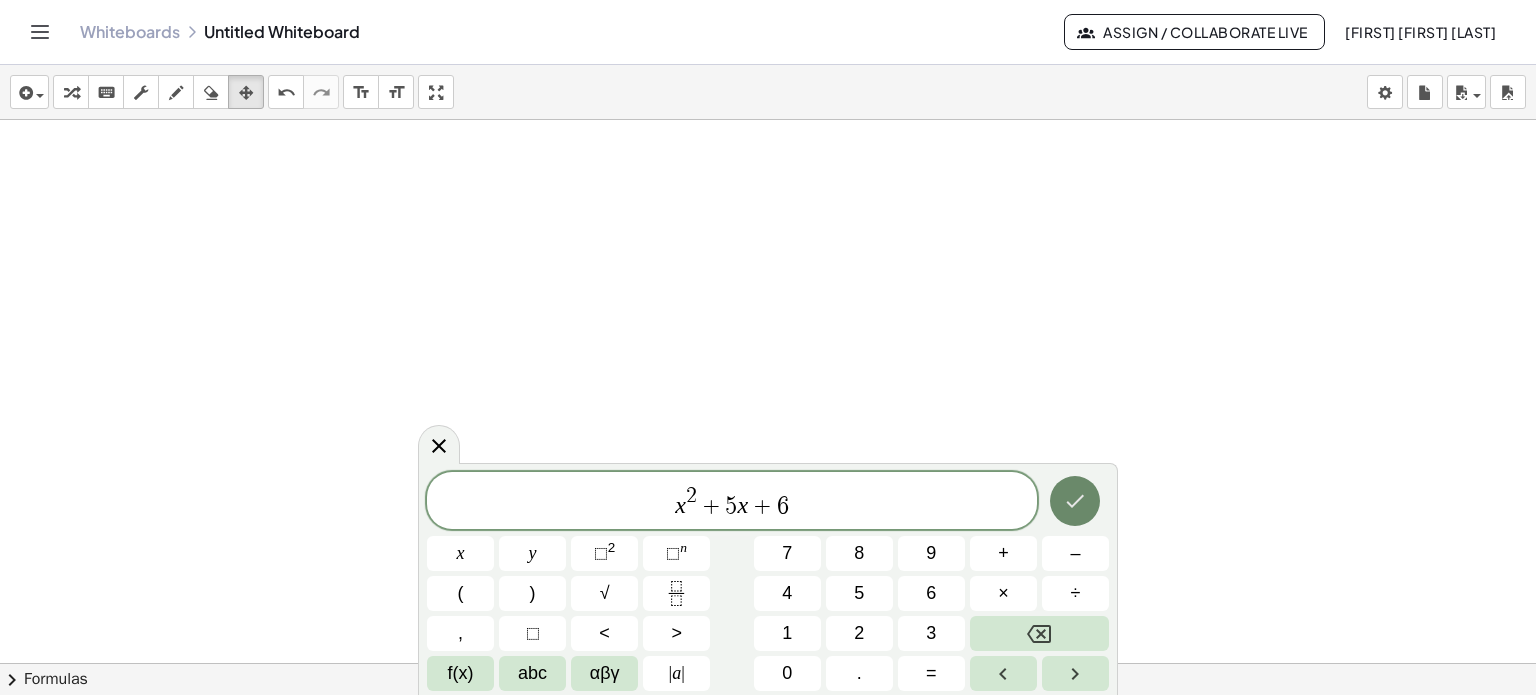 click 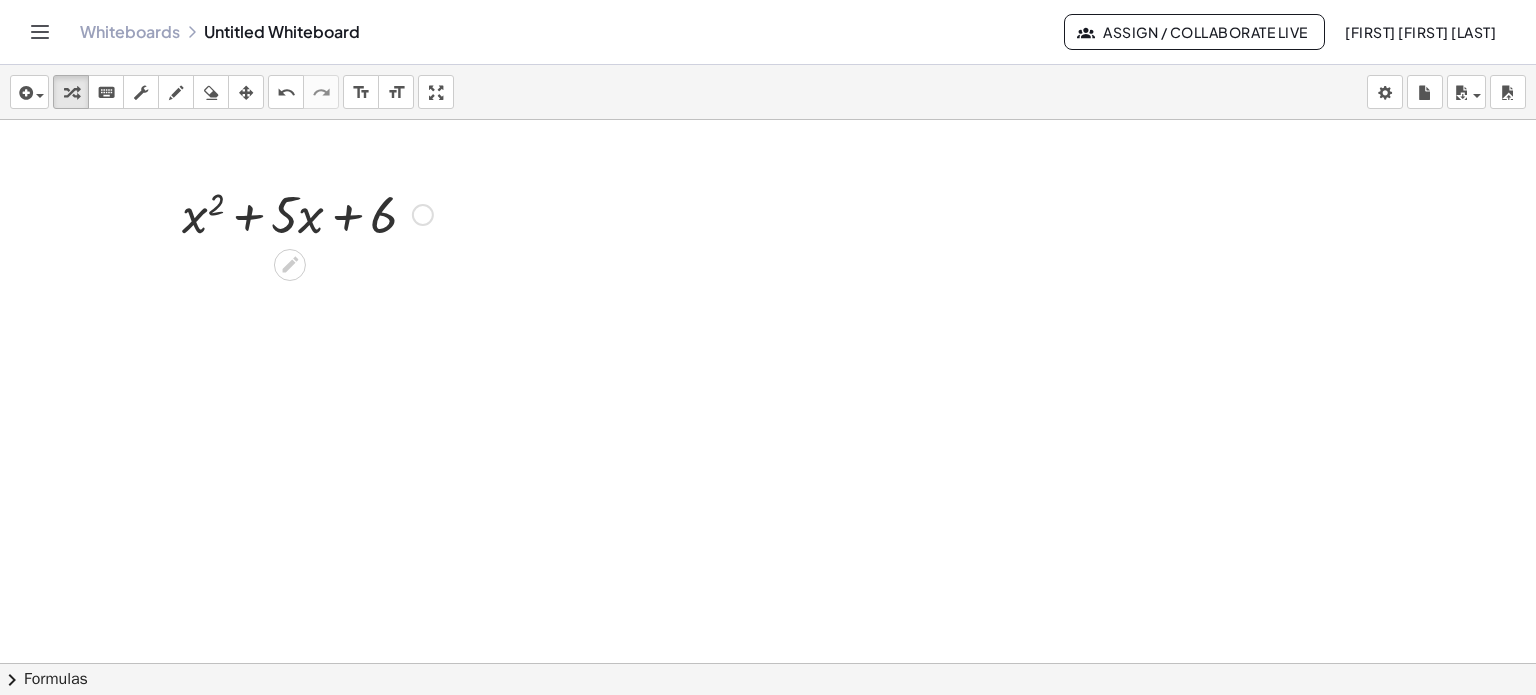 click at bounding box center [307, 213] 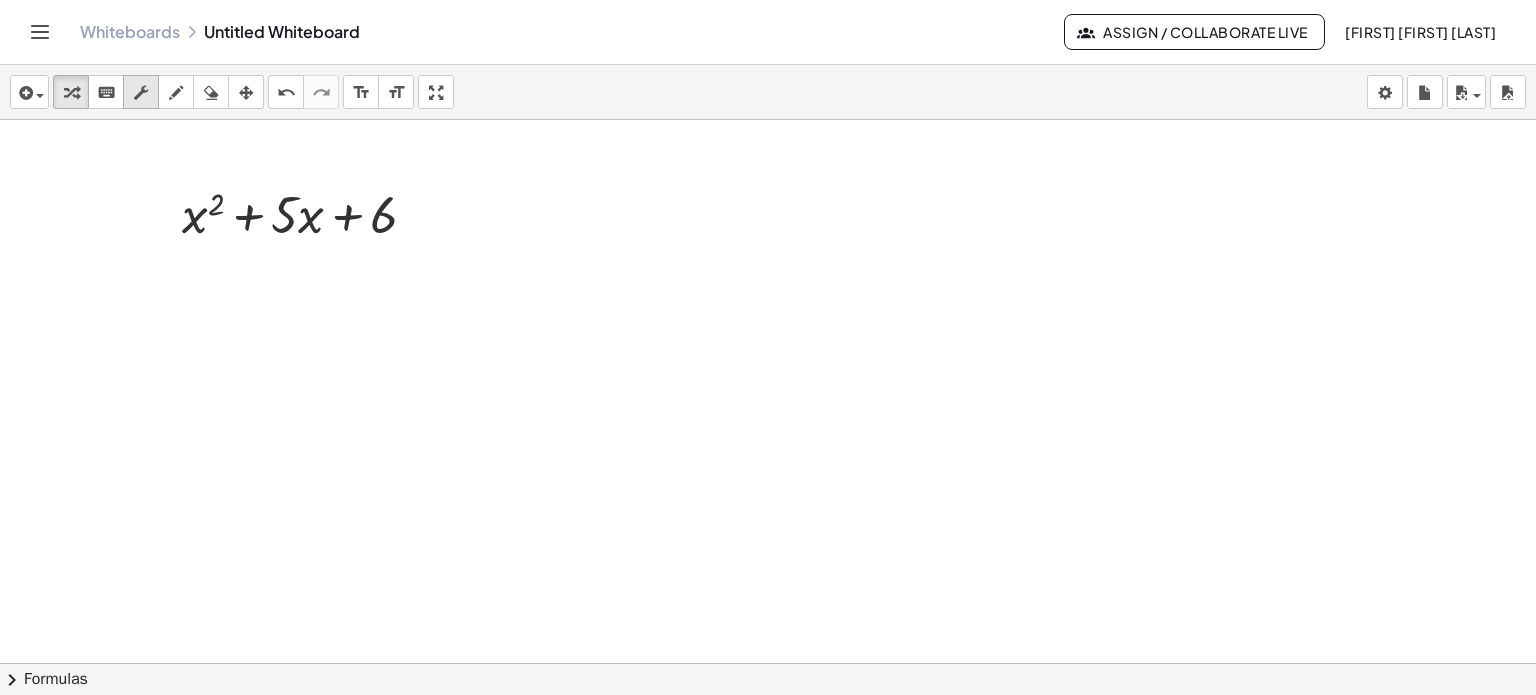 click at bounding box center [141, 92] 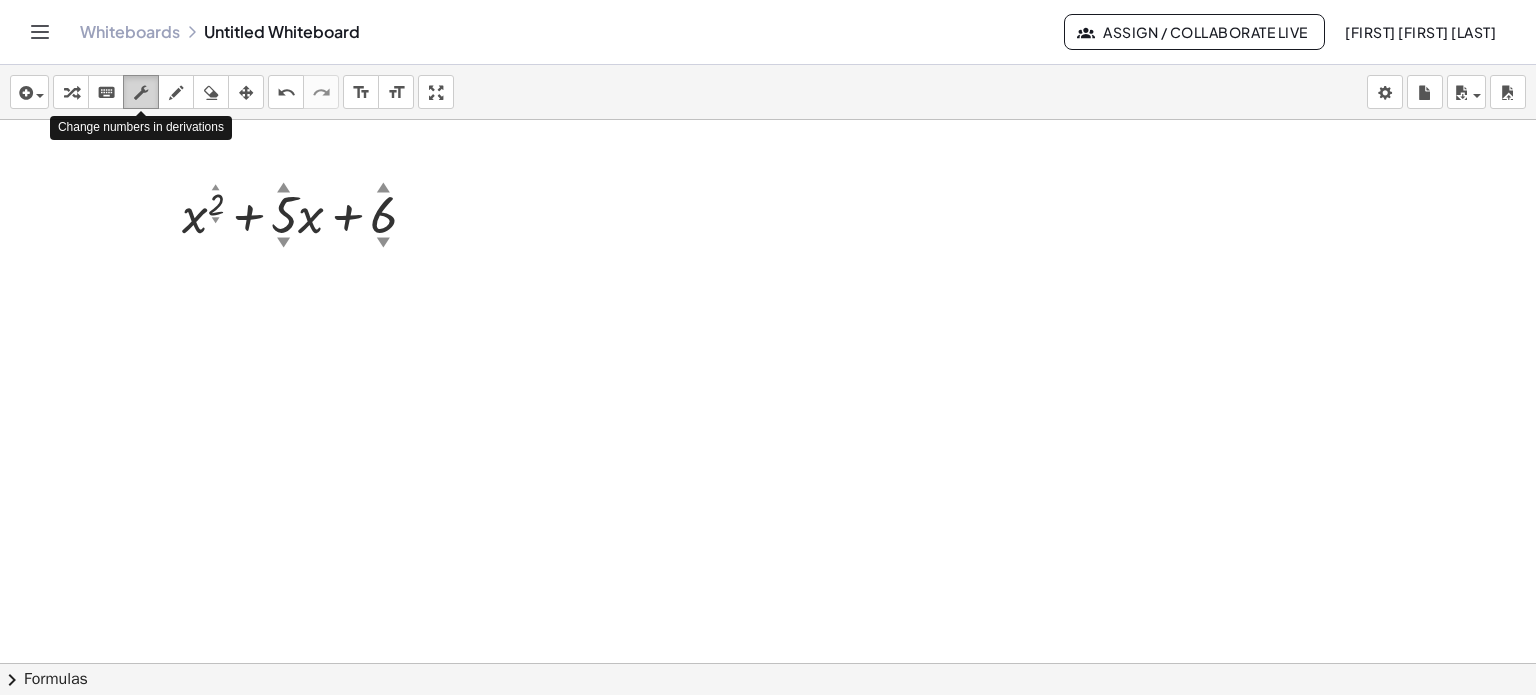 click at bounding box center [141, 92] 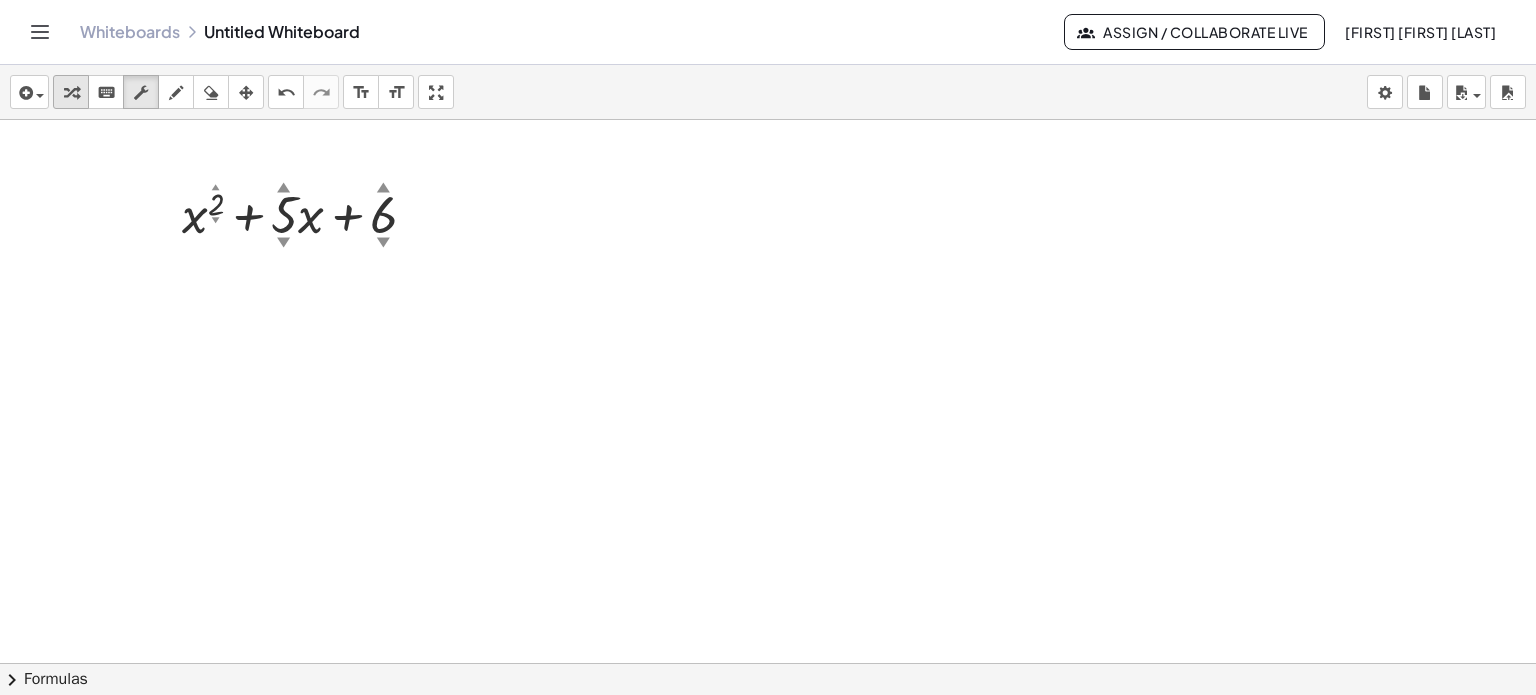 click at bounding box center [71, 92] 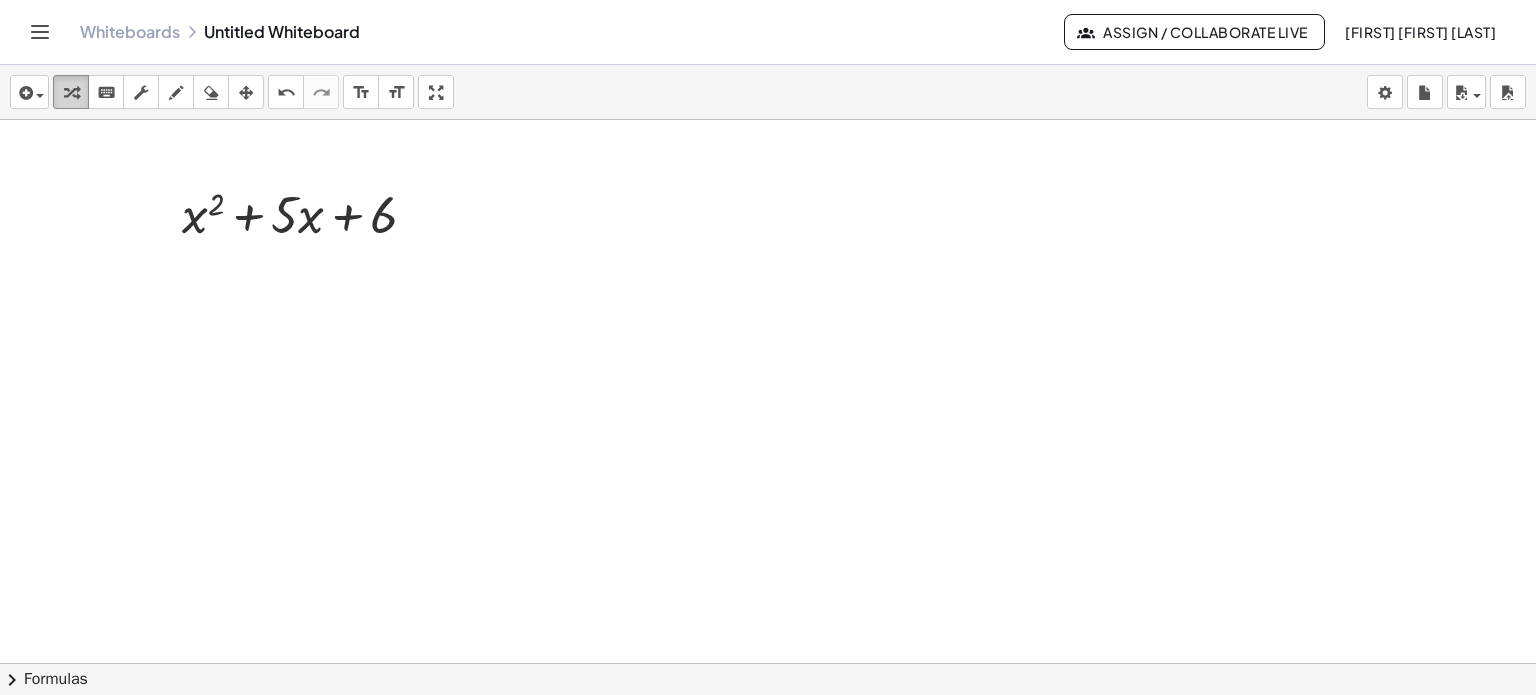 click at bounding box center [71, 93] 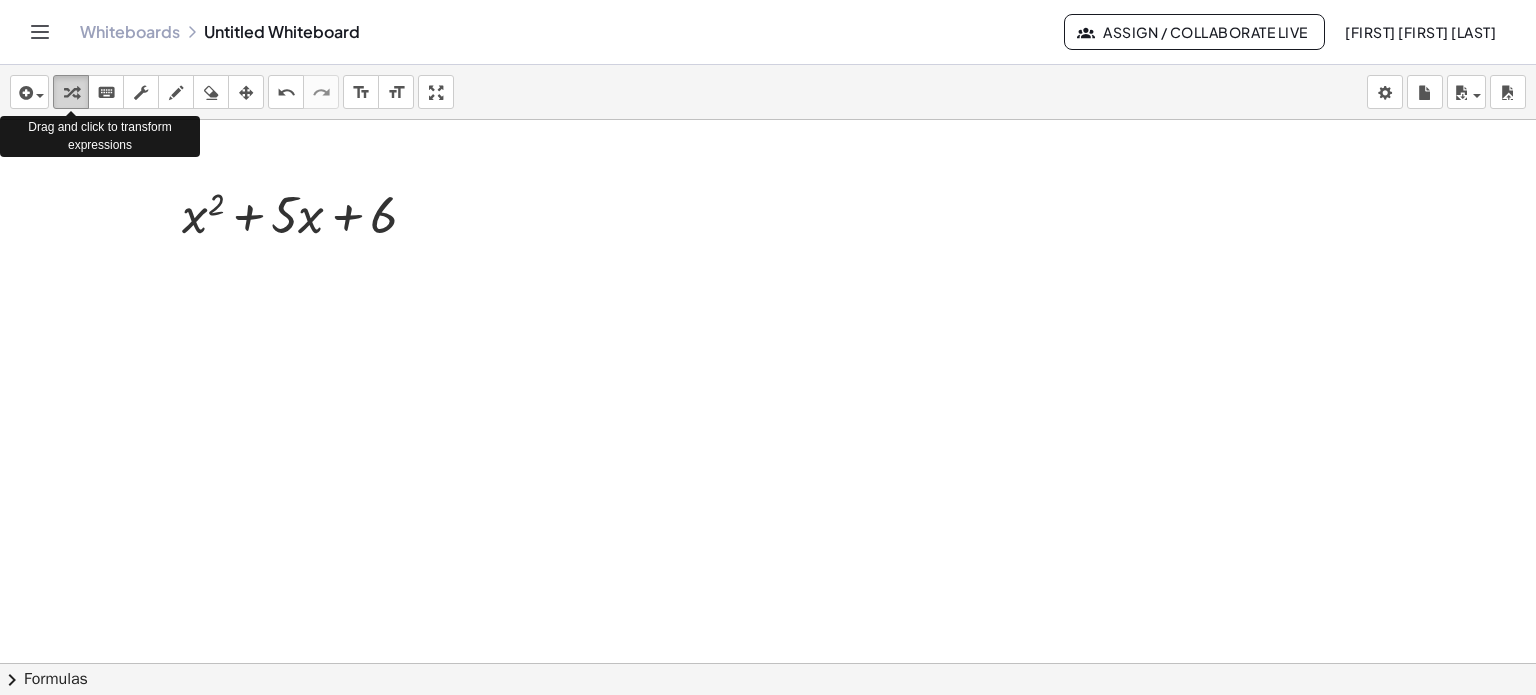 click at bounding box center (71, 93) 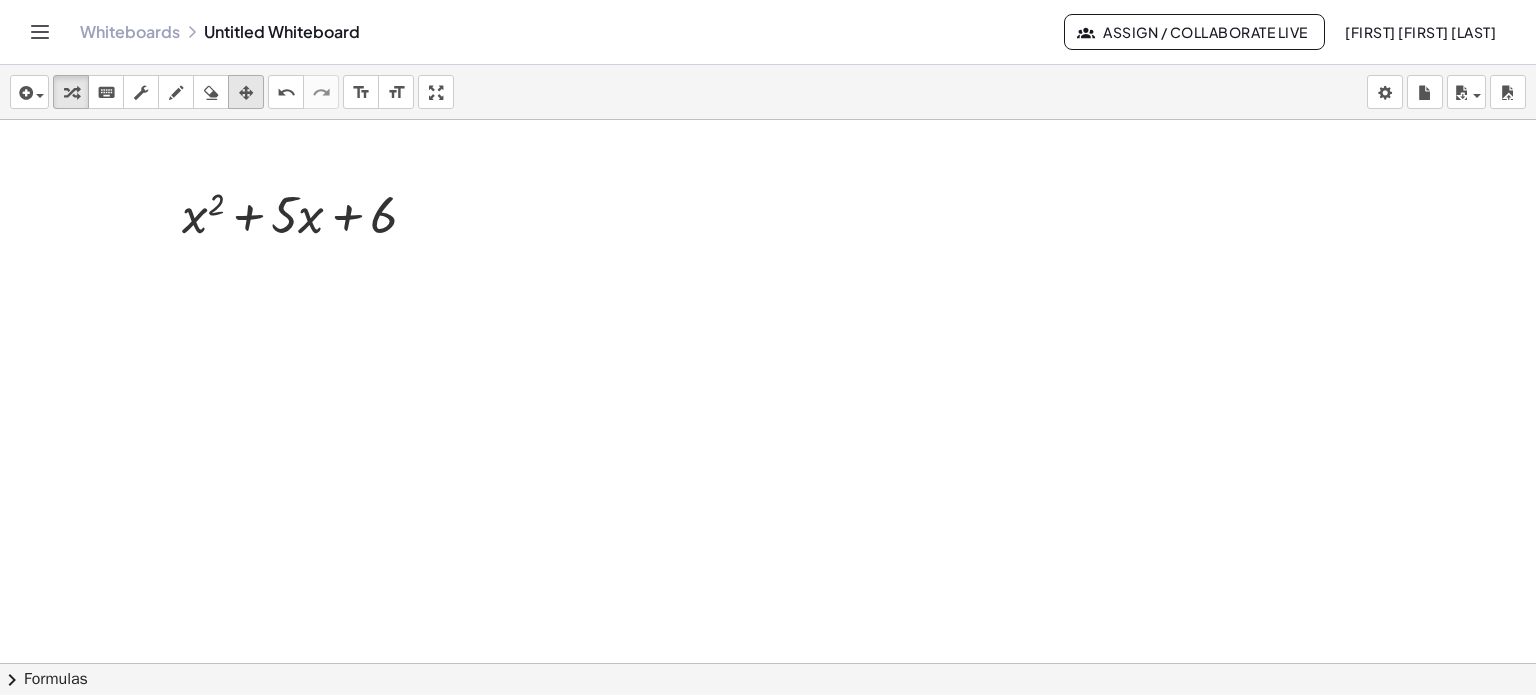click at bounding box center [246, 93] 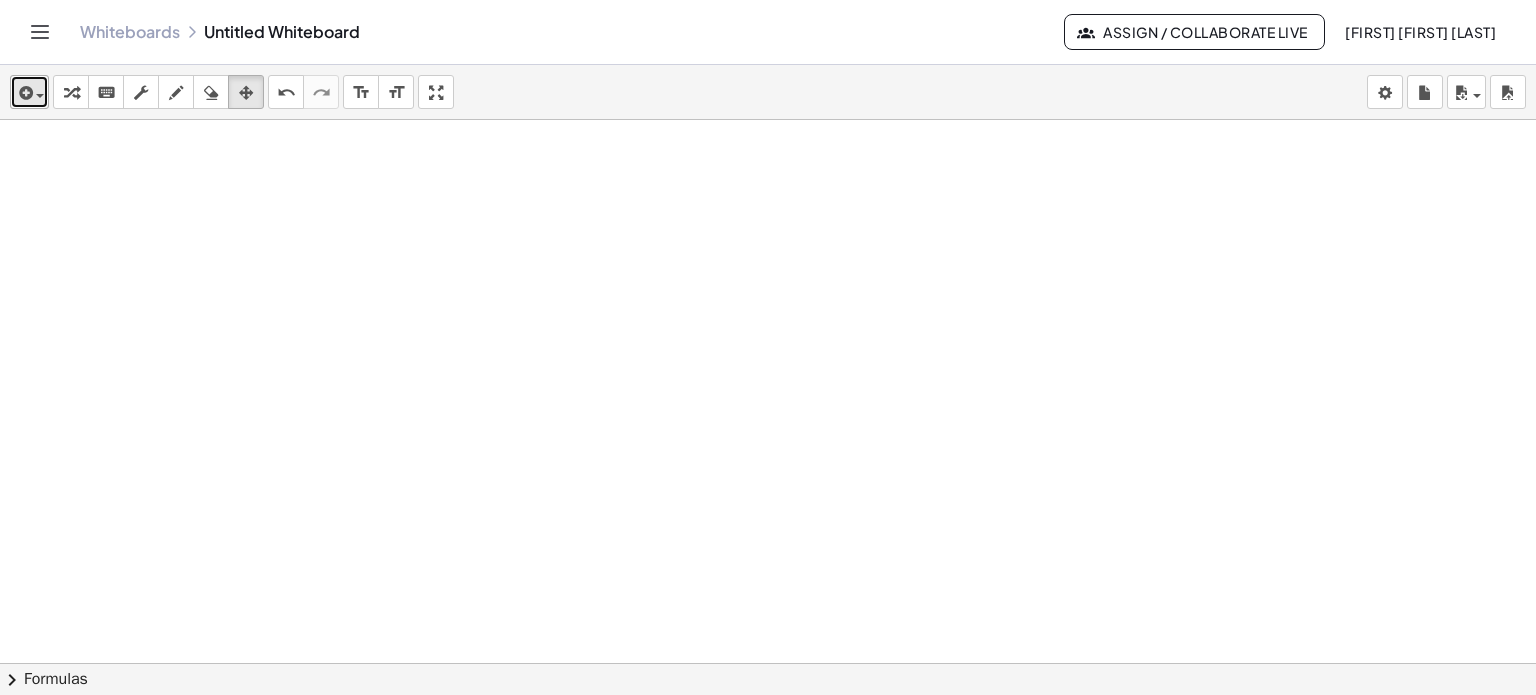 click at bounding box center (29, 92) 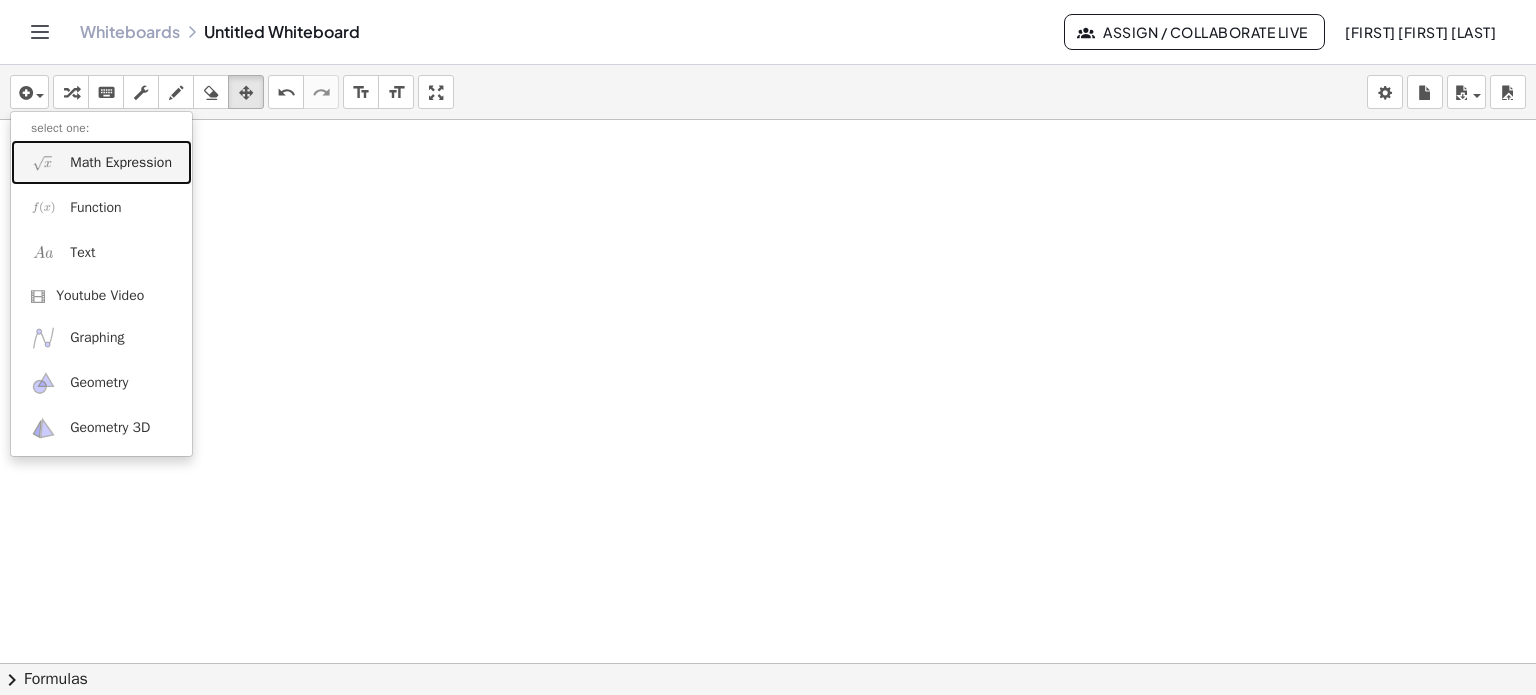 click on "Math Expression" at bounding box center (121, 163) 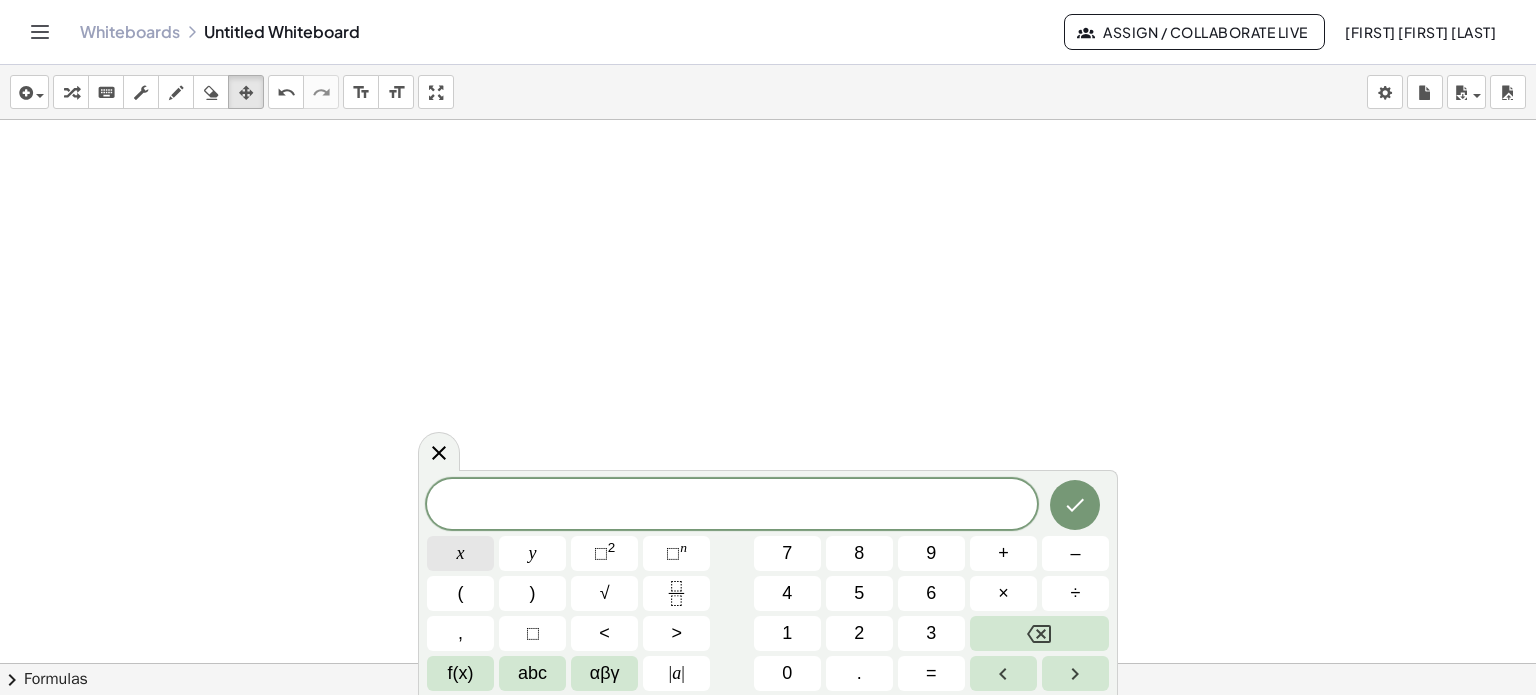 click on "x" at bounding box center [460, 553] 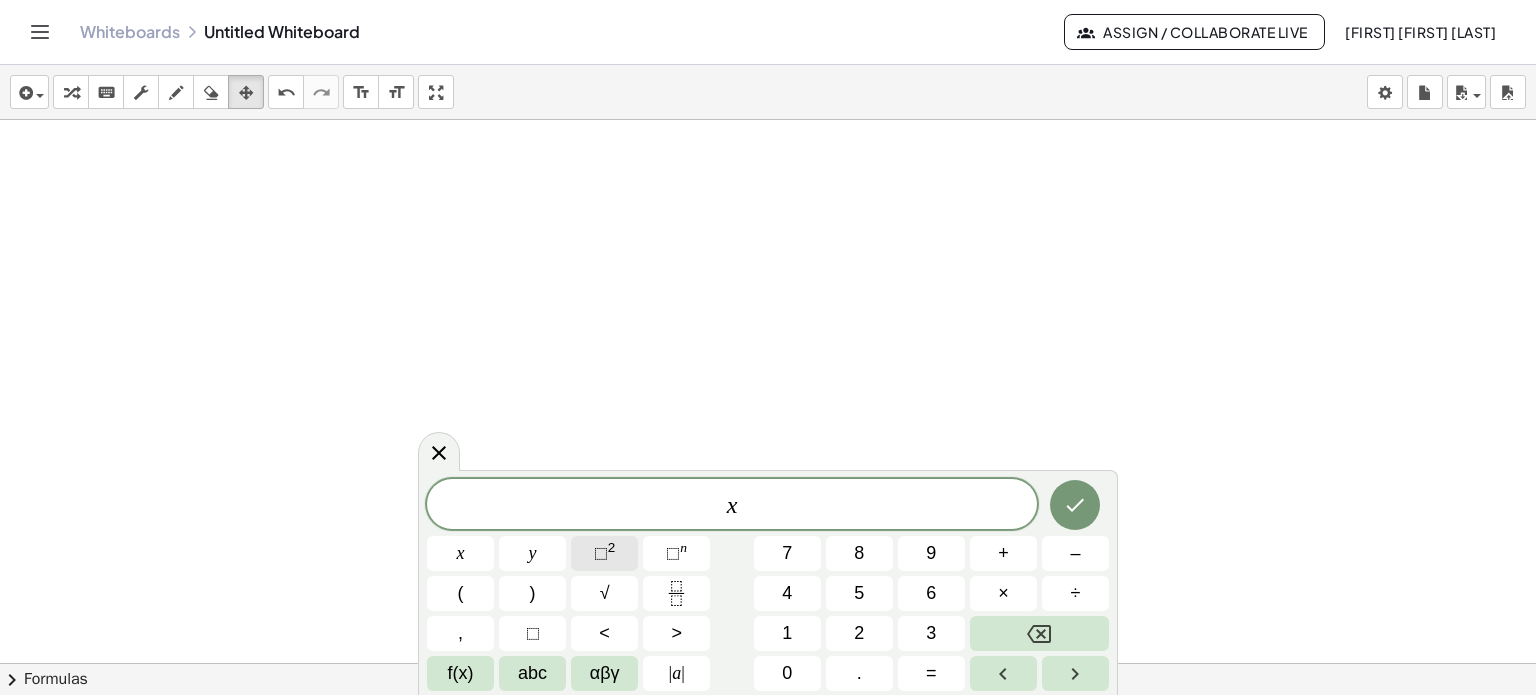 click on "2" at bounding box center (612, 547) 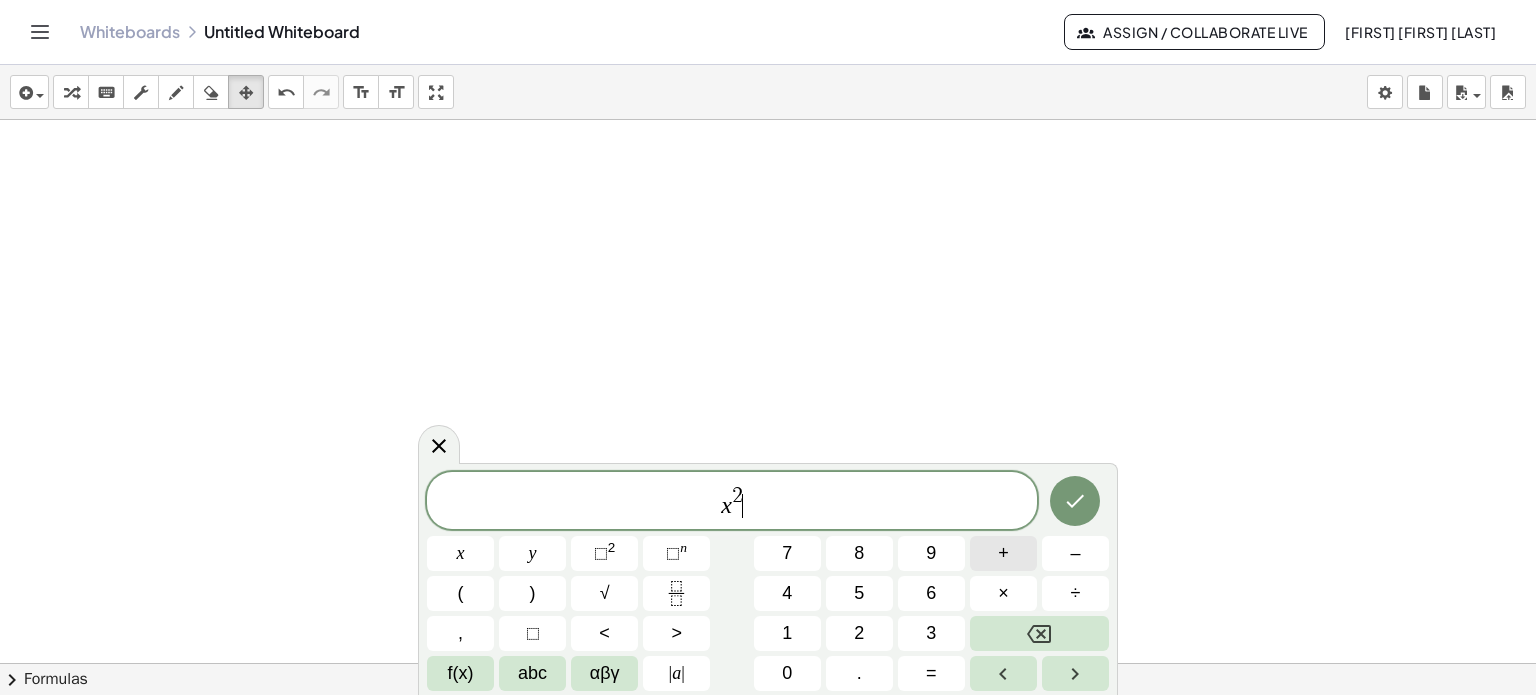 click on "+" at bounding box center [1003, 553] 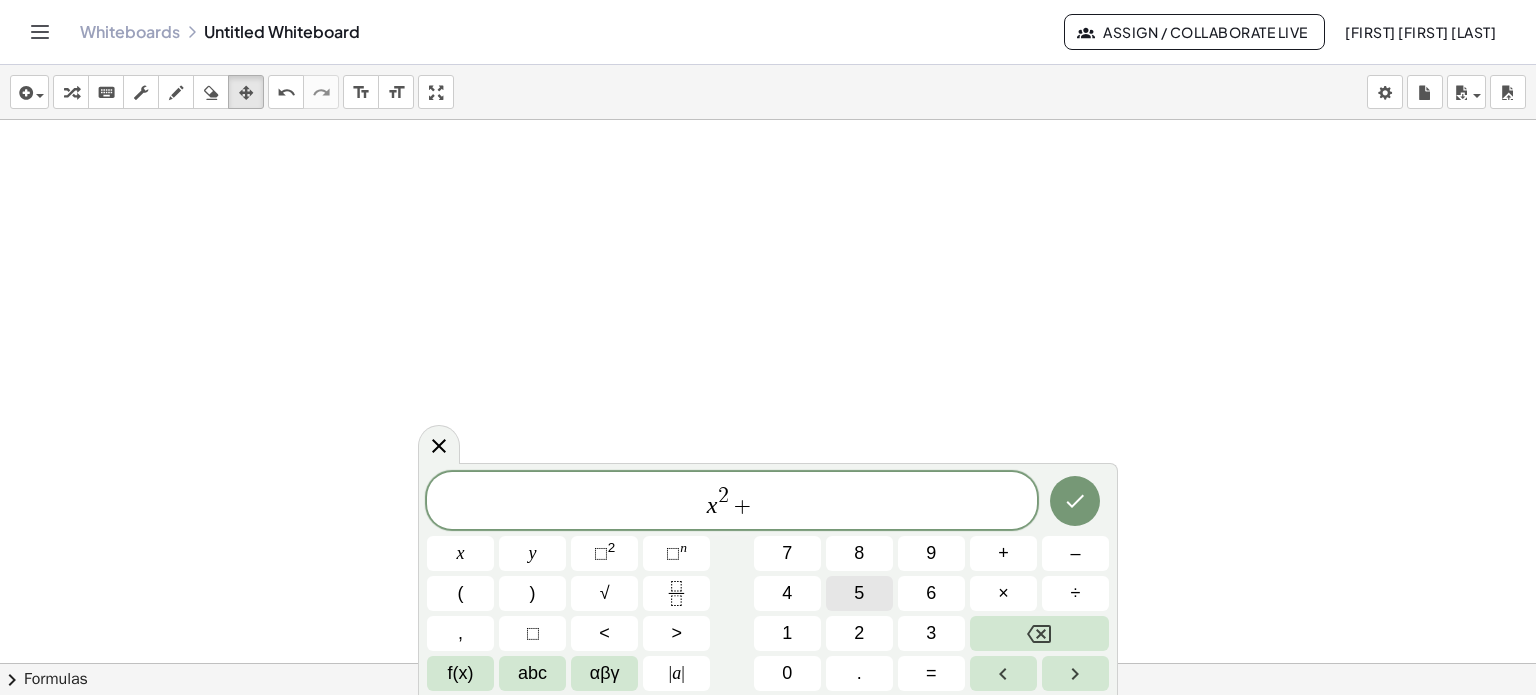 click on "5" at bounding box center (859, 593) 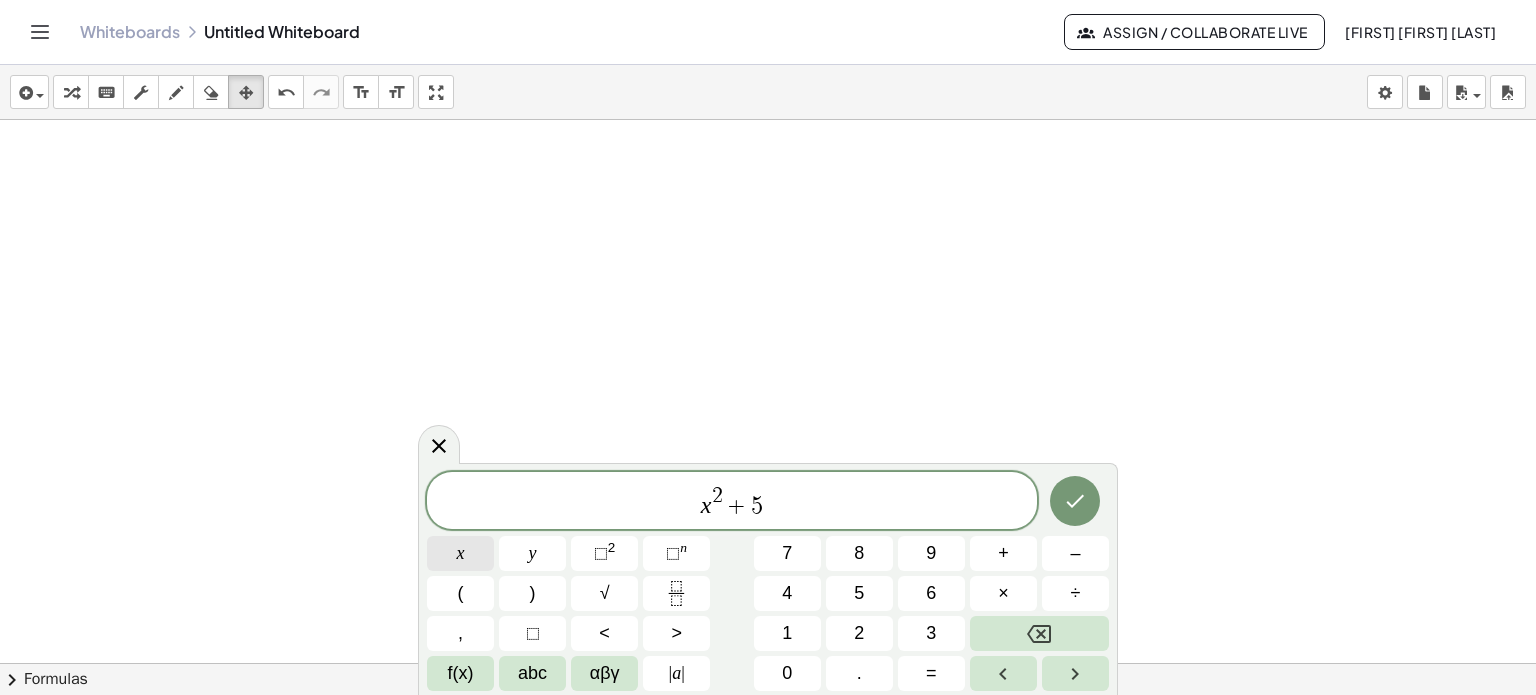 click on "x" at bounding box center (460, 553) 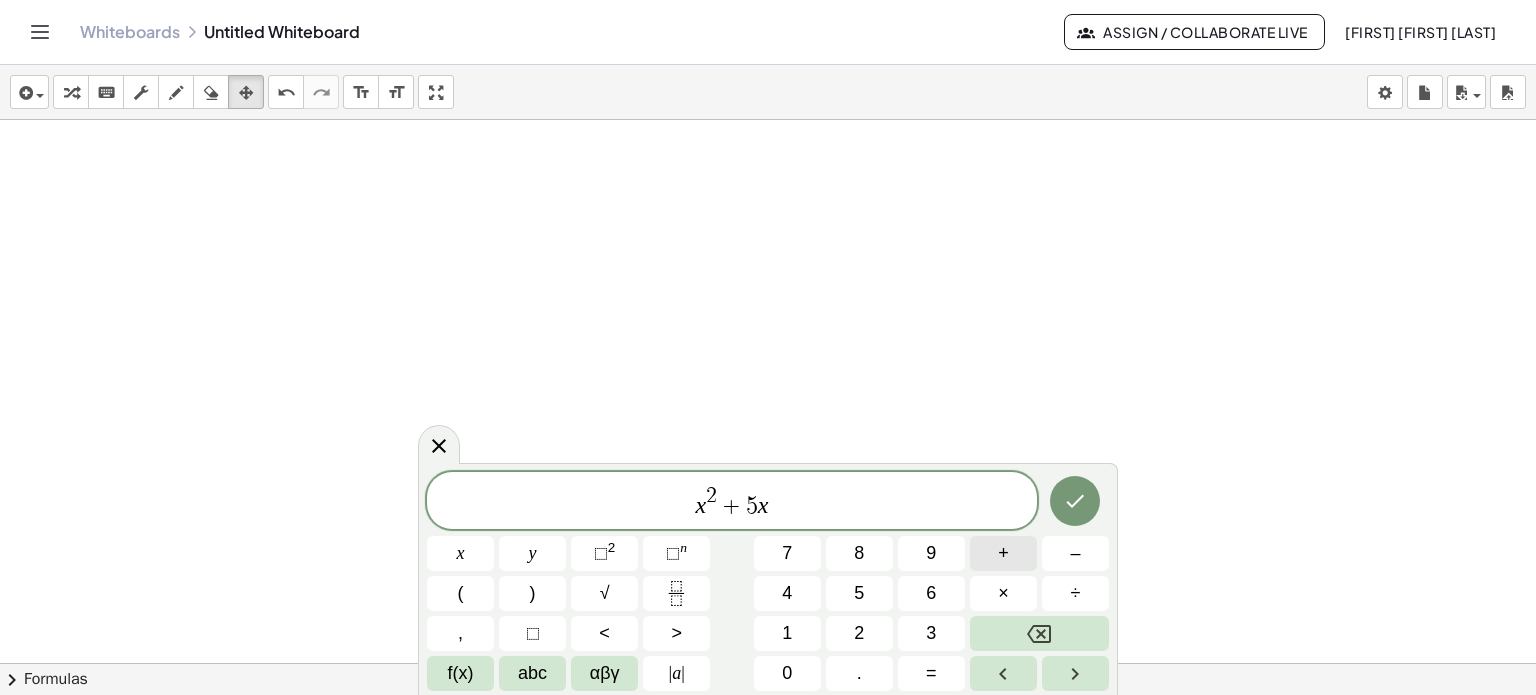 click on "+" at bounding box center (1003, 553) 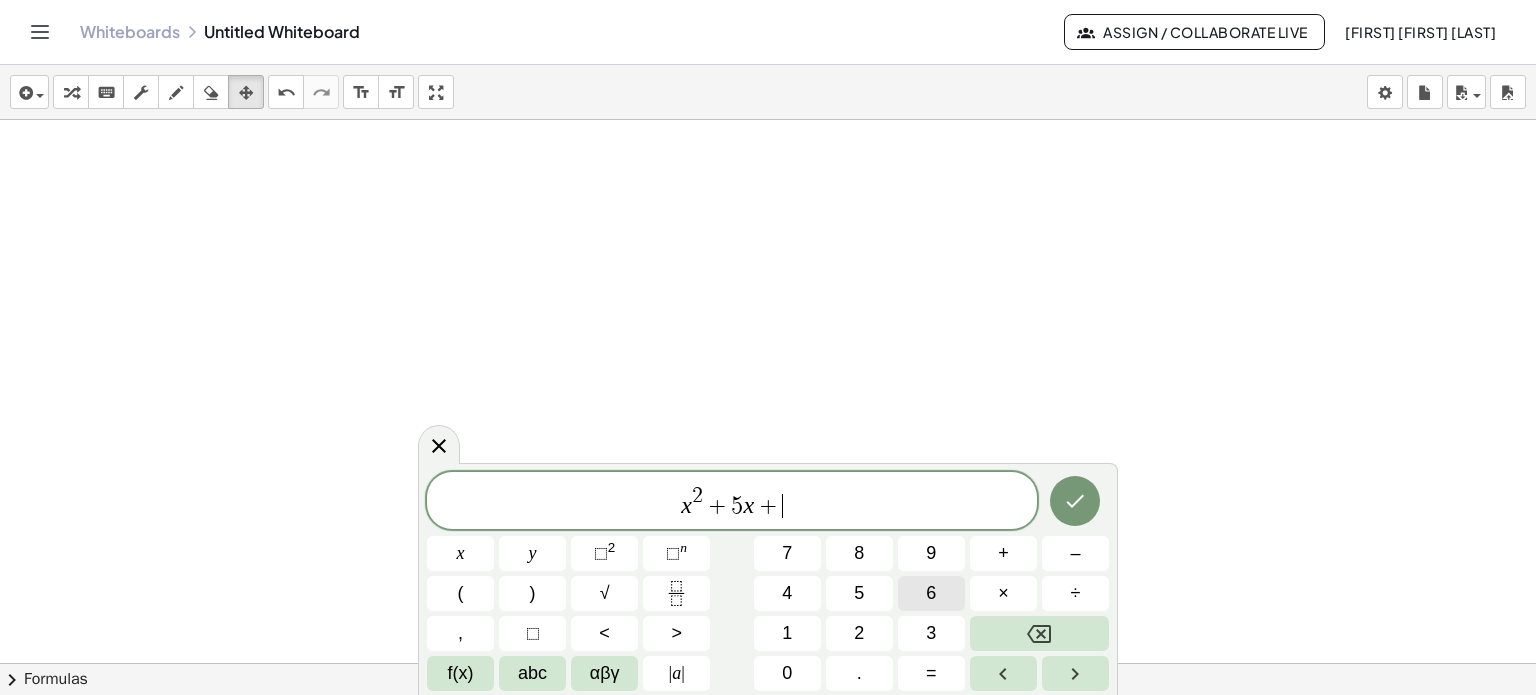click on "6" at bounding box center [931, 593] 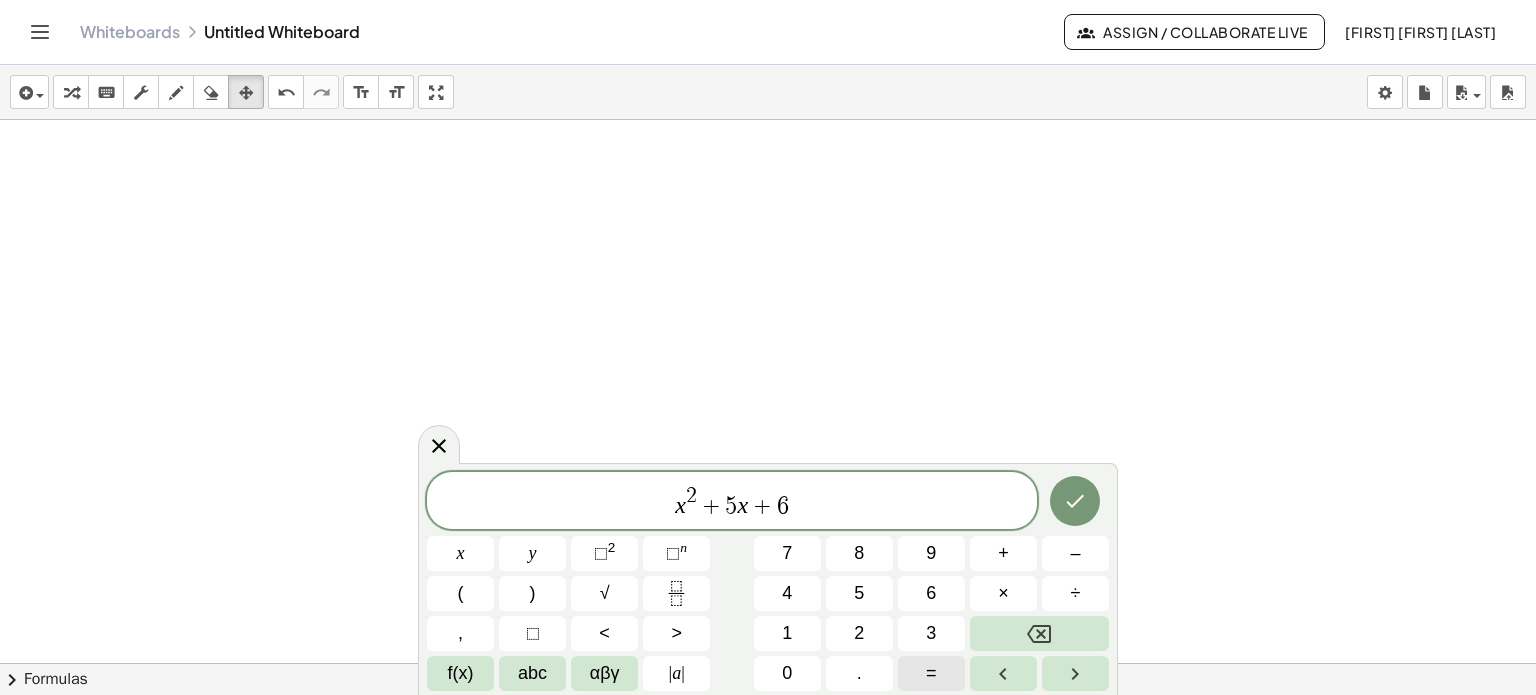 click on "=" at bounding box center (931, 673) 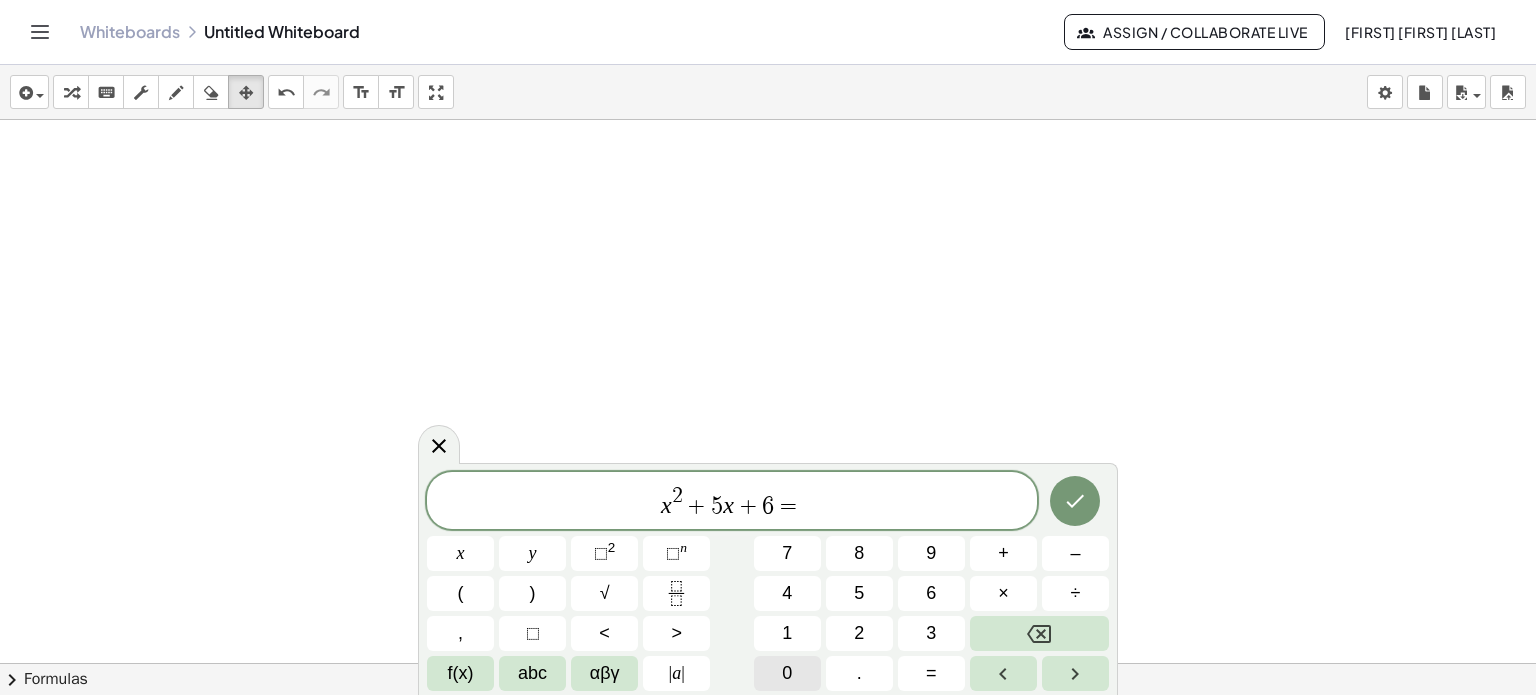 click on "0" at bounding box center [787, 673] 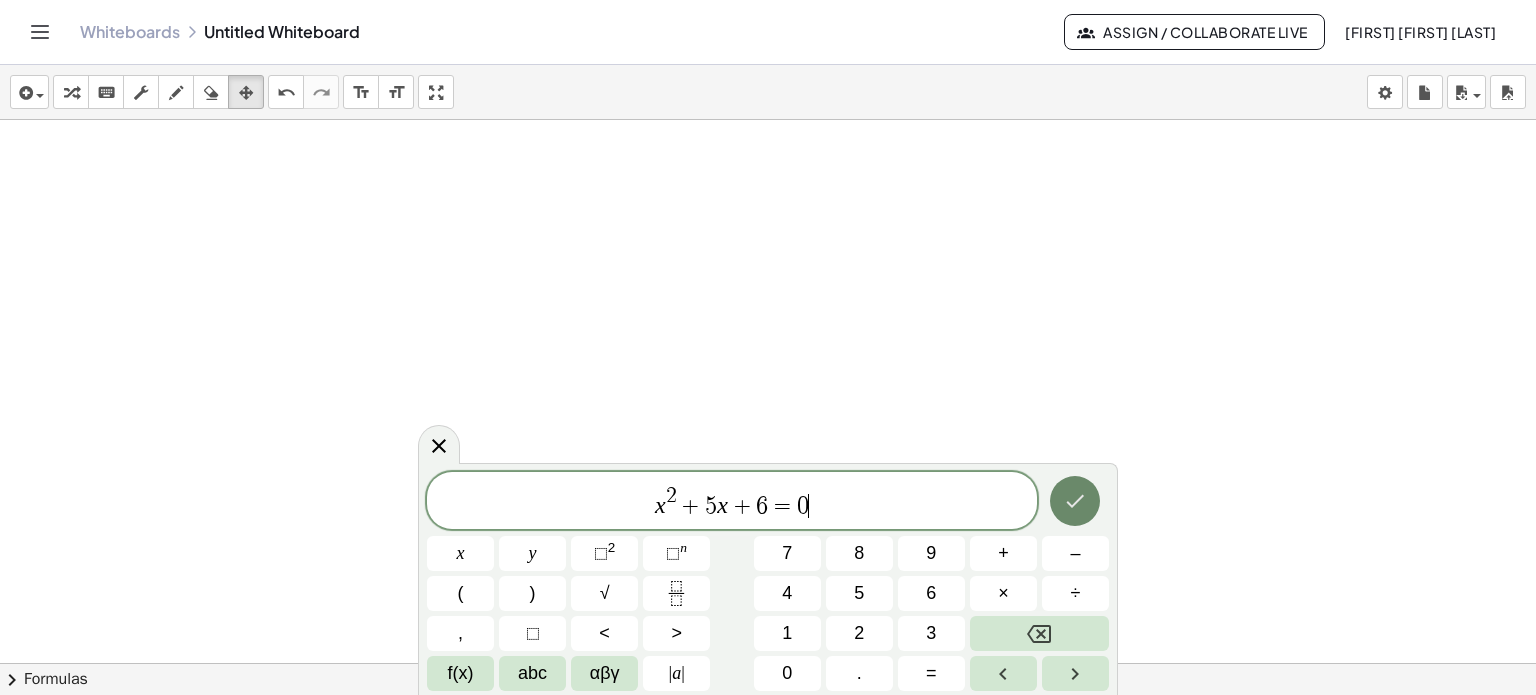 click 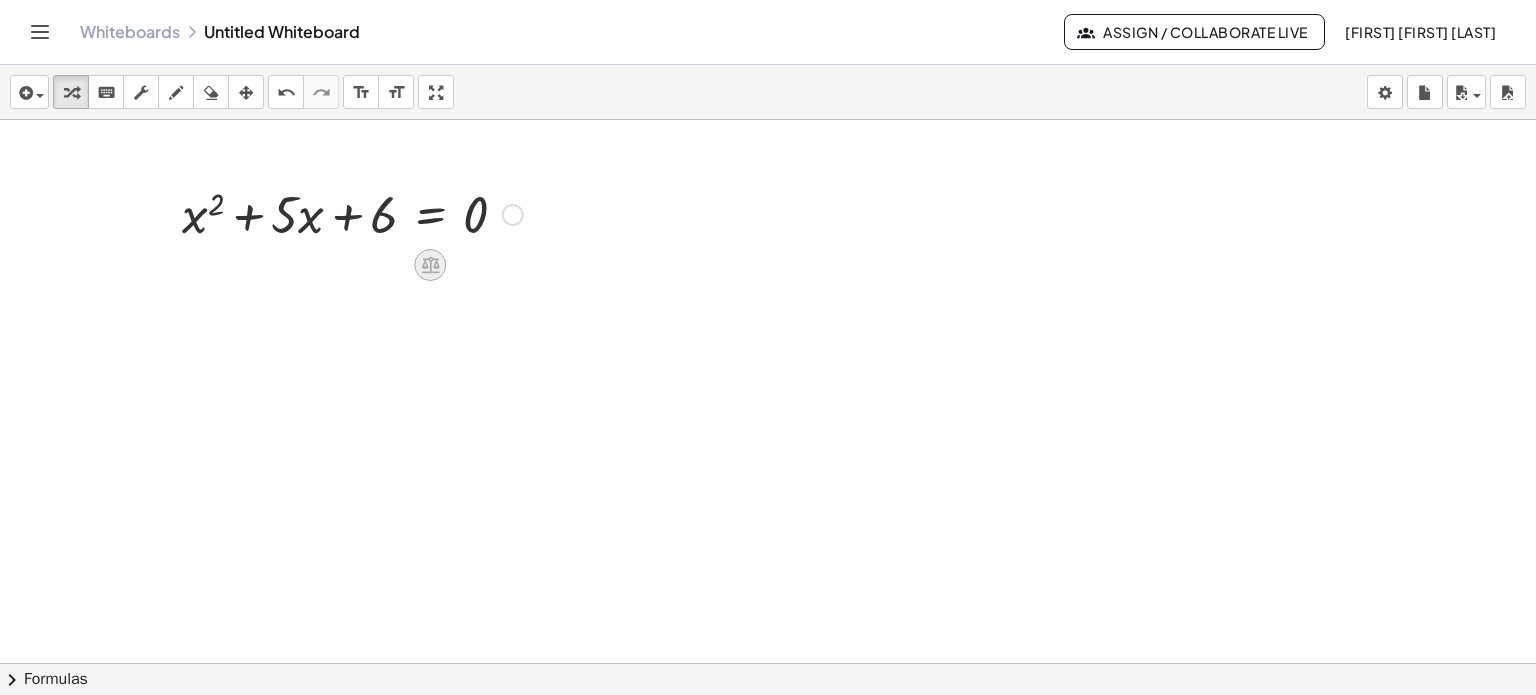 click 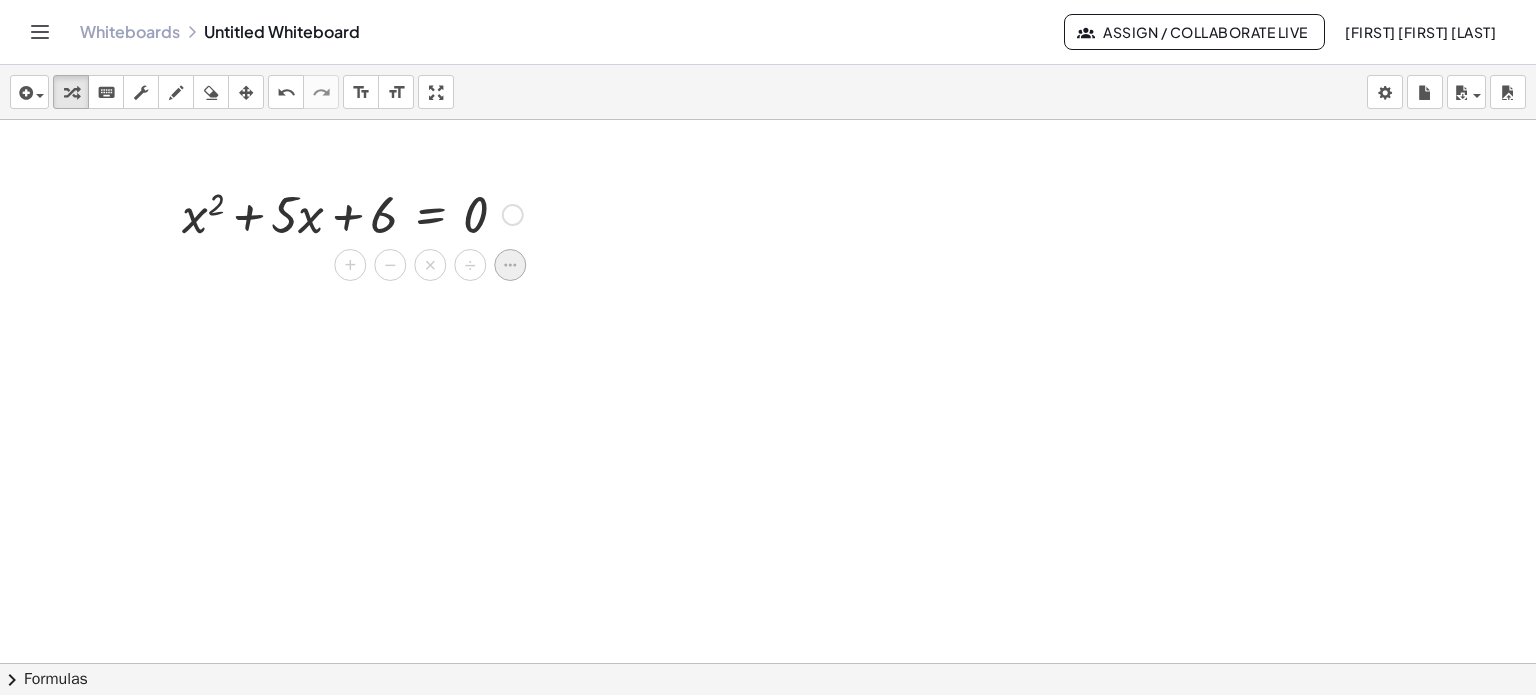 click 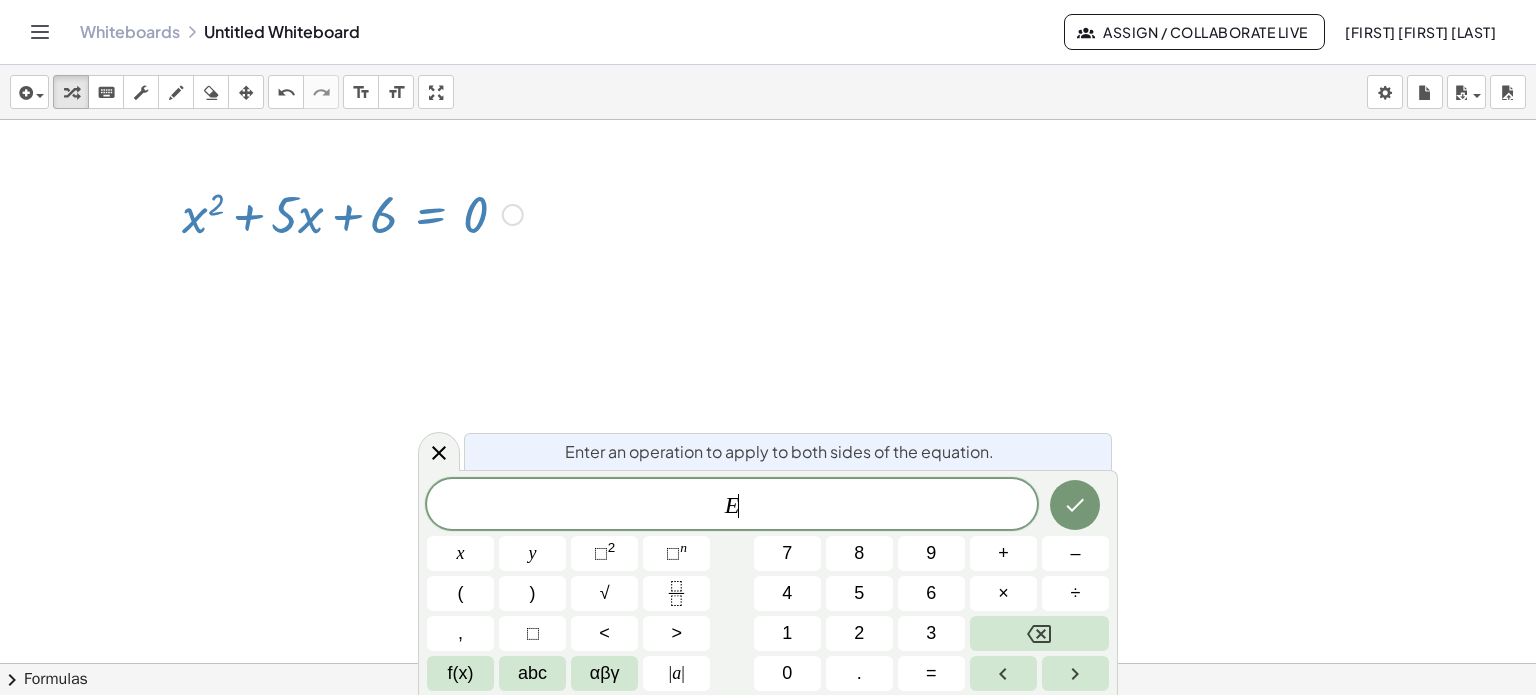 click 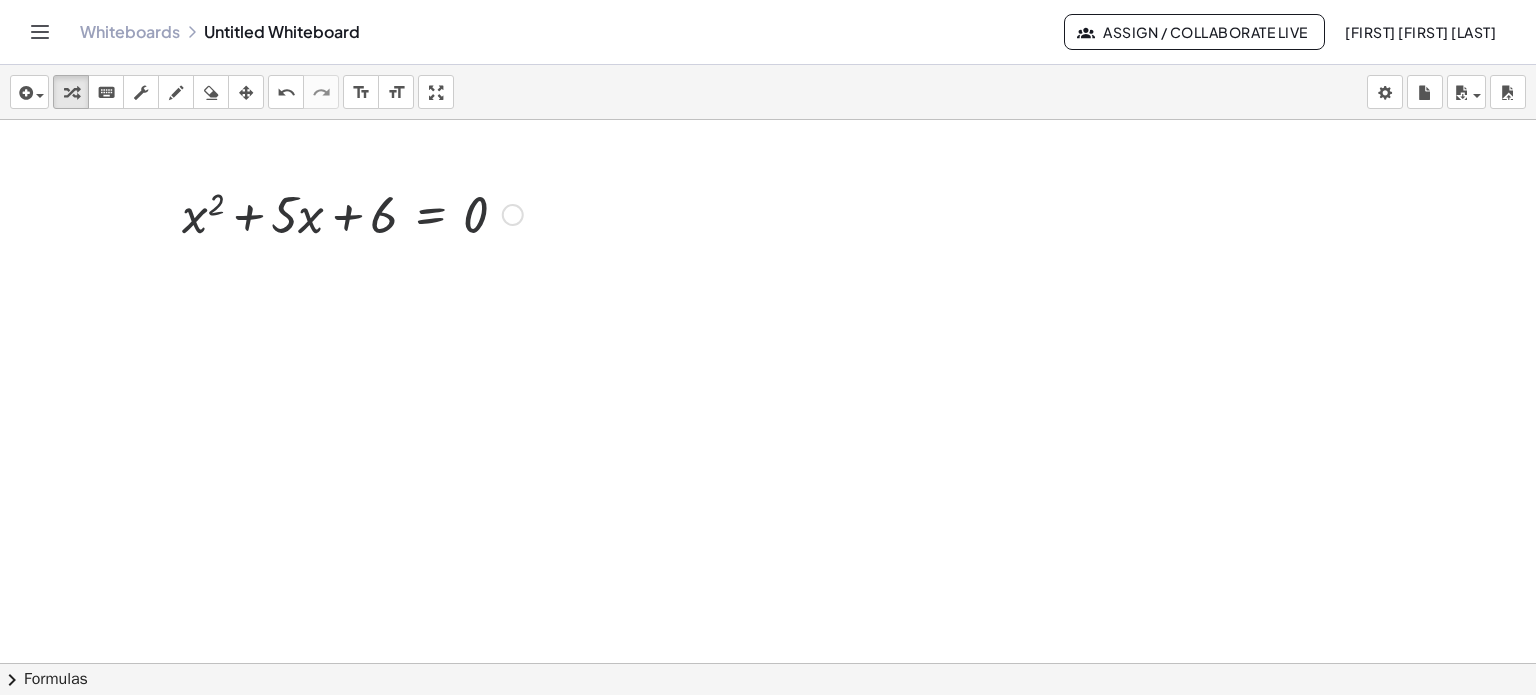 click at bounding box center [768, 663] 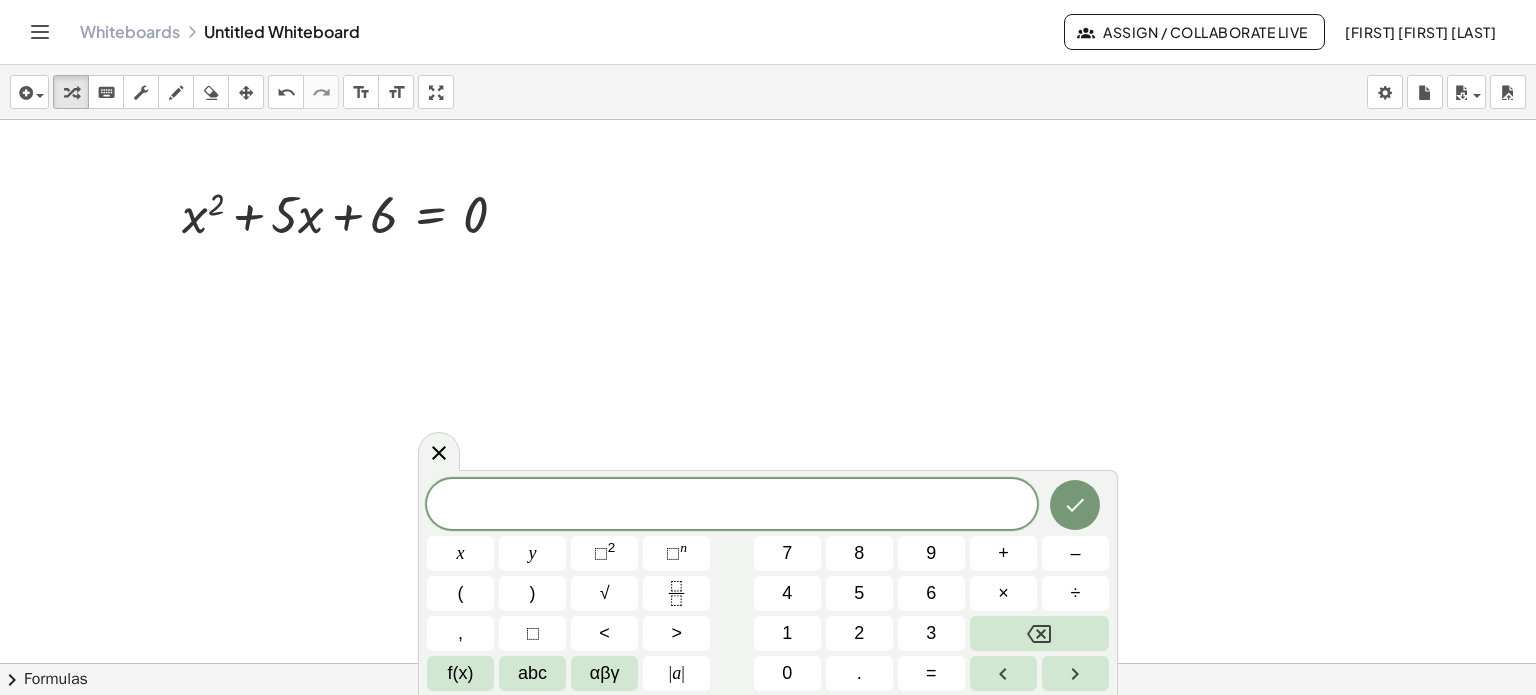 click at bounding box center [768, 663] 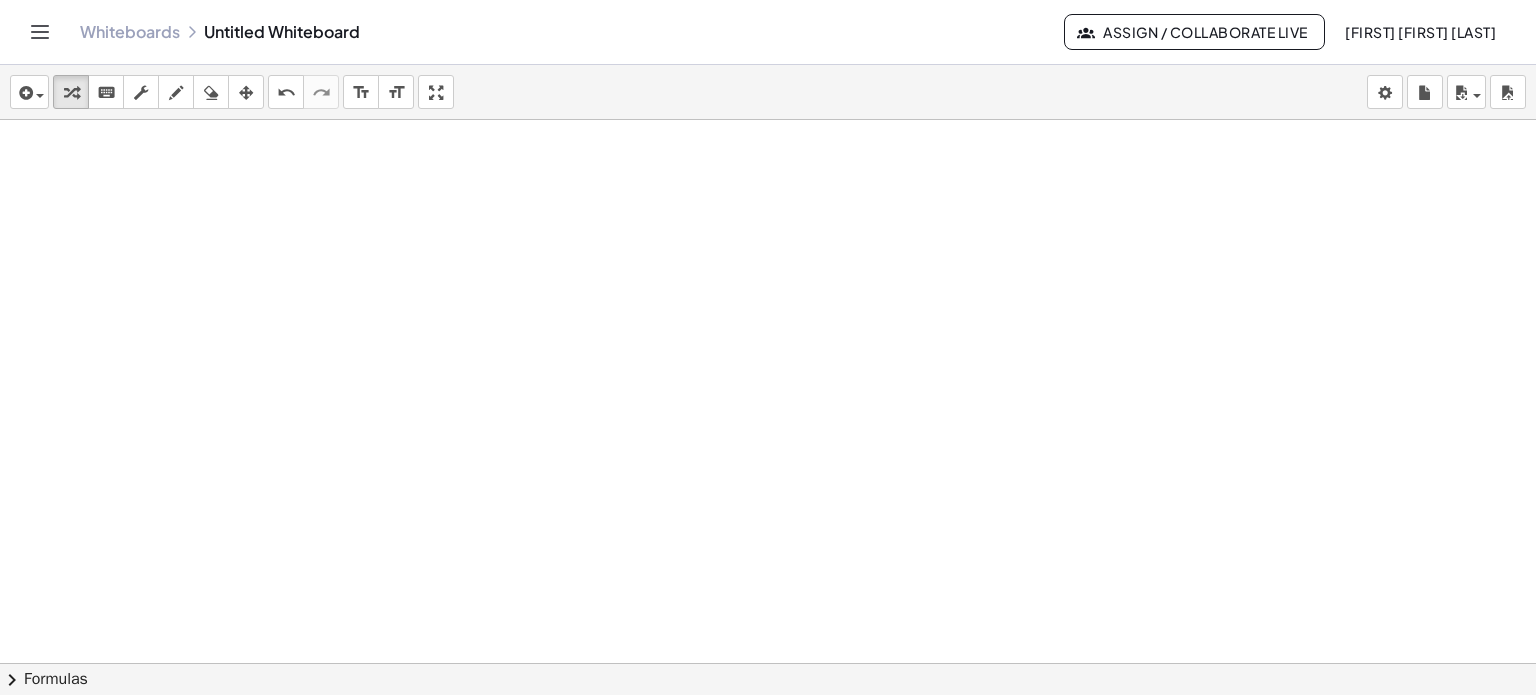 scroll, scrollTop: 44, scrollLeft: 0, axis: vertical 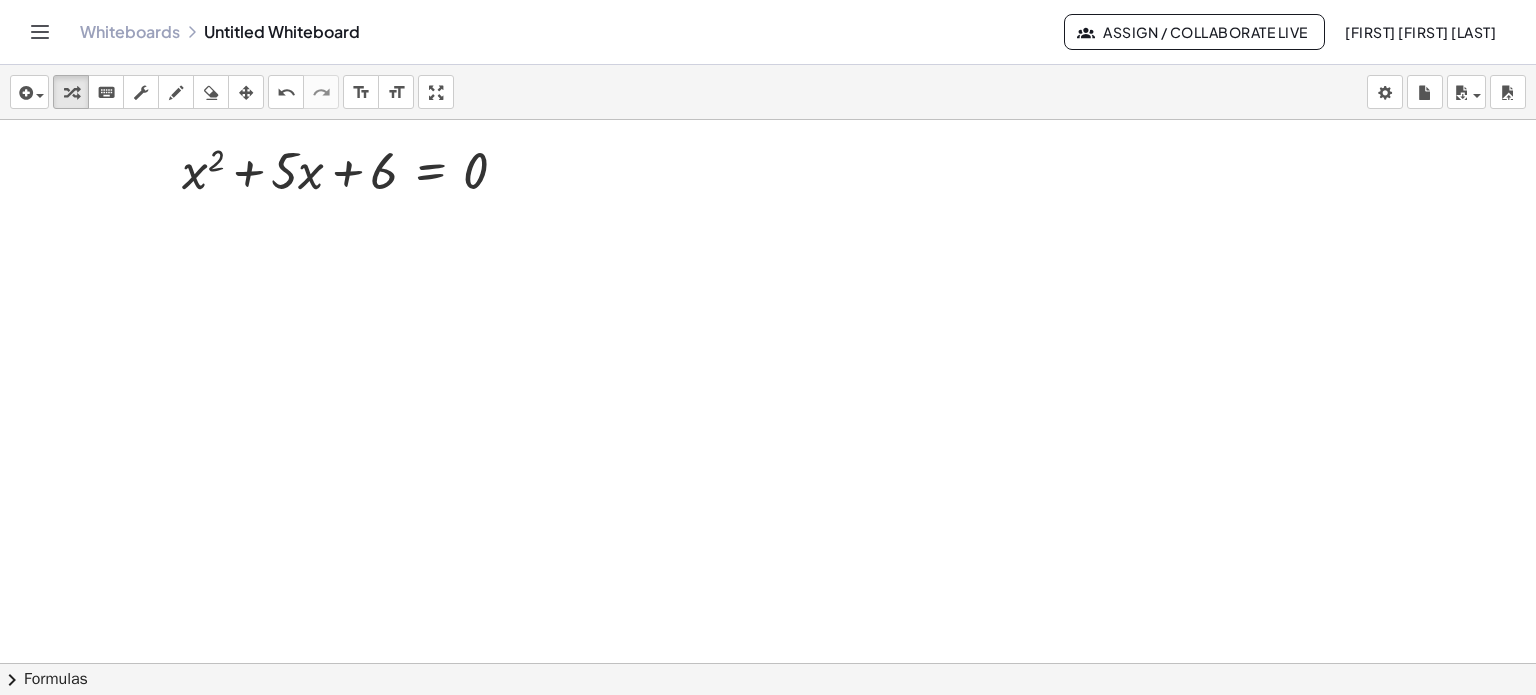 click on "chevron_right" at bounding box center (12, 680) 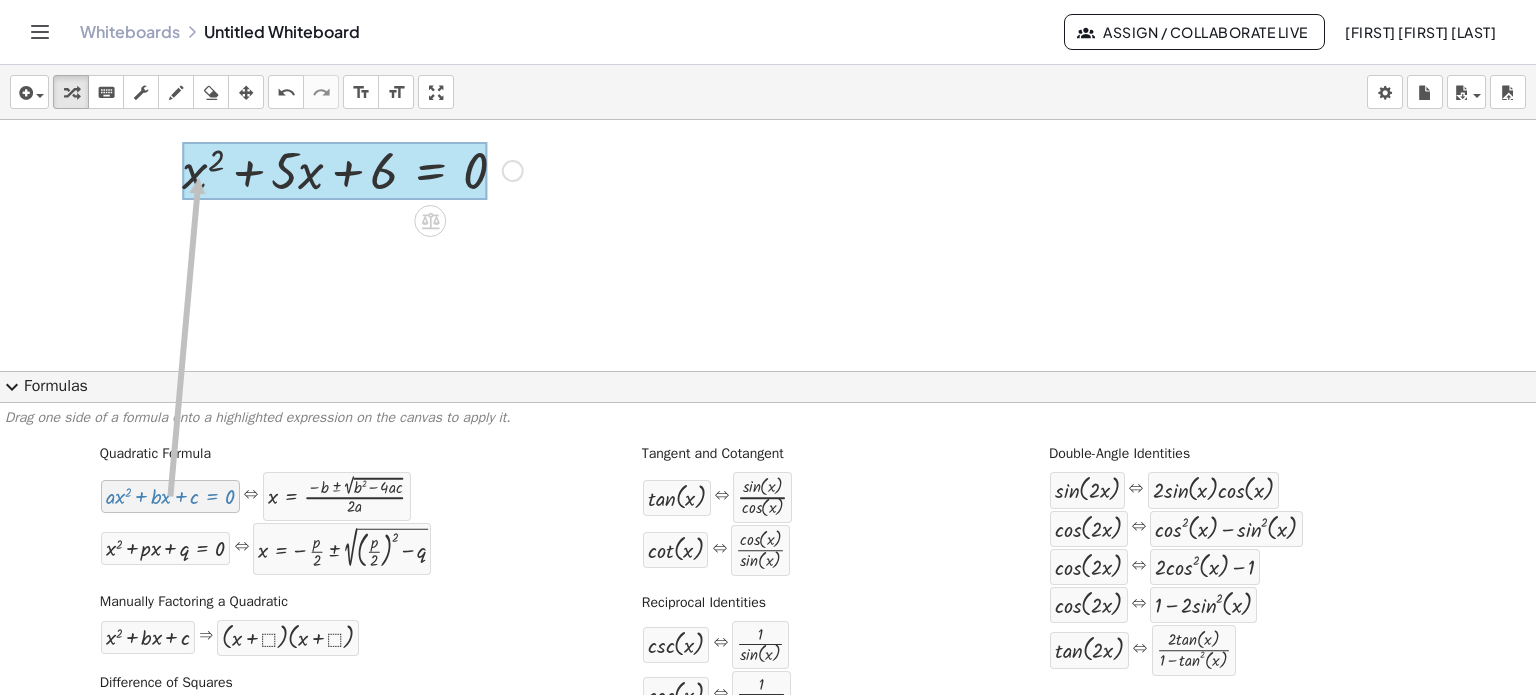 drag, startPoint x: 105, startPoint y: 507, endPoint x: 196, endPoint y: 178, distance: 341.35318 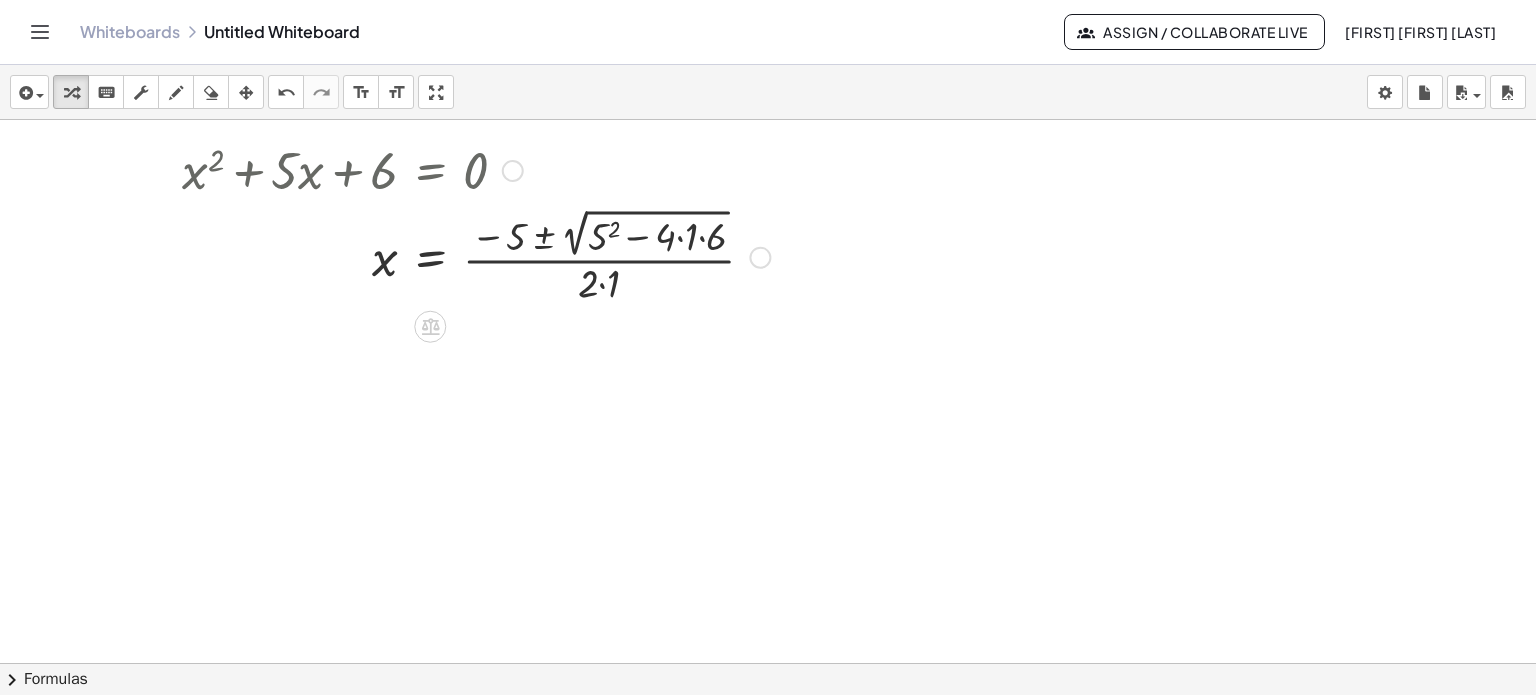 click at bounding box center (476, 255) 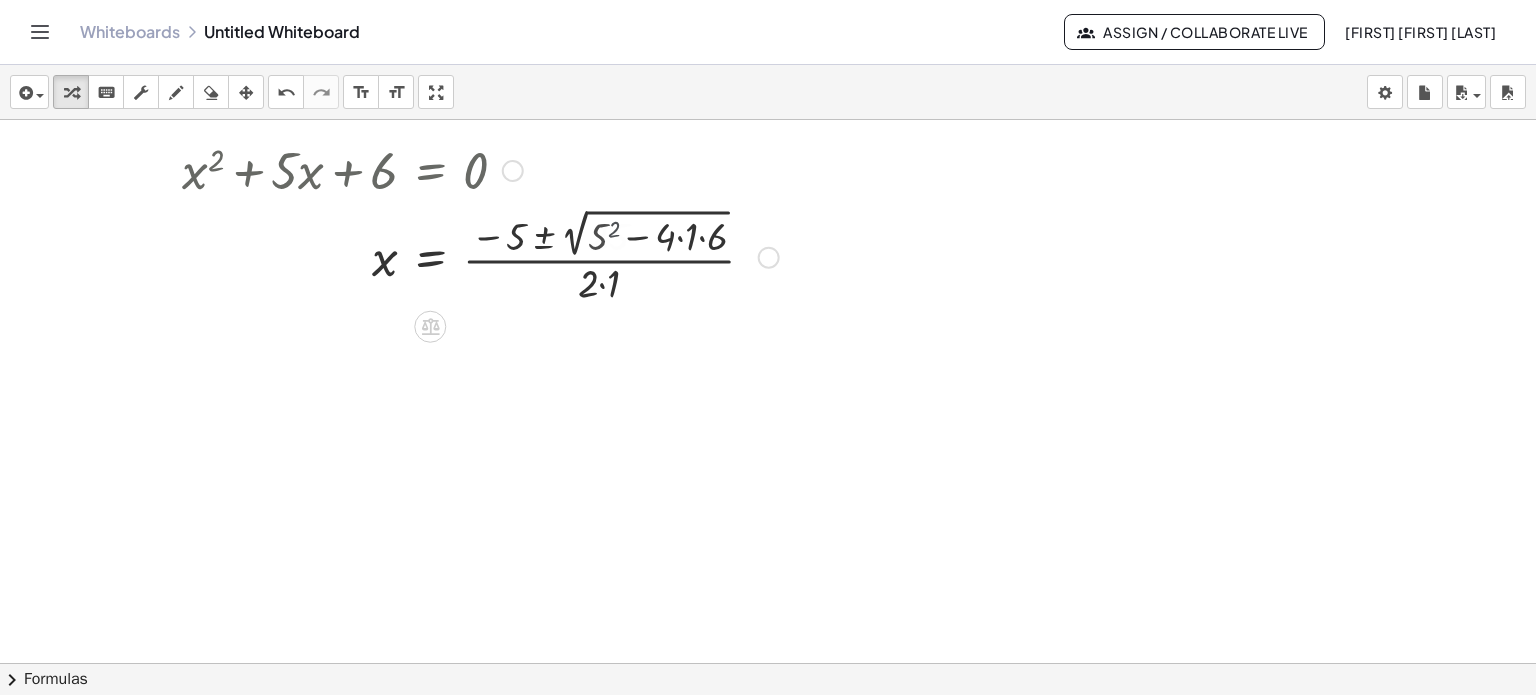 click at bounding box center (480, 255) 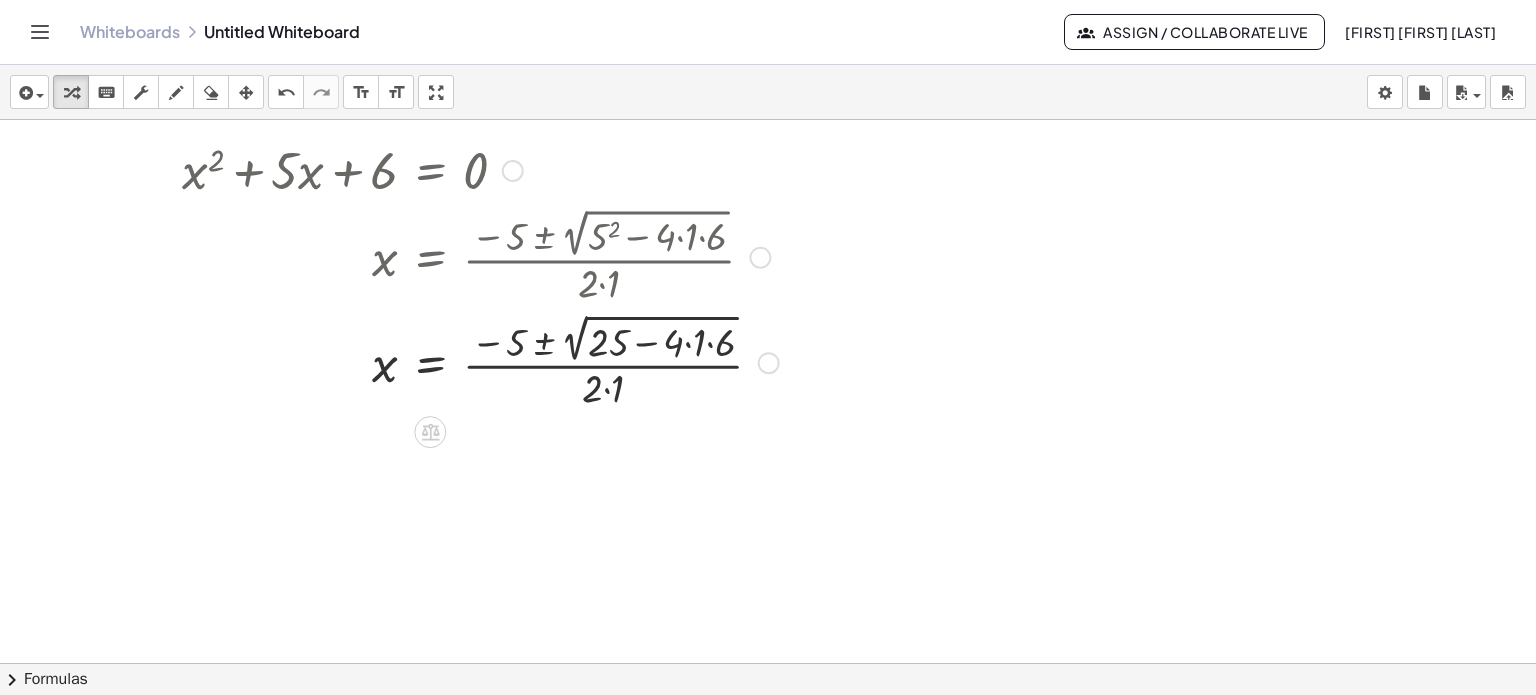 click at bounding box center [480, 360] 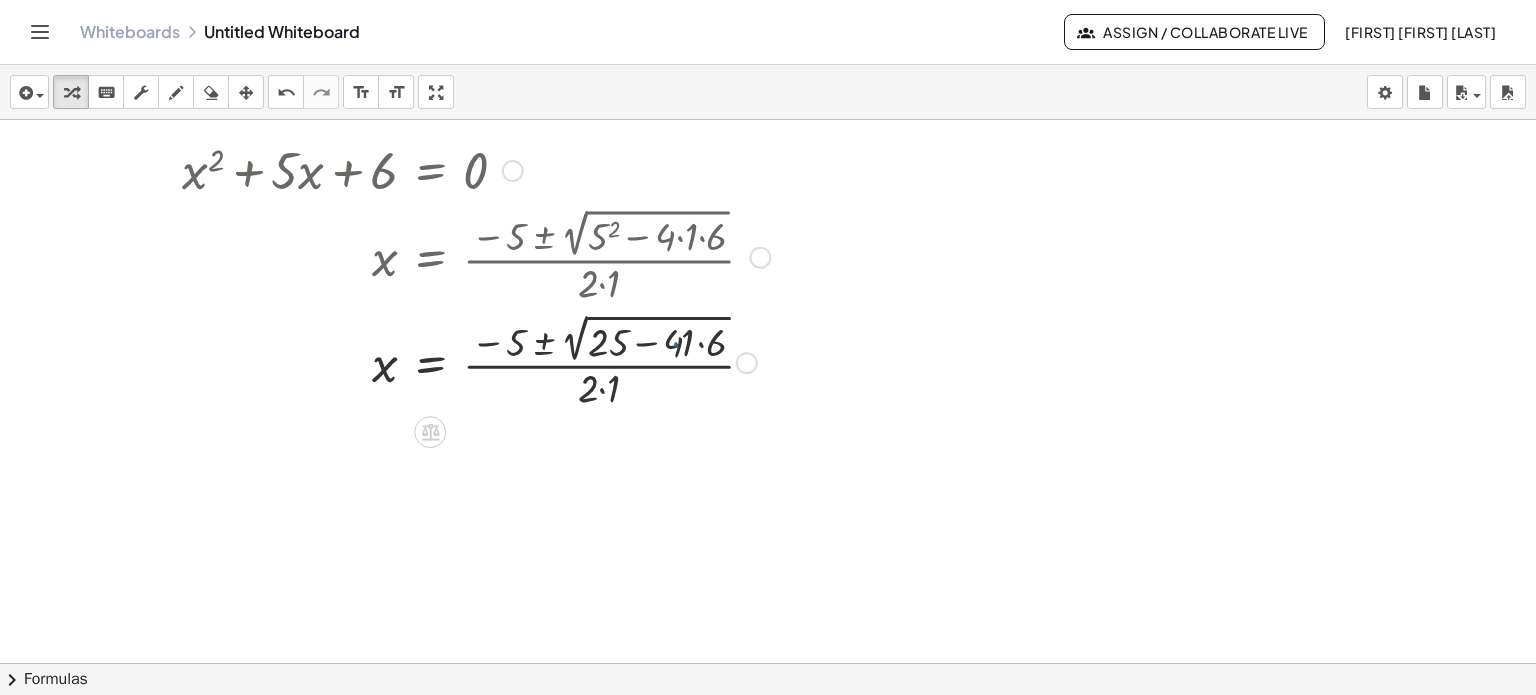 click at bounding box center (476, 360) 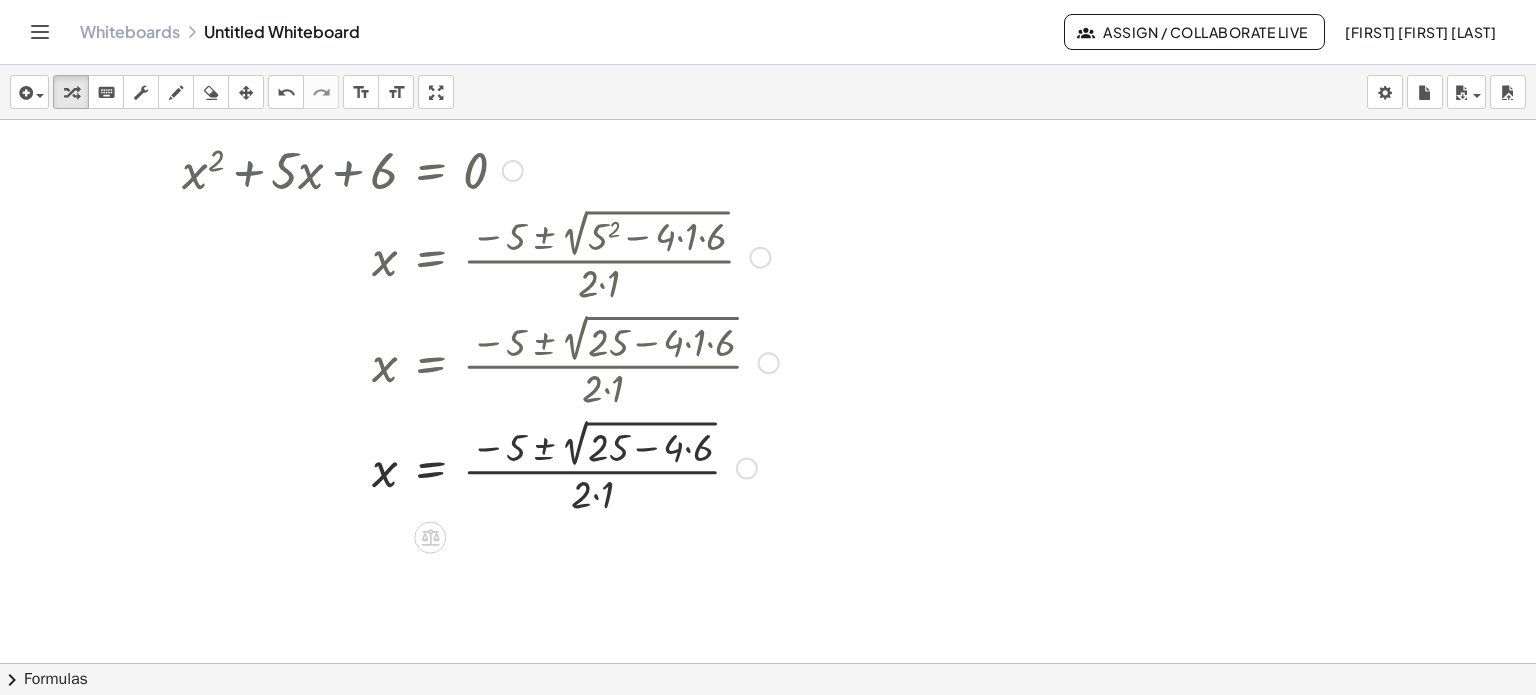 click at bounding box center [480, 466] 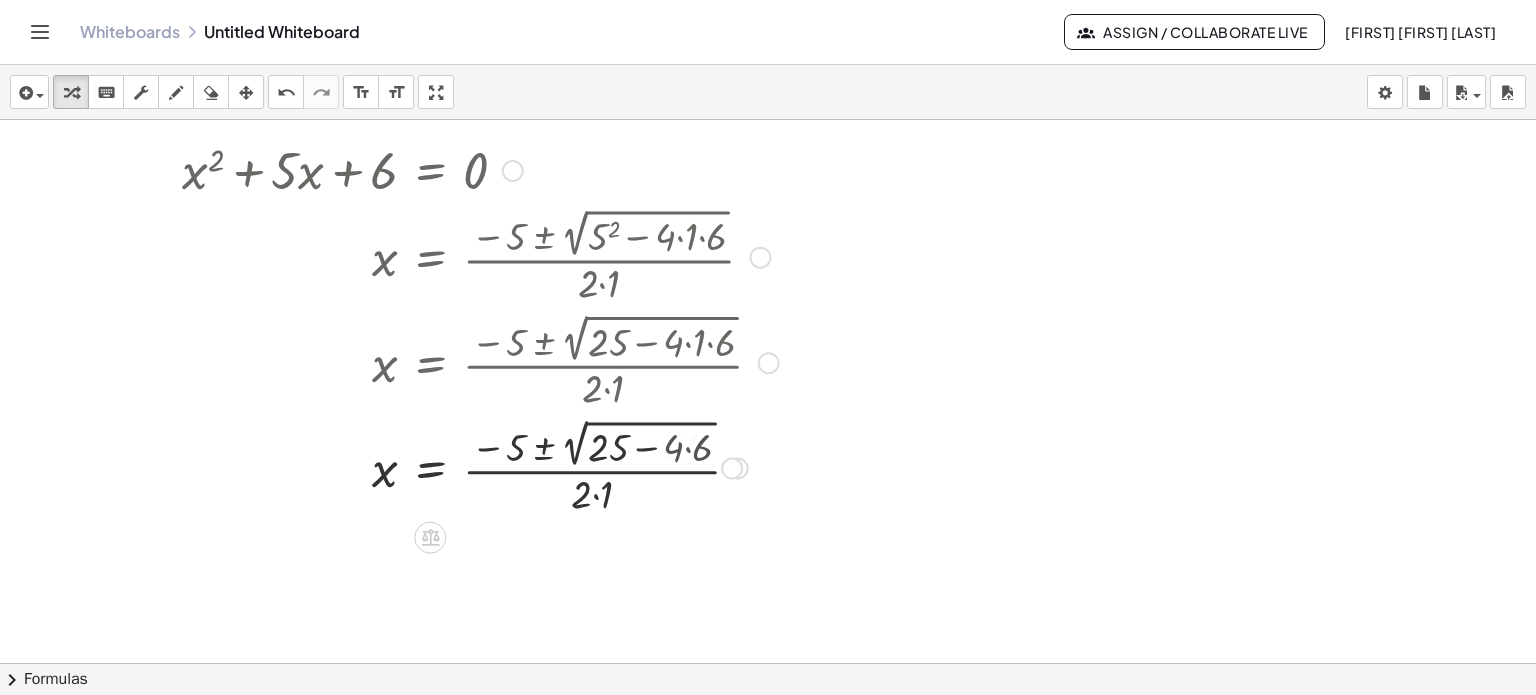click at bounding box center [480, 466] 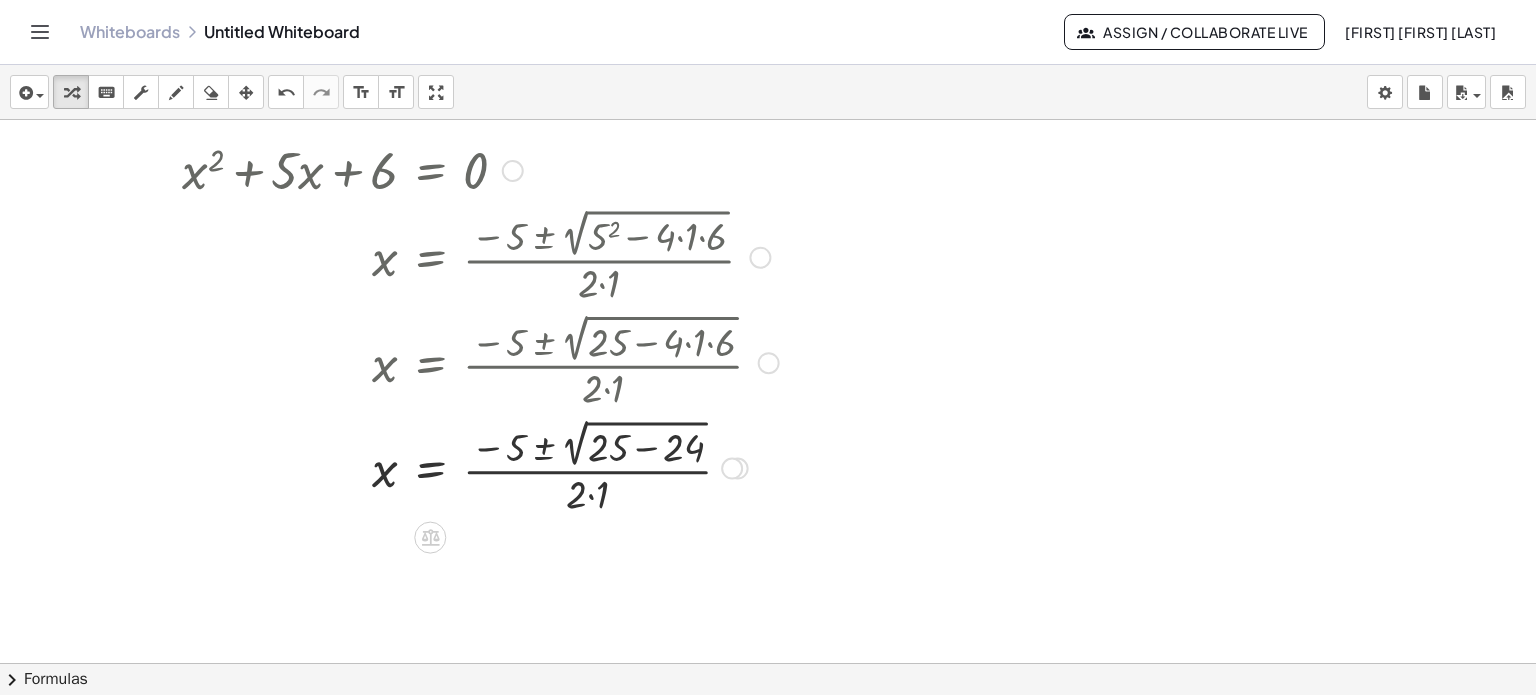 click at bounding box center [480, 466] 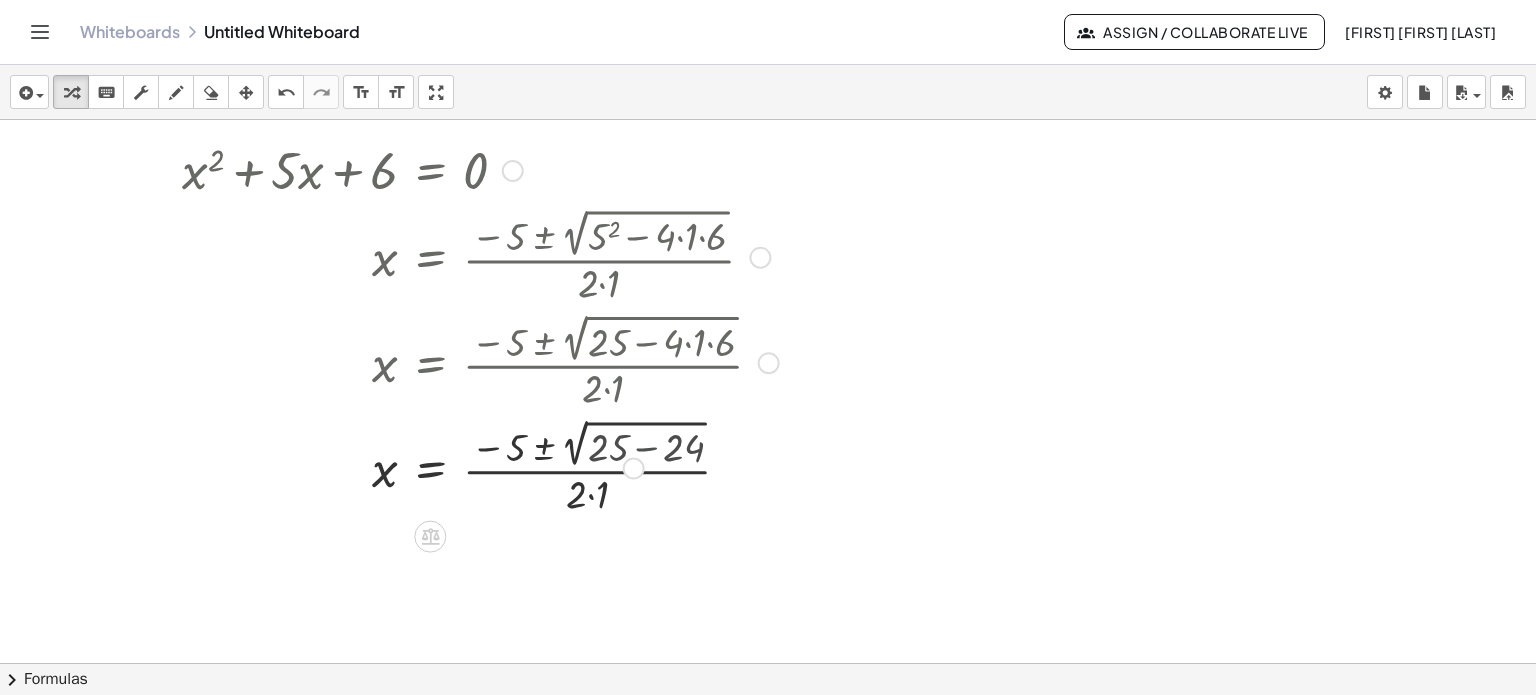 click at bounding box center (480, 467) 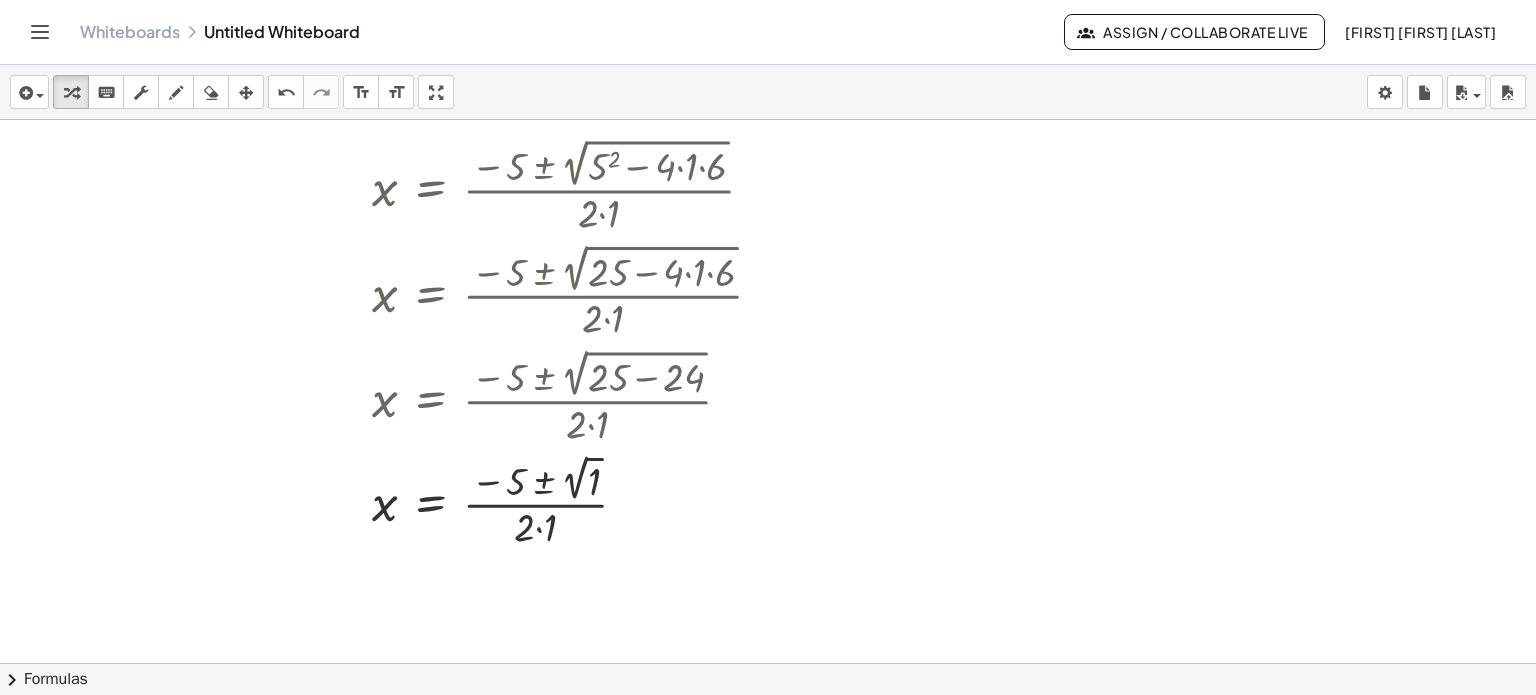 scroll, scrollTop: 144, scrollLeft: 0, axis: vertical 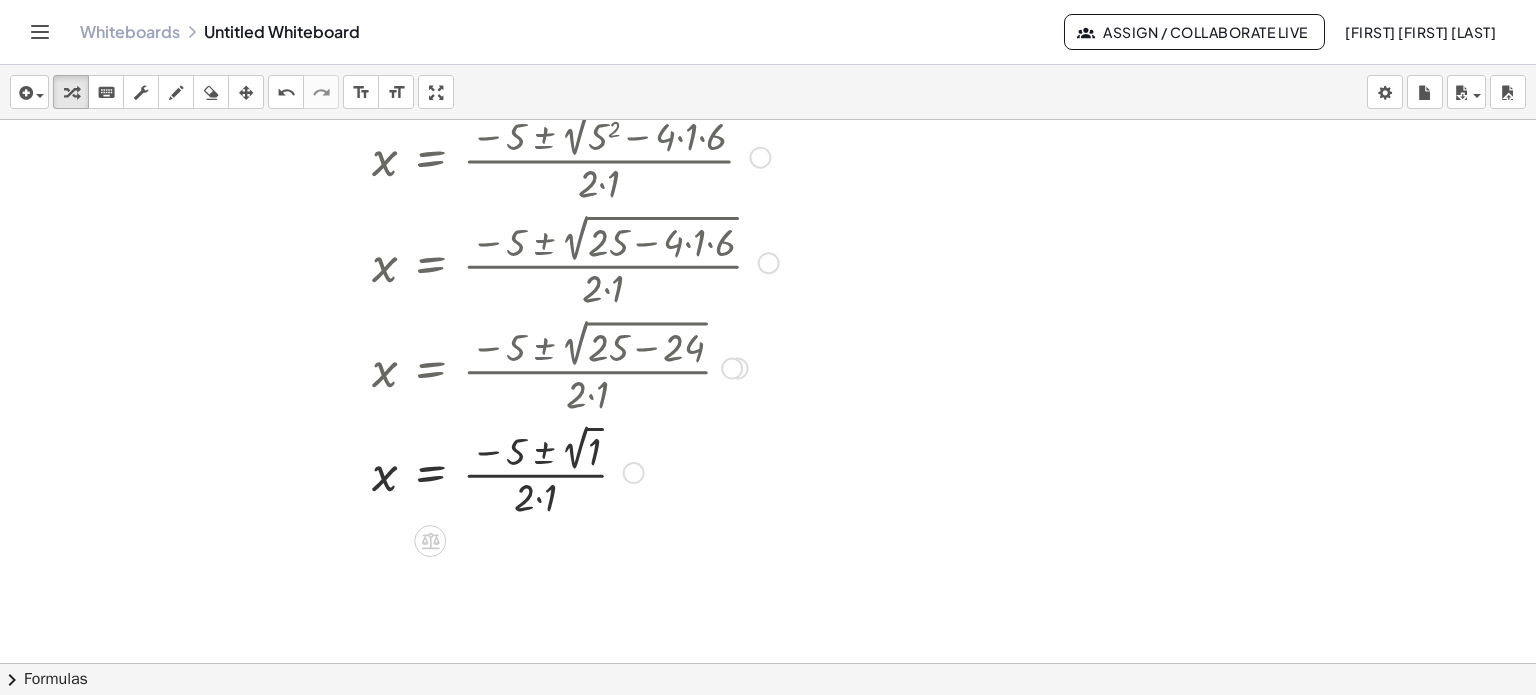click at bounding box center [480, 471] 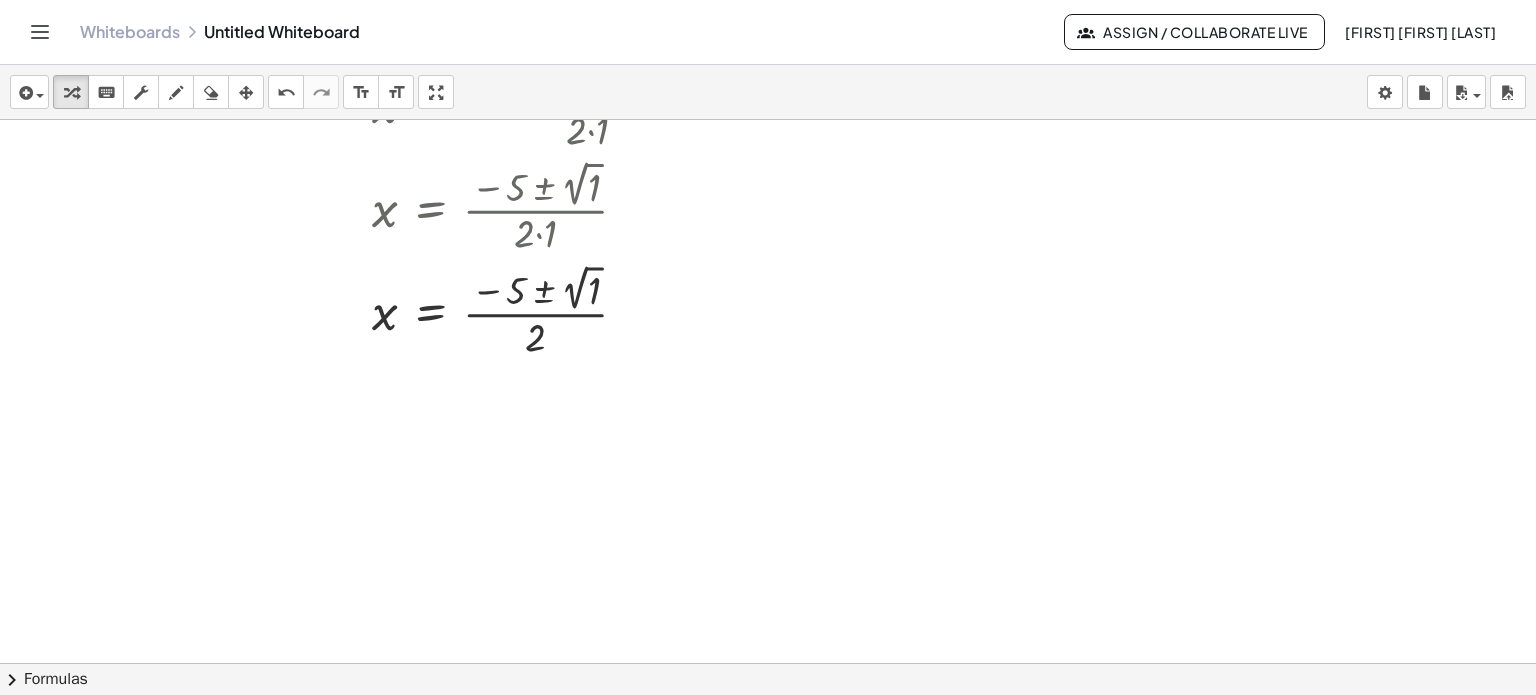 scroll, scrollTop: 444, scrollLeft: 0, axis: vertical 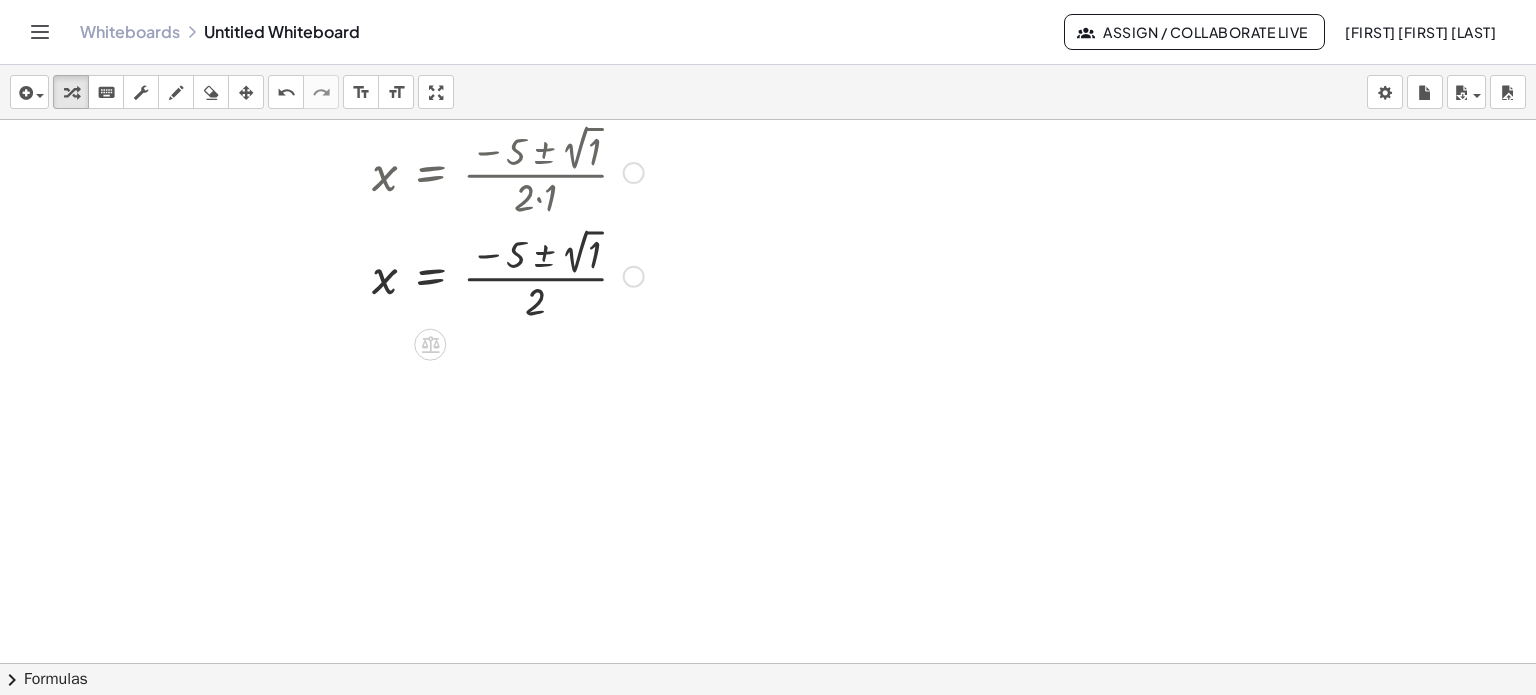 click at bounding box center (480, 275) 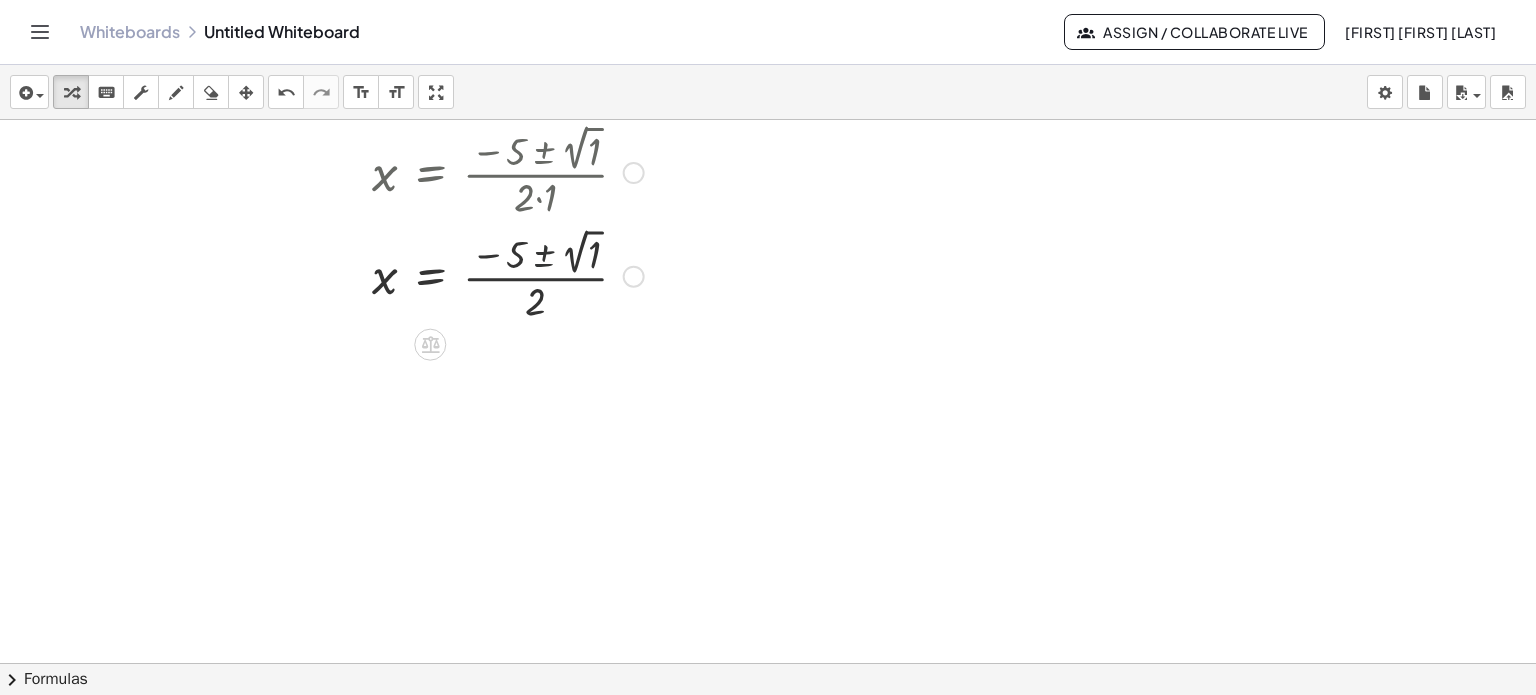 click at bounding box center [480, 275] 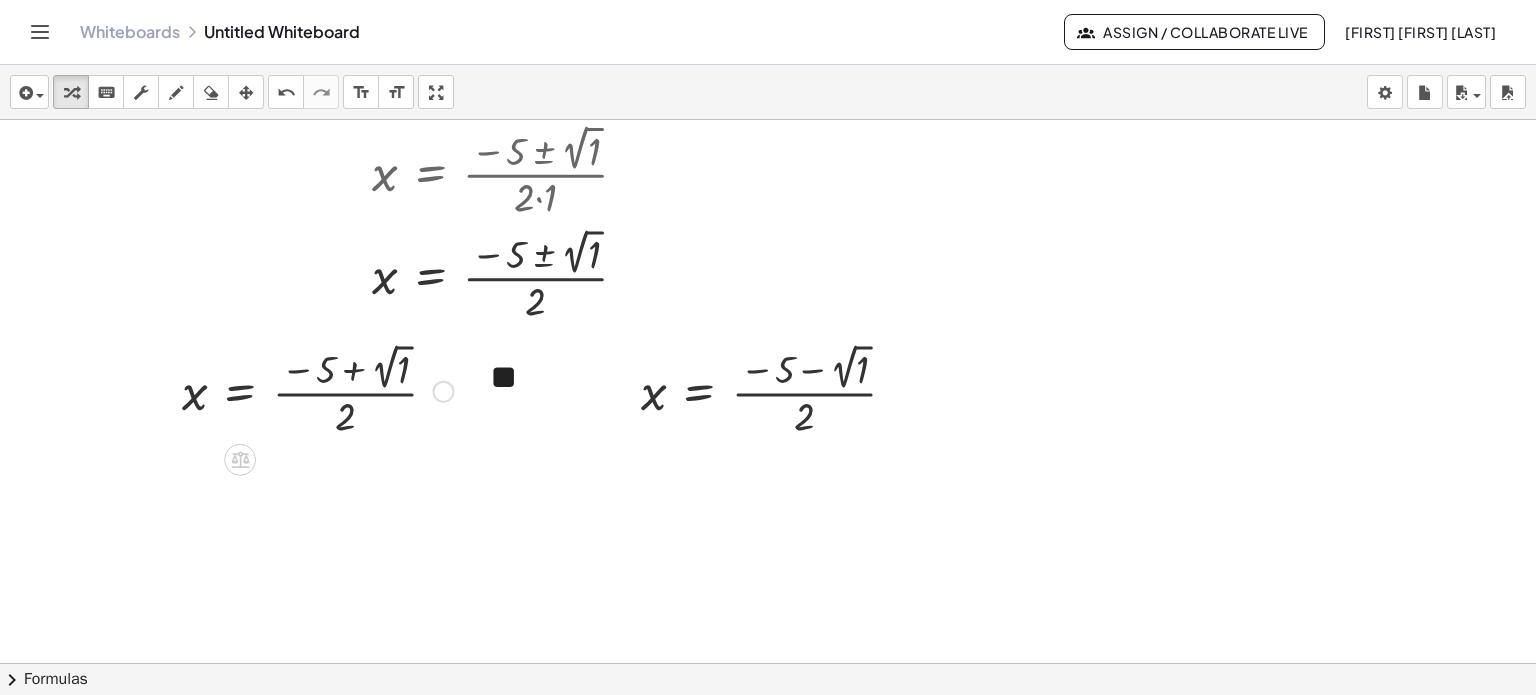 click at bounding box center [317, 390] 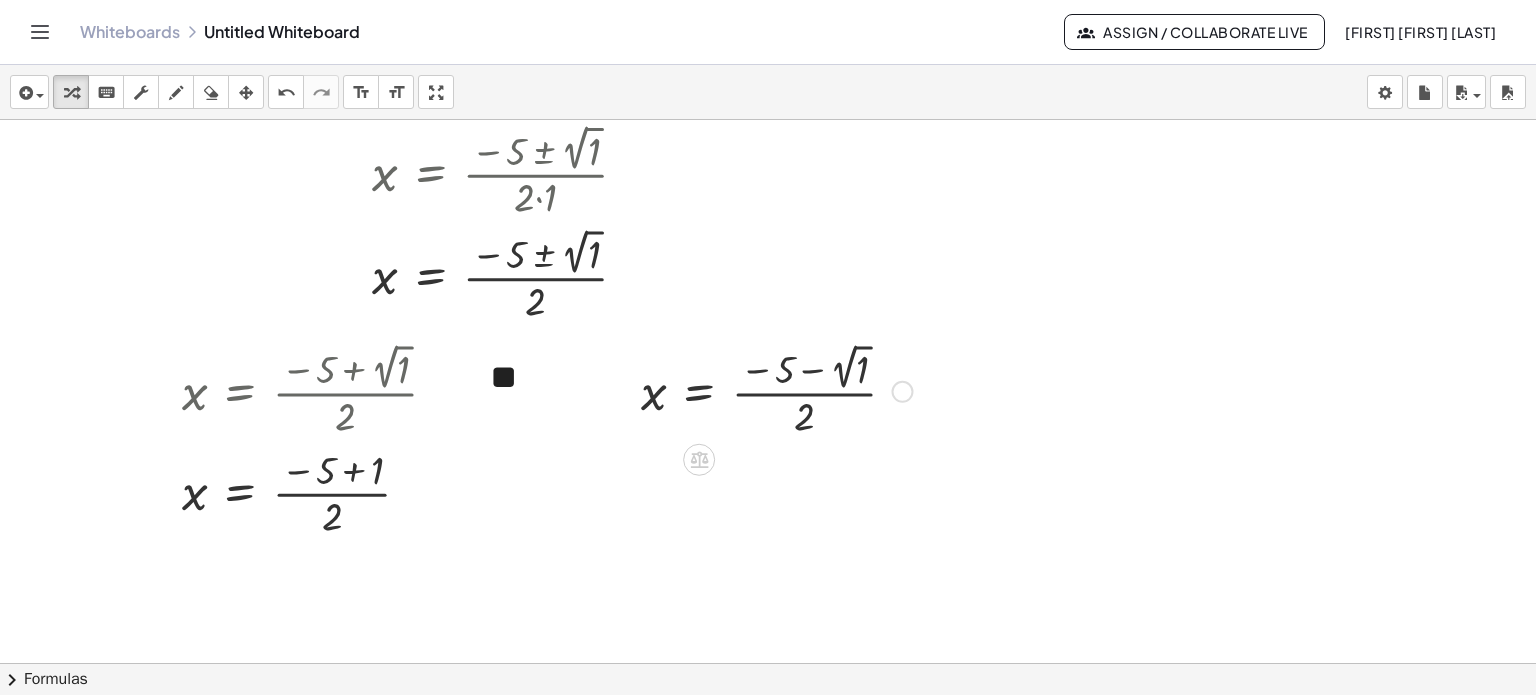 click at bounding box center (776, 390) 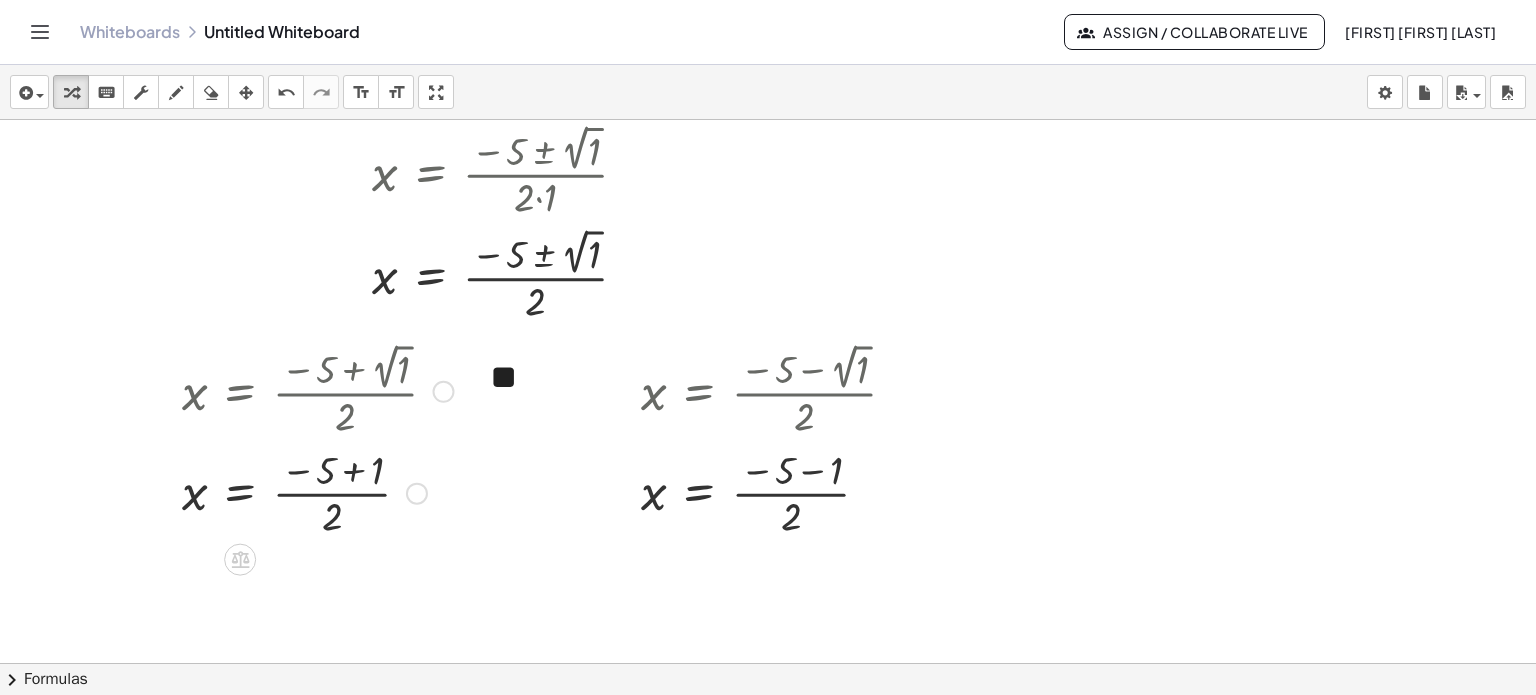 click at bounding box center (317, 491) 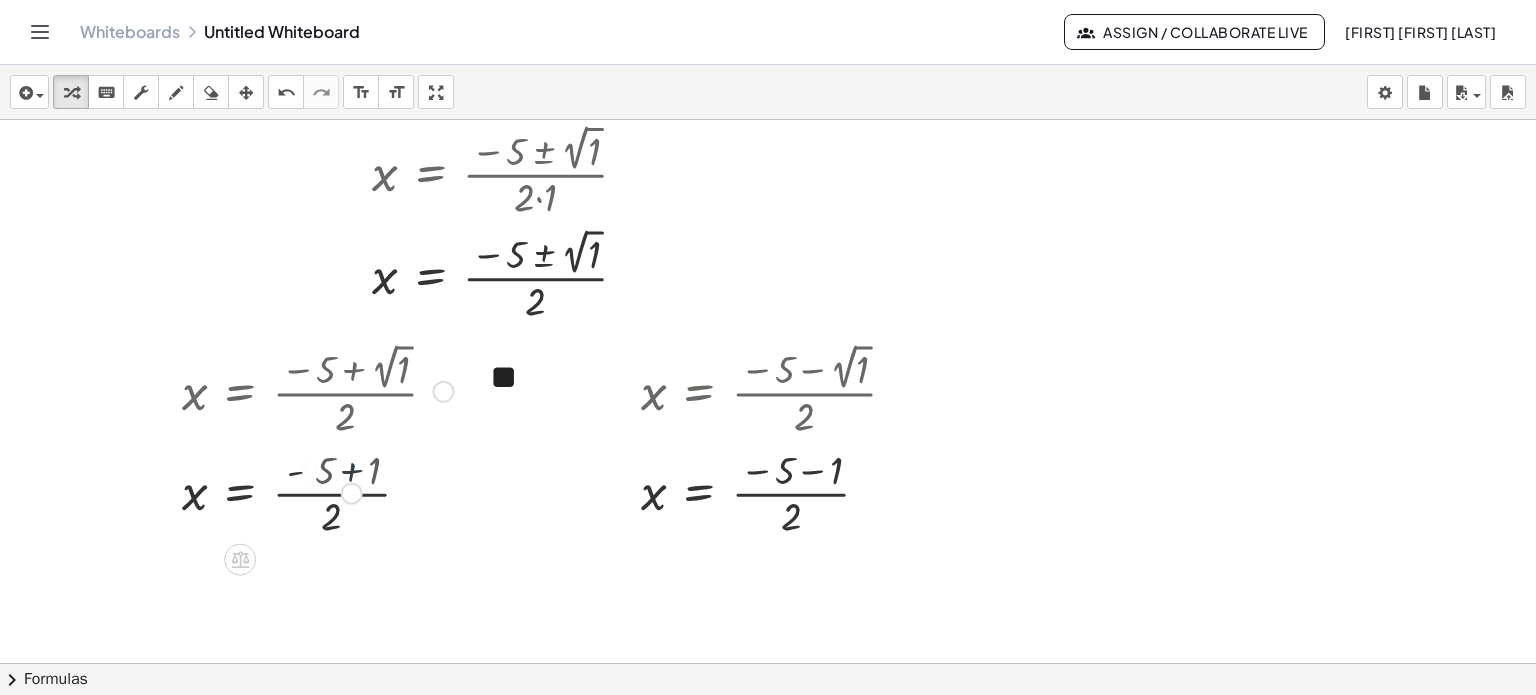 click at bounding box center (317, 491) 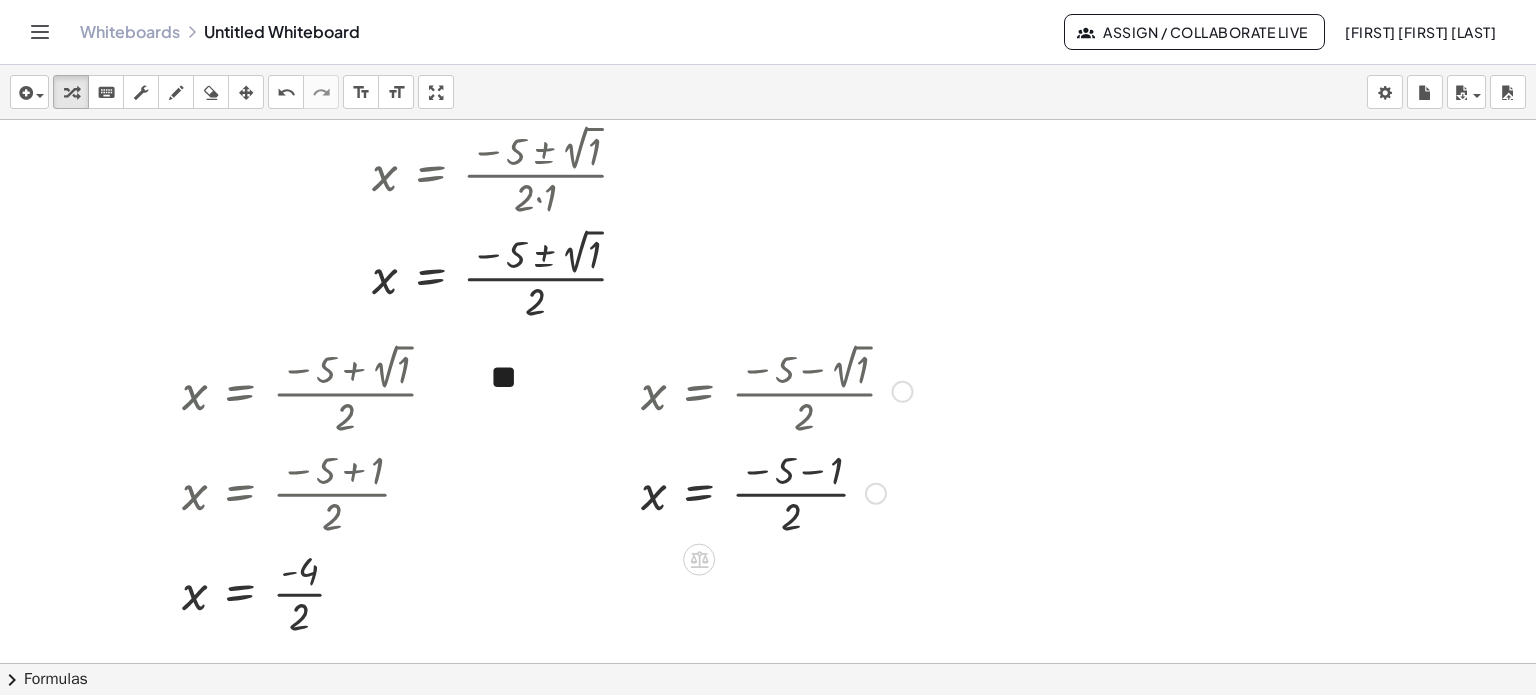 click at bounding box center [776, 491] 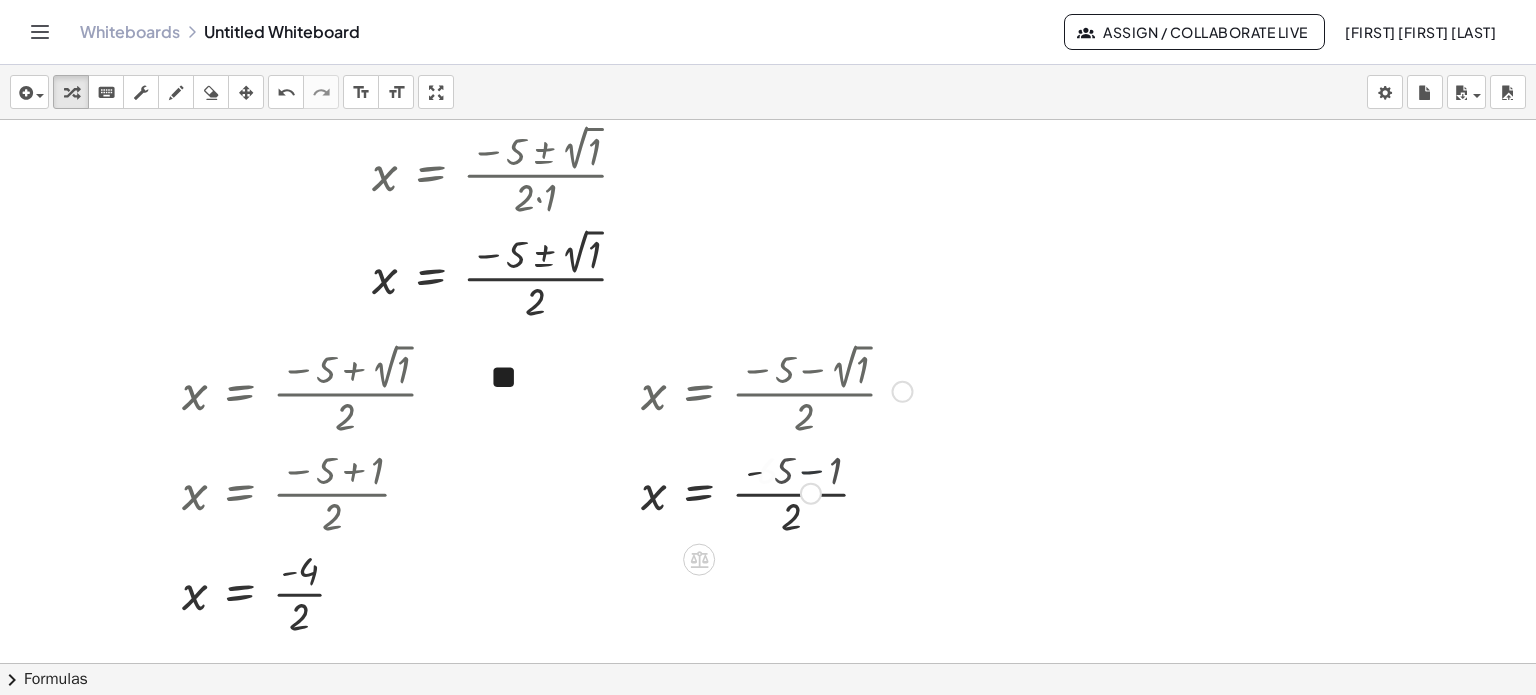 click at bounding box center [776, 491] 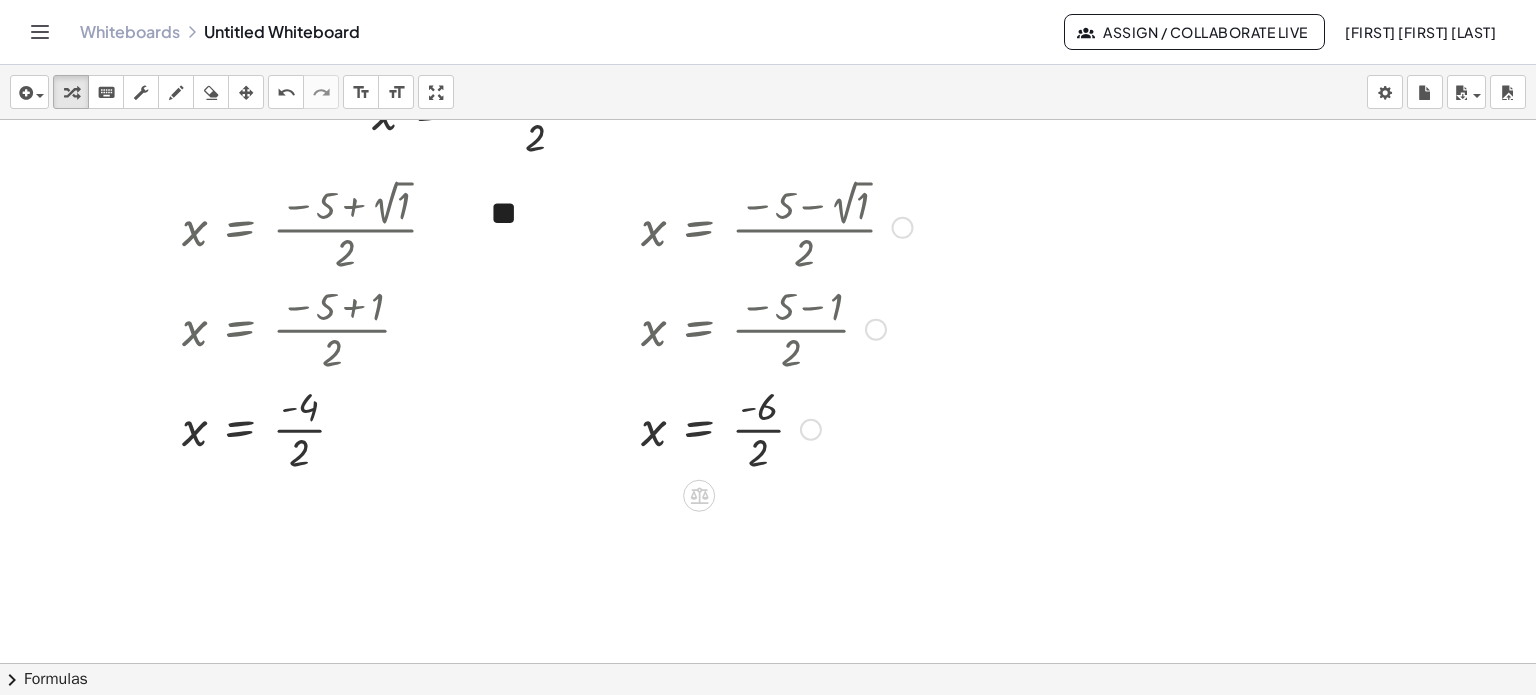 scroll, scrollTop: 644, scrollLeft: 0, axis: vertical 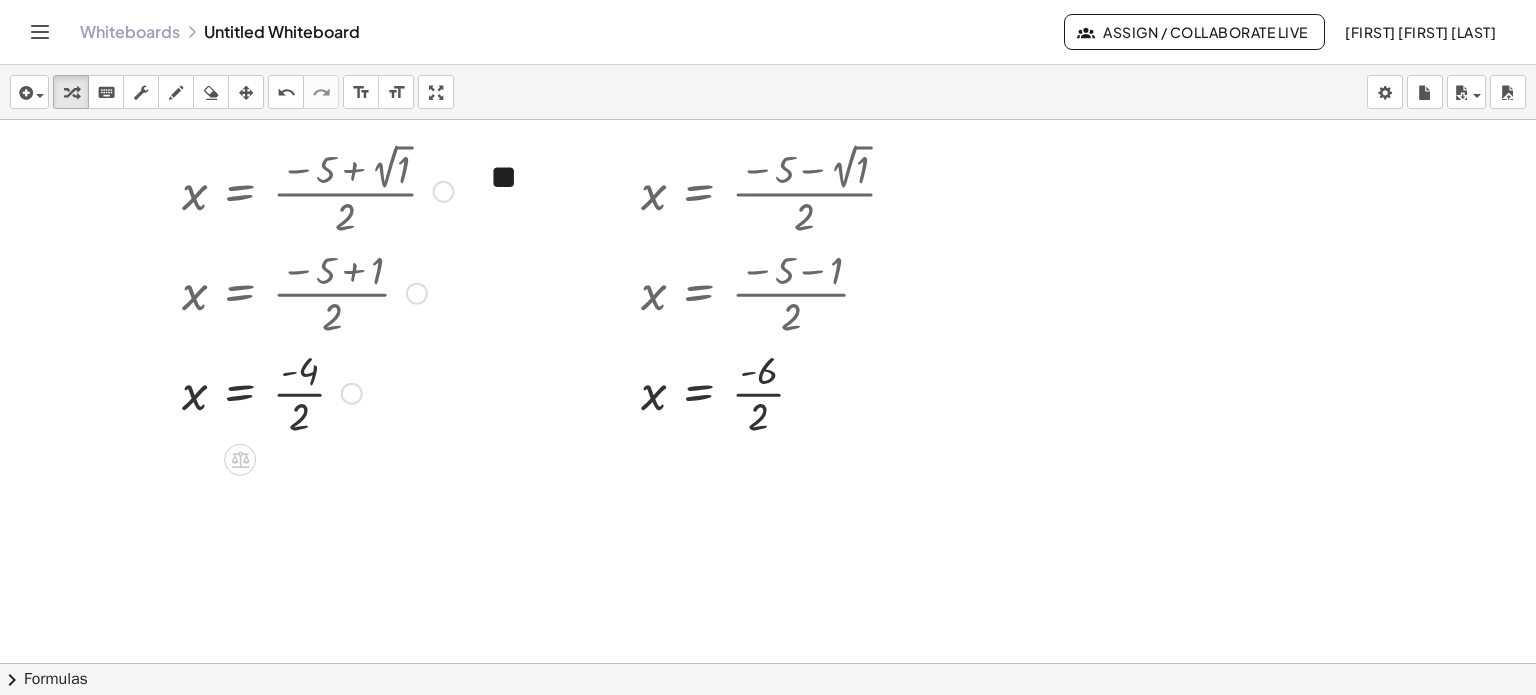 click at bounding box center [317, 391] 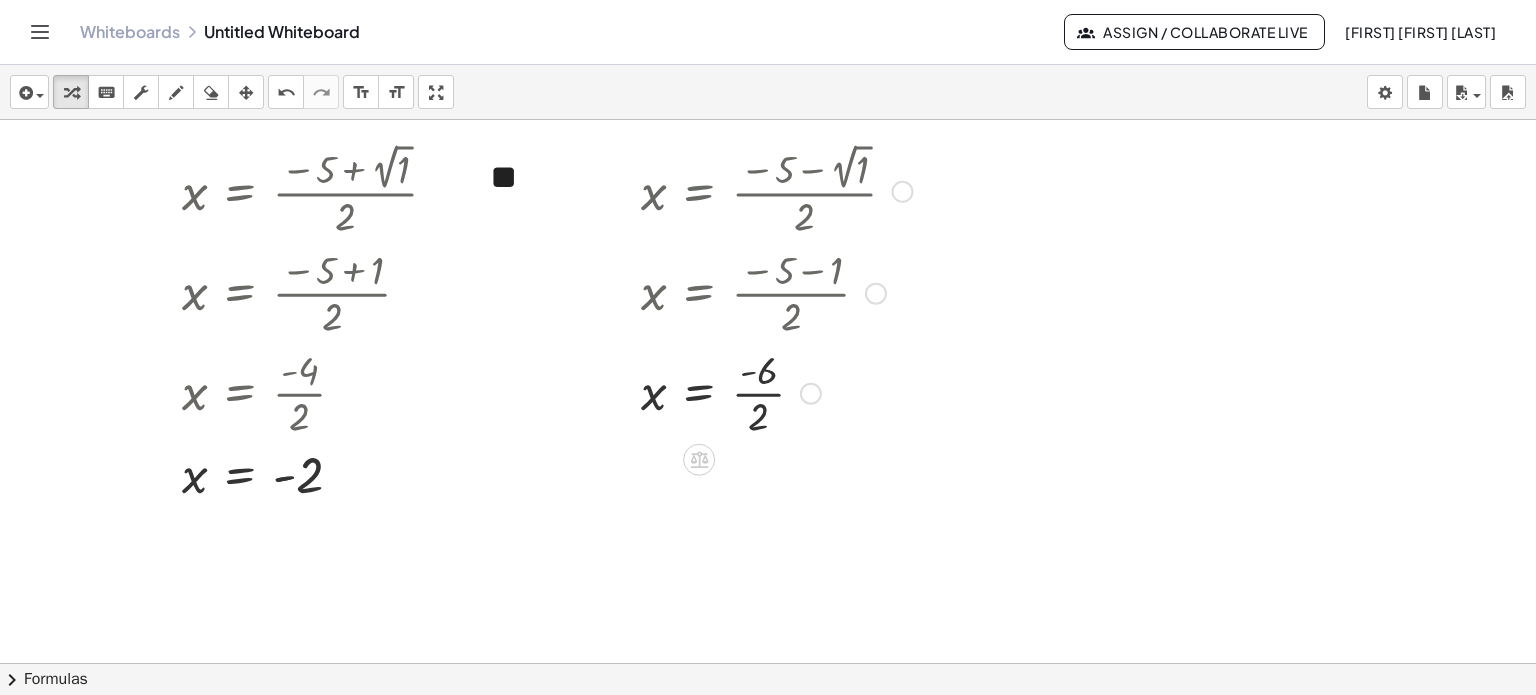 click at bounding box center (776, 391) 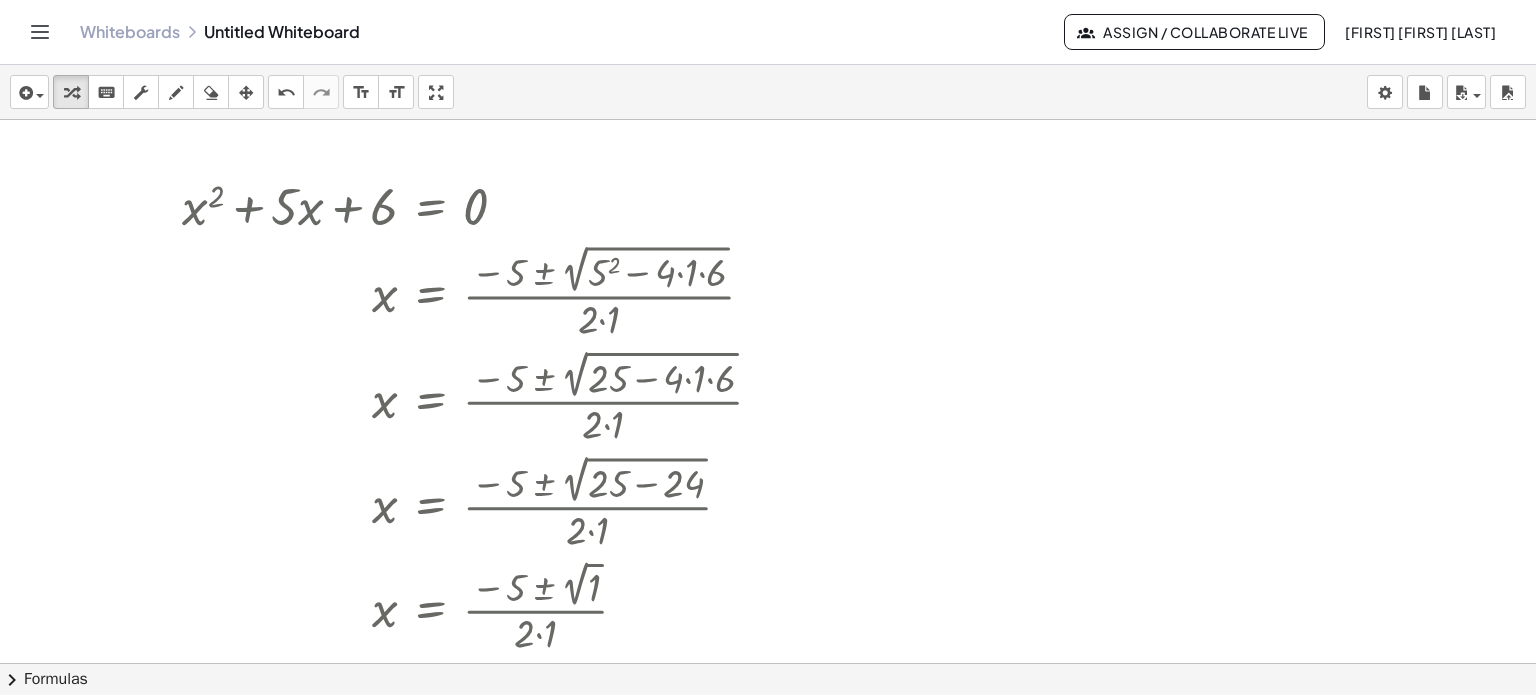 scroll, scrollTop: 0, scrollLeft: 0, axis: both 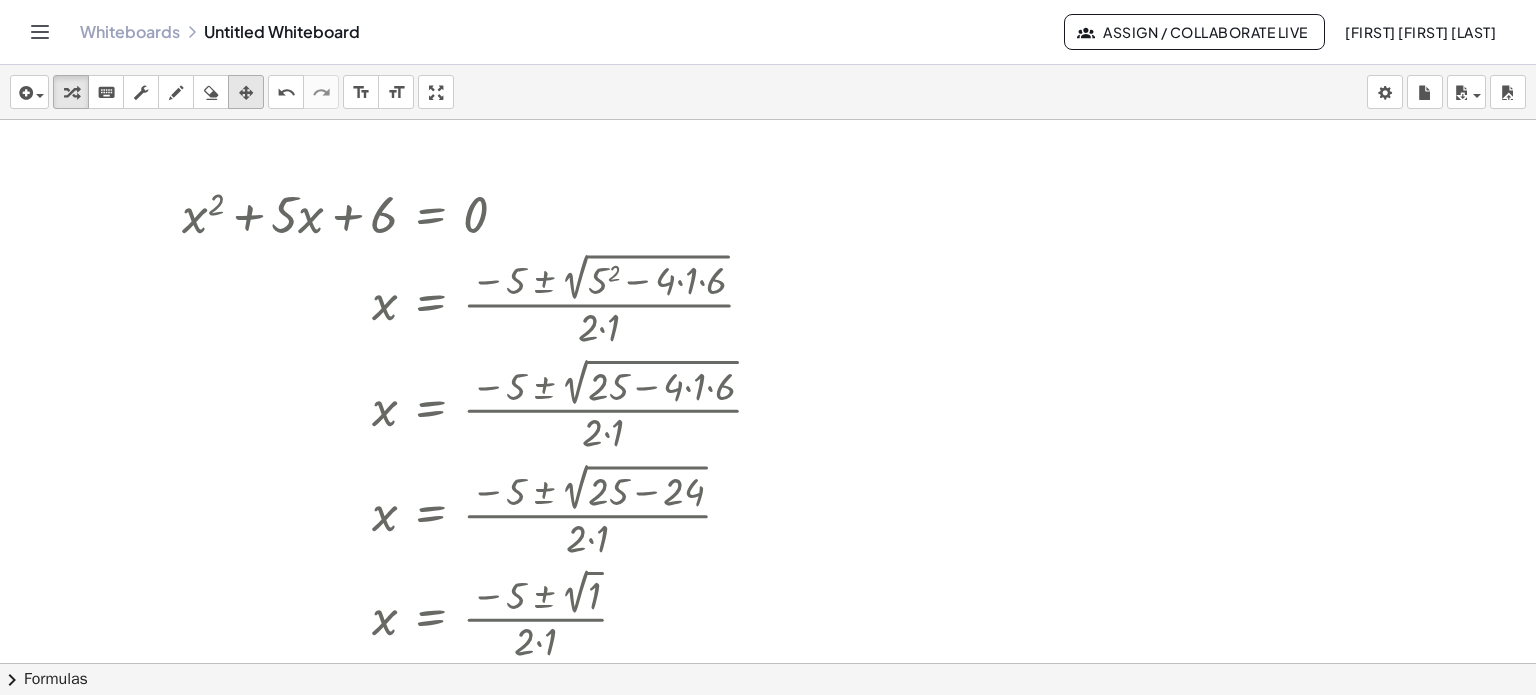 click at bounding box center (246, 93) 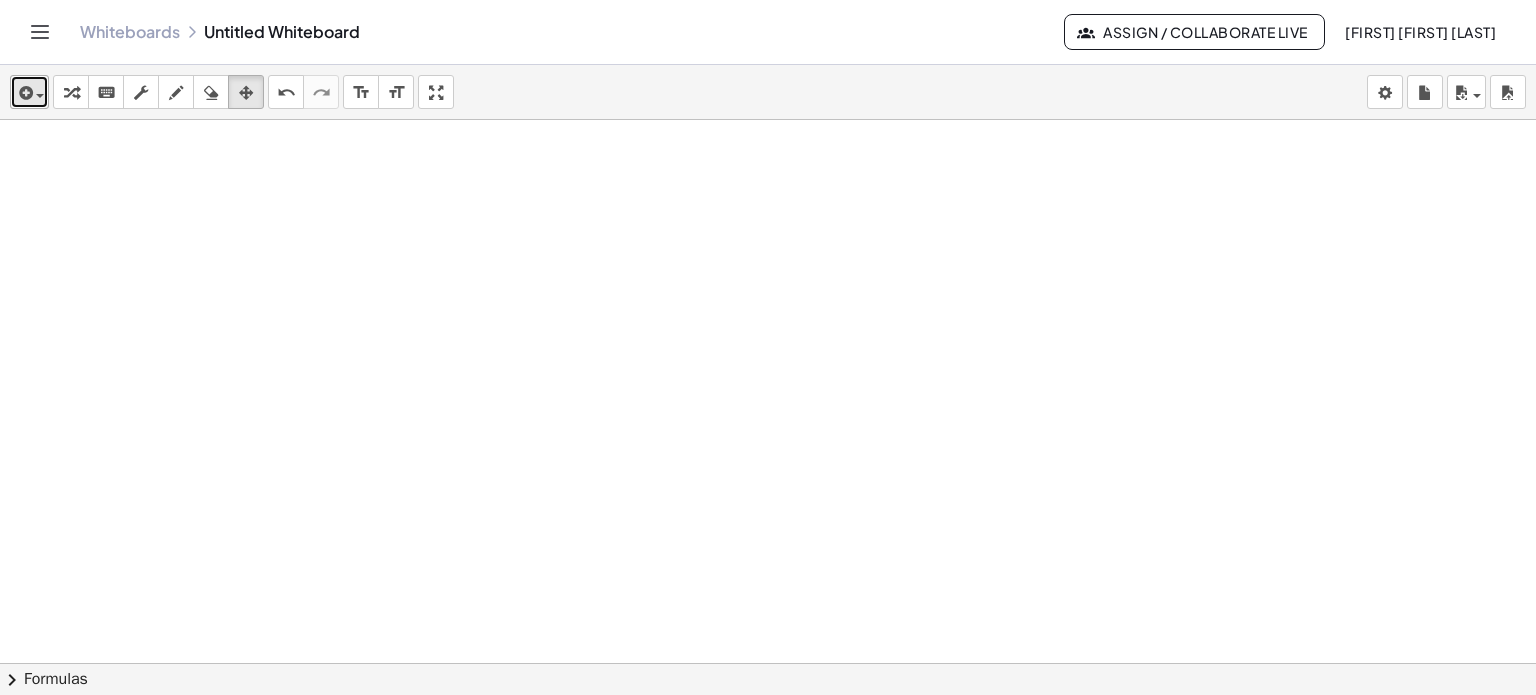 click on "insert" at bounding box center [29, 92] 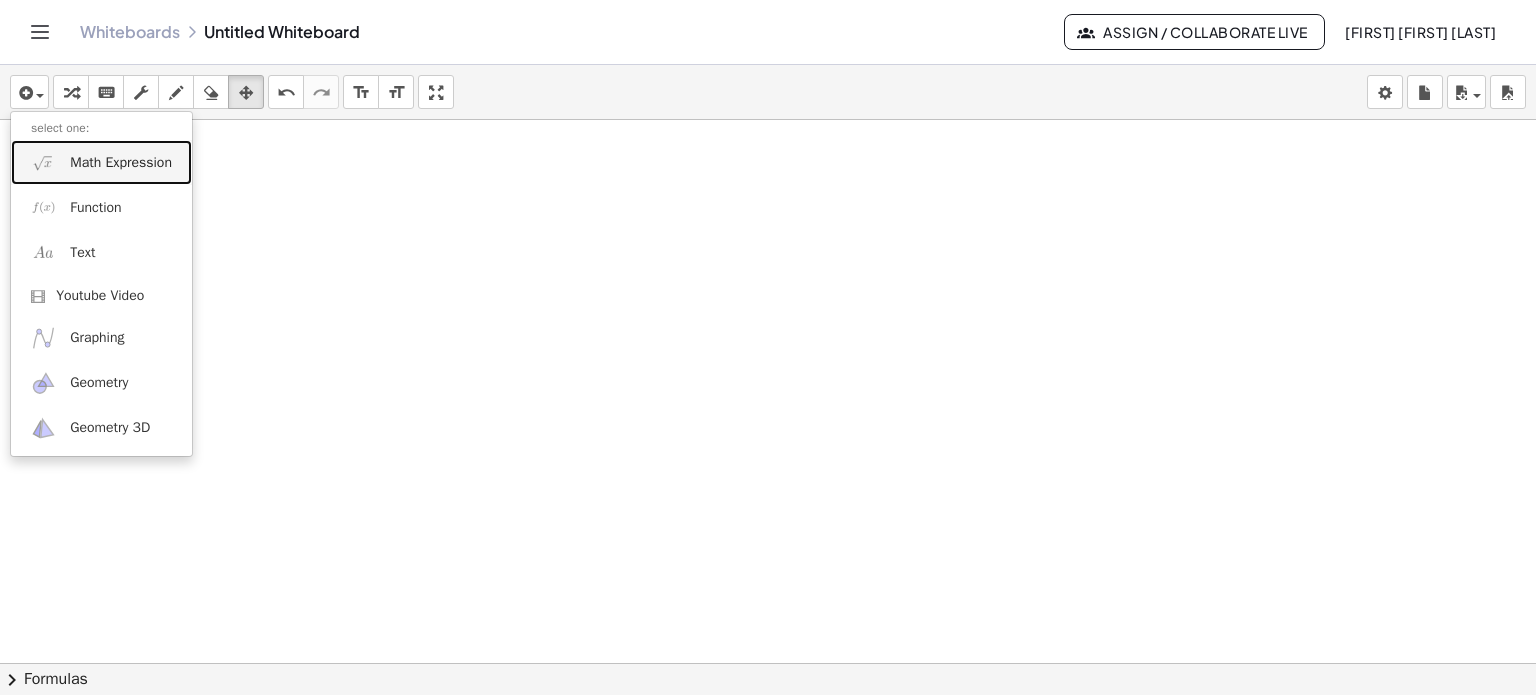 click on "Math Expression" at bounding box center [121, 163] 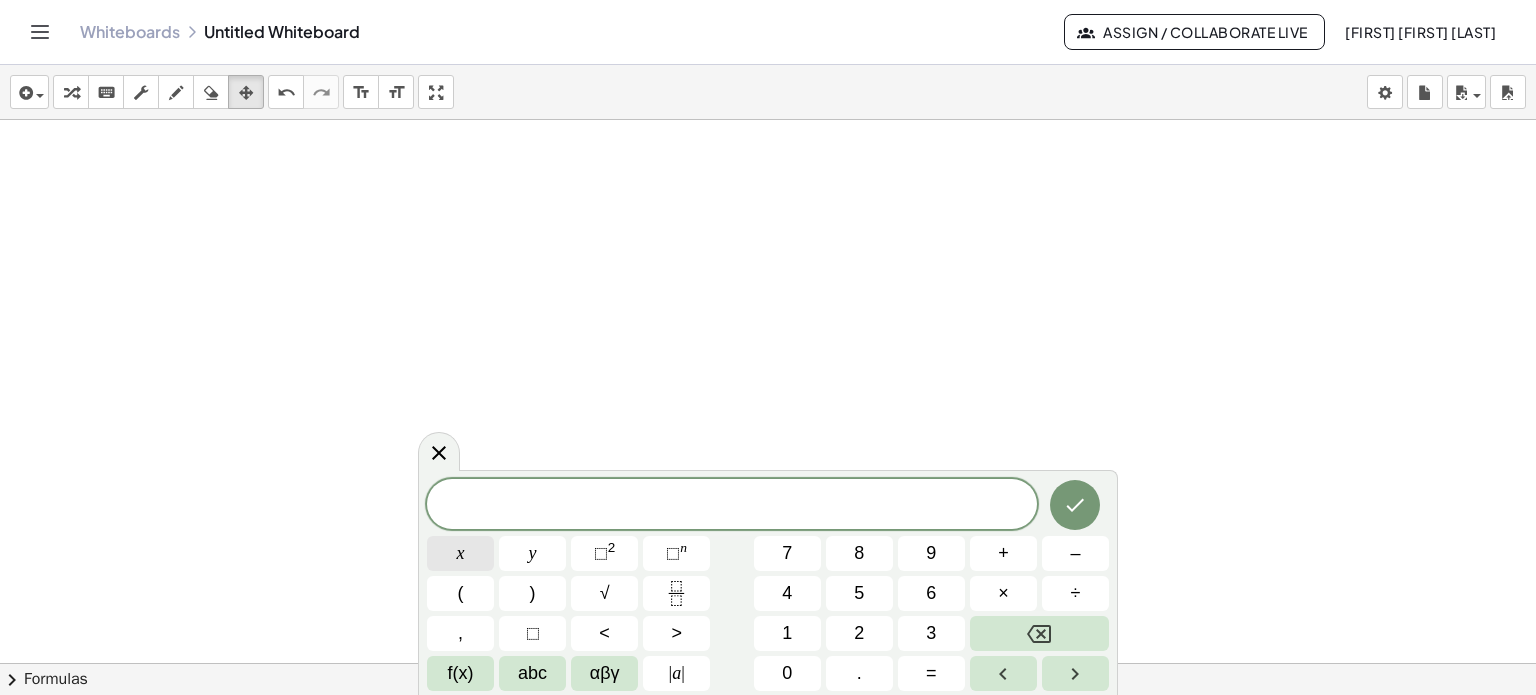 click on "x" at bounding box center [460, 553] 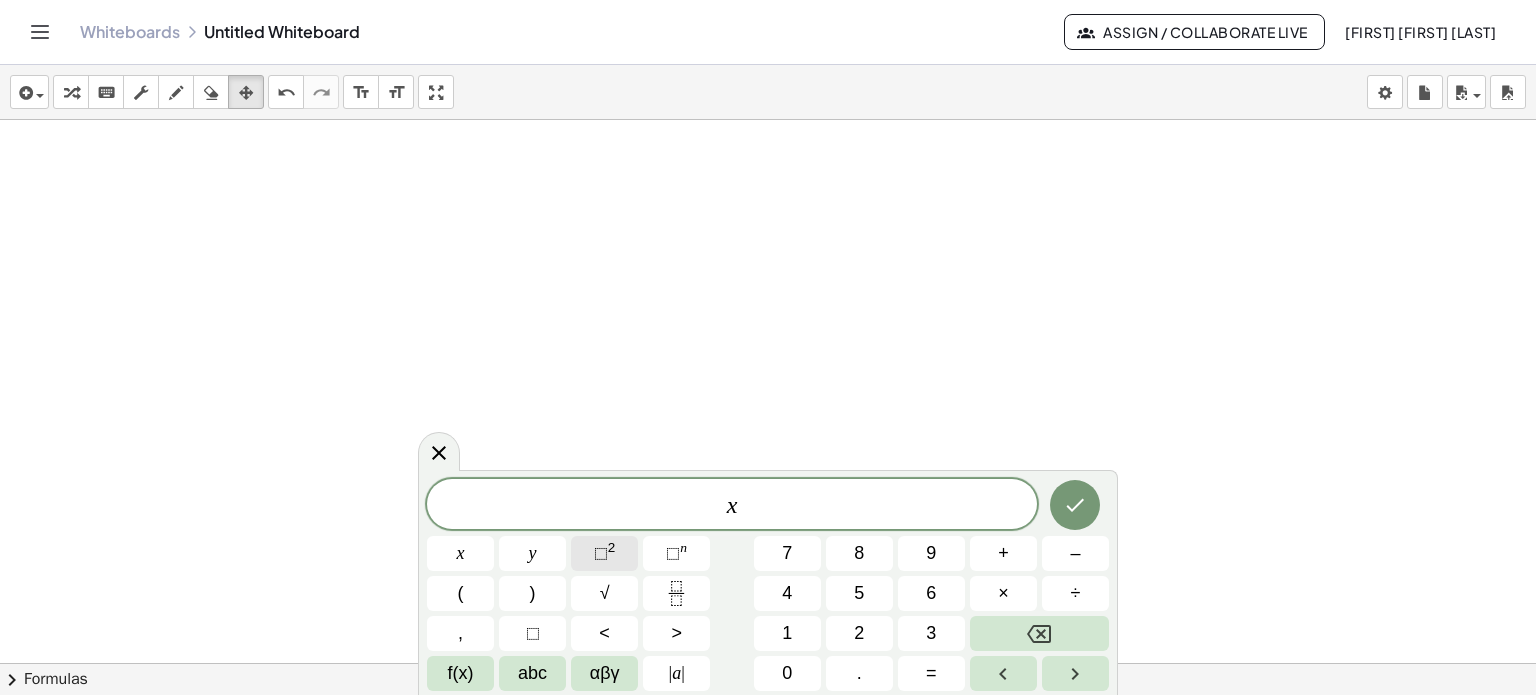 click on "2" at bounding box center (612, 547) 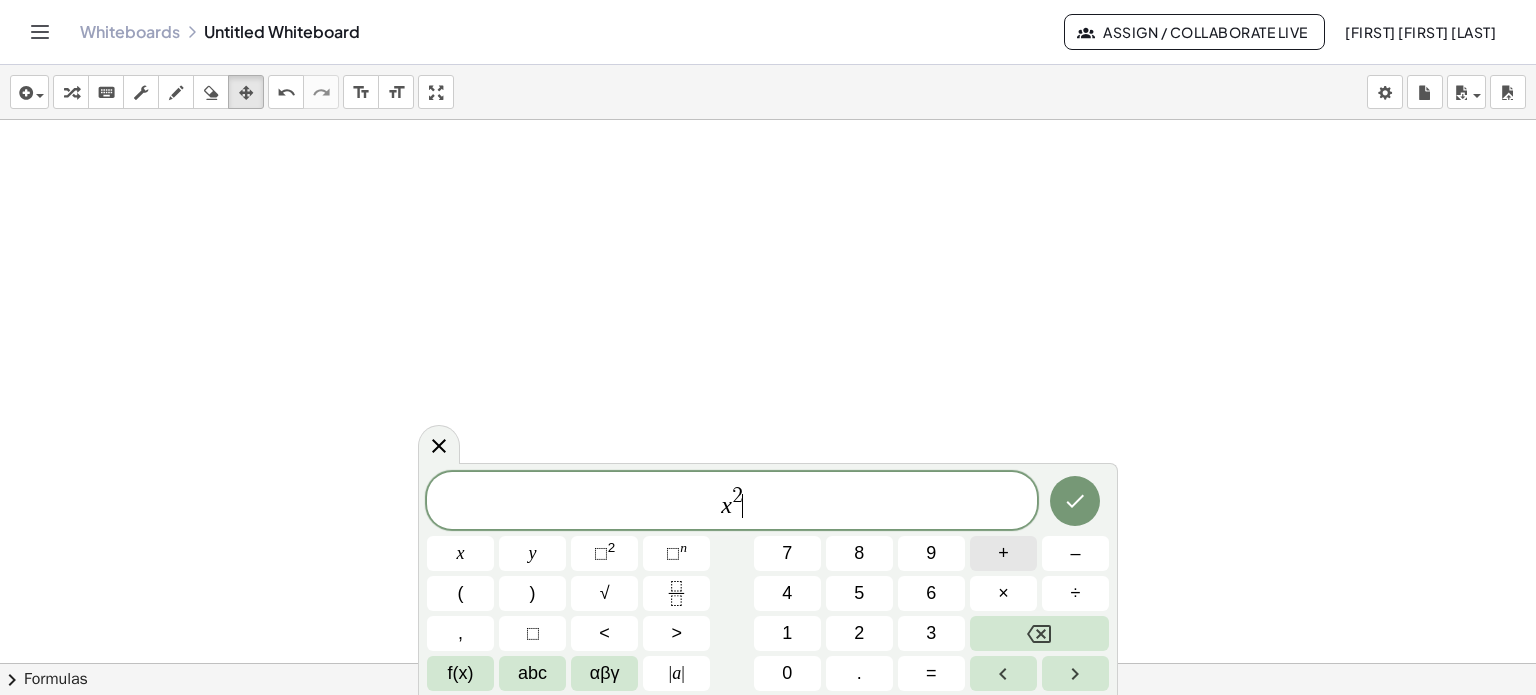 click on "+" at bounding box center (1003, 553) 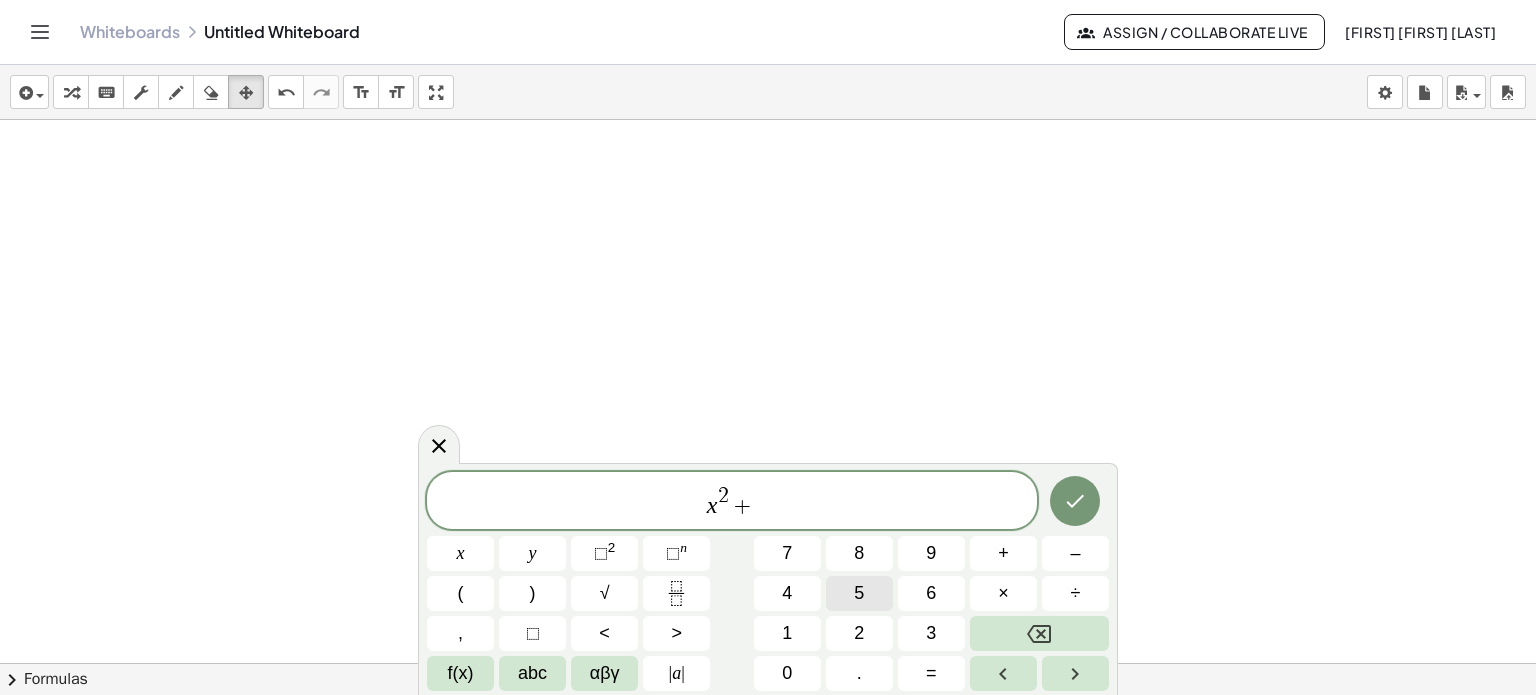 click on "5" at bounding box center [859, 593] 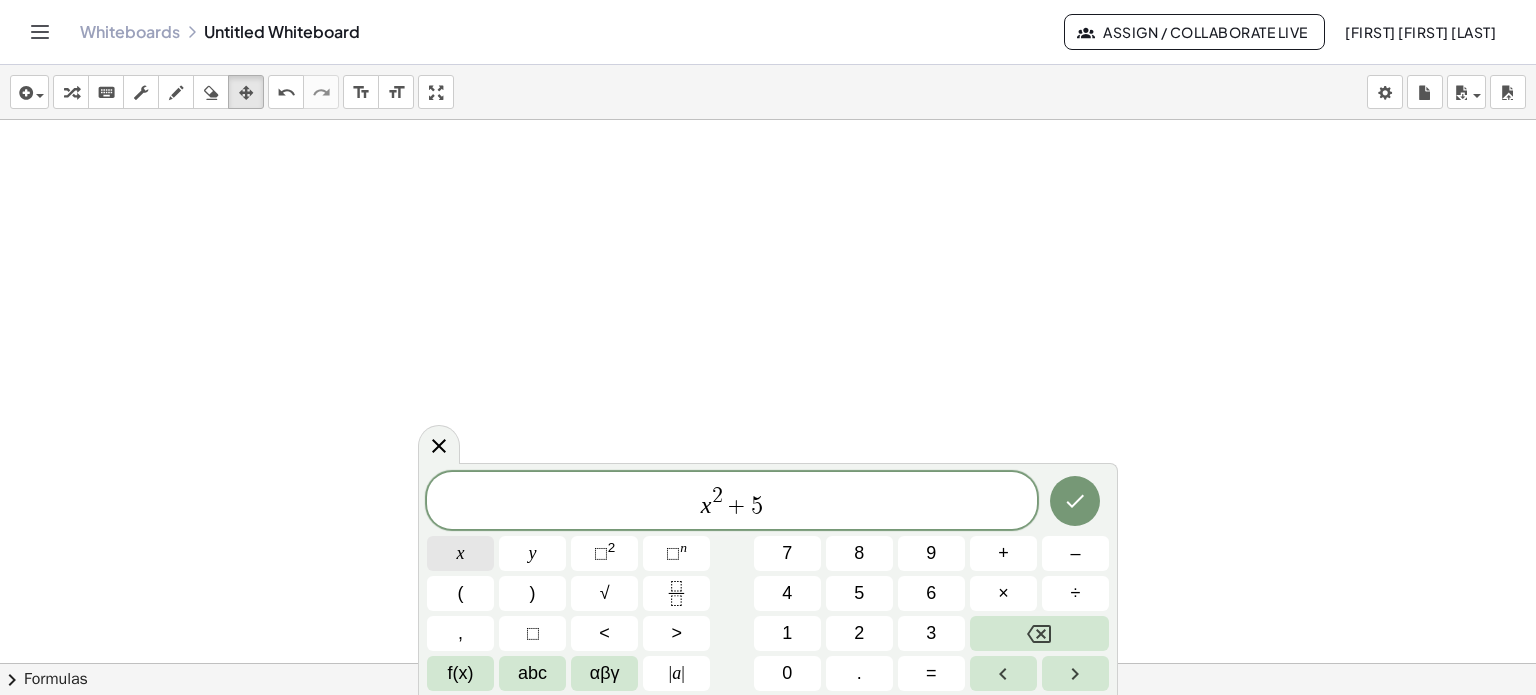 click on "x" at bounding box center (460, 553) 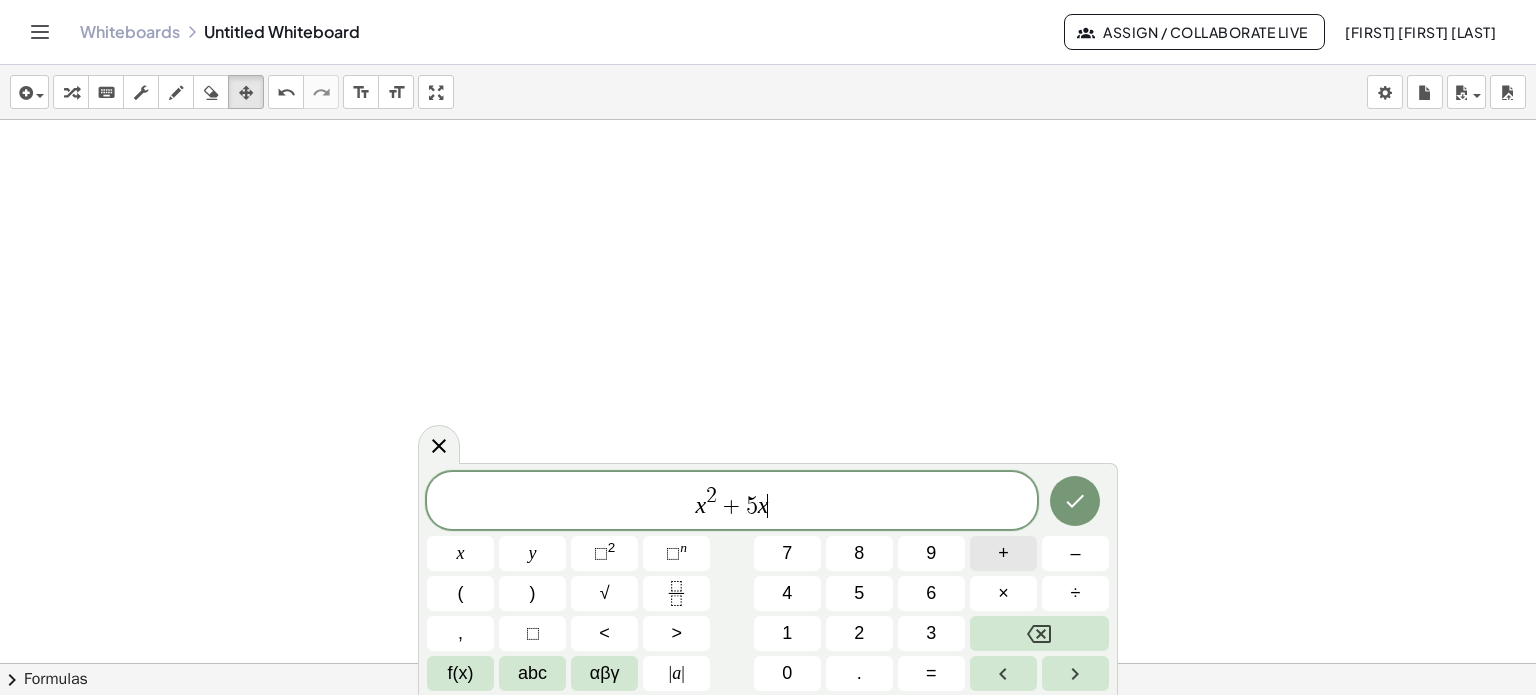 click on "+" at bounding box center [1003, 553] 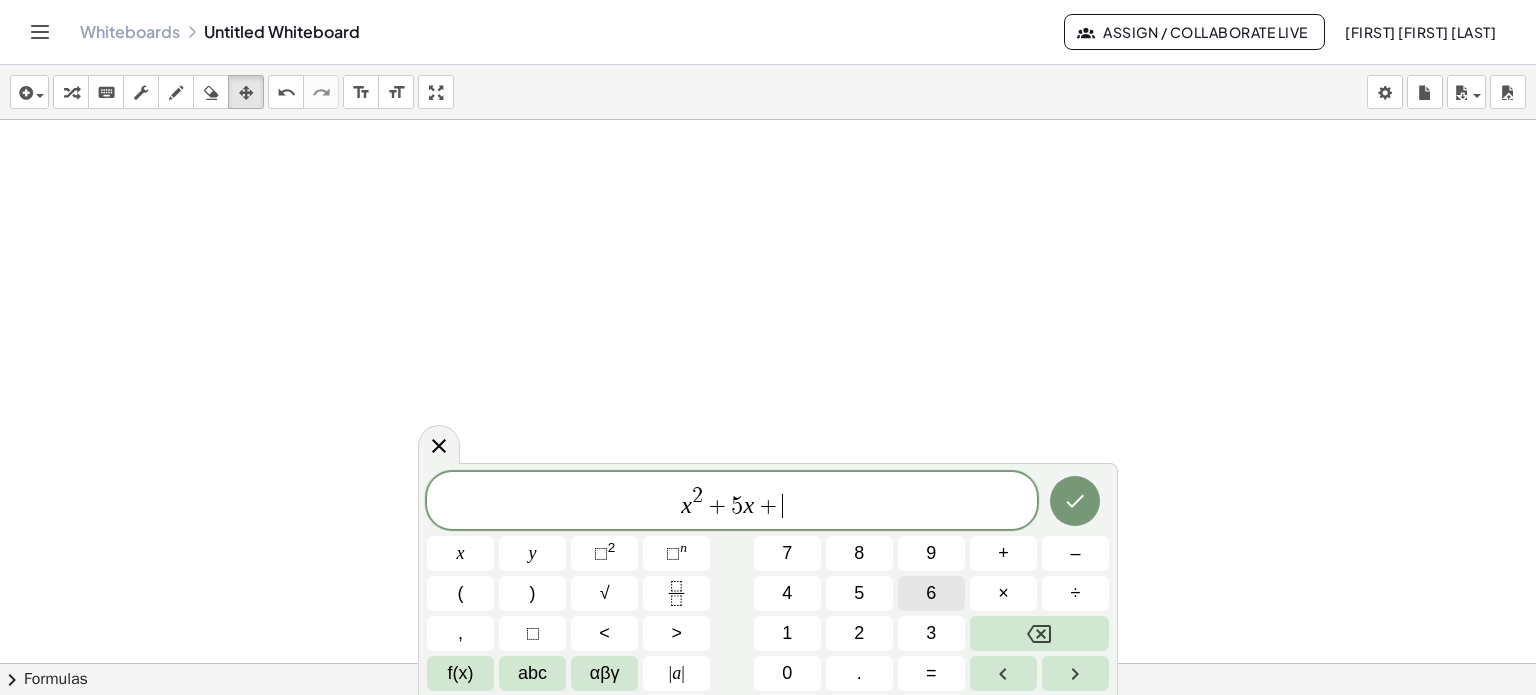 click on "6" at bounding box center [931, 593] 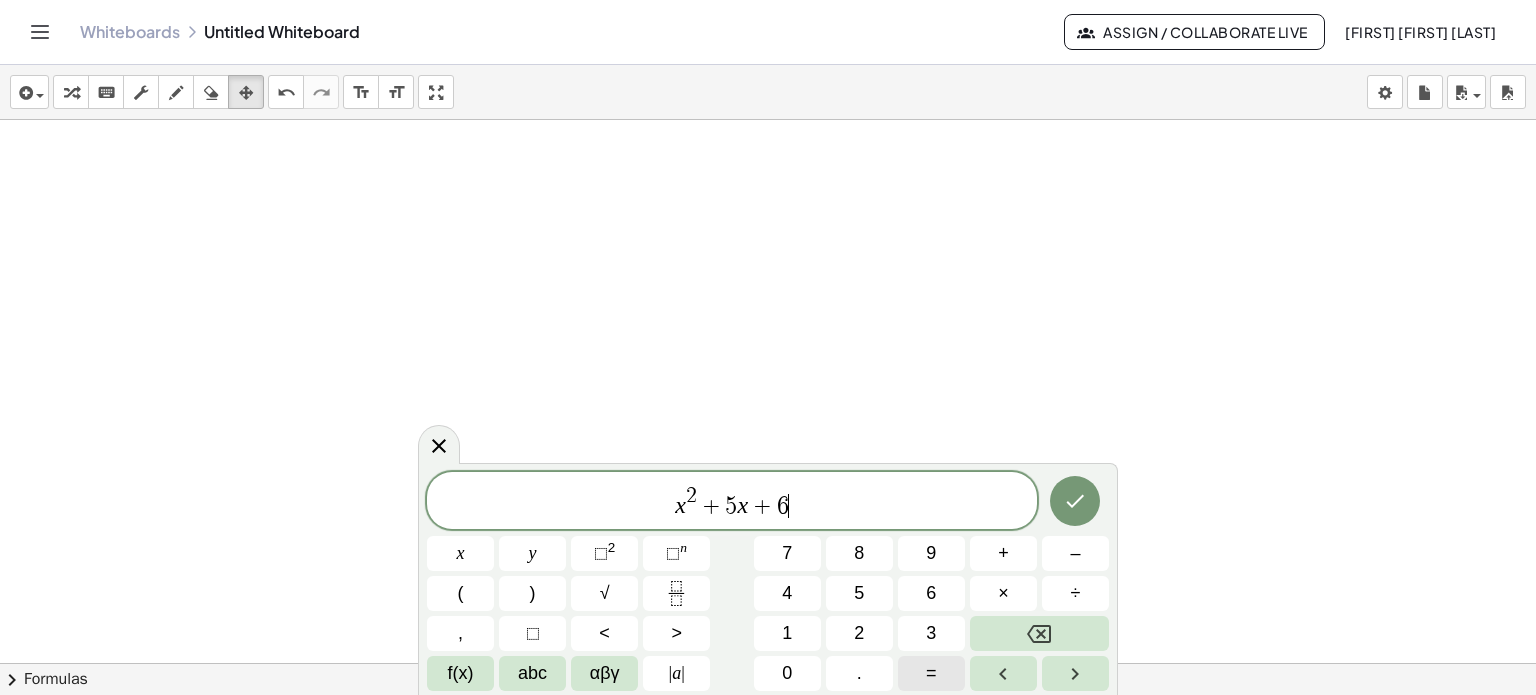 click on "=" at bounding box center (931, 673) 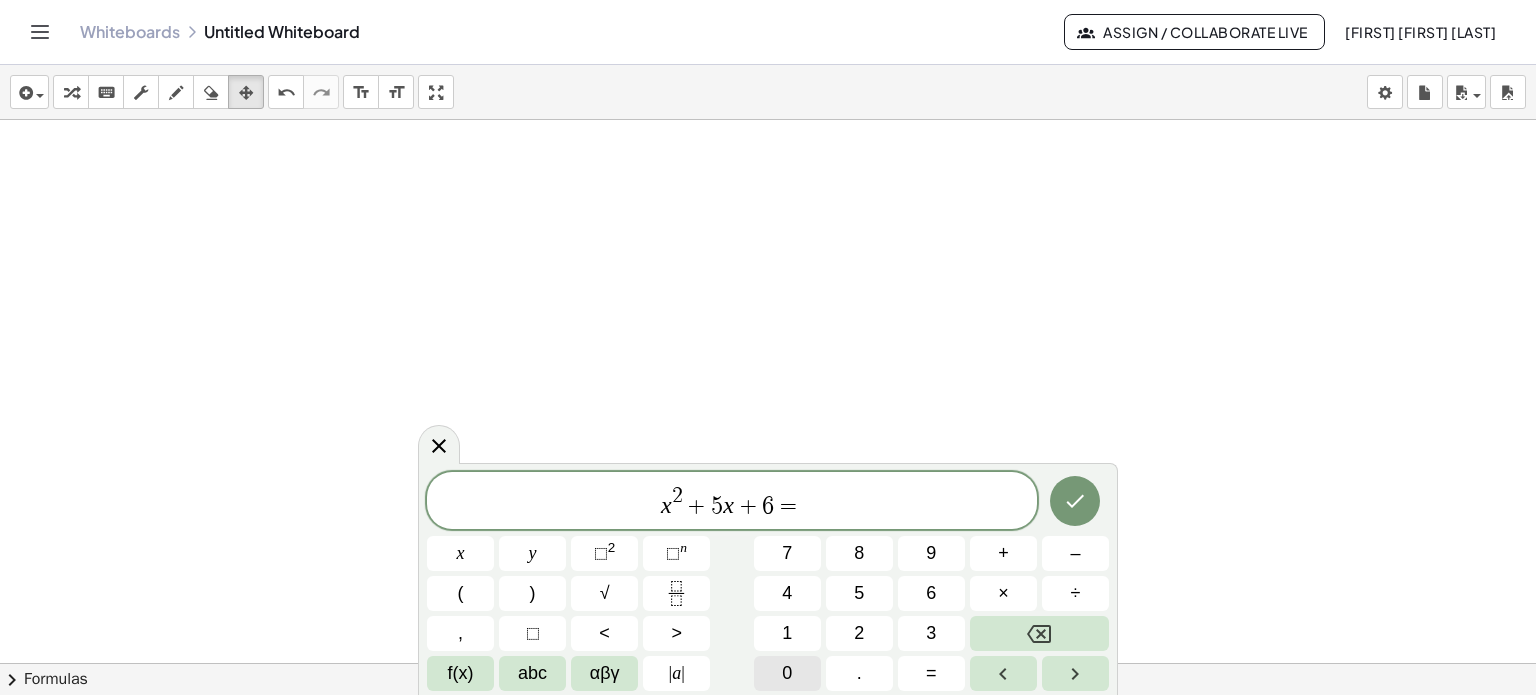 click on "0" at bounding box center [787, 673] 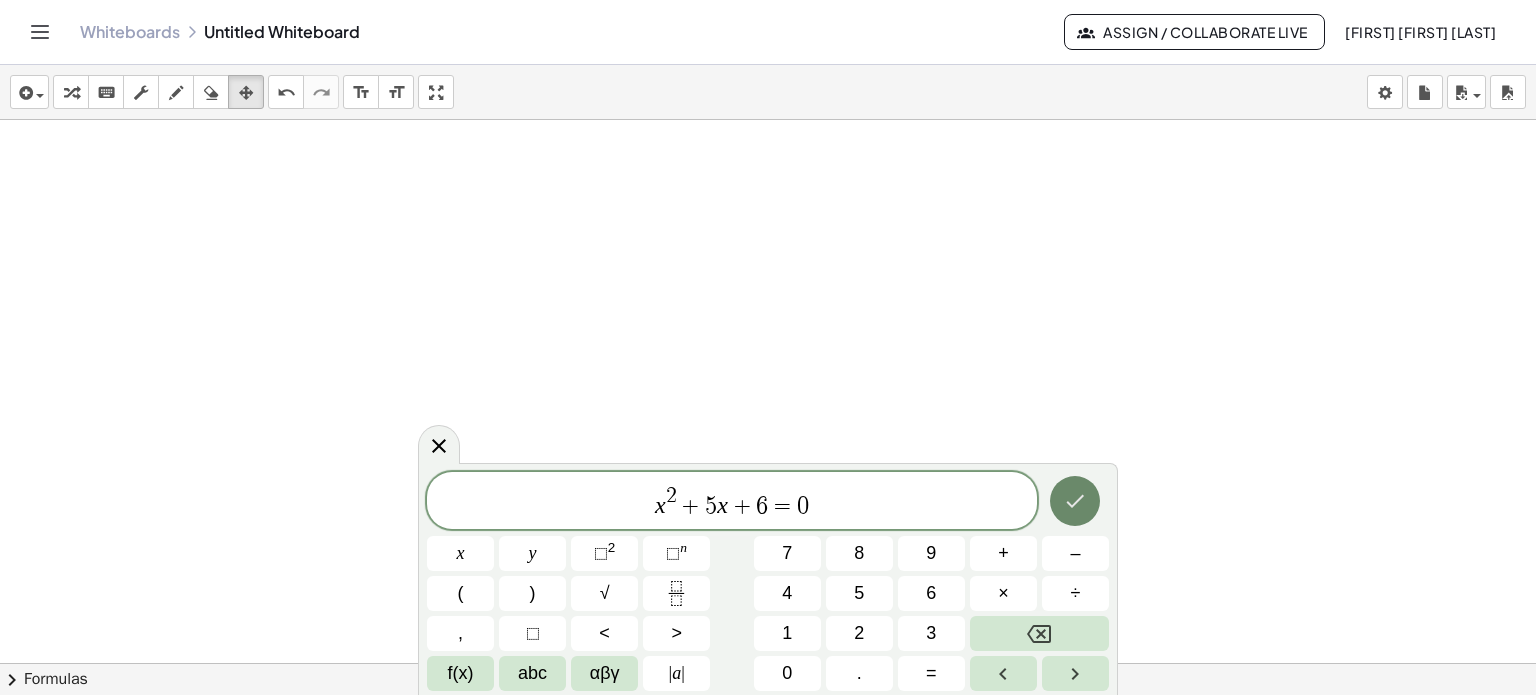 click 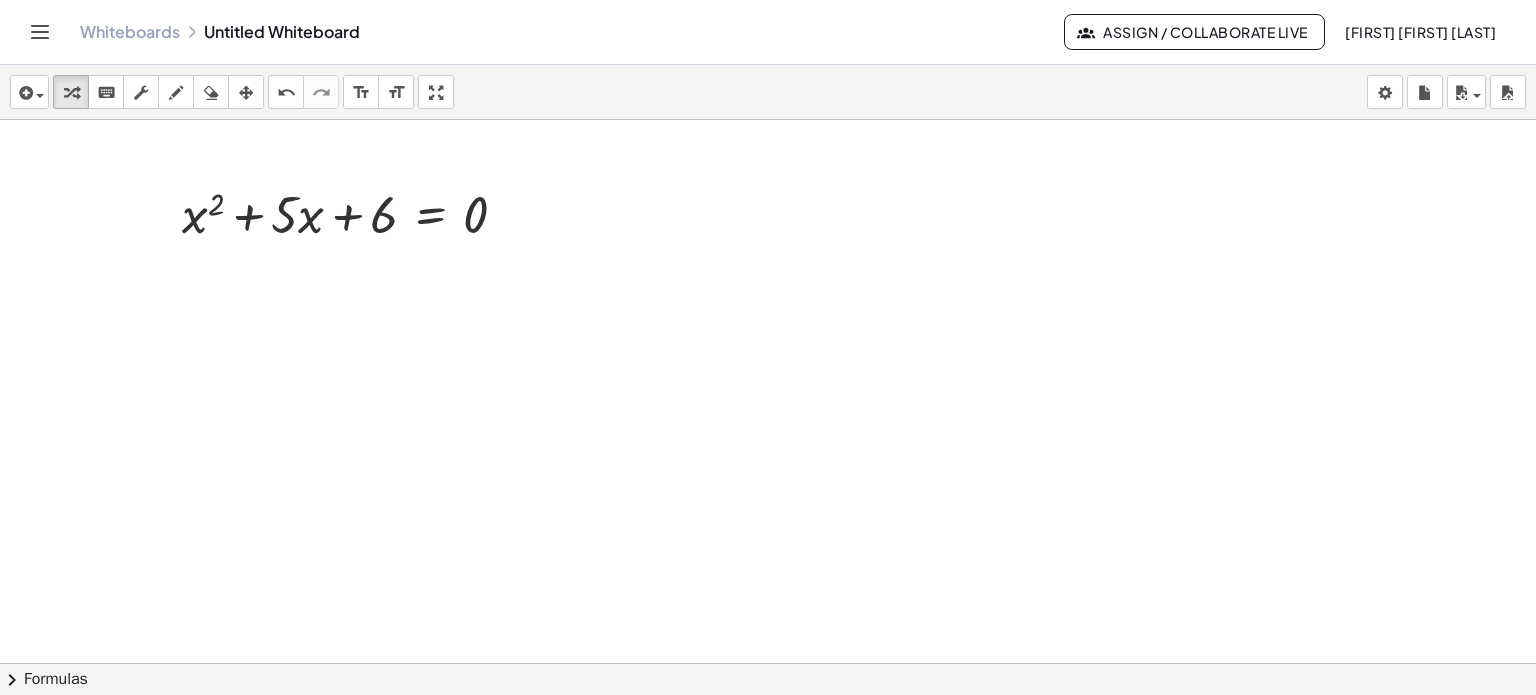click on "chevron_right" at bounding box center [12, 680] 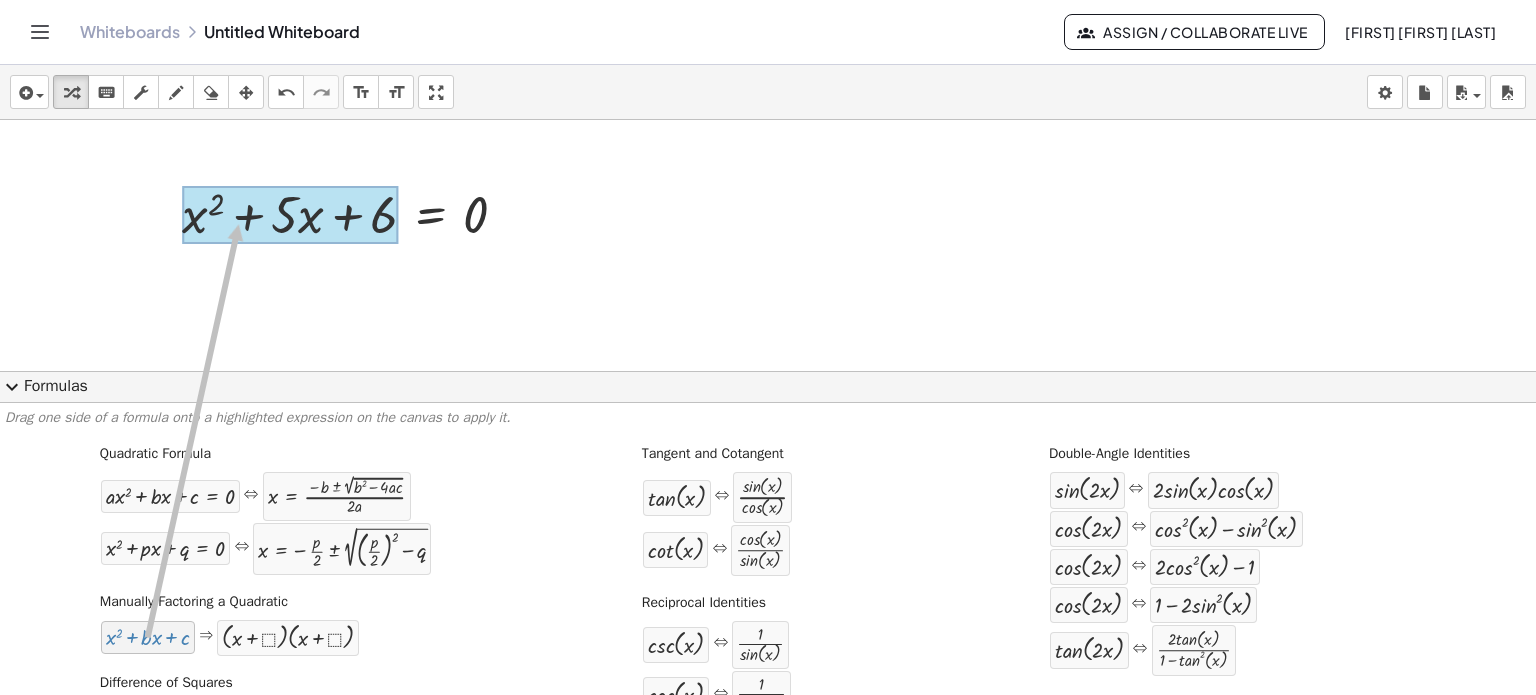 drag, startPoint x: 115, startPoint y: 643, endPoint x: 236, endPoint y: 224, distance: 436.12155 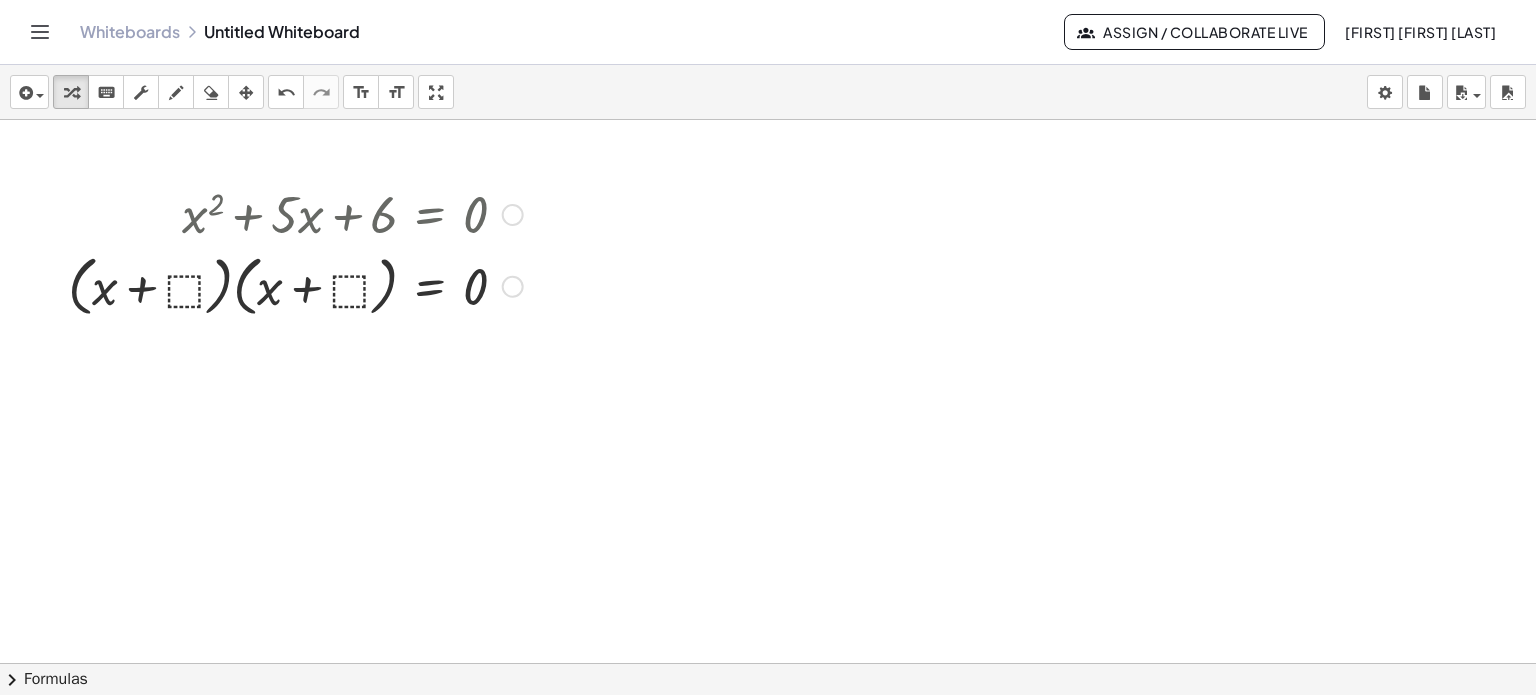 click at bounding box center [295, 285] 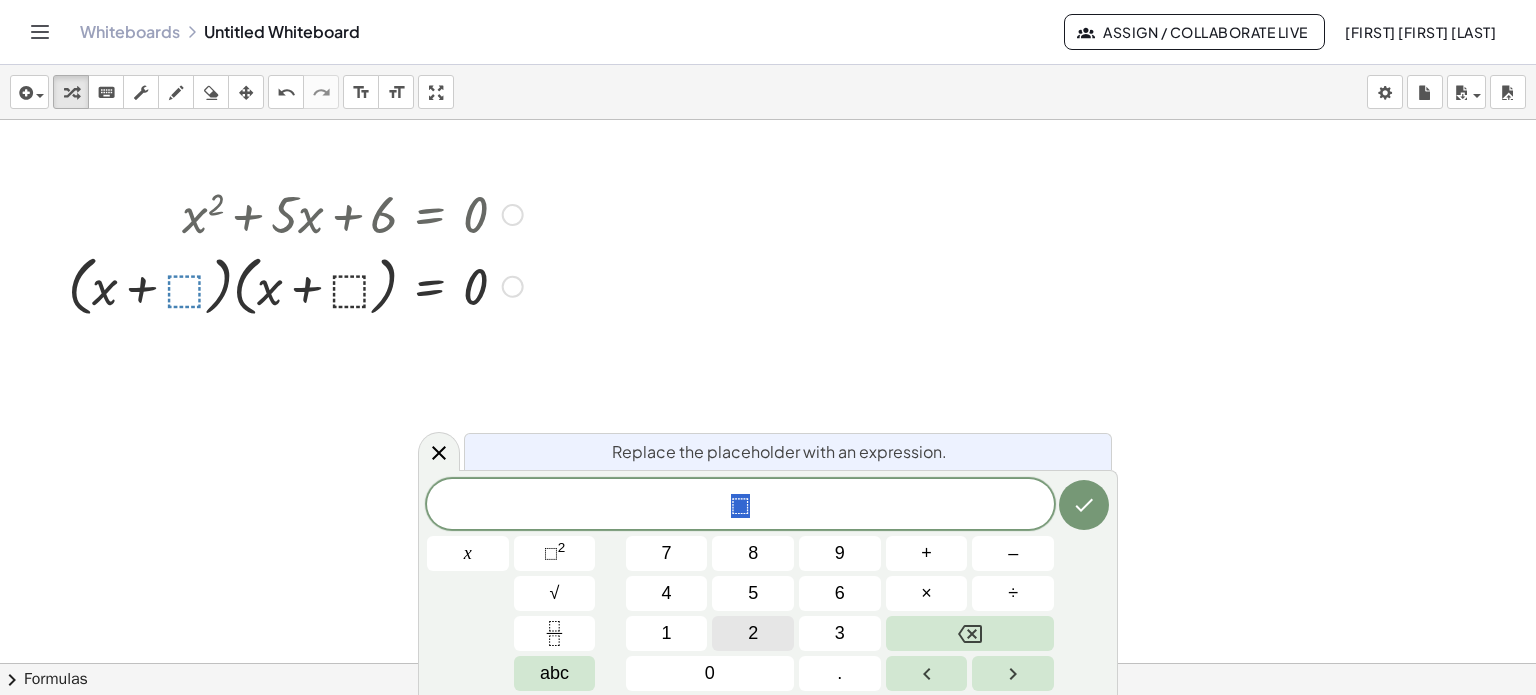 click on "2" at bounding box center [753, 633] 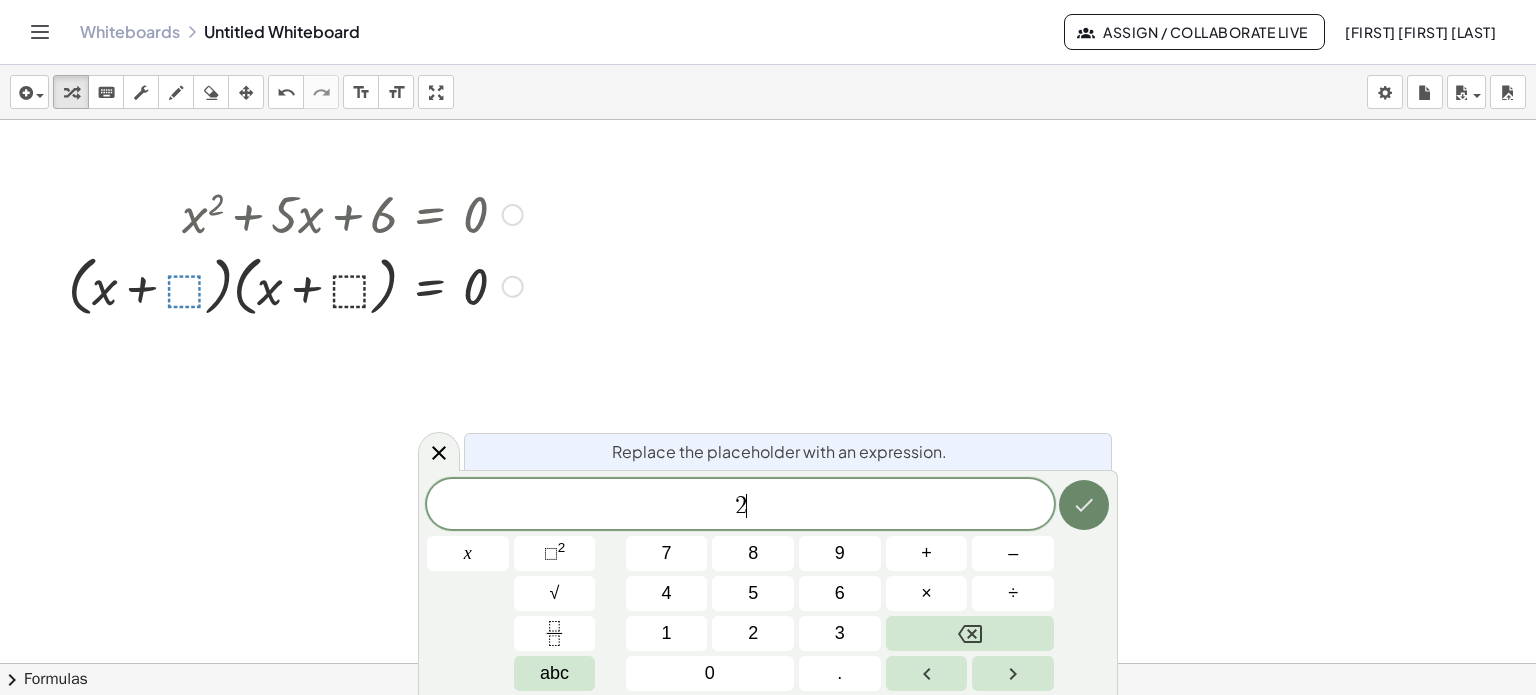 click 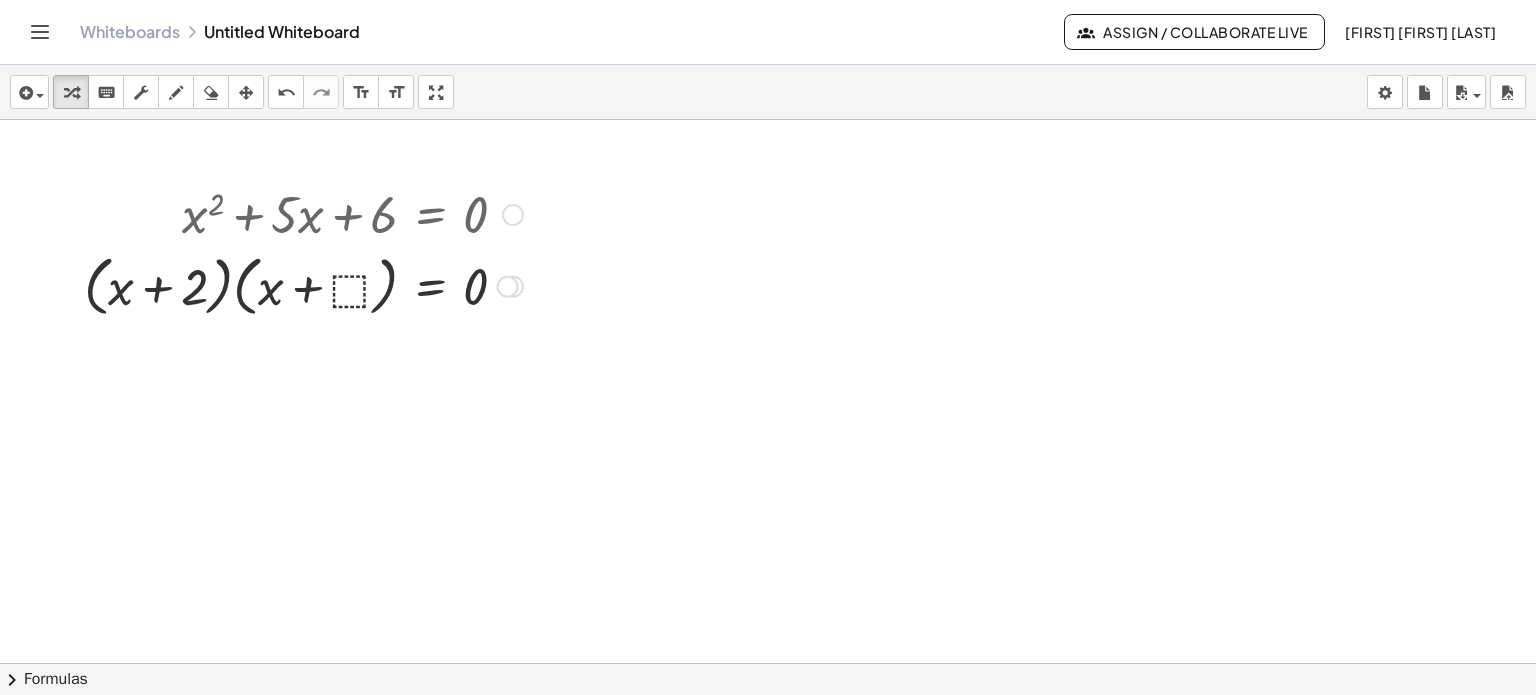 click at bounding box center [303, 285] 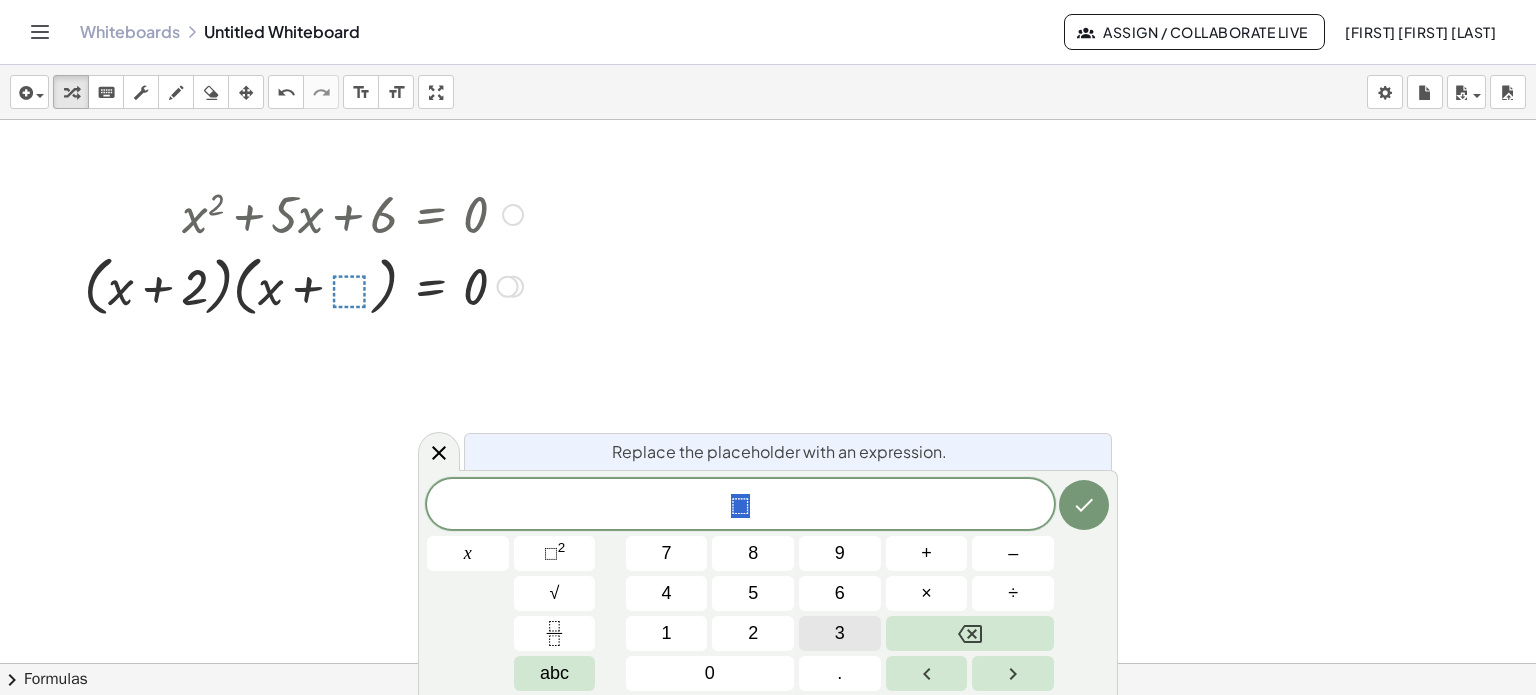 click on "3" at bounding box center [840, 633] 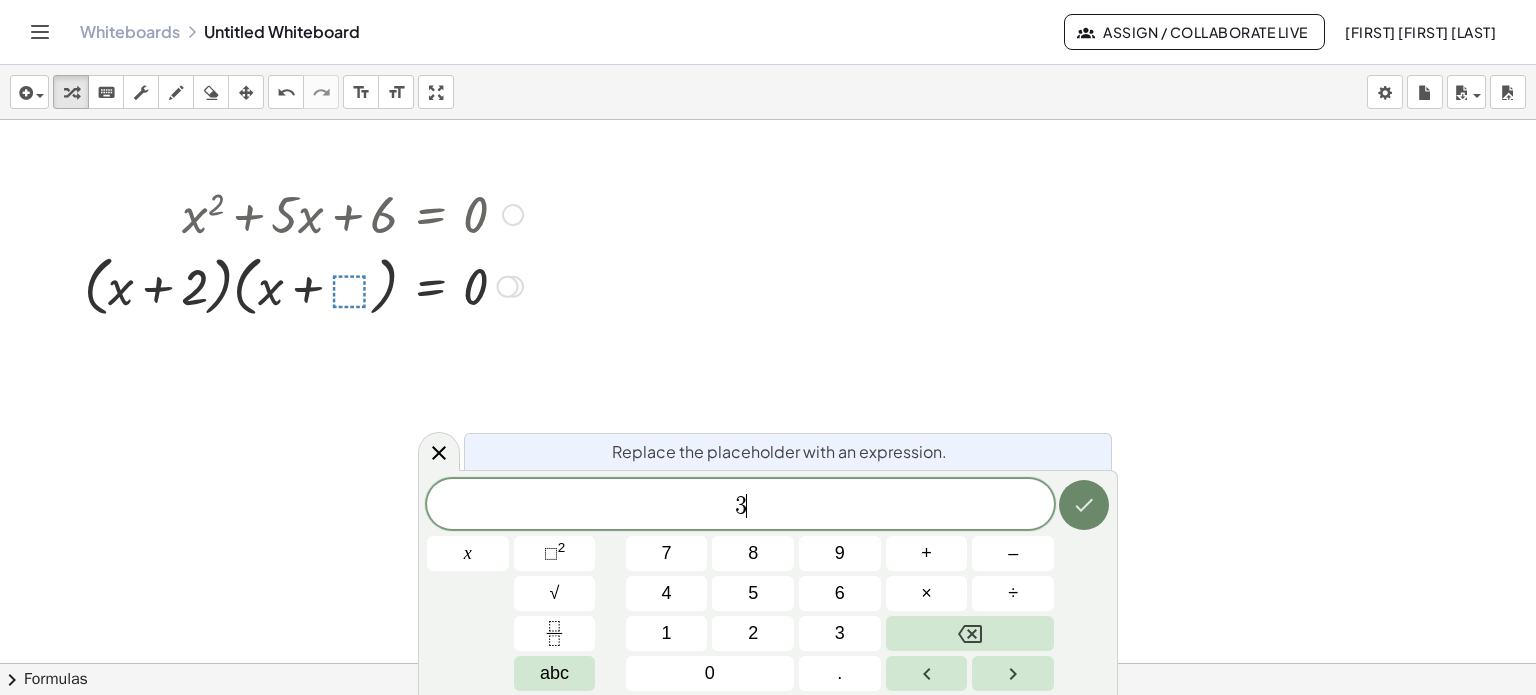 click 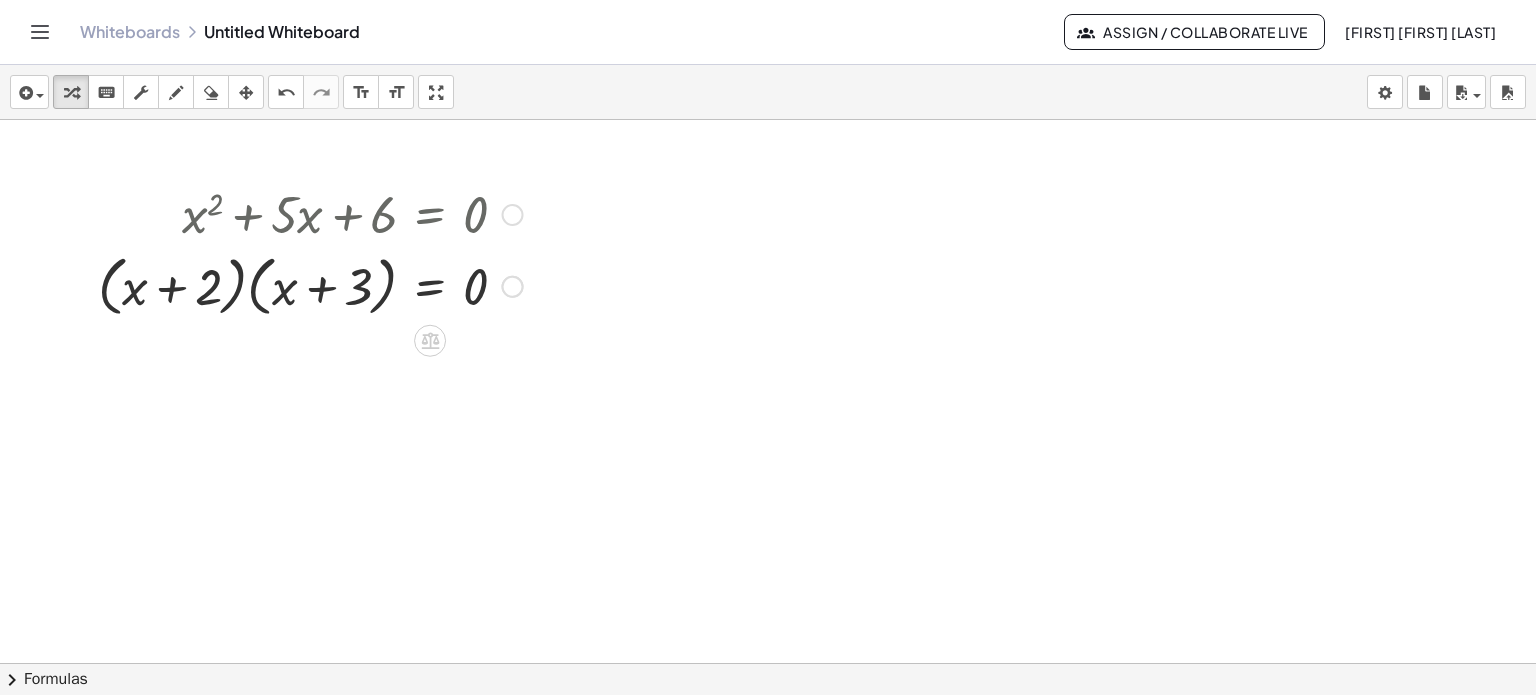 click at bounding box center (768, 936) 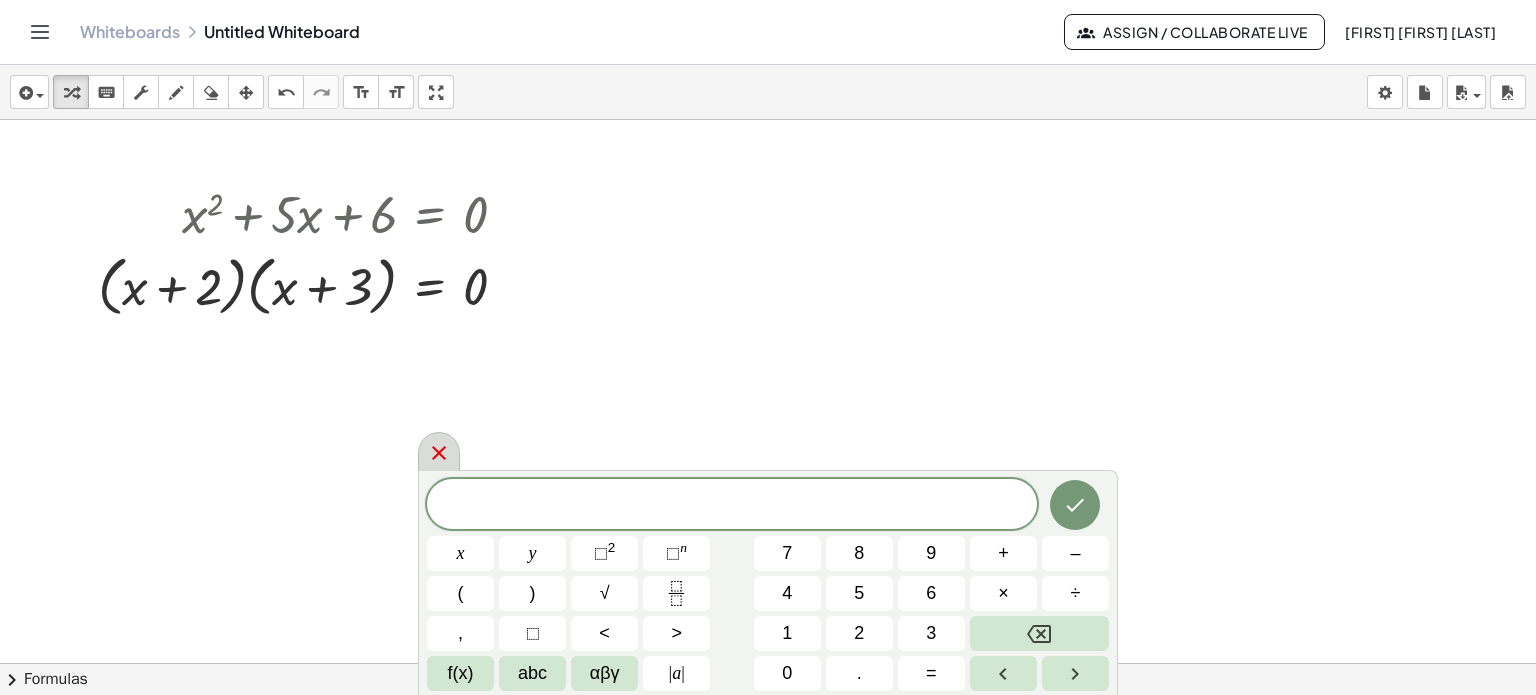 click 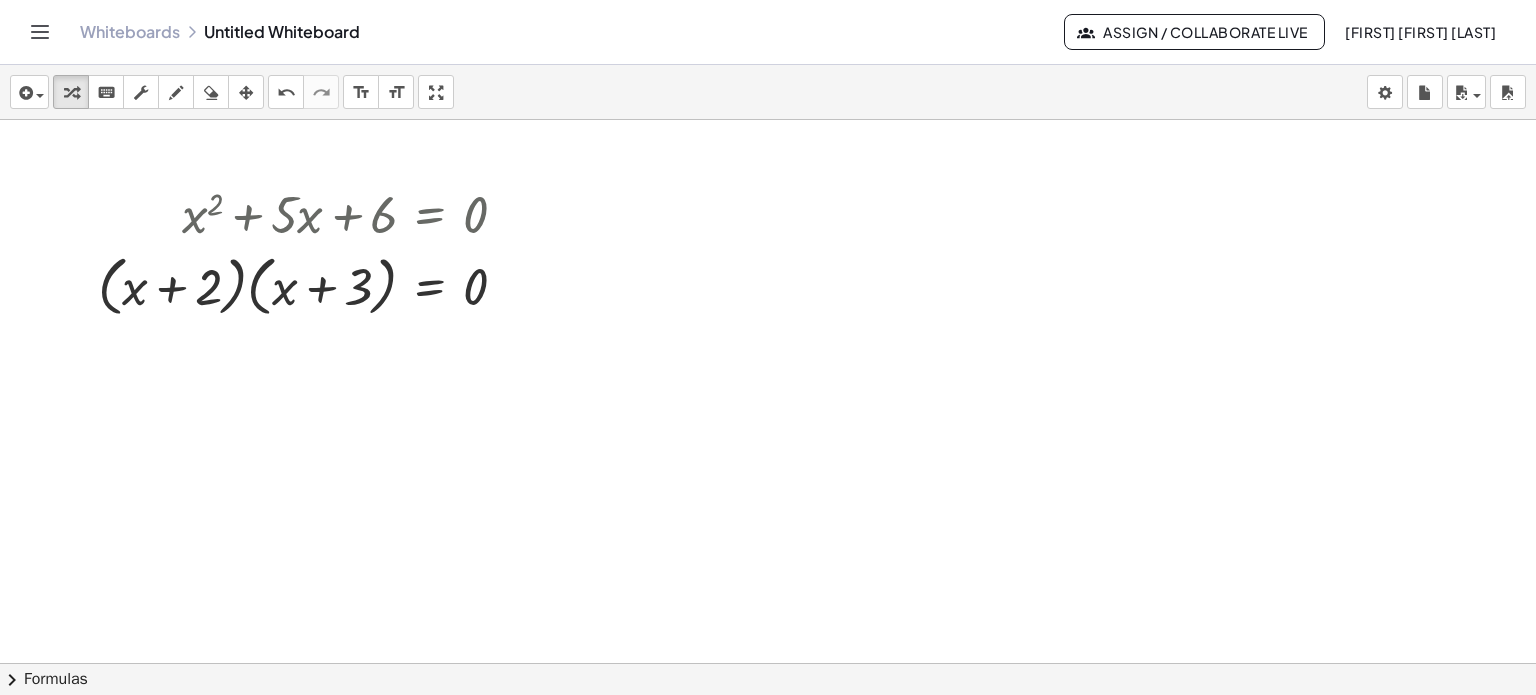 click on "chevron_right" at bounding box center [12, 680] 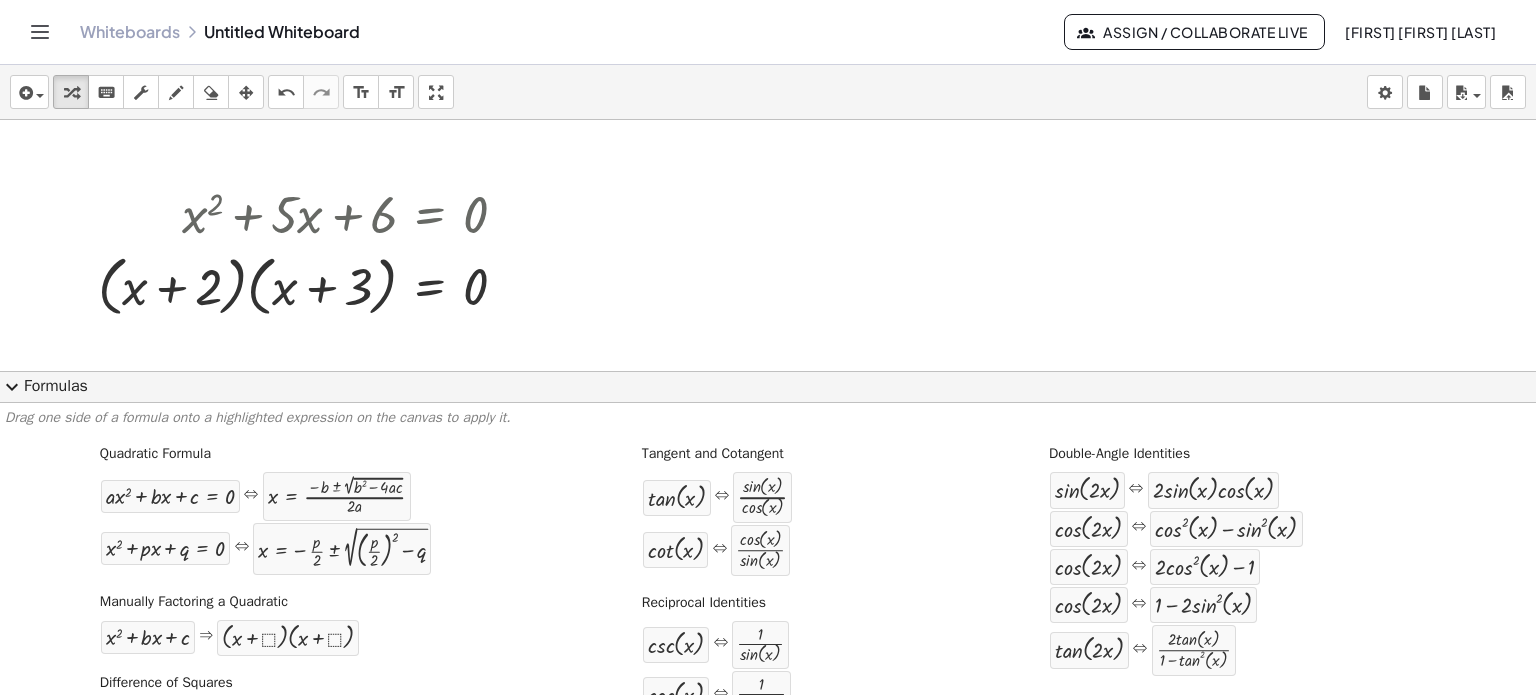 scroll, scrollTop: 100, scrollLeft: 0, axis: vertical 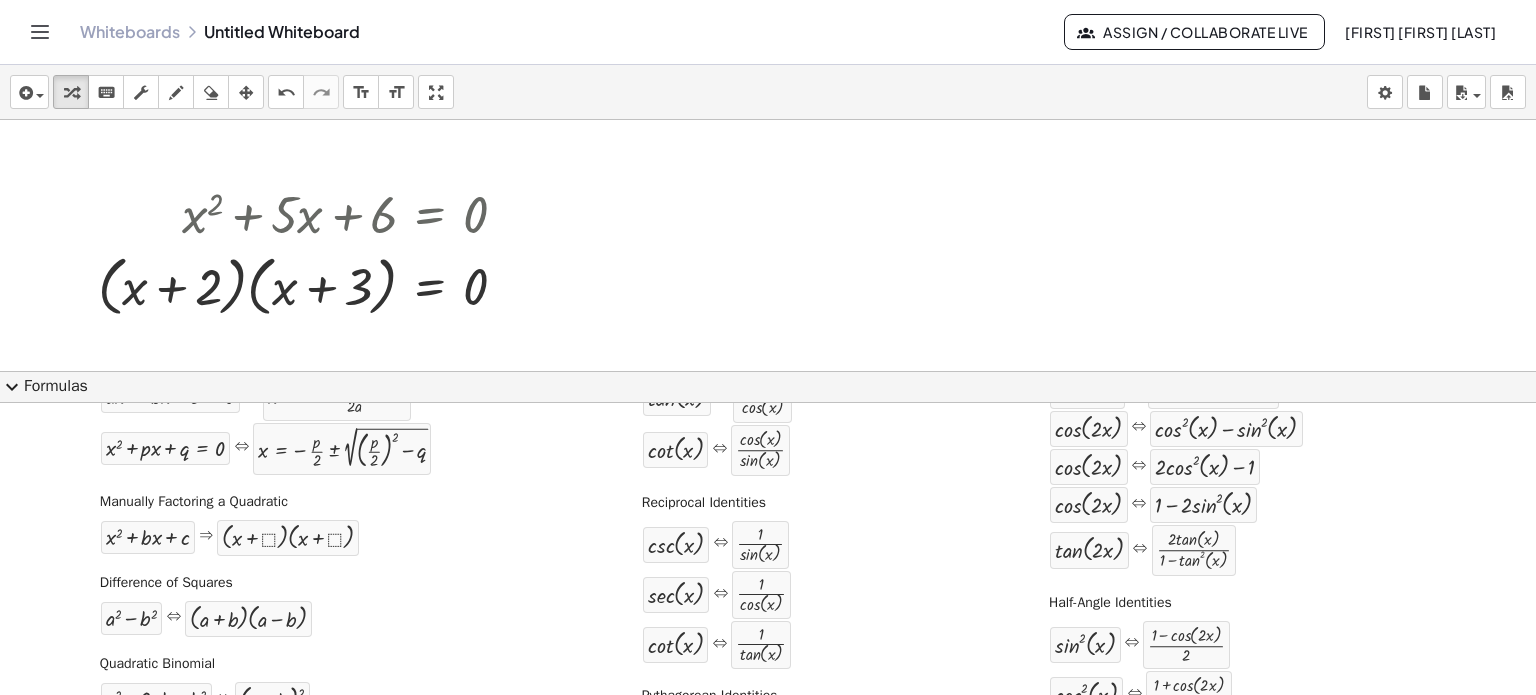 click on "expand_more" at bounding box center [12, 387] 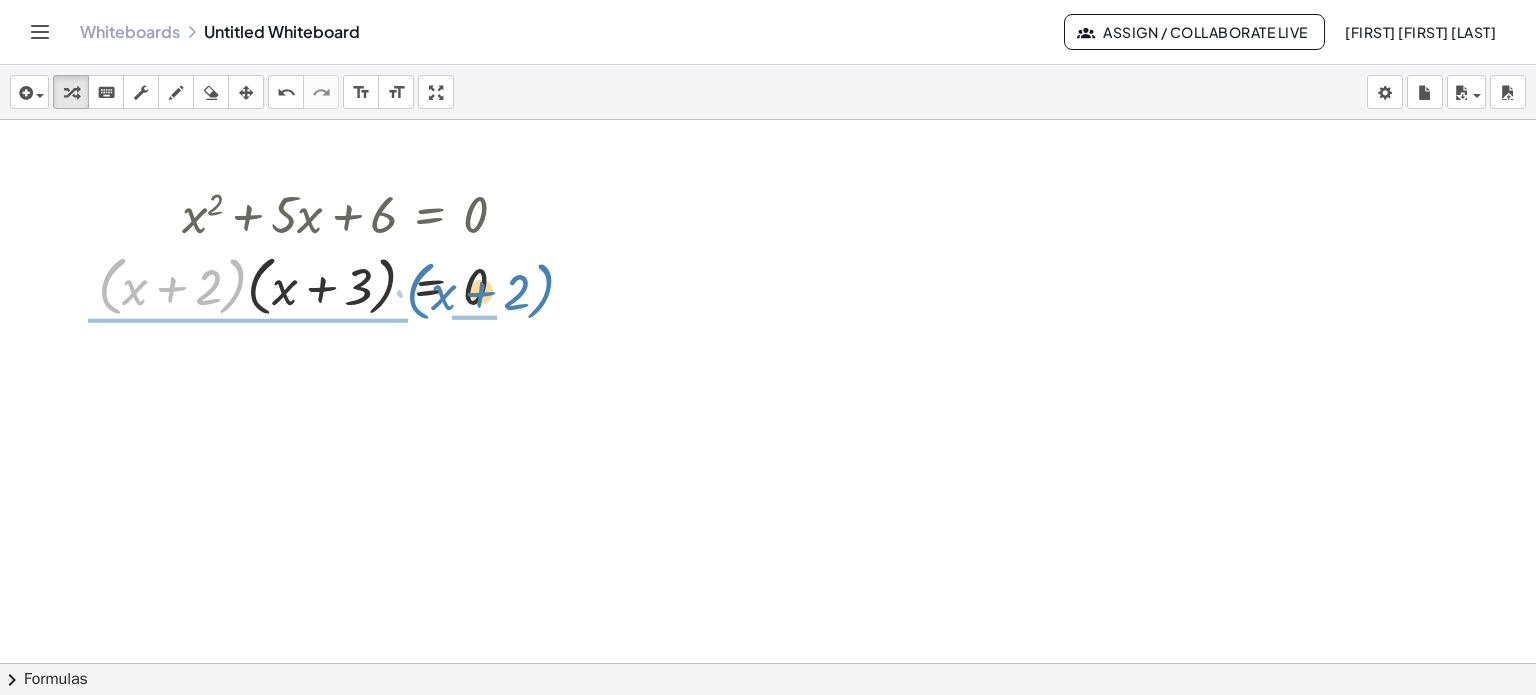 drag, startPoint x: 100, startPoint y: 291, endPoint x: 408, endPoint y: 296, distance: 308.0406 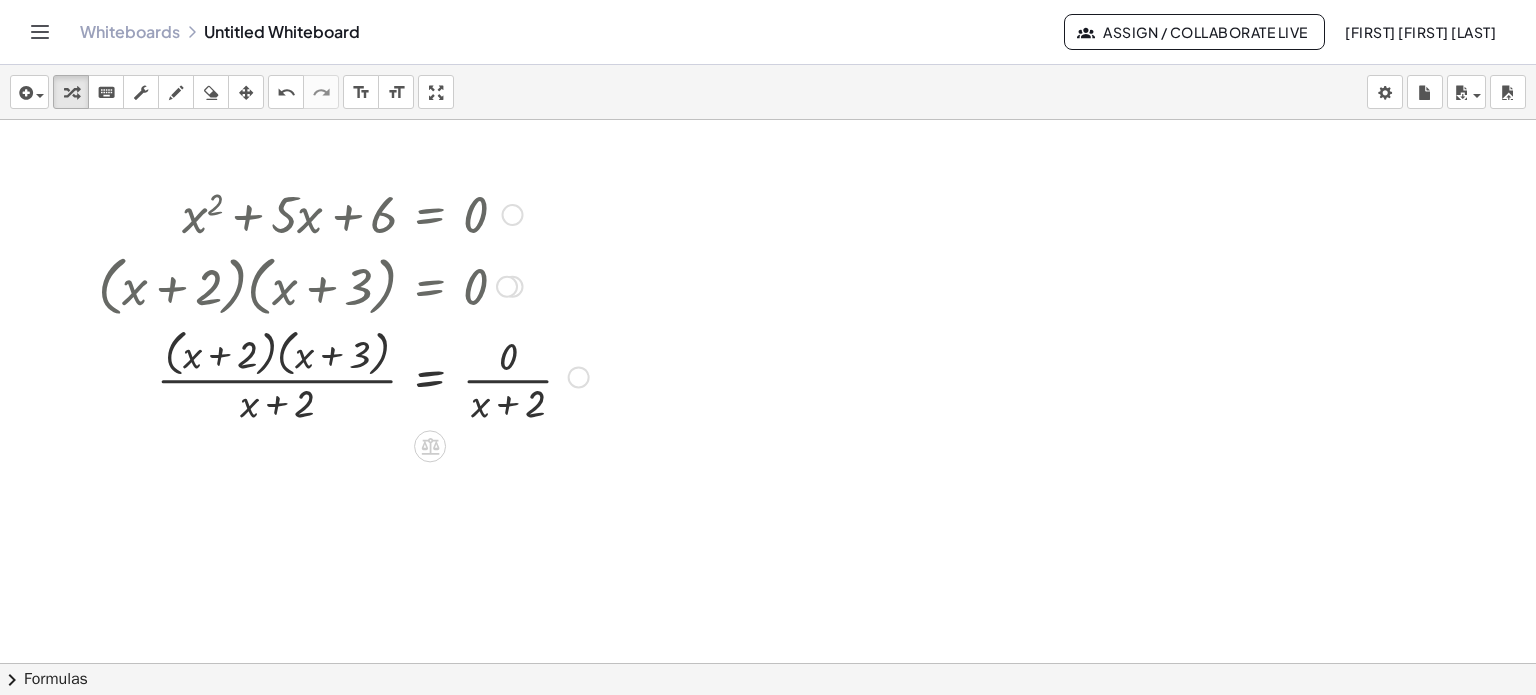 click at bounding box center (343, 375) 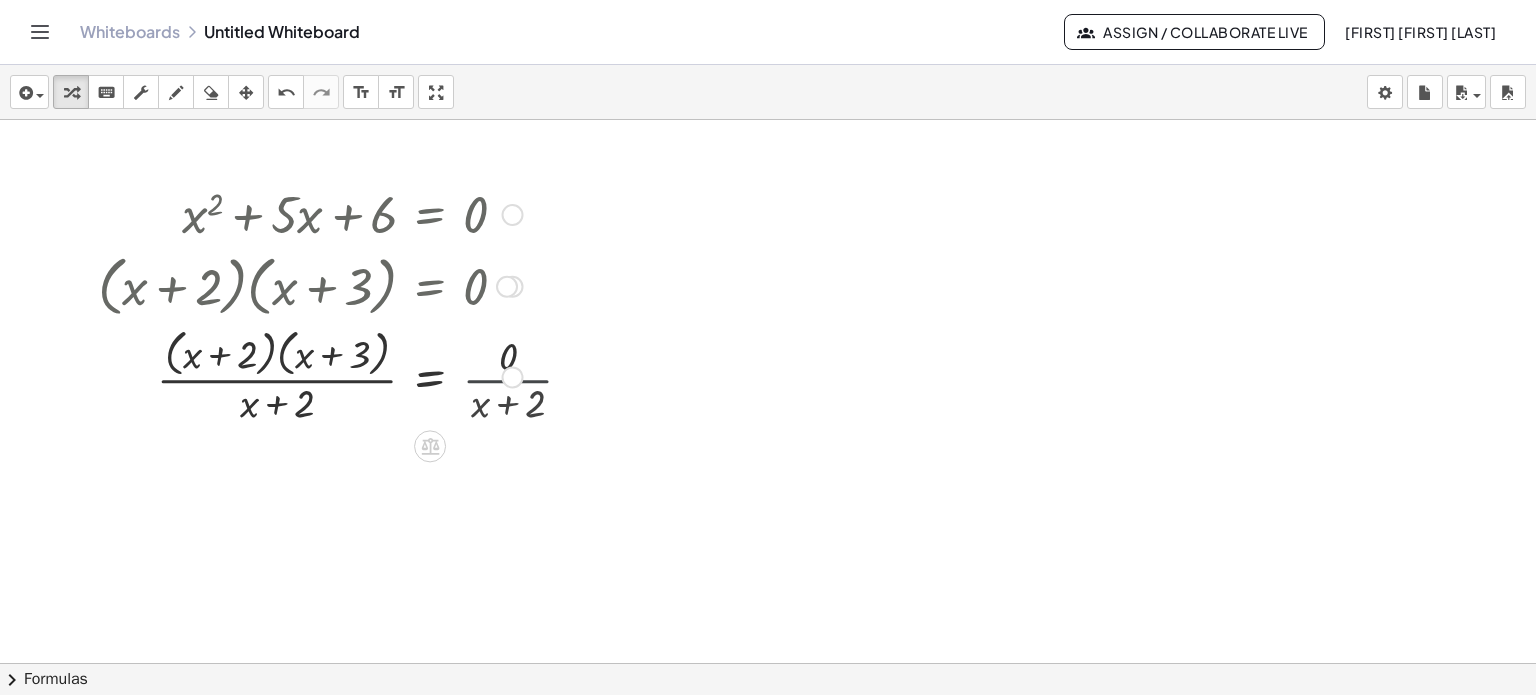click on "= 0 · ( + x + ) 3 · ( + x + 2 ) · ( + x + 2 ) · · ( + x + 2 )" at bounding box center (430, 377) 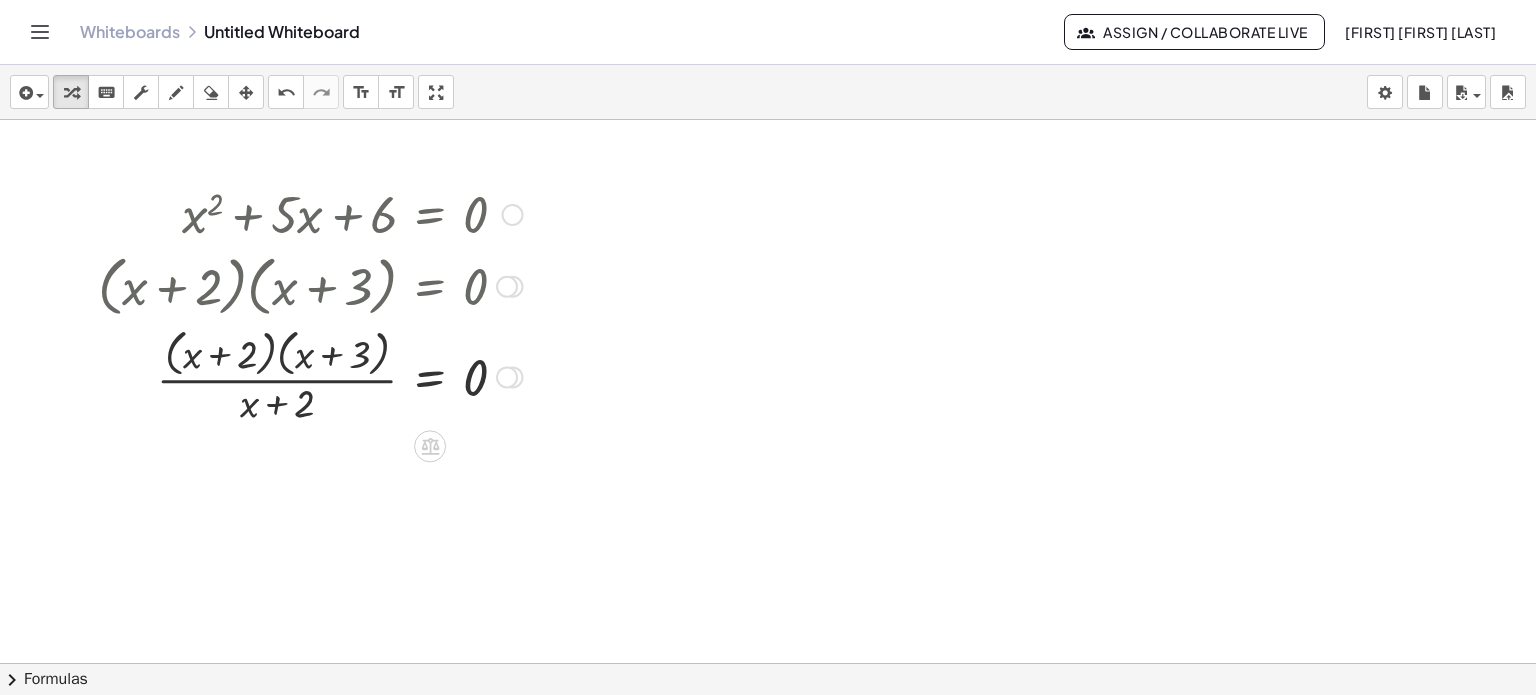 click at bounding box center (310, 375) 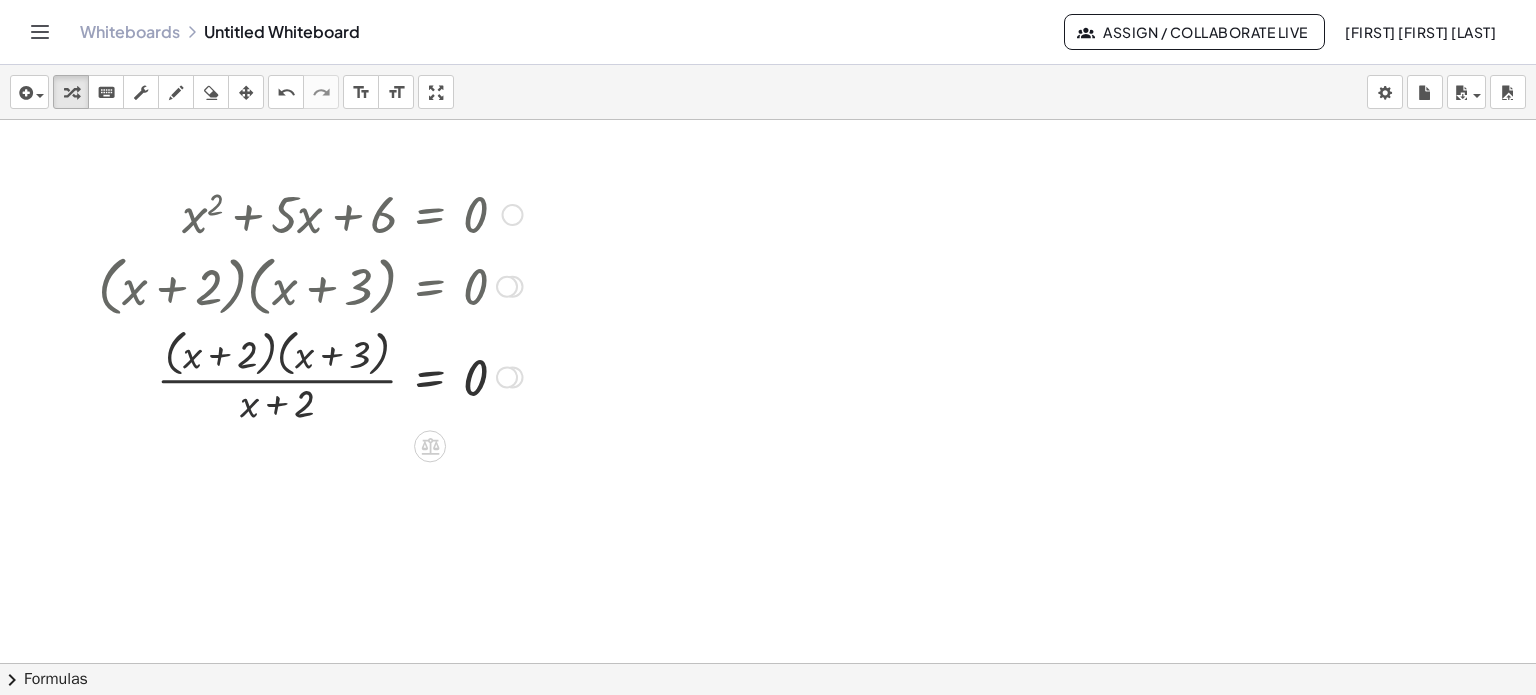 click at bounding box center [310, 375] 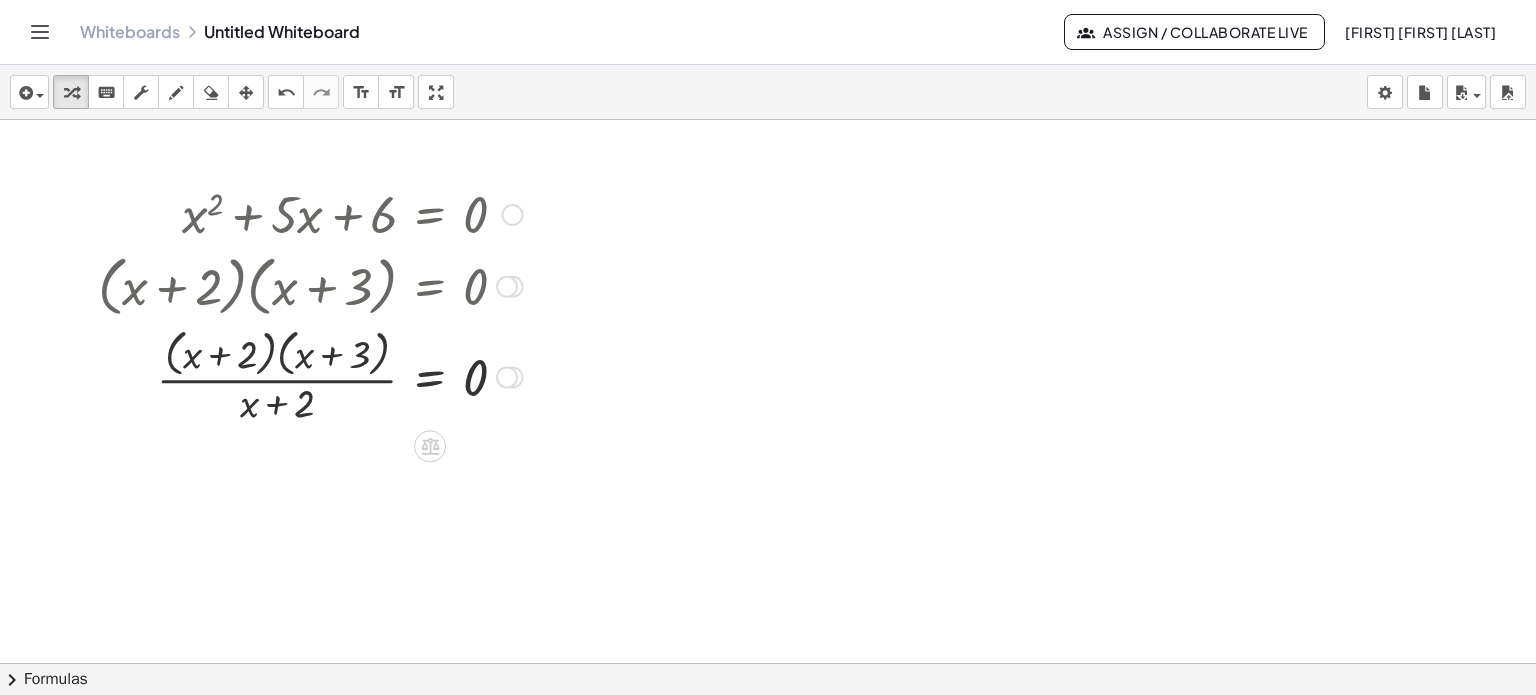 click at bounding box center [310, 375] 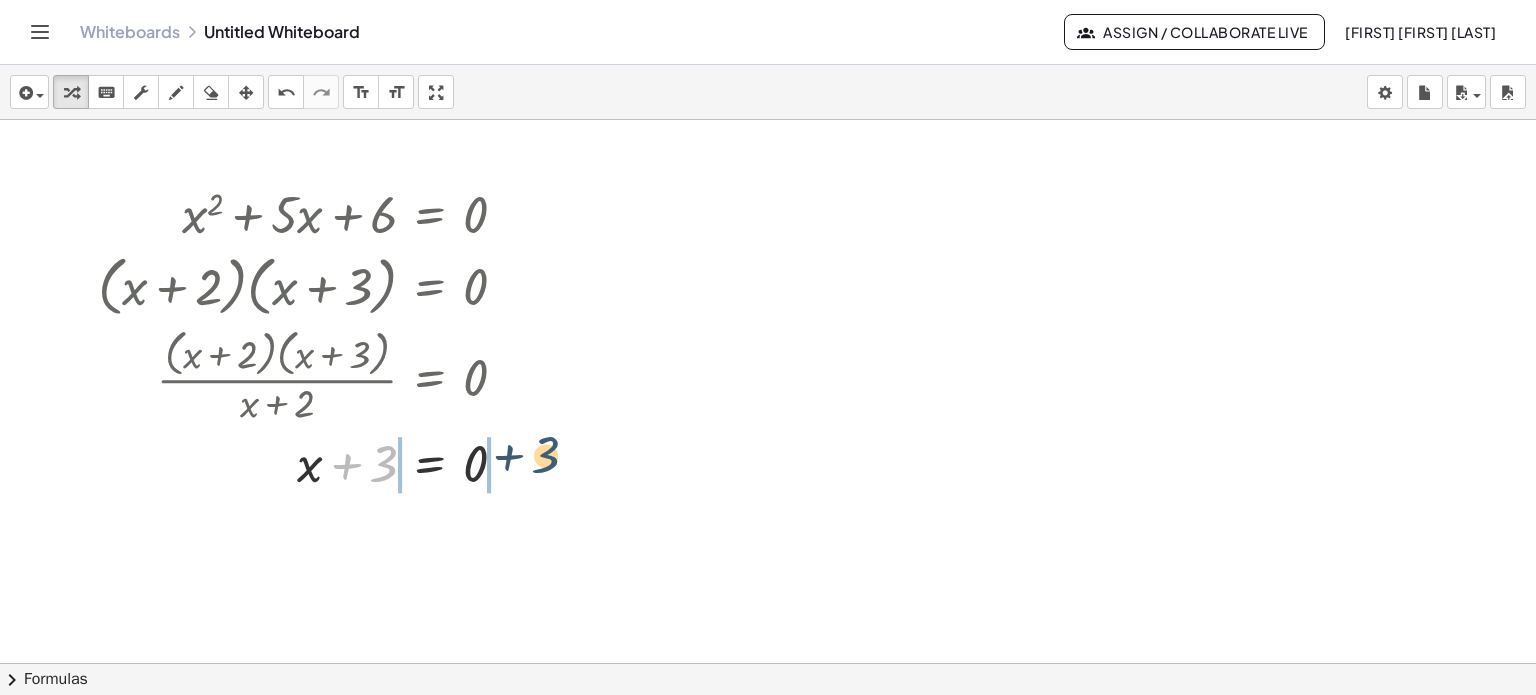 drag, startPoint x: 381, startPoint y: 464, endPoint x: 547, endPoint y: 457, distance: 166.14752 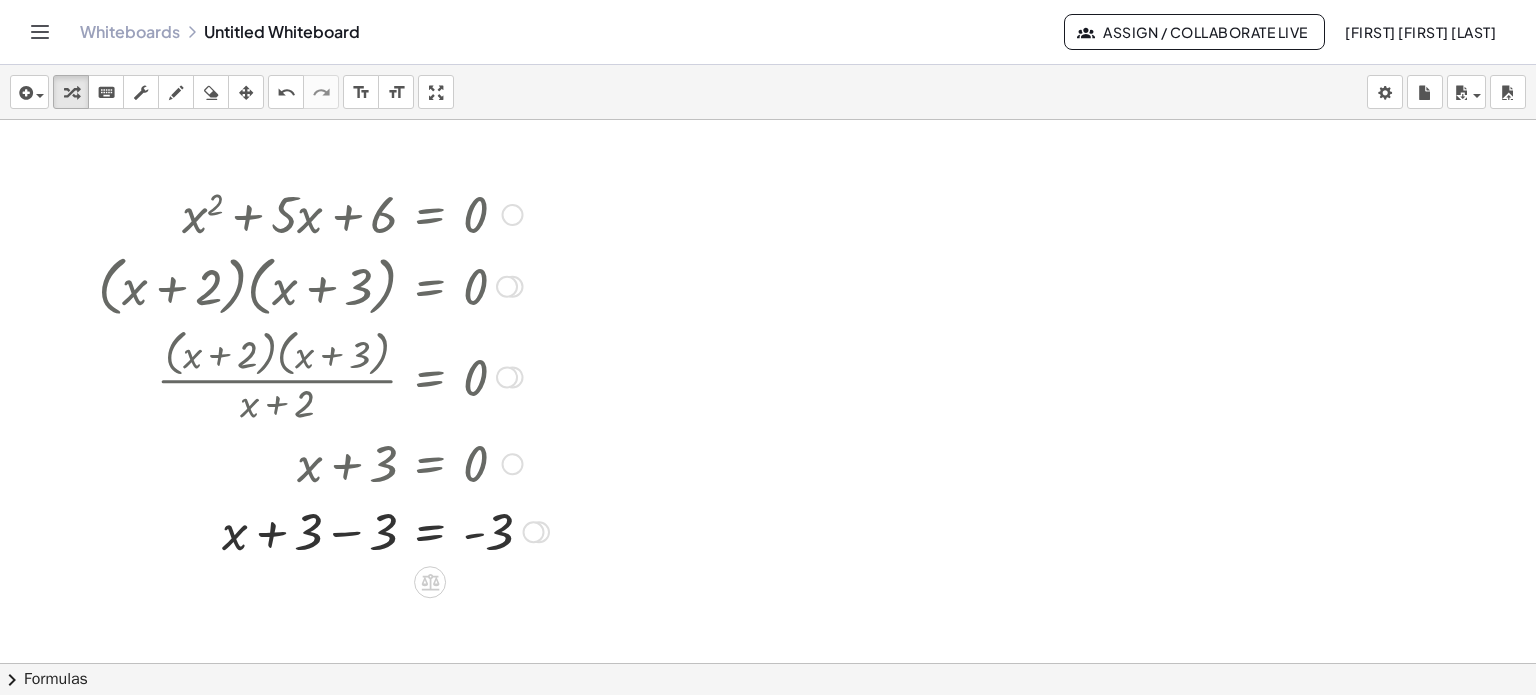 click at bounding box center [323, 530] 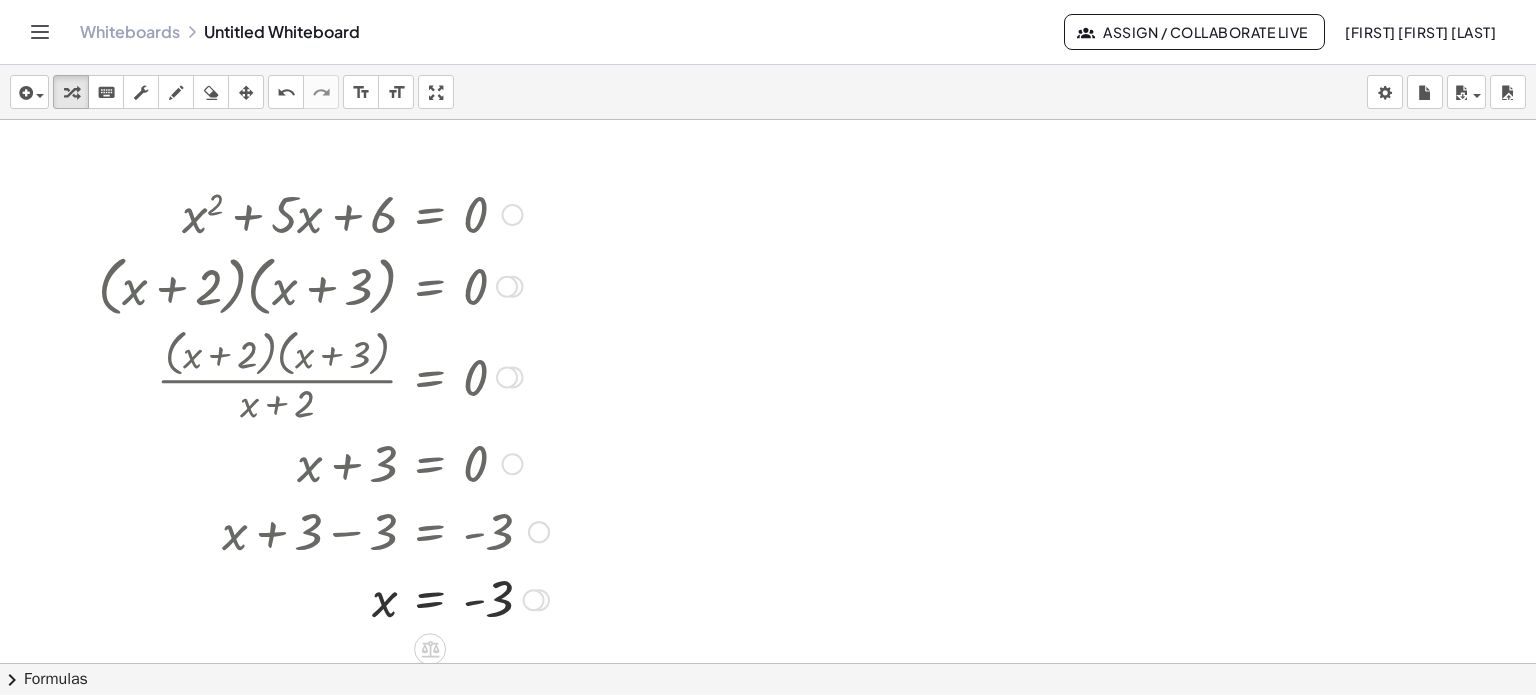 drag, startPoint x: 256, startPoint y: 281, endPoint x: 480, endPoint y: 290, distance: 224.18073 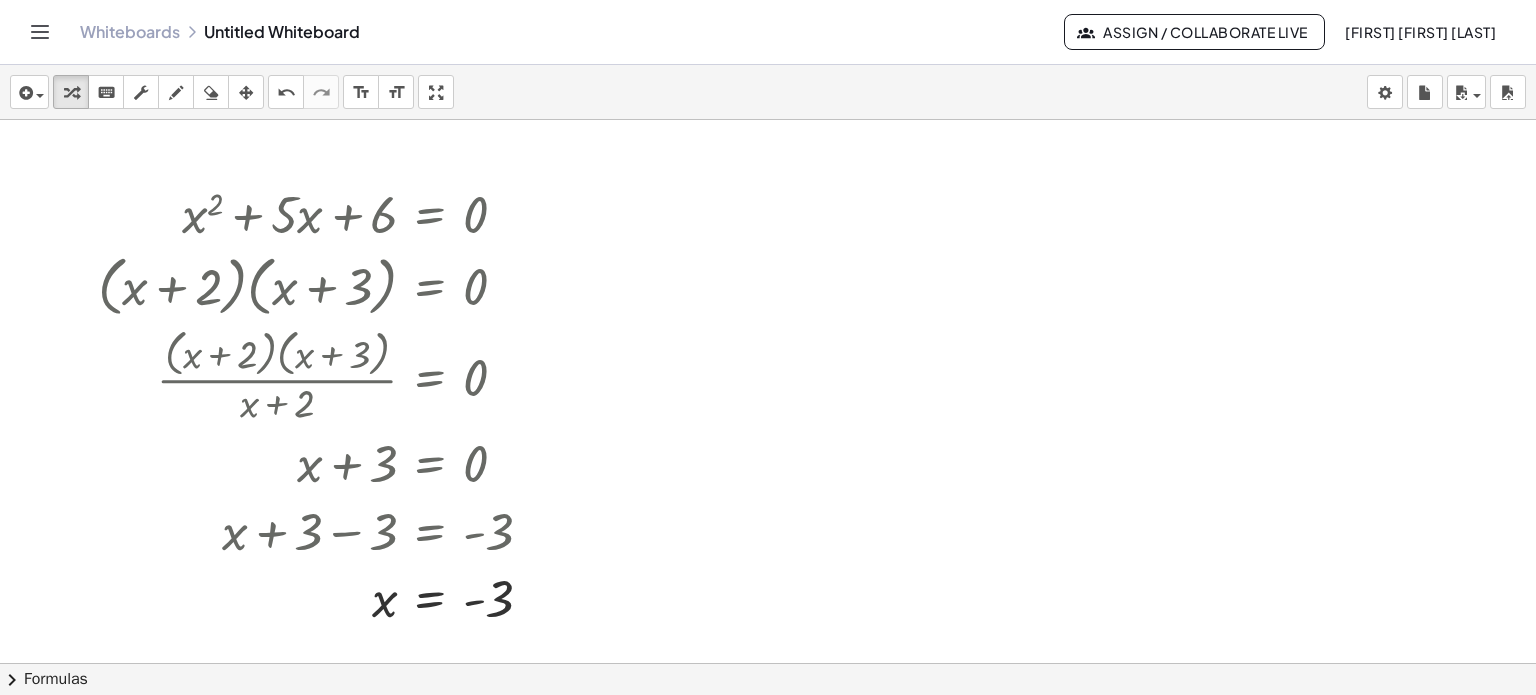 click at bounding box center (768, 936) 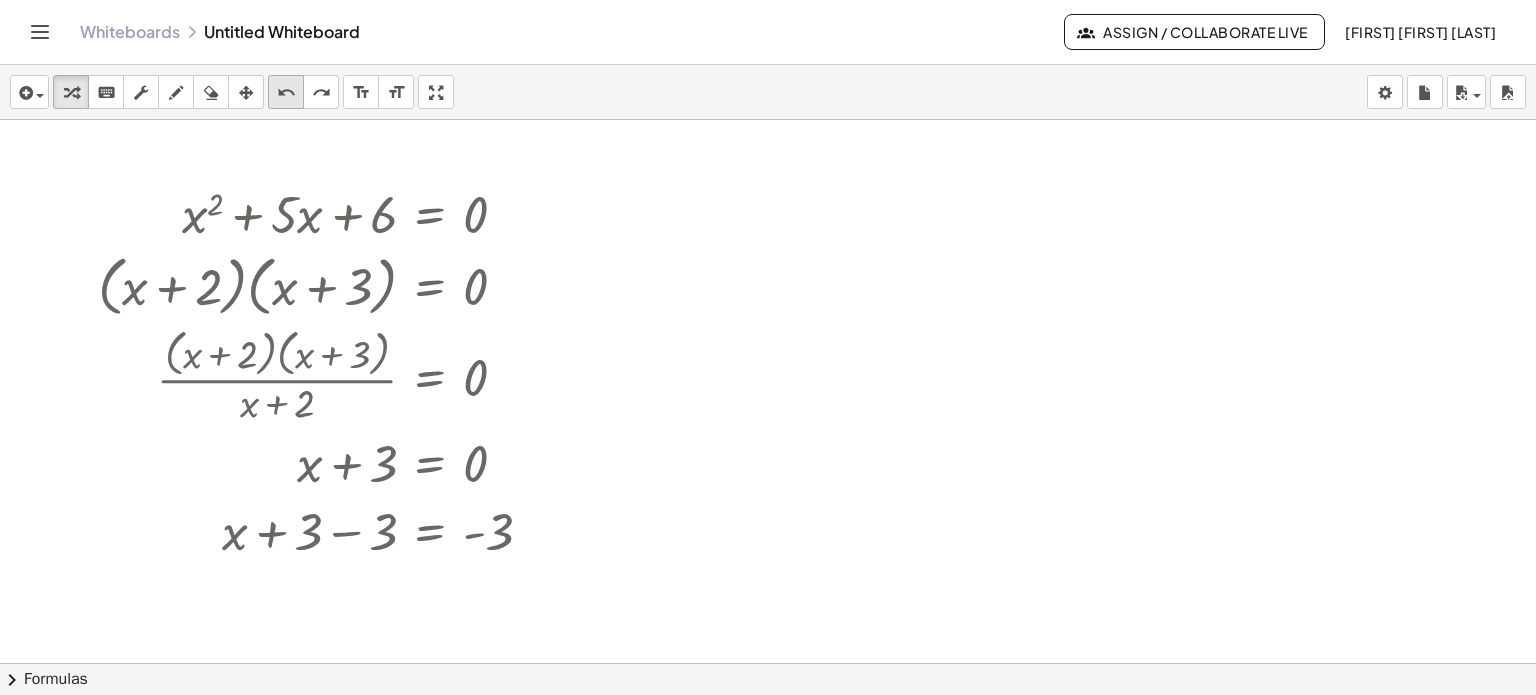 click on "undo" at bounding box center (286, 93) 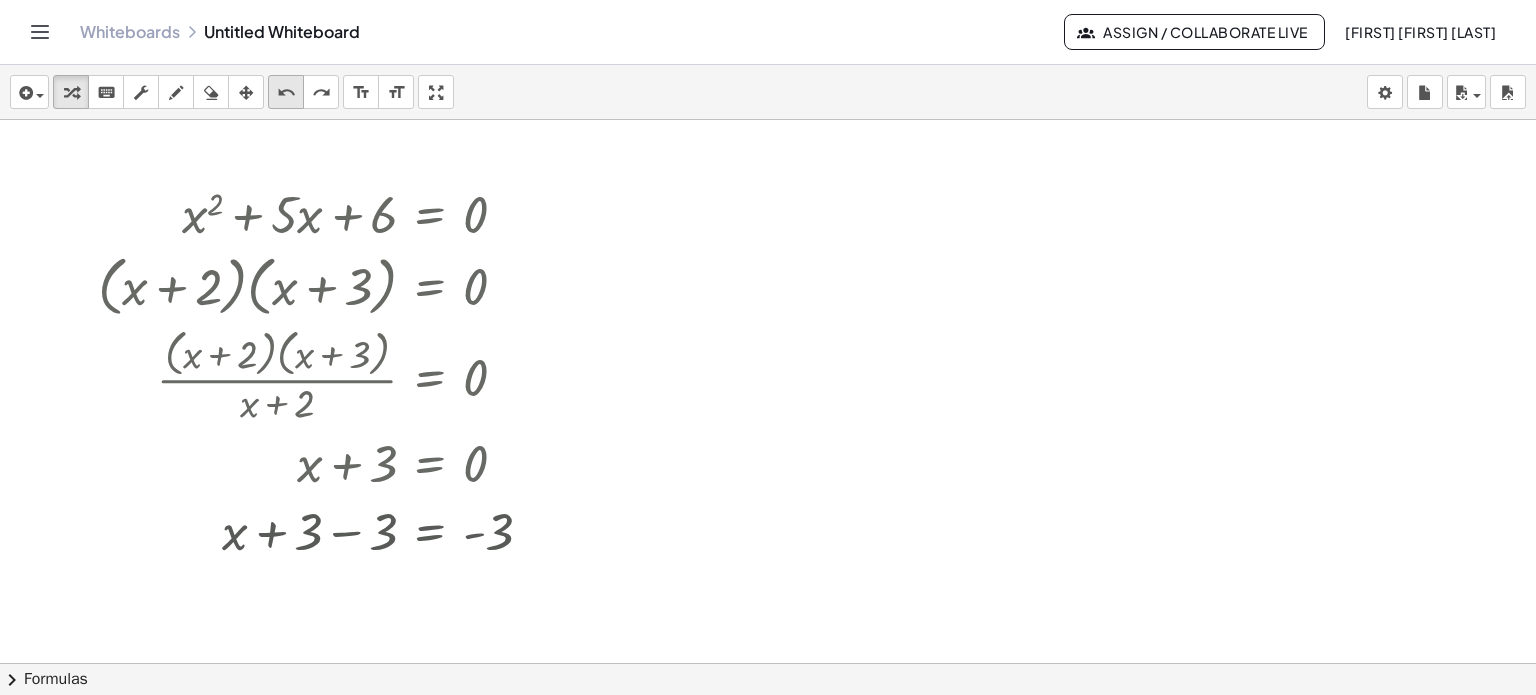 click on "undo" at bounding box center [286, 93] 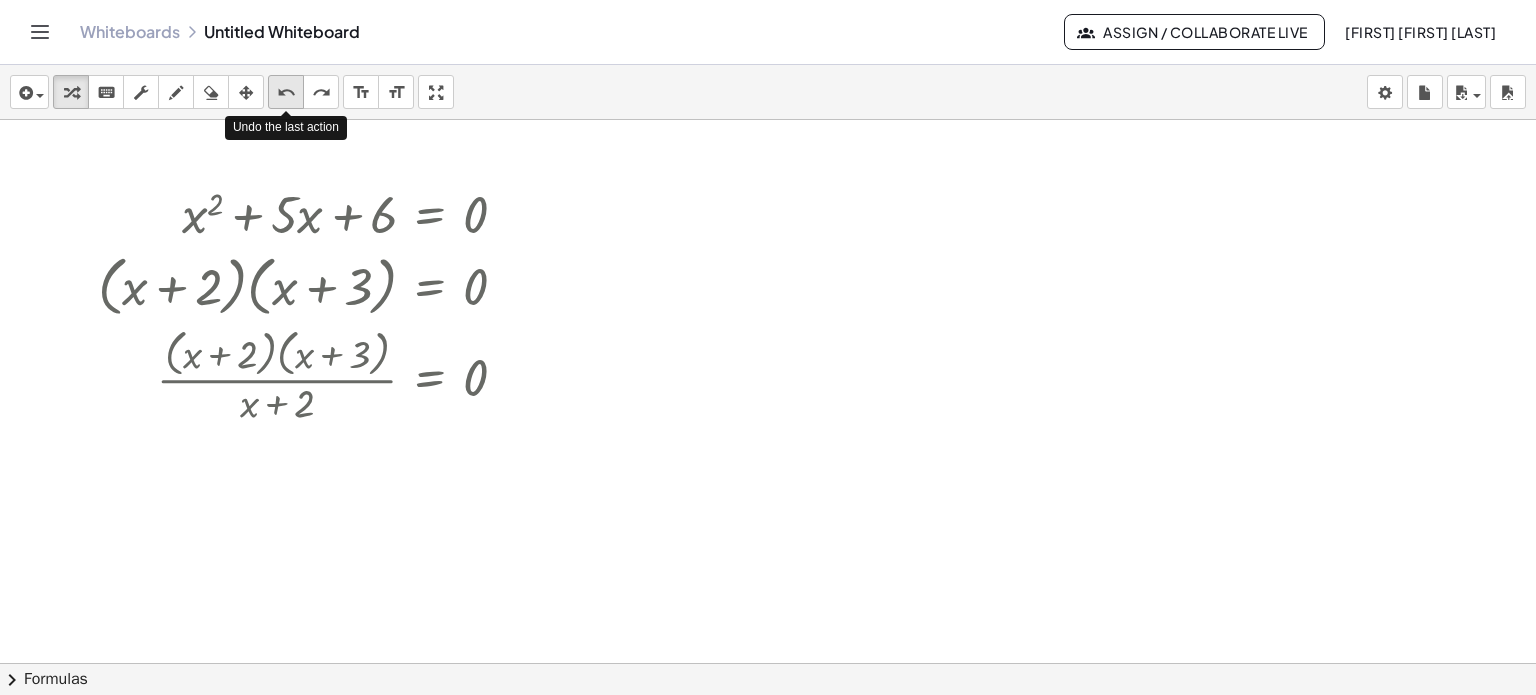 click on "undo" at bounding box center [286, 93] 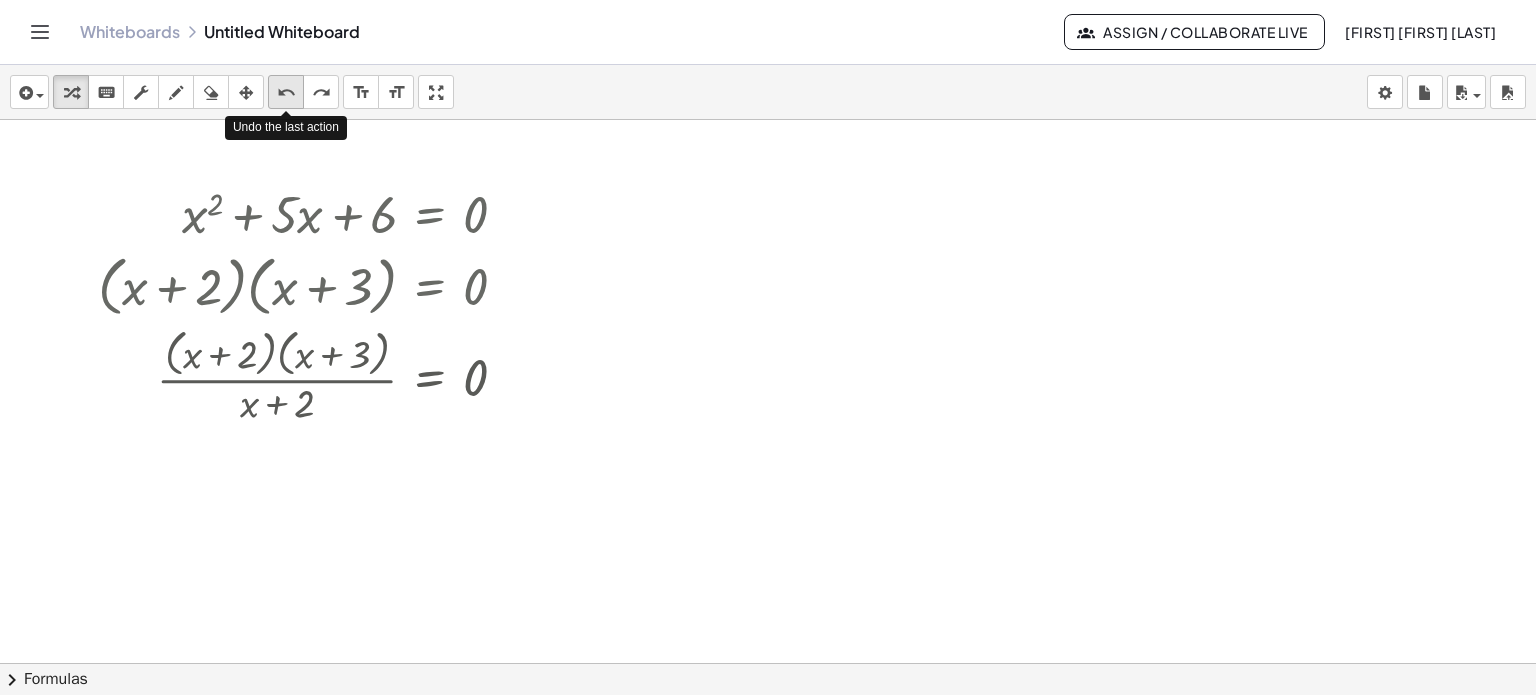 click on "undo" at bounding box center (286, 93) 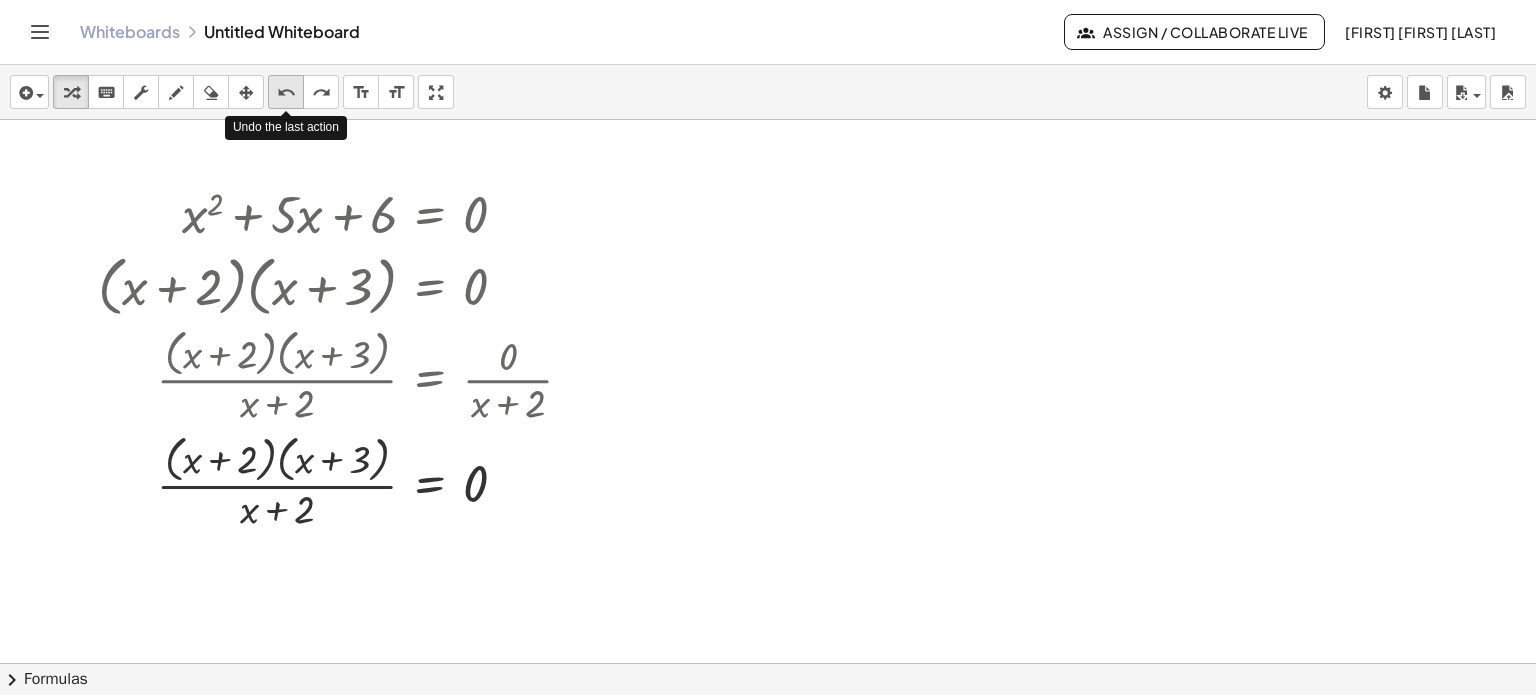click on "undo" at bounding box center [286, 93] 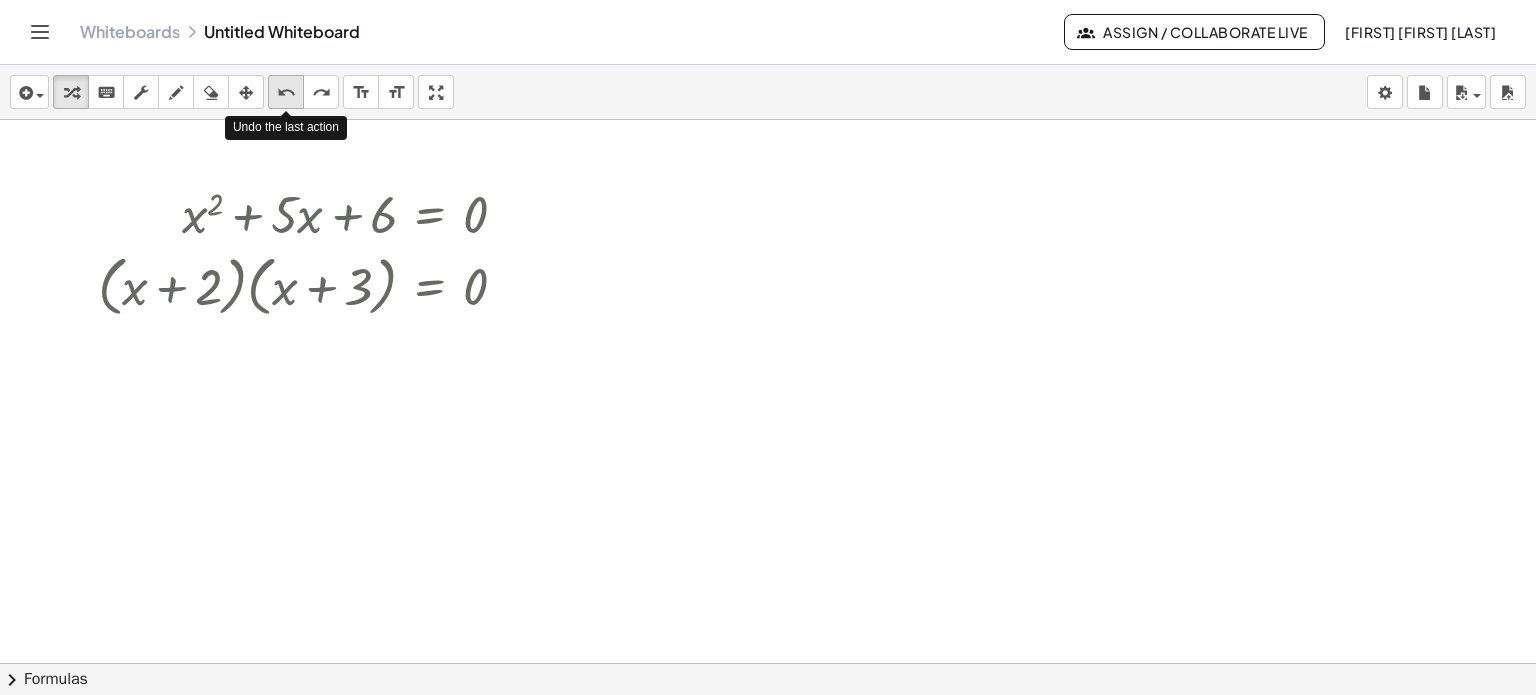 click on "undo" at bounding box center (286, 93) 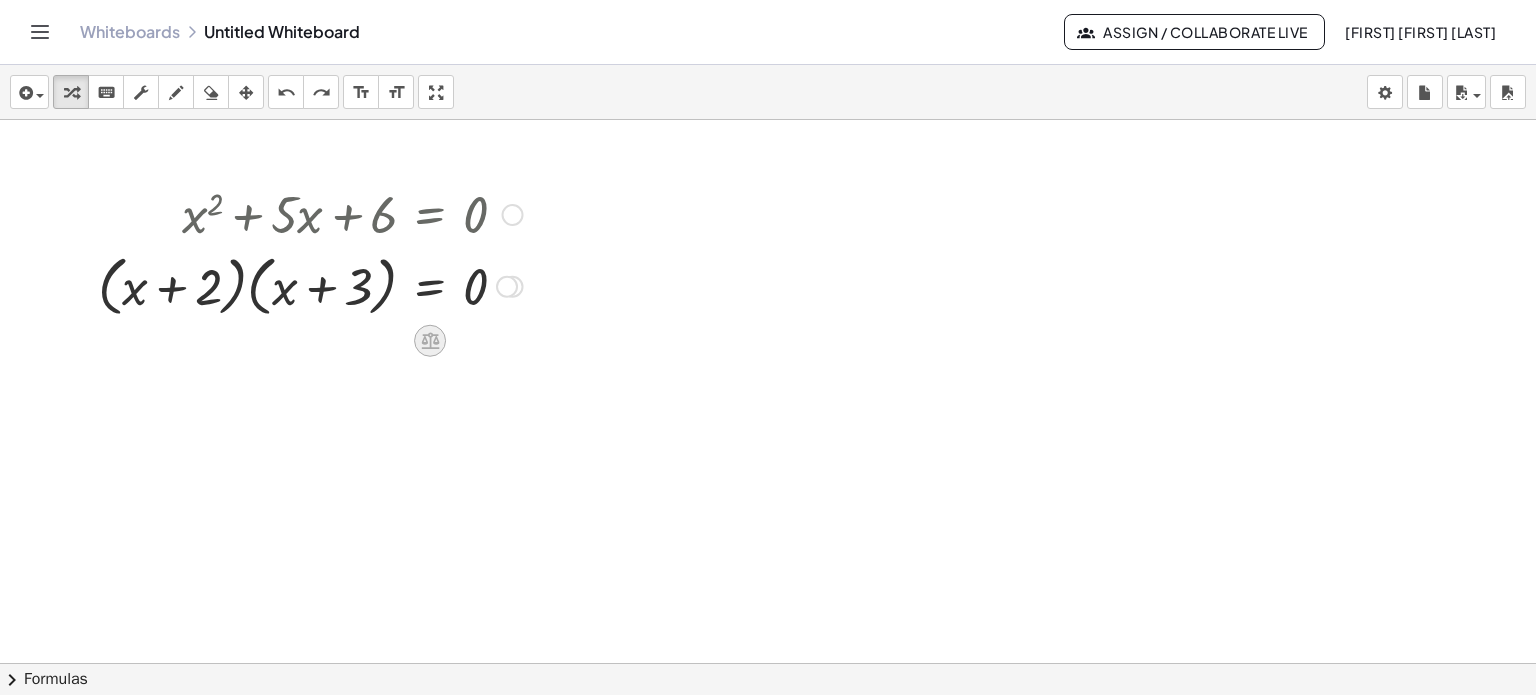 click 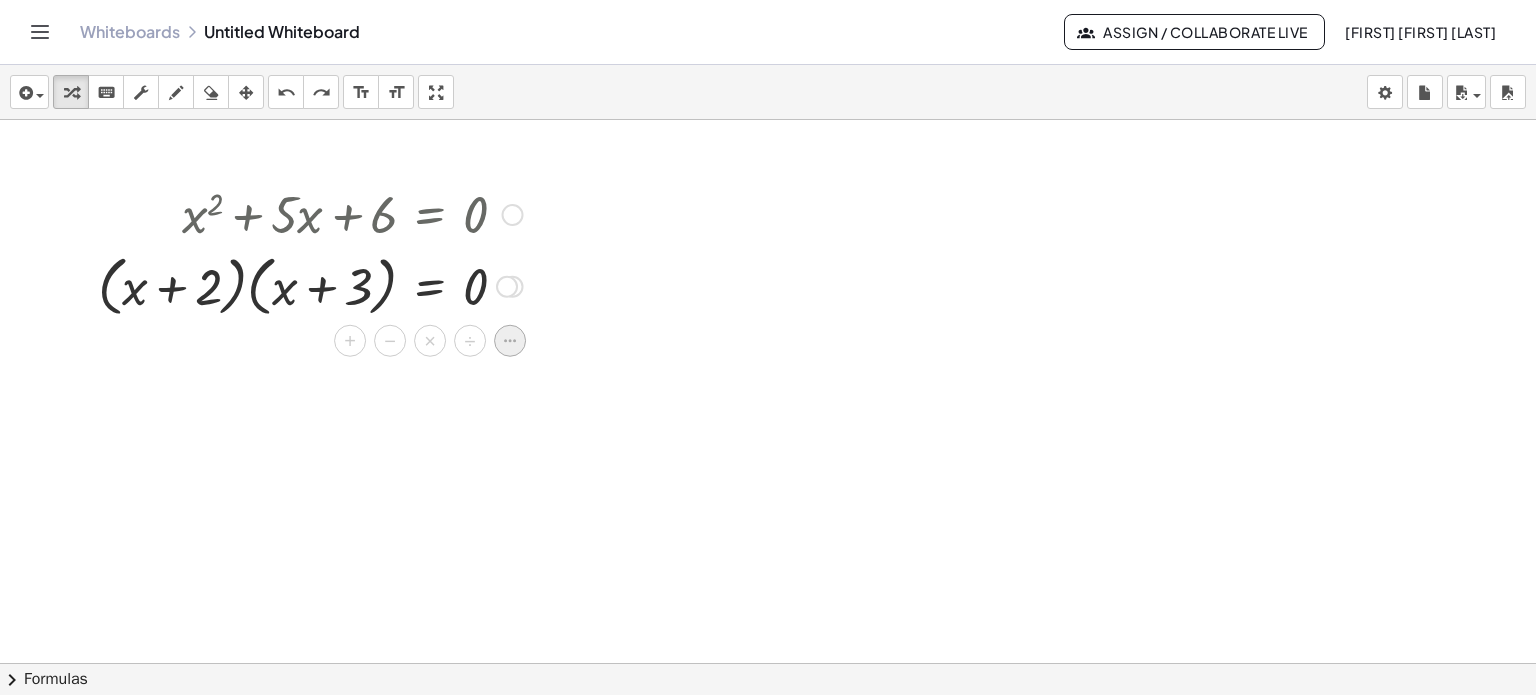 click 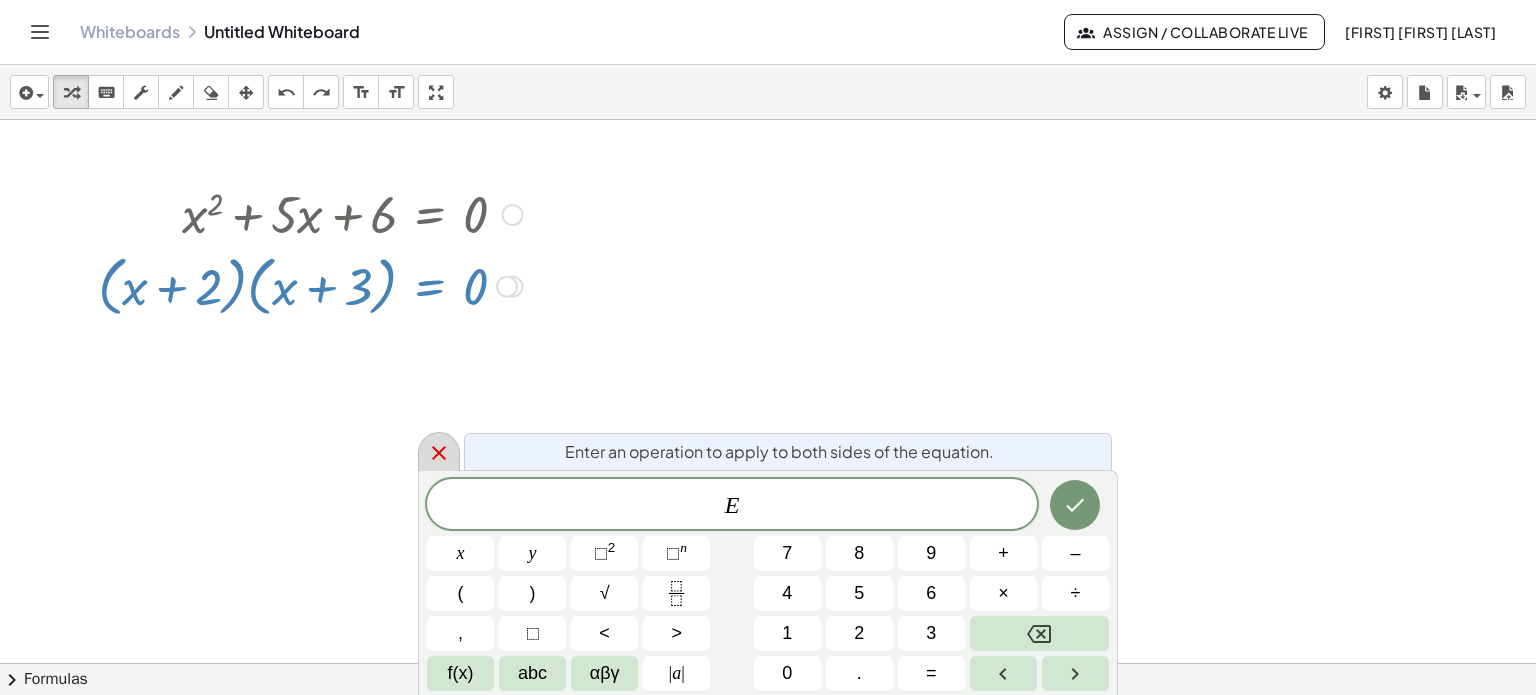 click 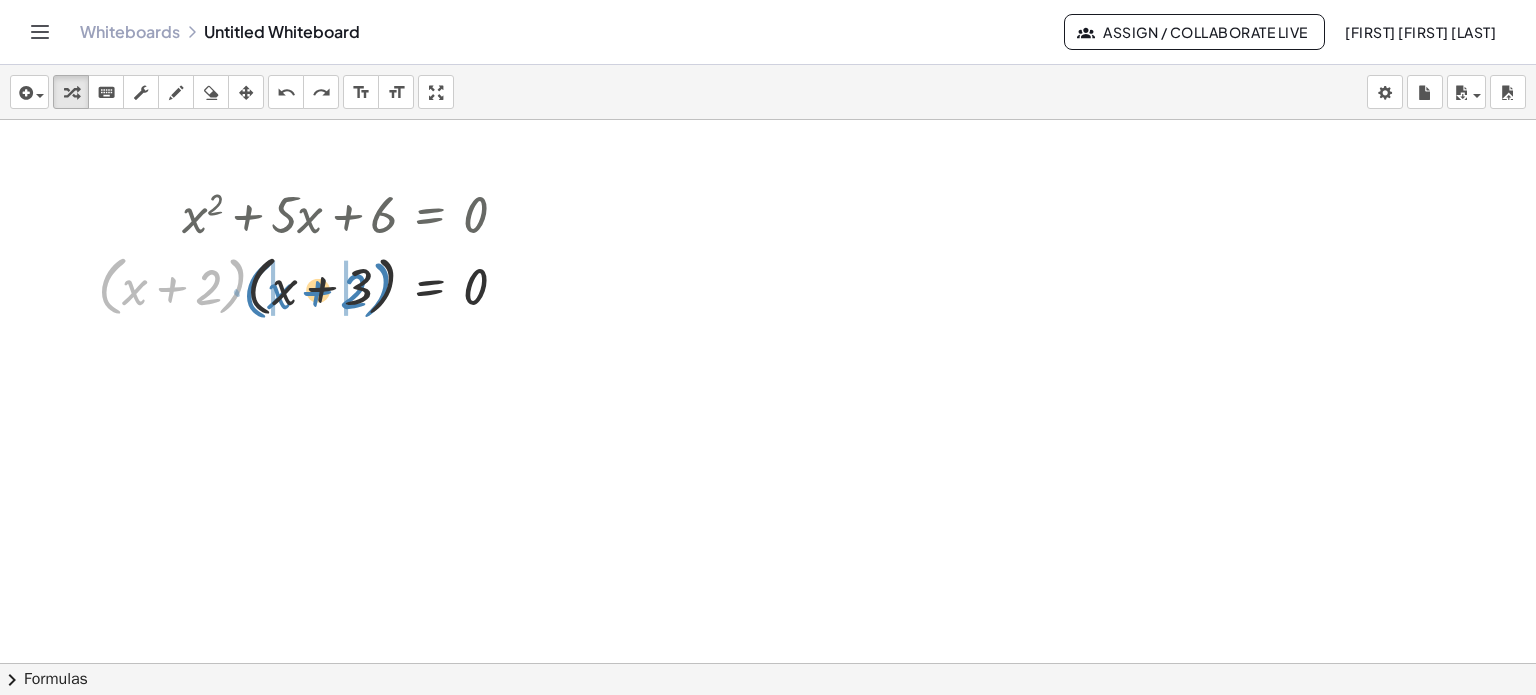 drag, startPoint x: 105, startPoint y: 284, endPoint x: 250, endPoint y: 288, distance: 145.05516 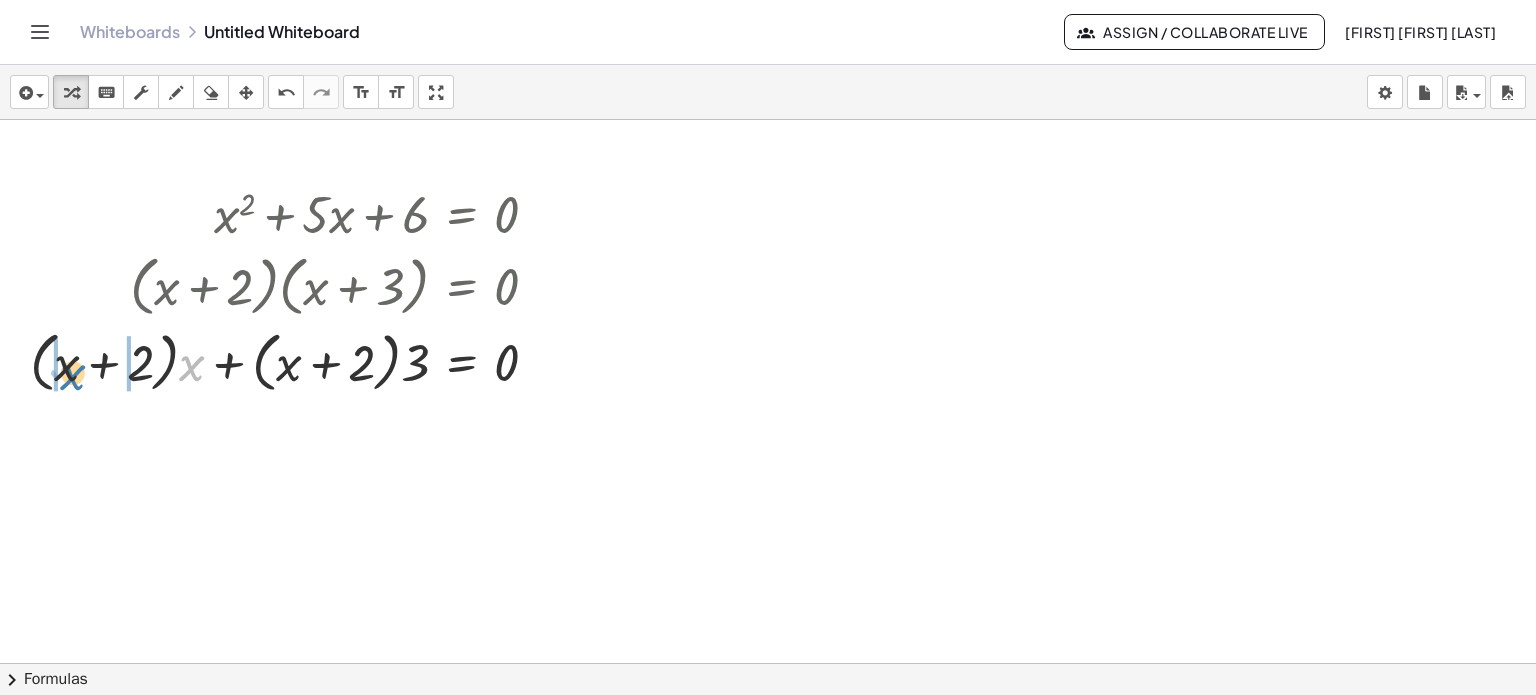 drag, startPoint x: 187, startPoint y: 365, endPoint x: 65, endPoint y: 376, distance: 122.494896 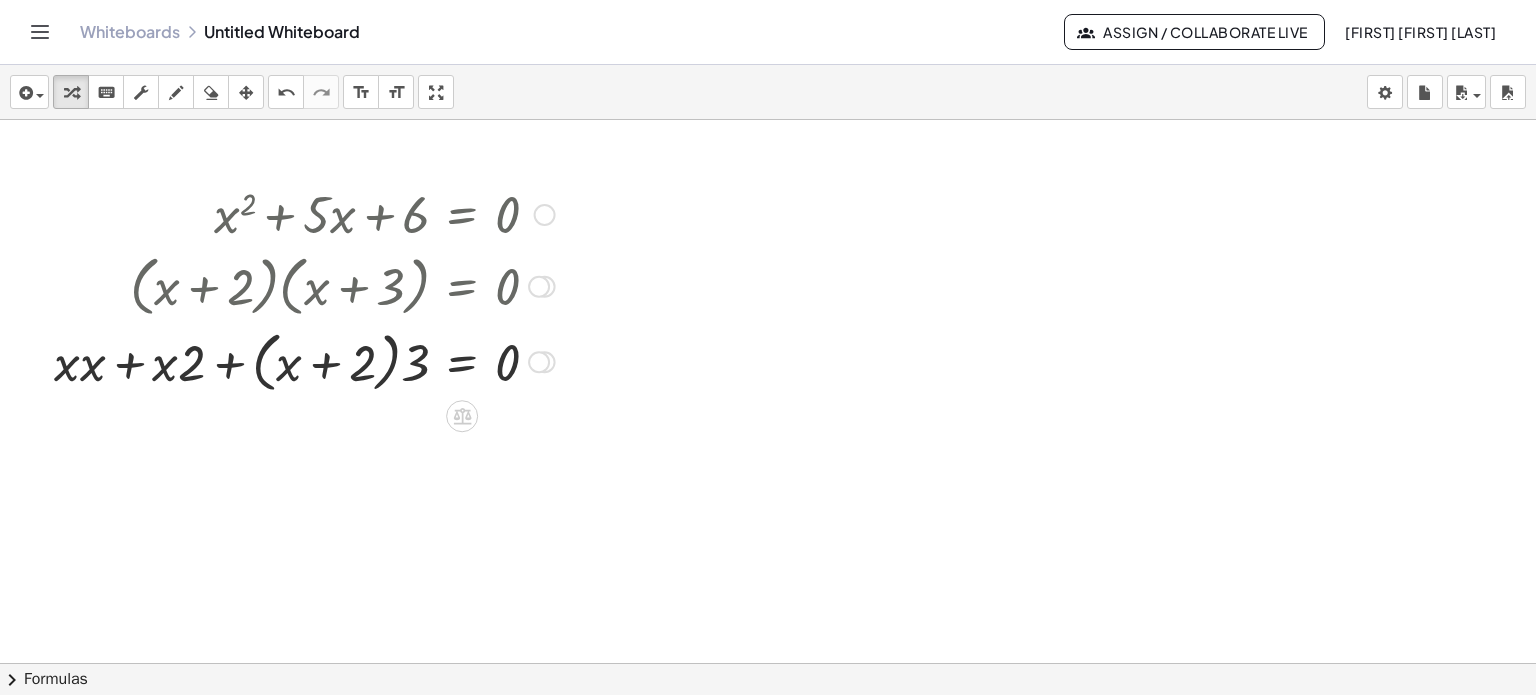 click at bounding box center [304, 360] 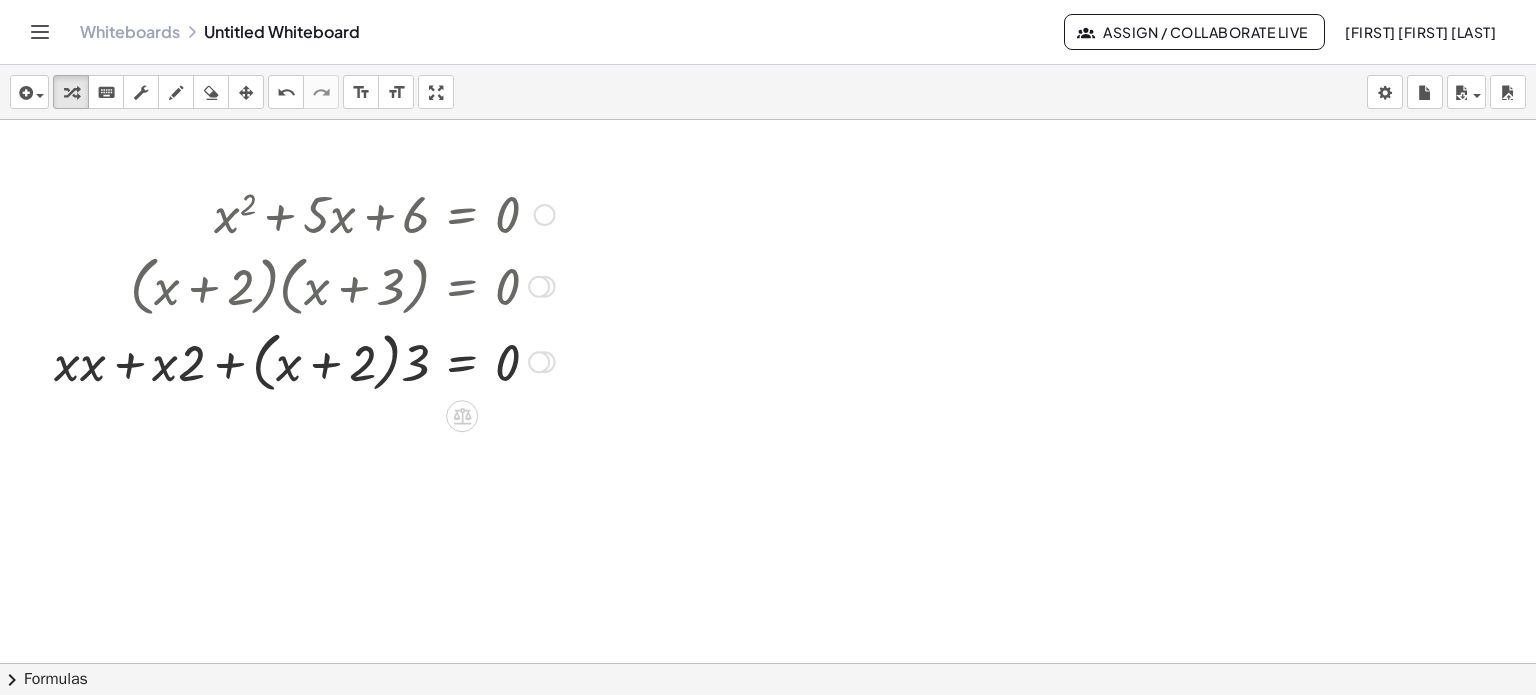 click at bounding box center (304, 360) 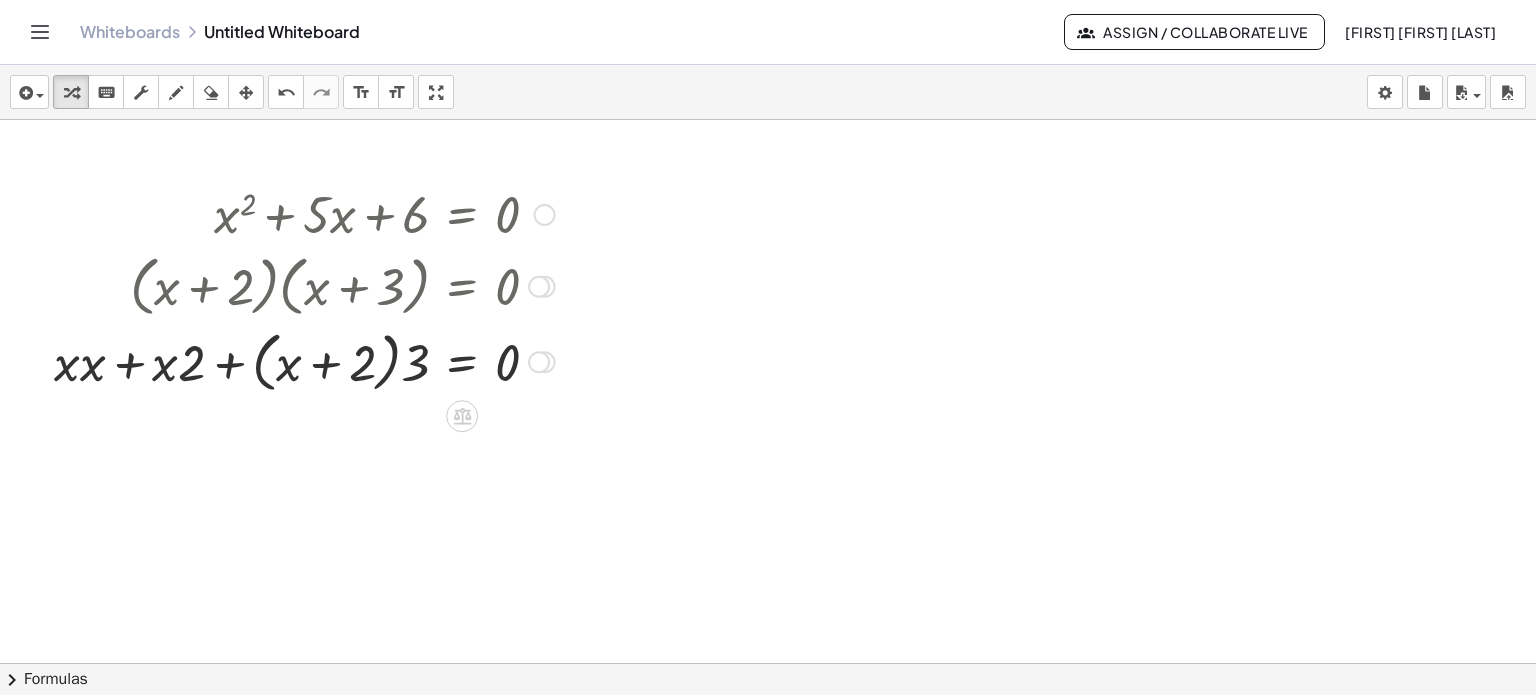 click at bounding box center [304, 360] 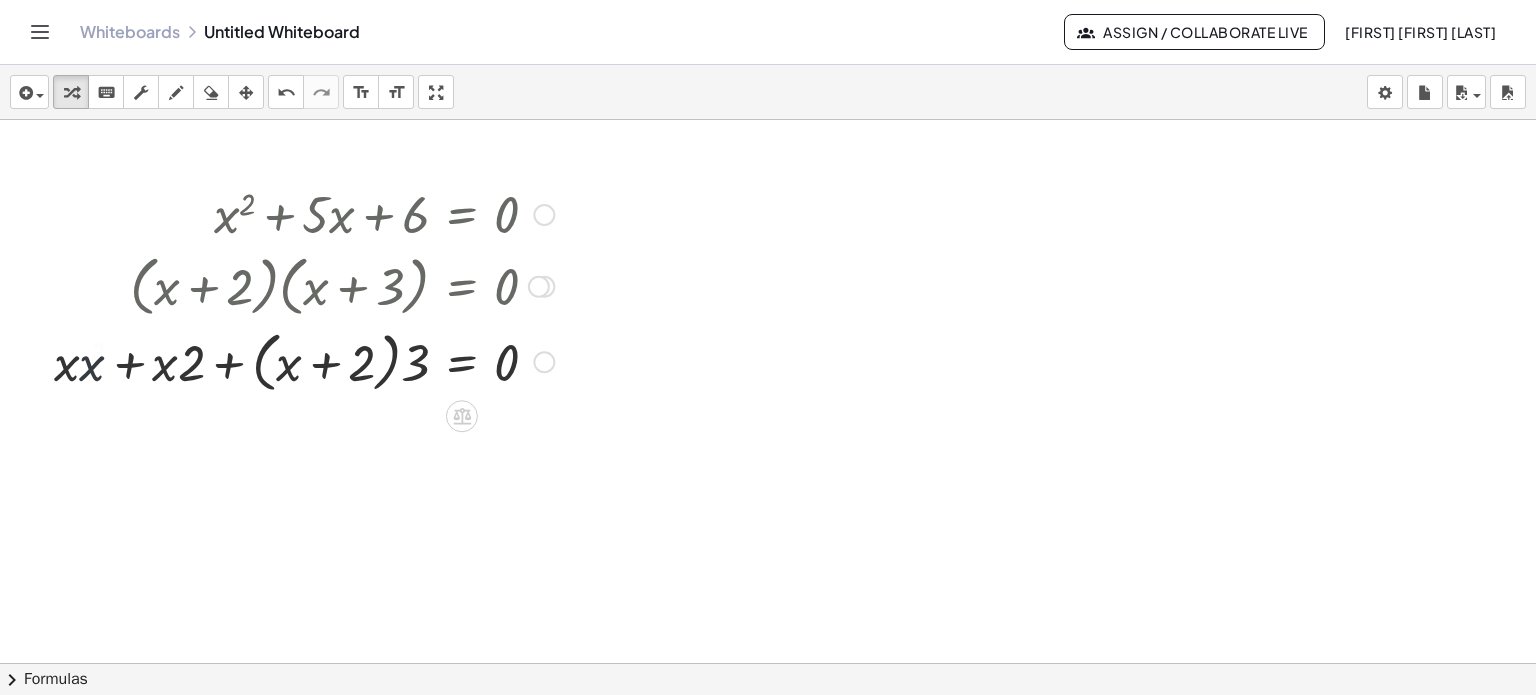 click at bounding box center (308, 360) 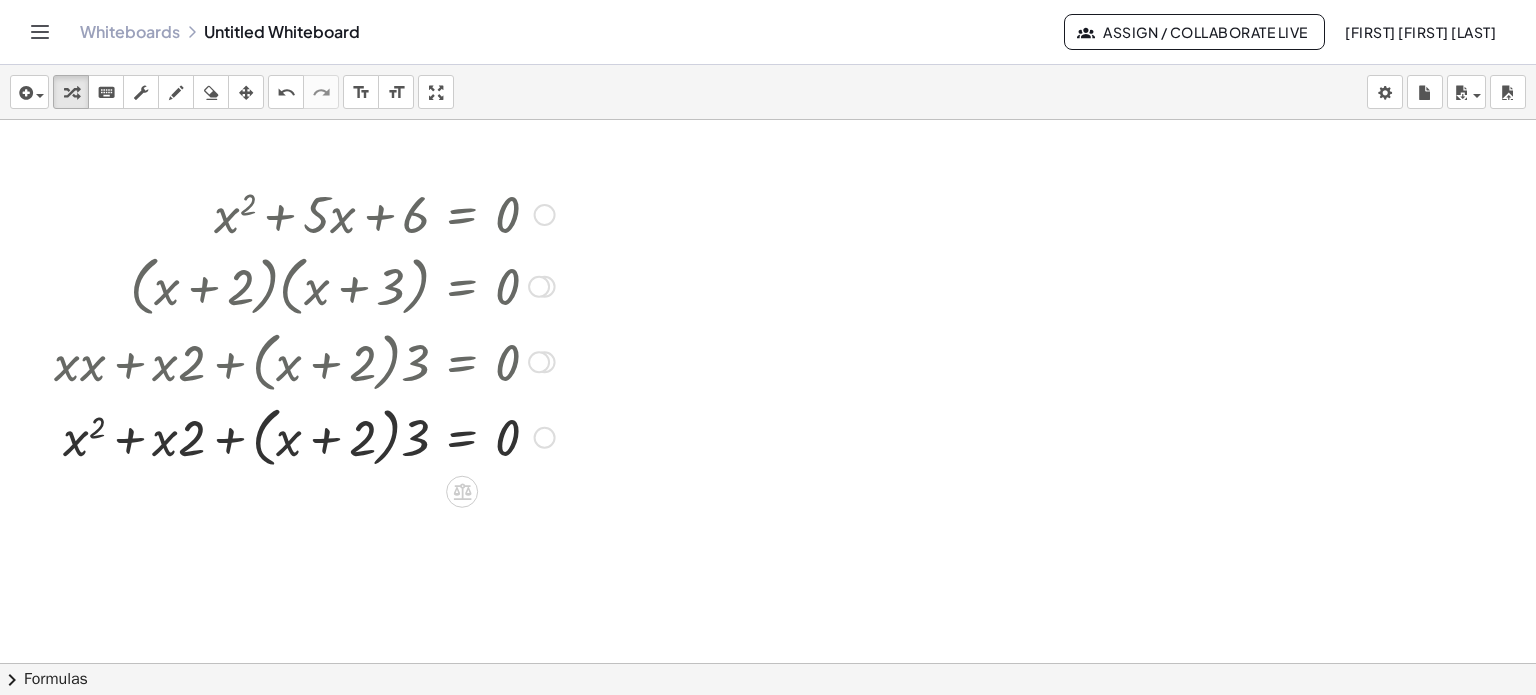 click at bounding box center [304, 436] 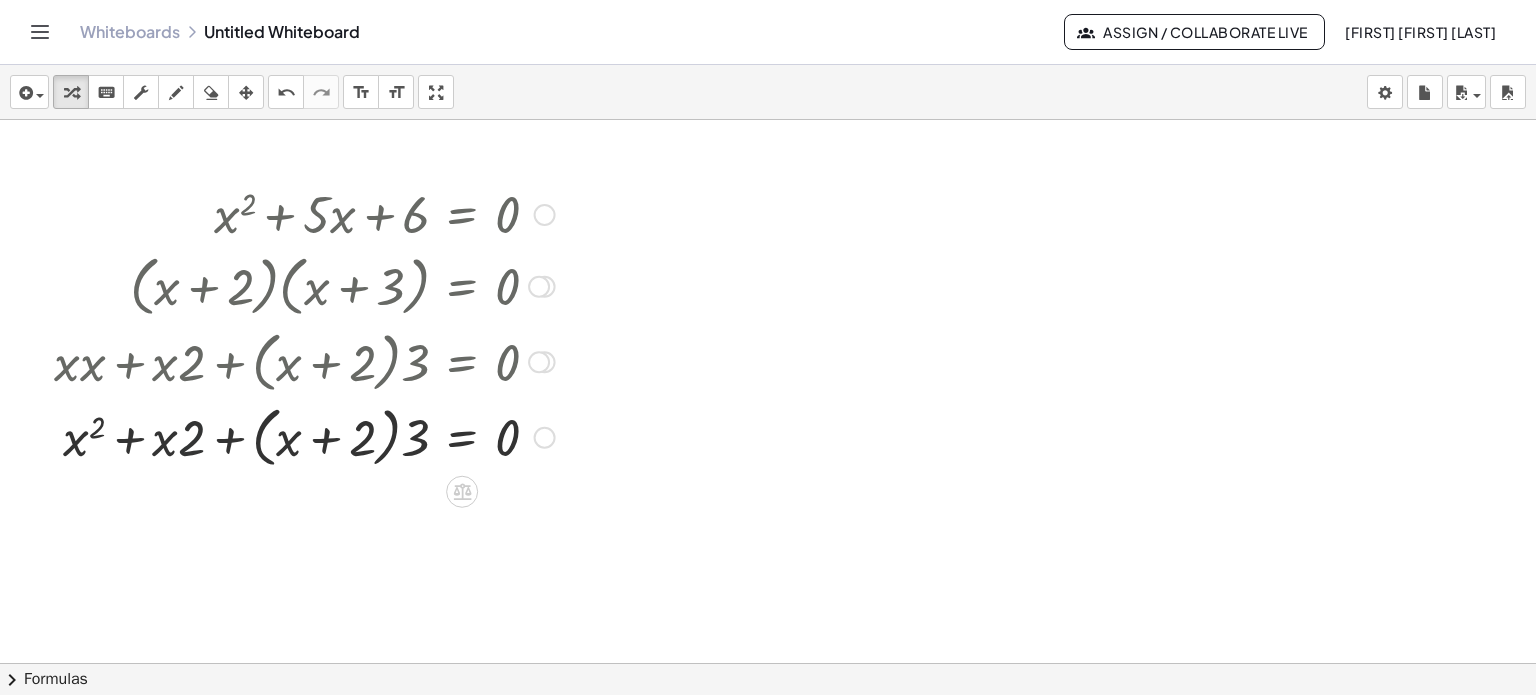 click at bounding box center [304, 436] 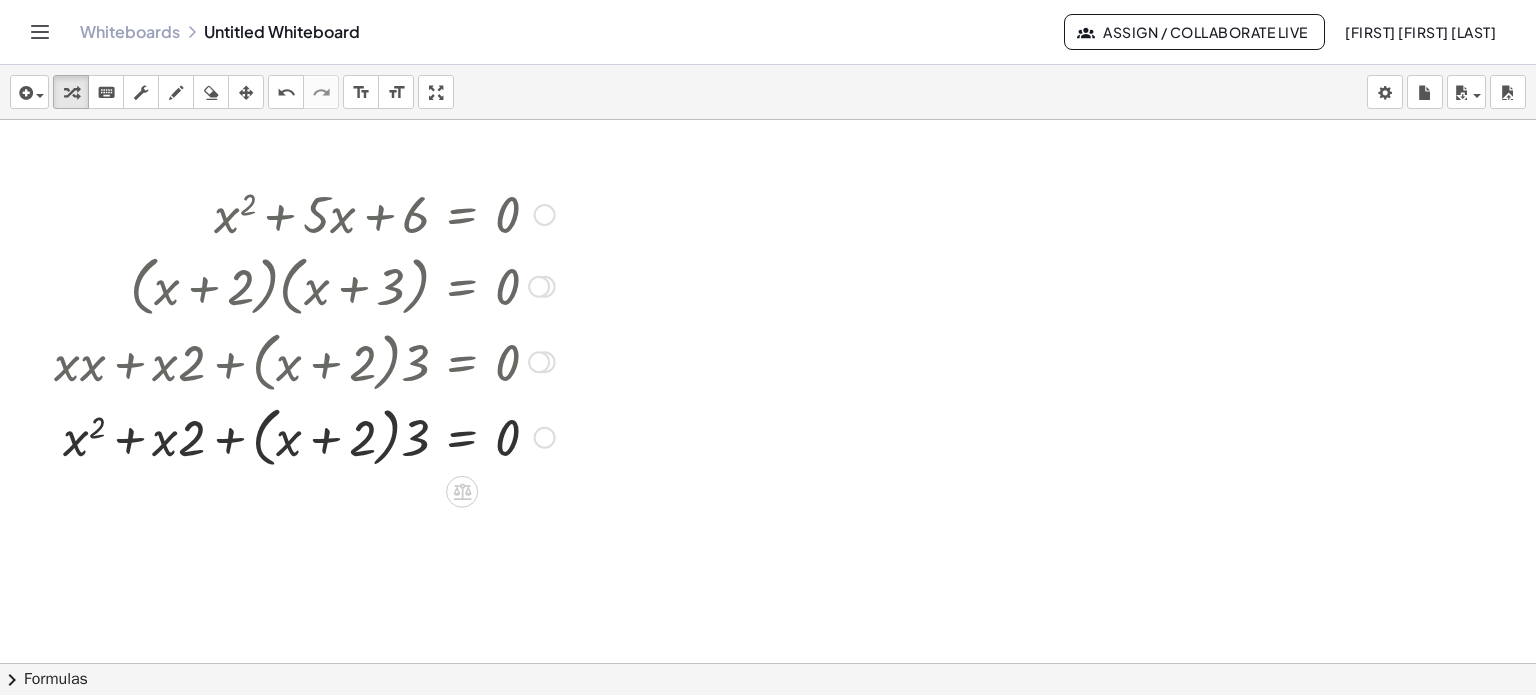 click at bounding box center (304, 436) 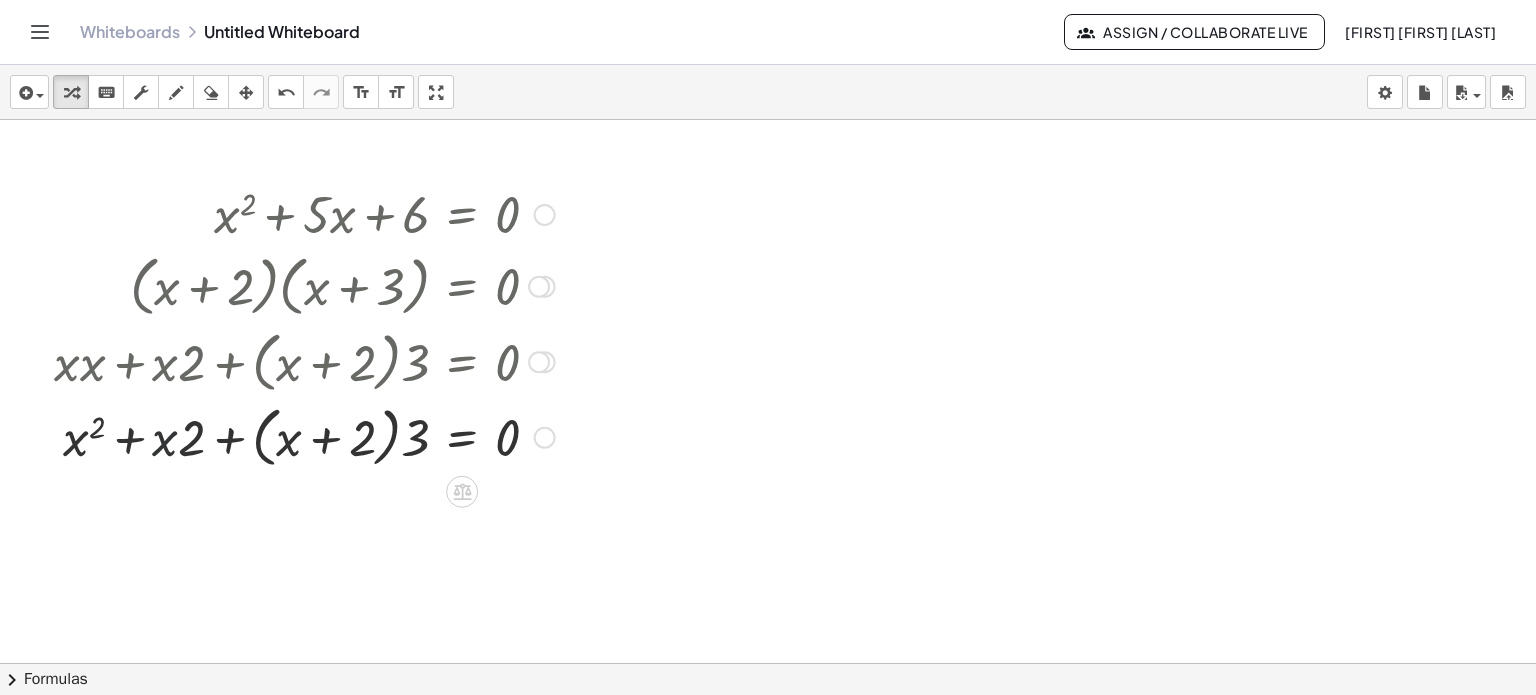 click at bounding box center (304, 436) 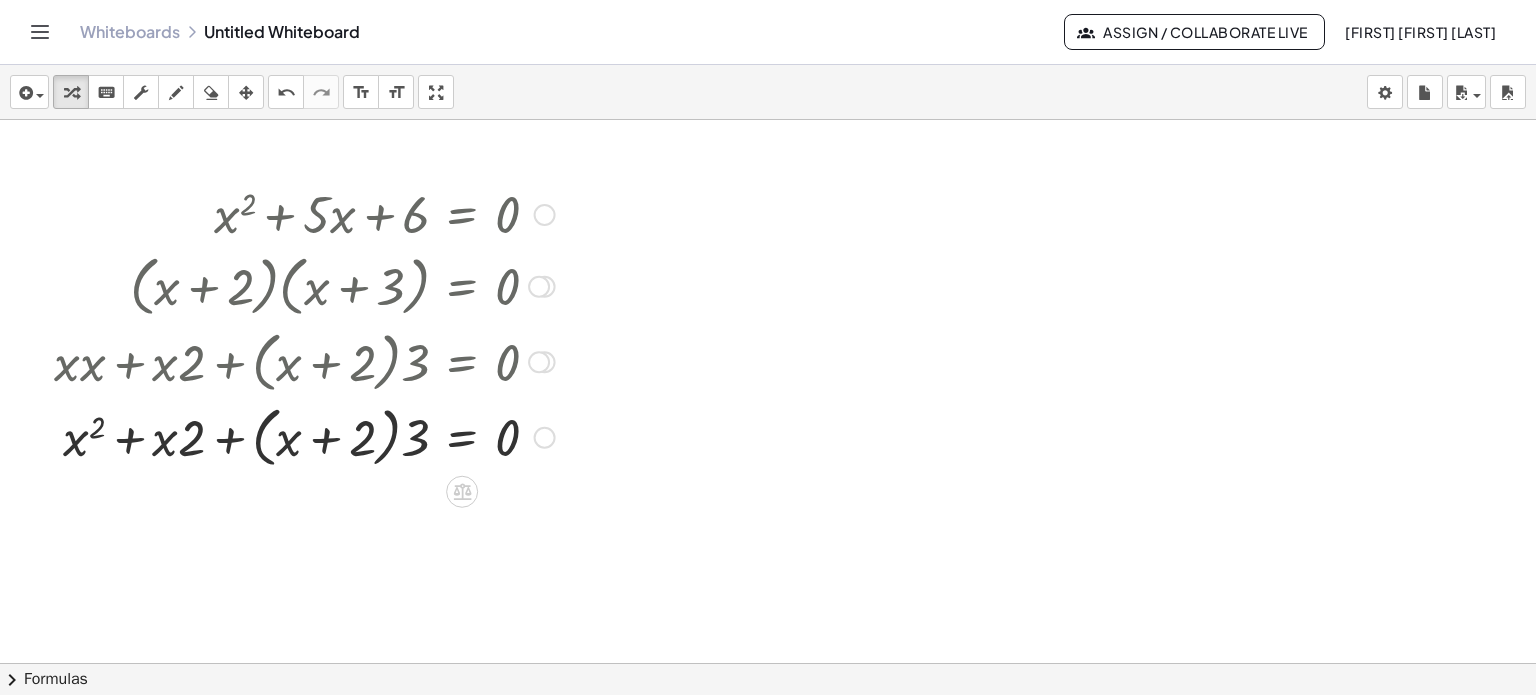 click at bounding box center (304, 436) 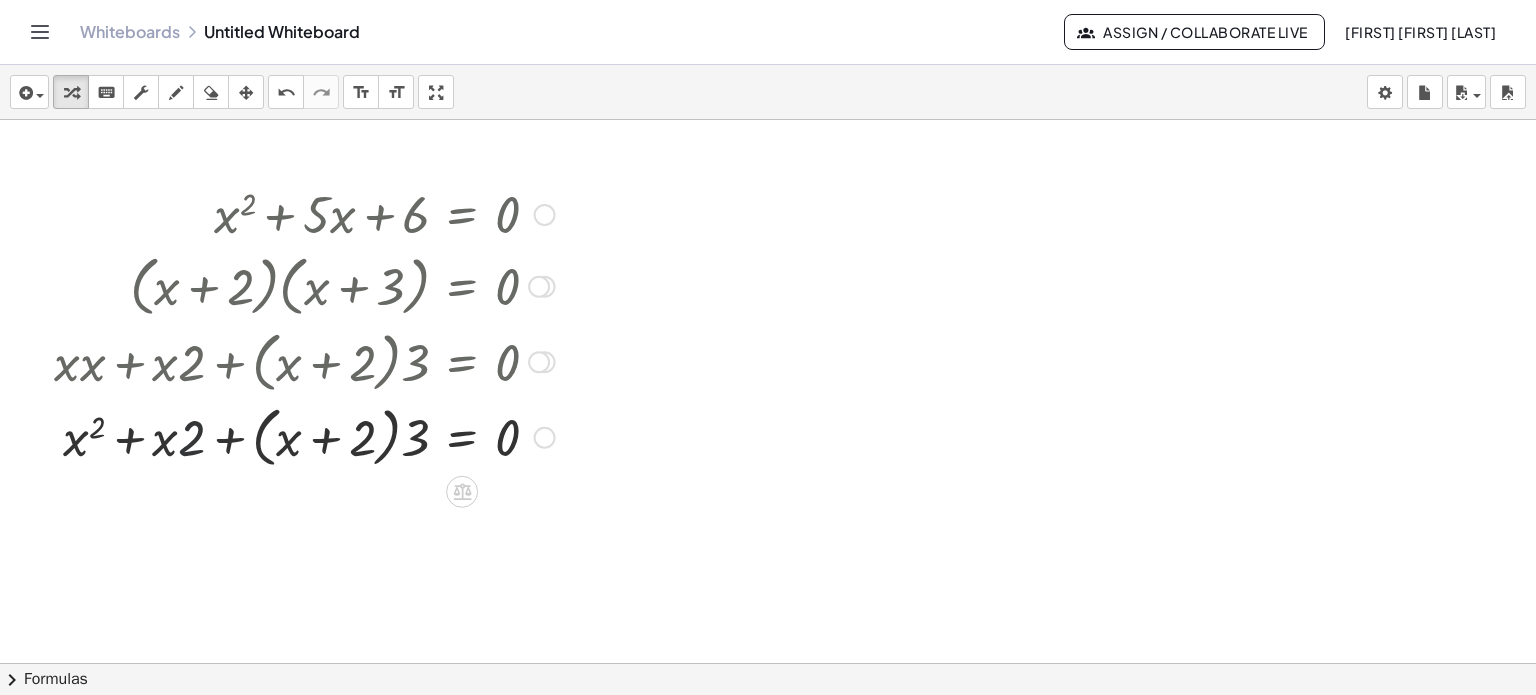 click at bounding box center (304, 436) 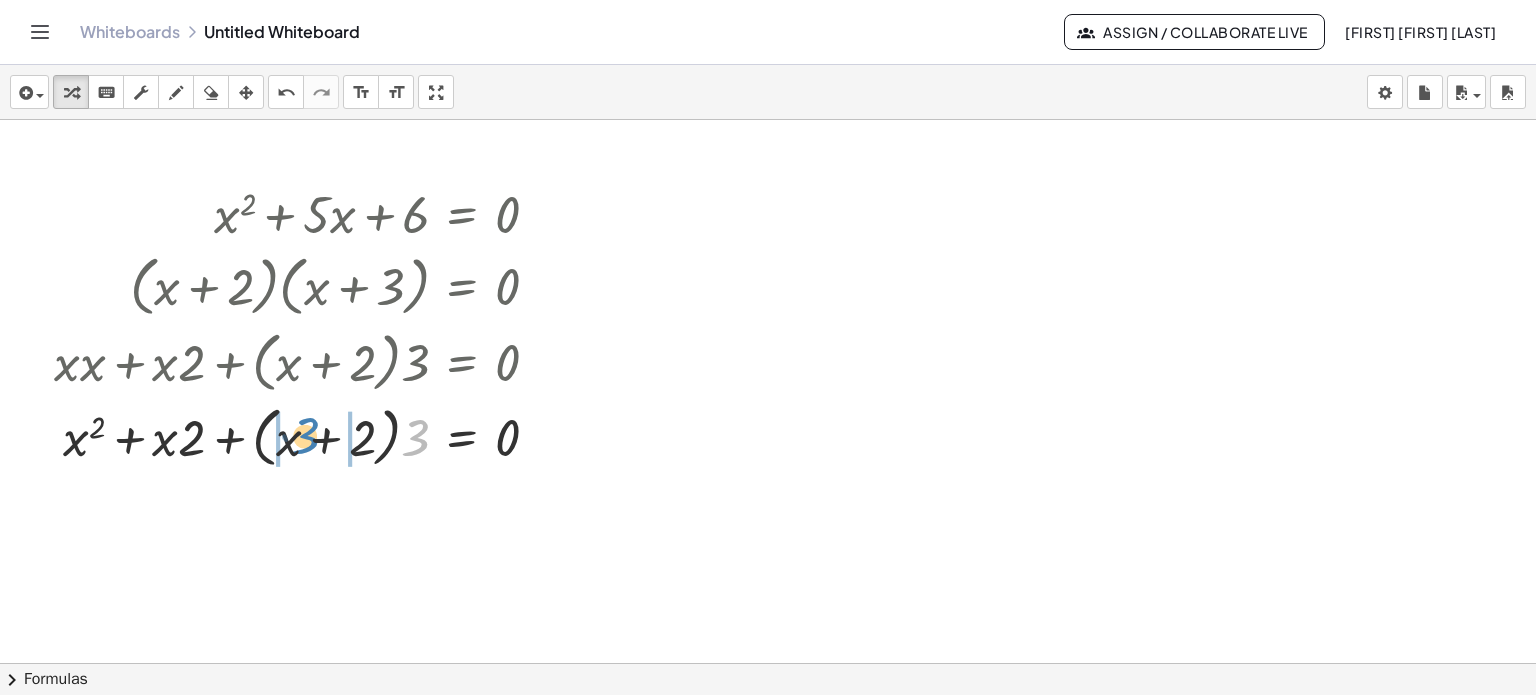 drag, startPoint x: 412, startPoint y: 443, endPoint x: 302, endPoint y: 441, distance: 110.01818 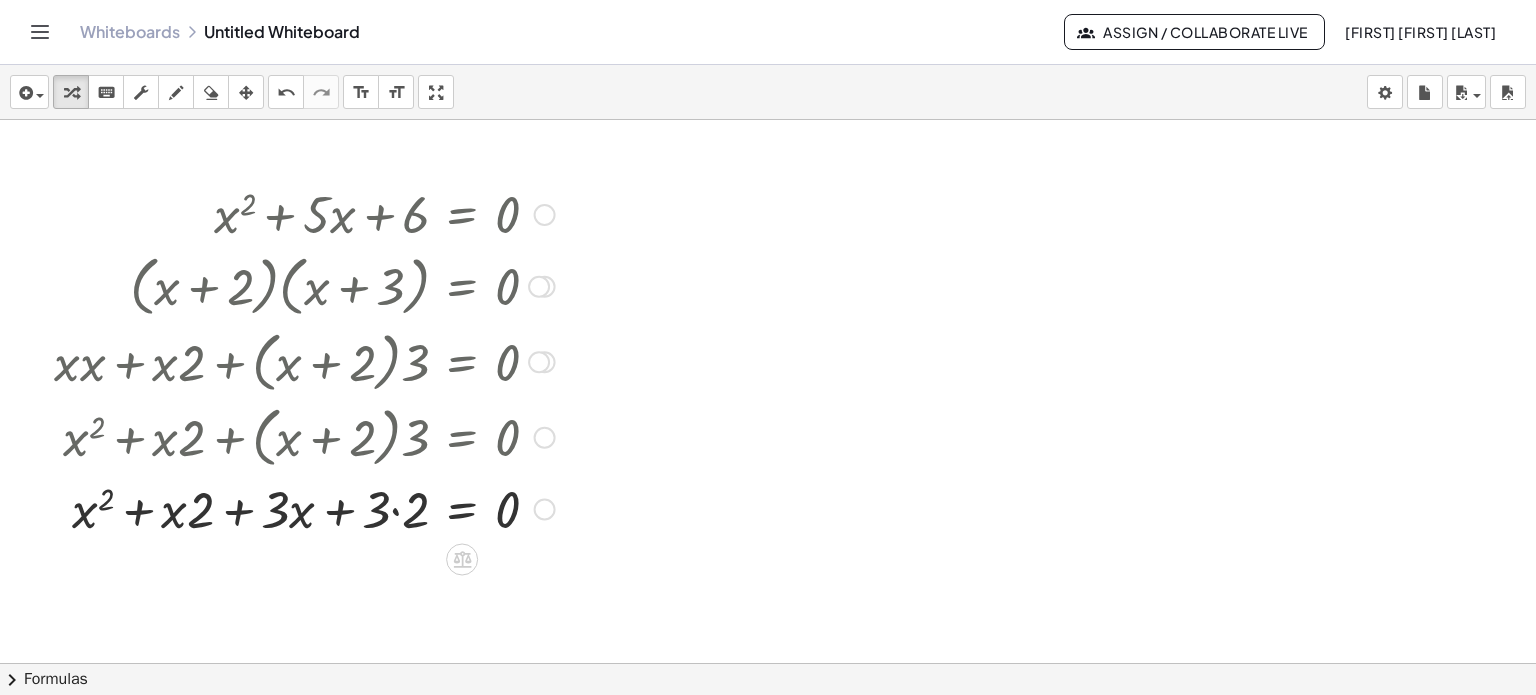 click at bounding box center [304, 507] 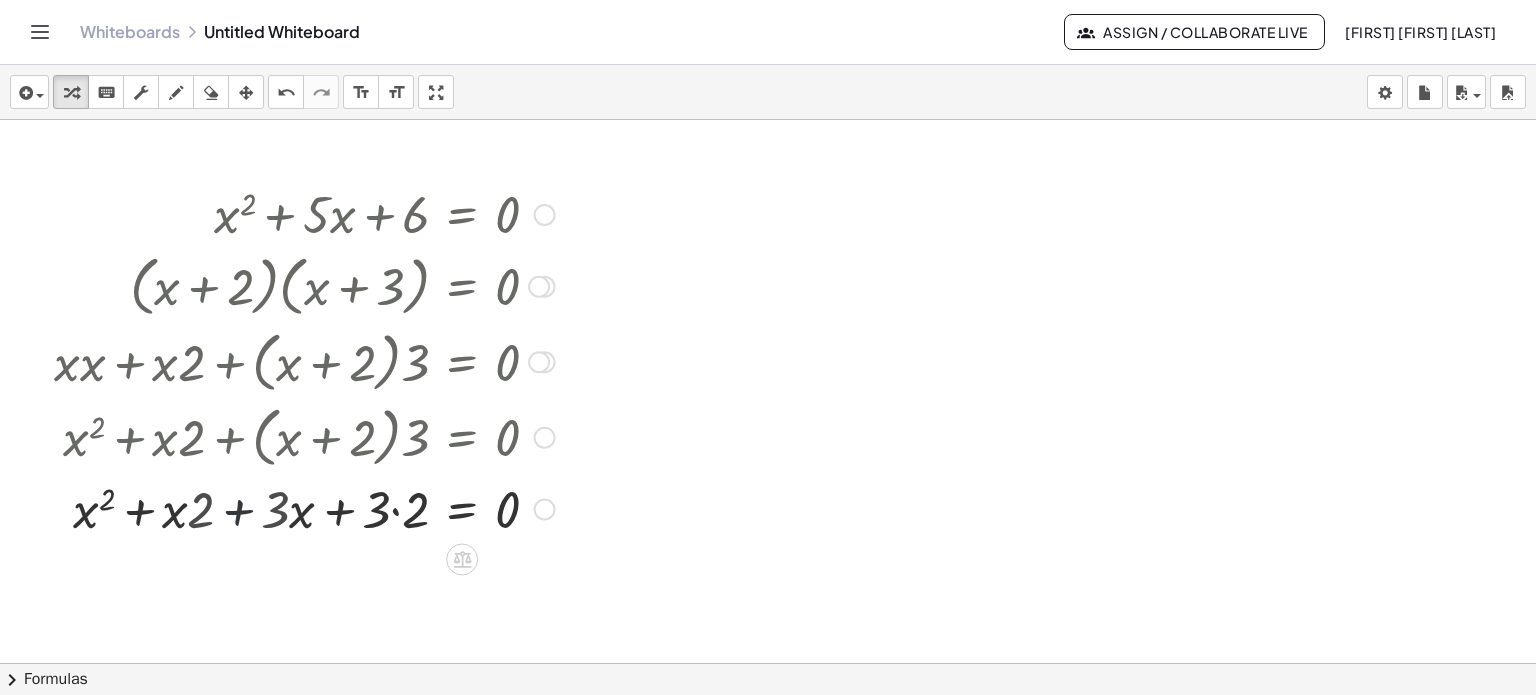 click at bounding box center (304, 507) 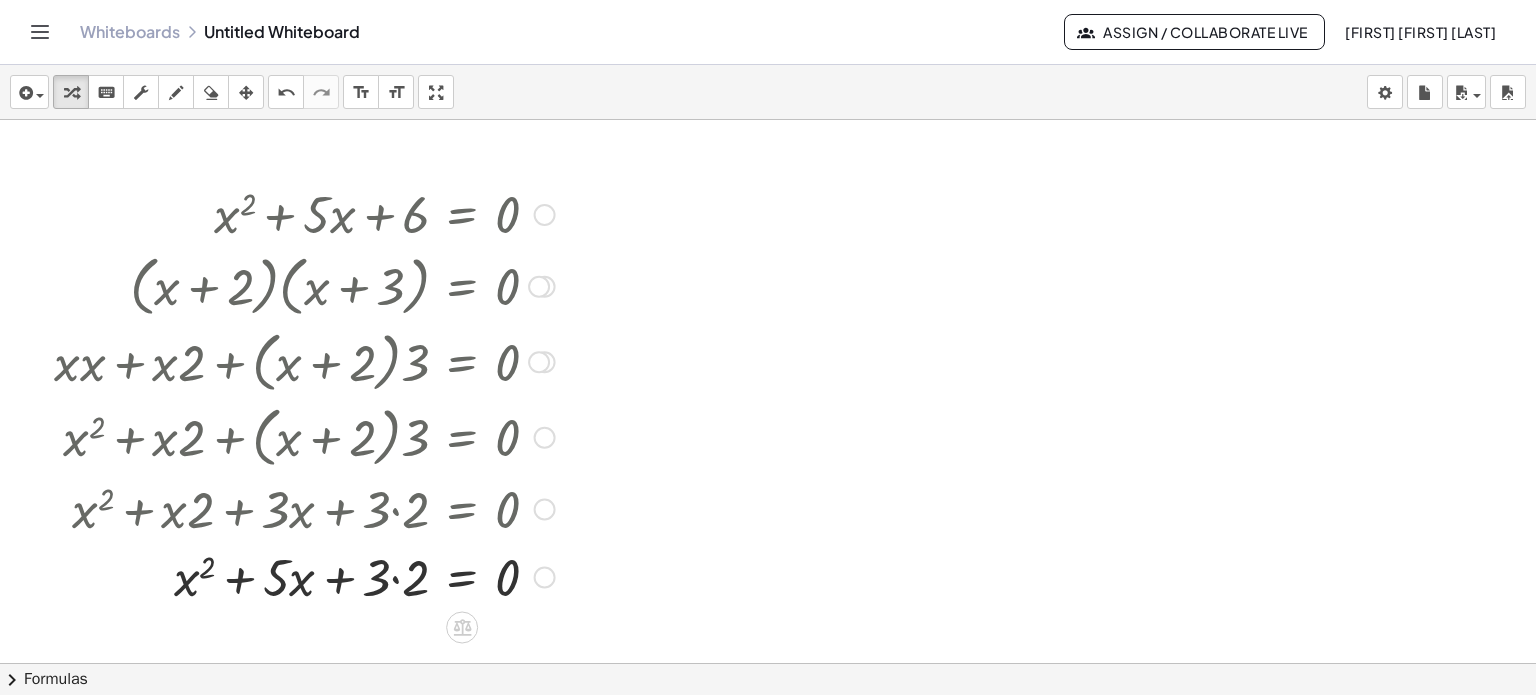 click at bounding box center [304, 575] 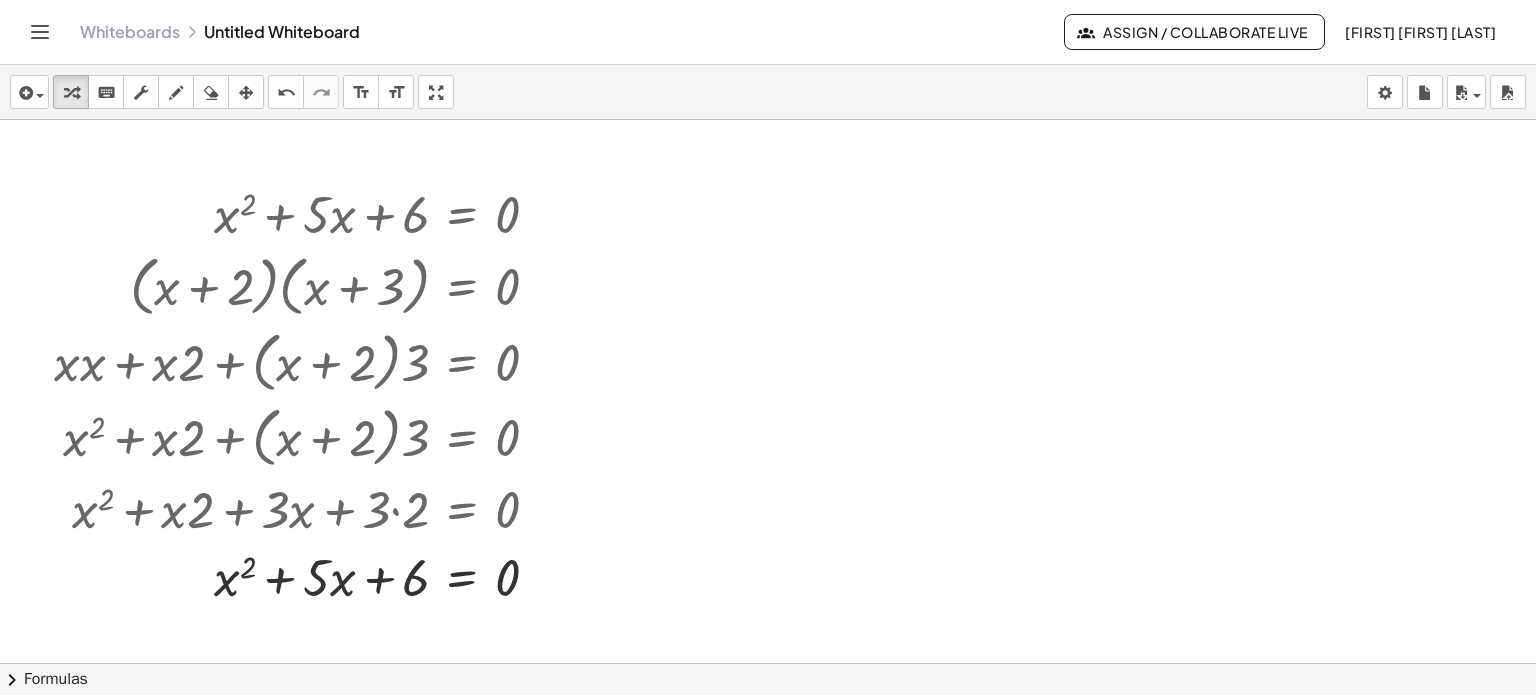 click at bounding box center [768, 936] 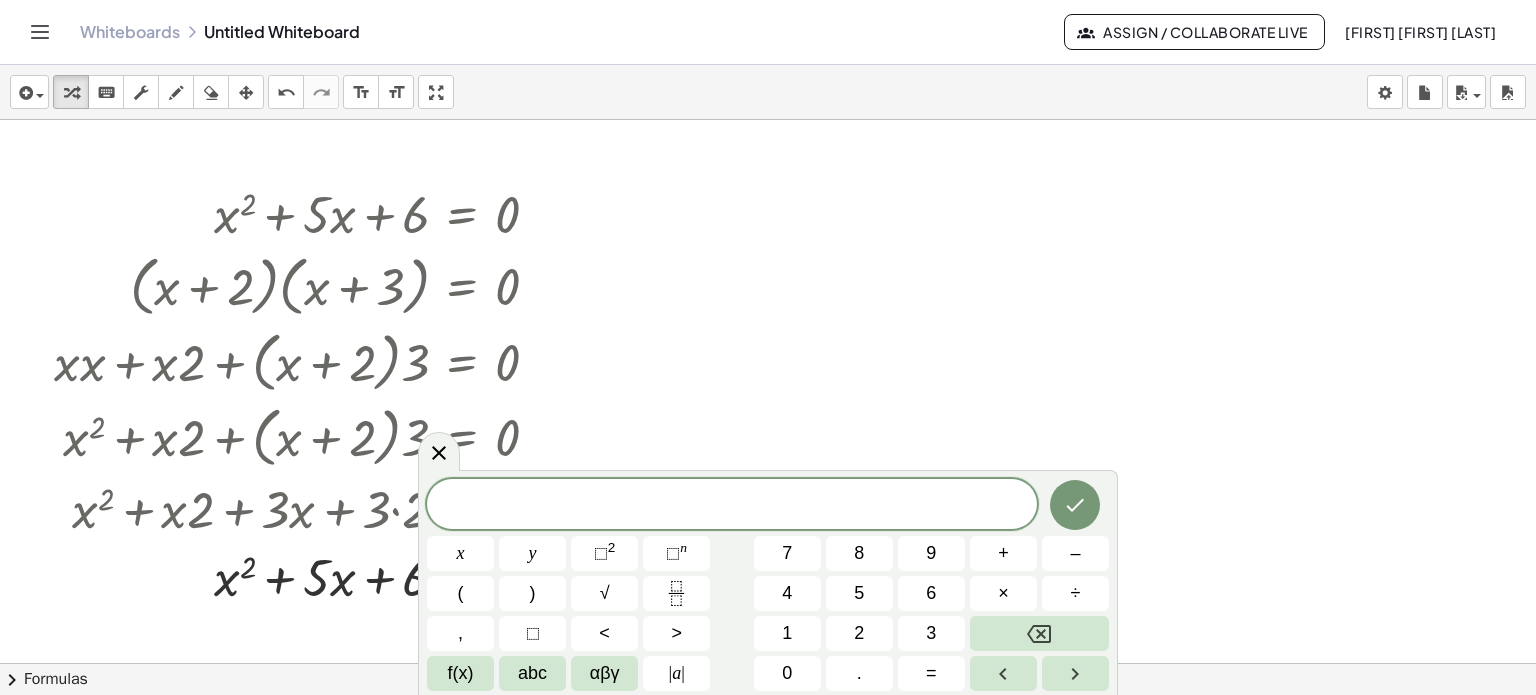 click at bounding box center (768, 936) 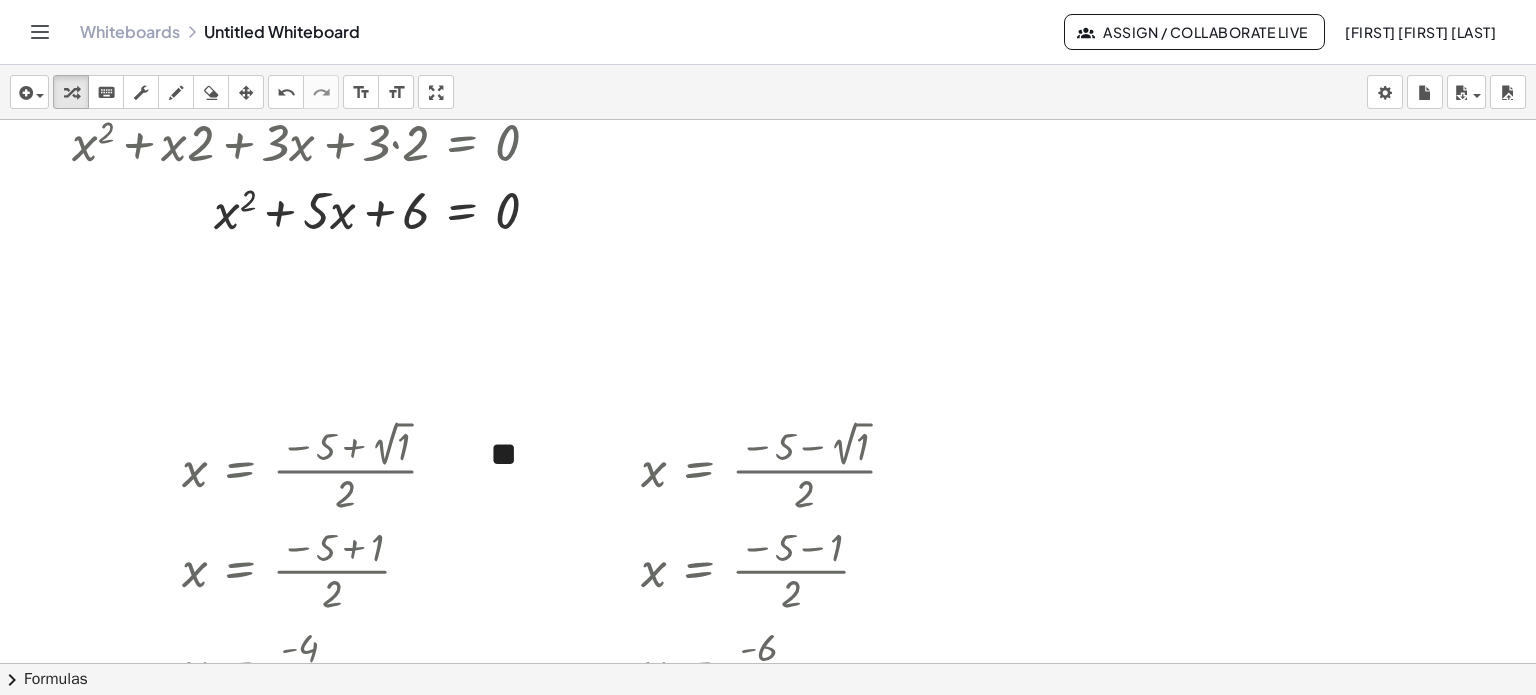 scroll, scrollTop: 400, scrollLeft: 0, axis: vertical 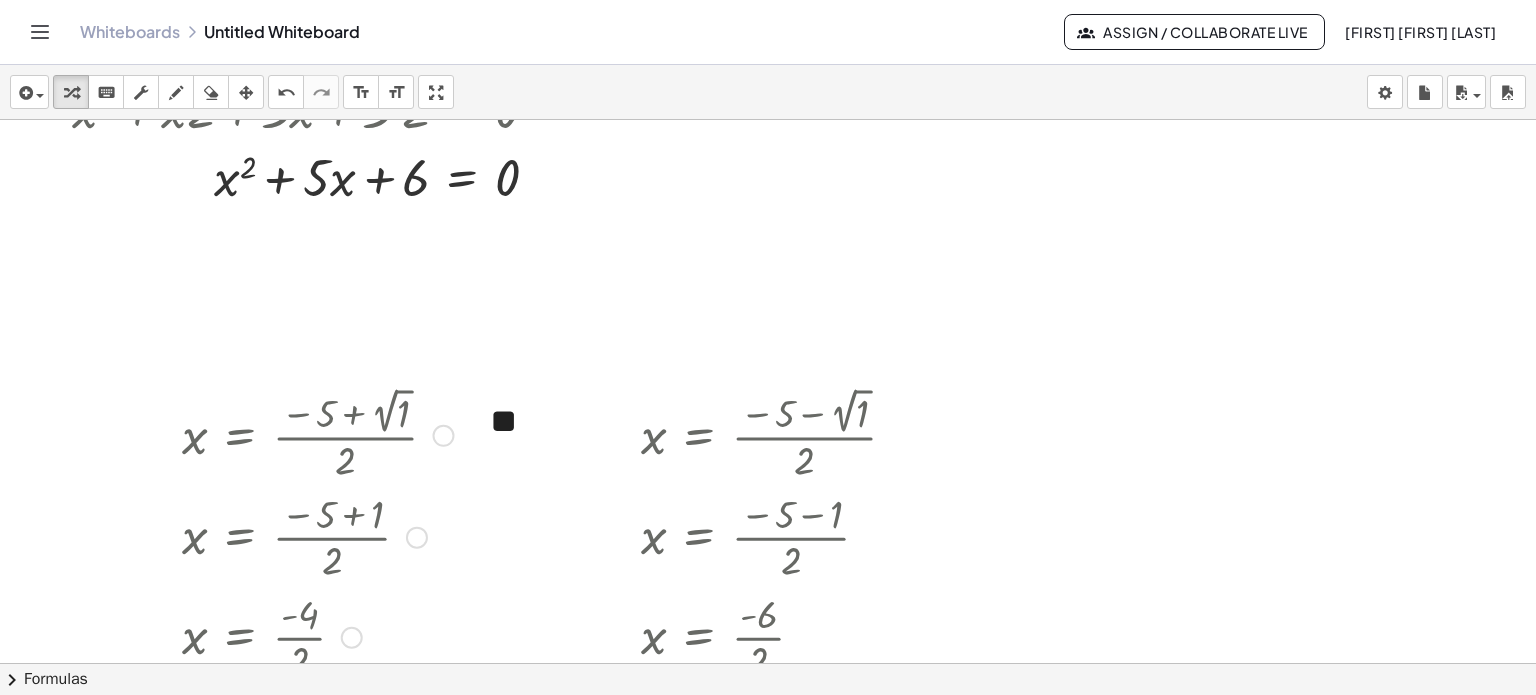click at bounding box center [317, 434] 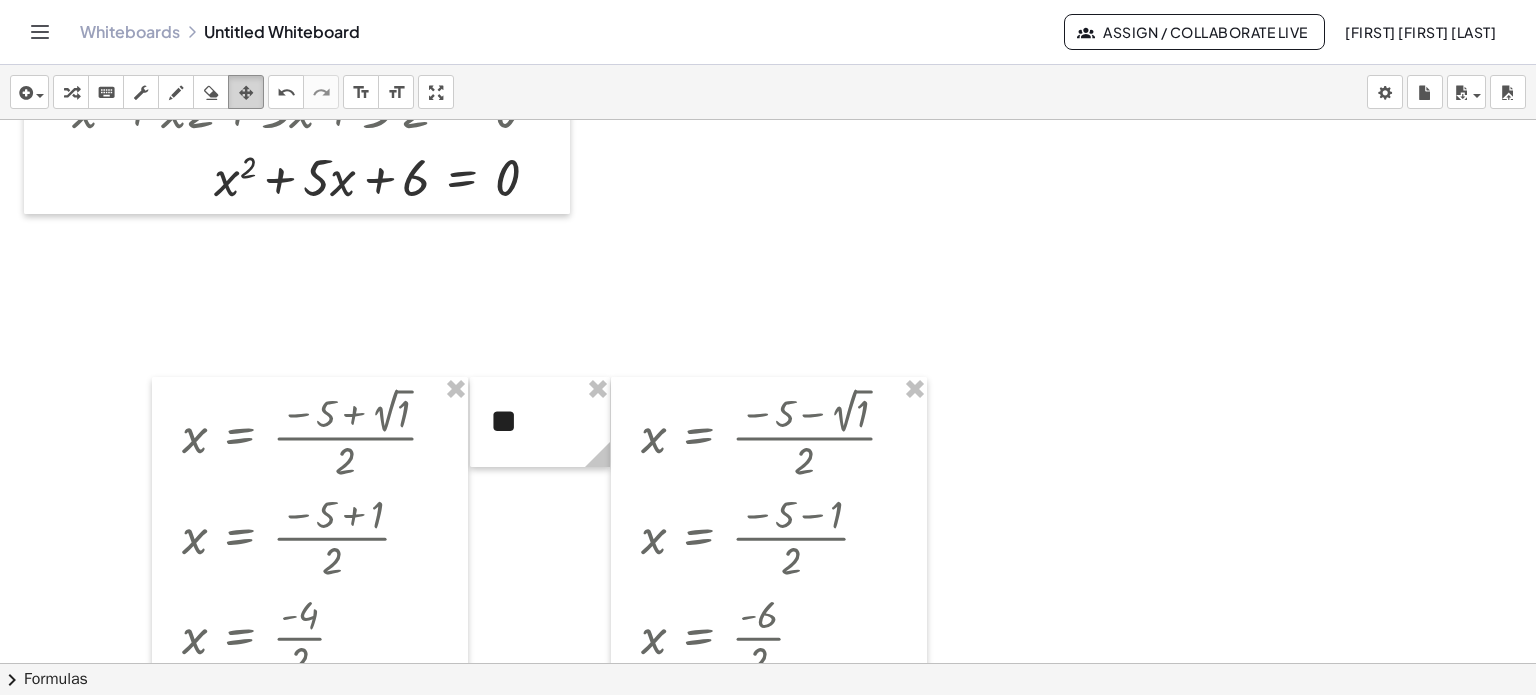 click at bounding box center [246, 93] 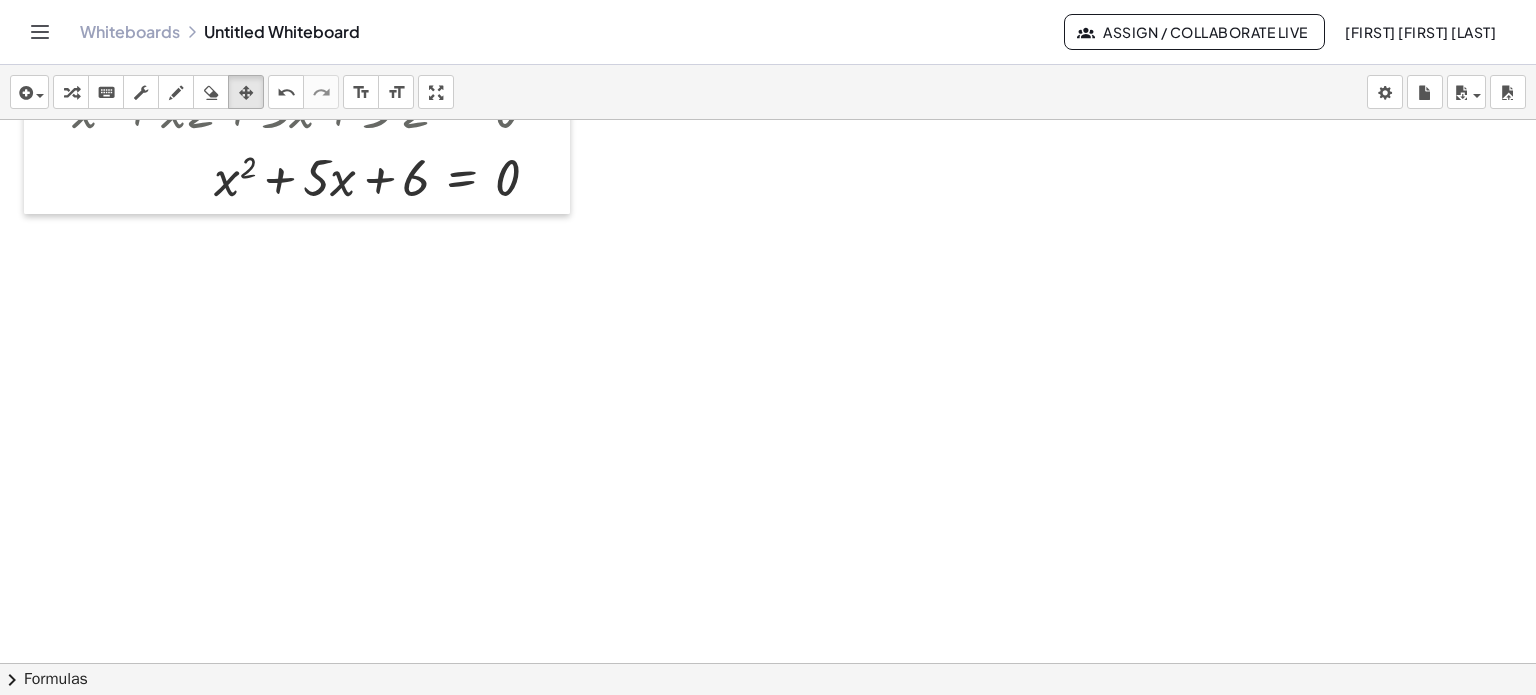 click on "chevron_right" at bounding box center [12, 680] 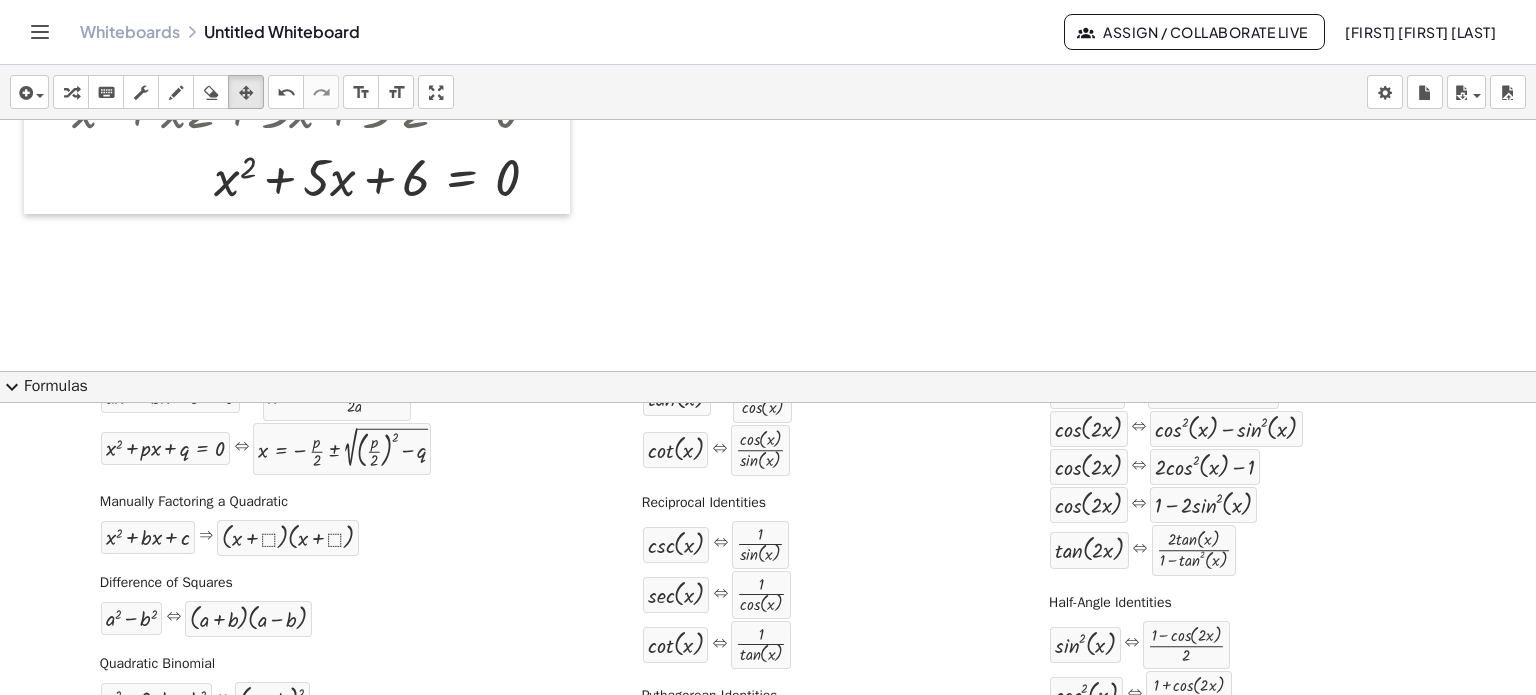 scroll, scrollTop: 0, scrollLeft: 0, axis: both 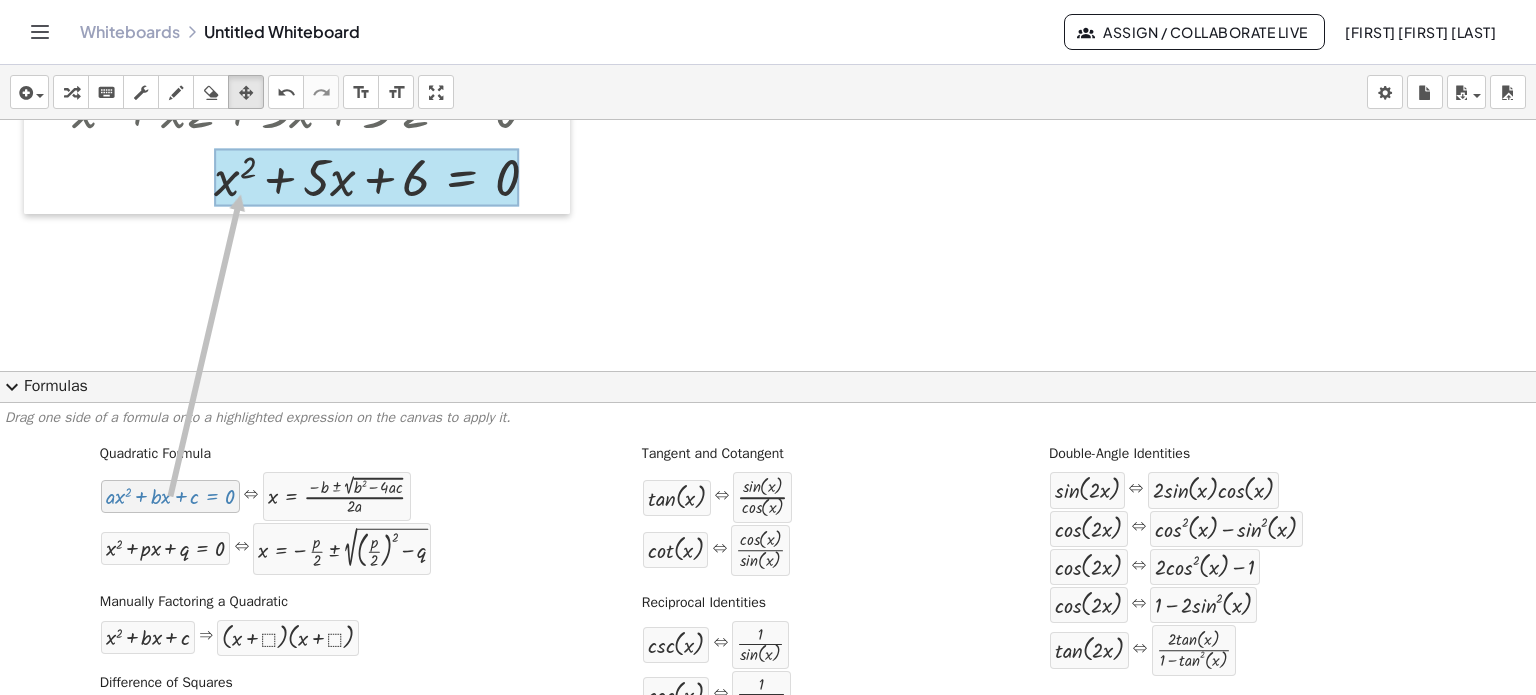 drag, startPoint x: 118, startPoint y: 495, endPoint x: 238, endPoint y: 195, distance: 323.1099 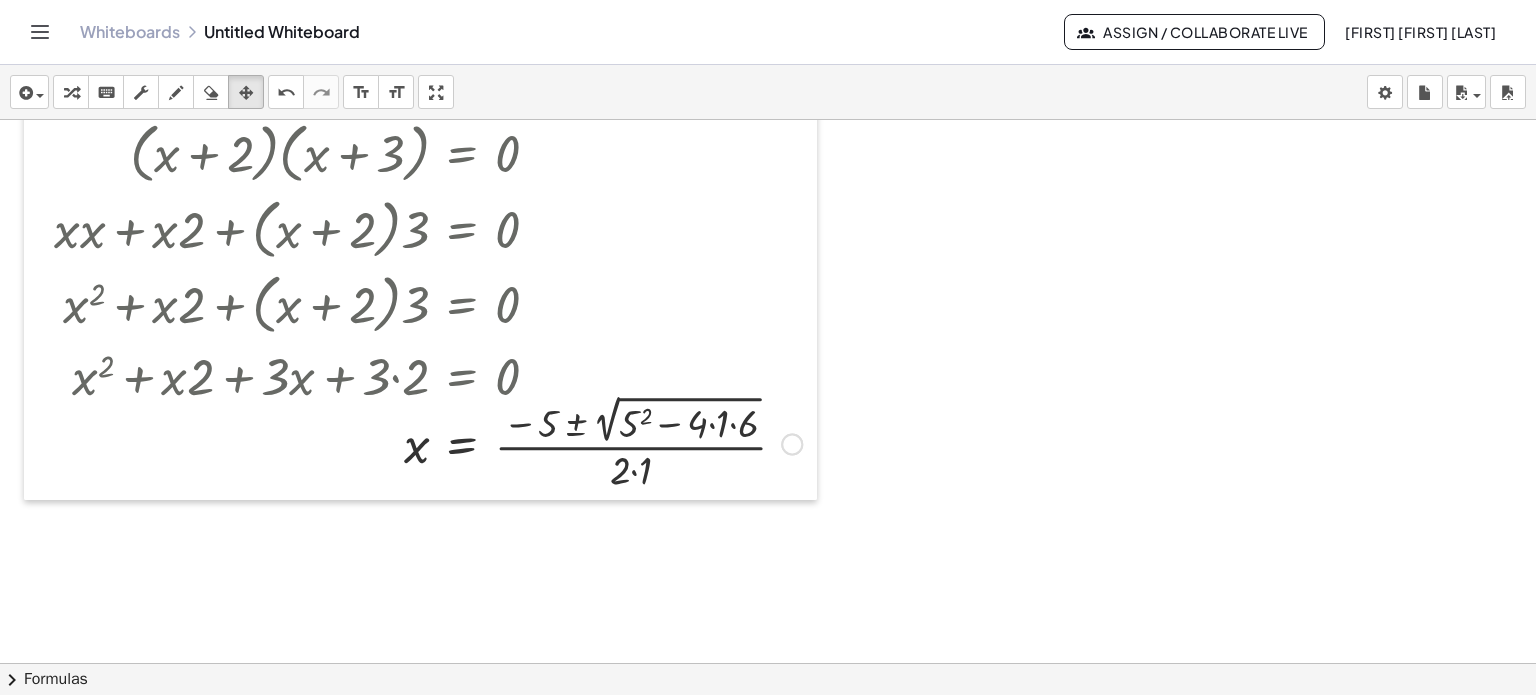 scroll, scrollTop: 100, scrollLeft: 0, axis: vertical 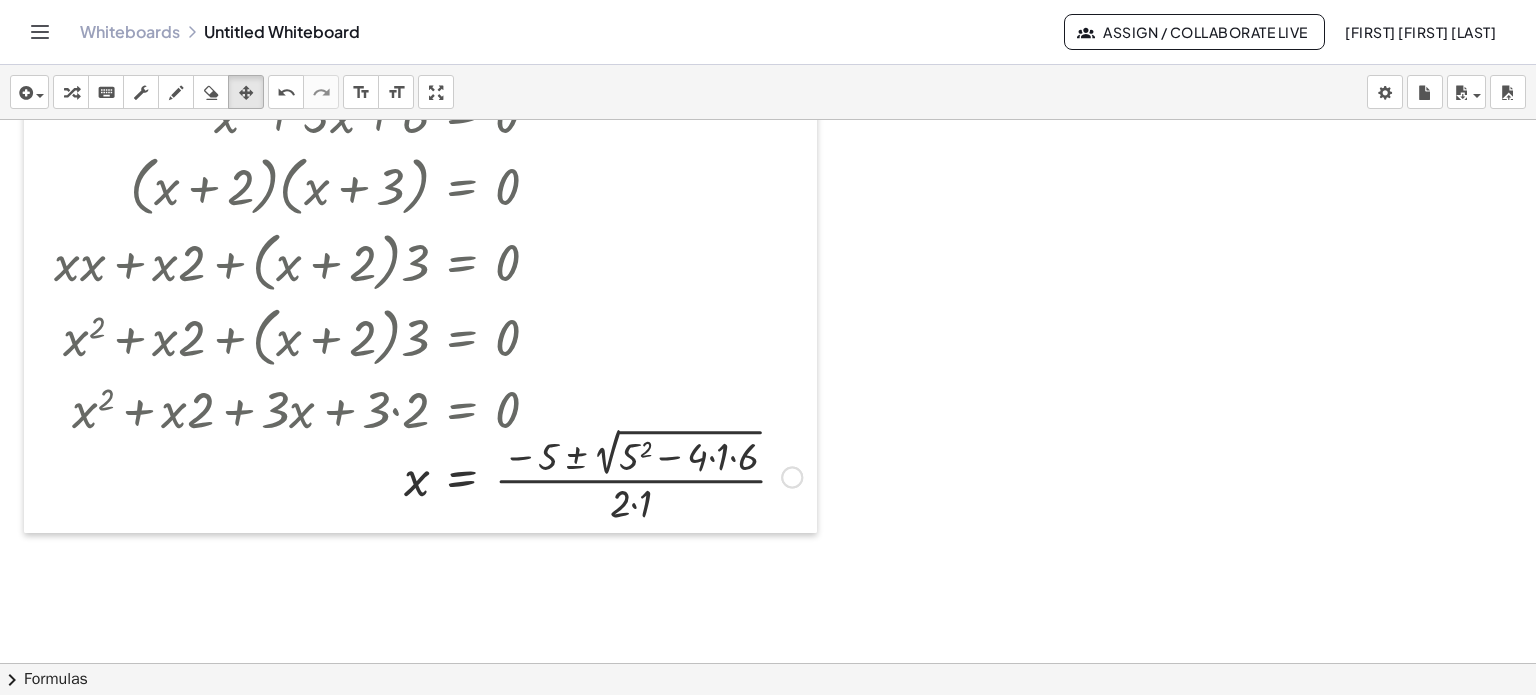 click at bounding box center (768, 564) 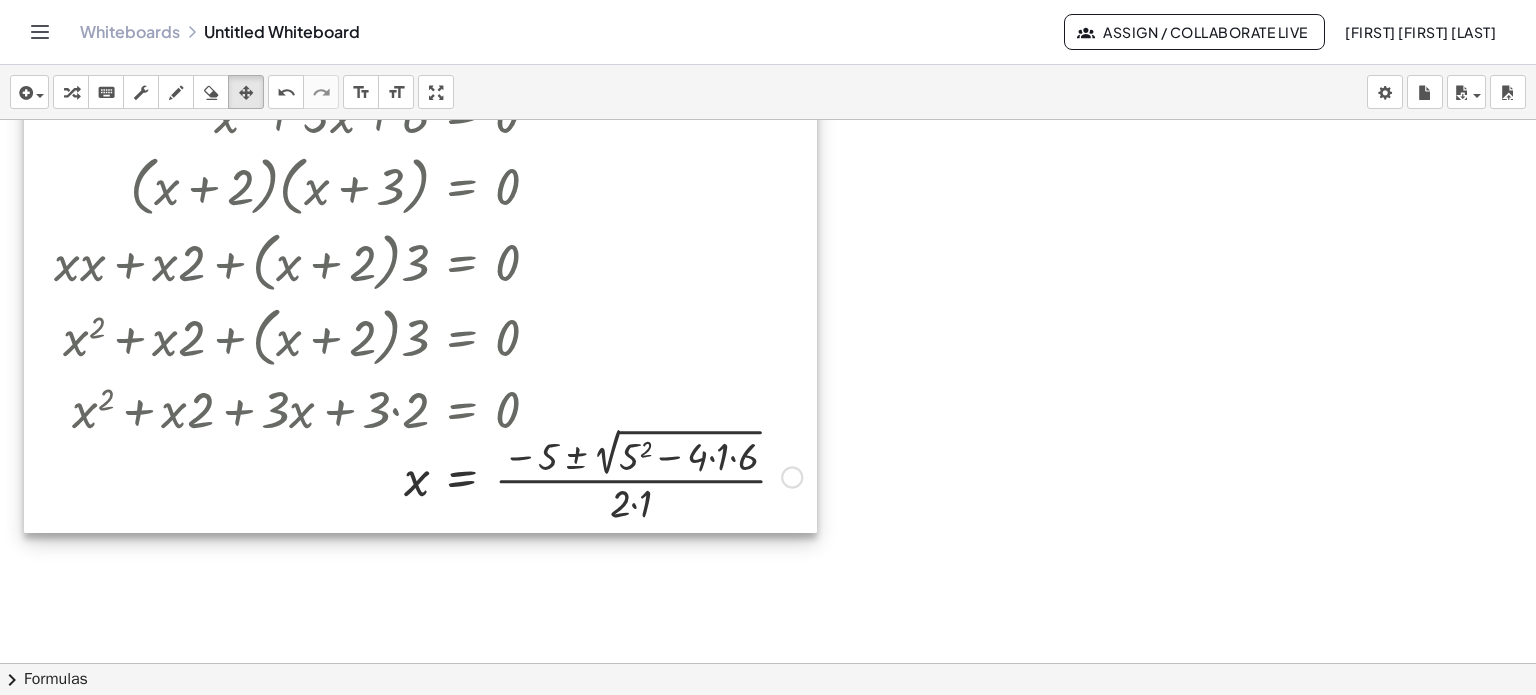 click at bounding box center (420, 303) 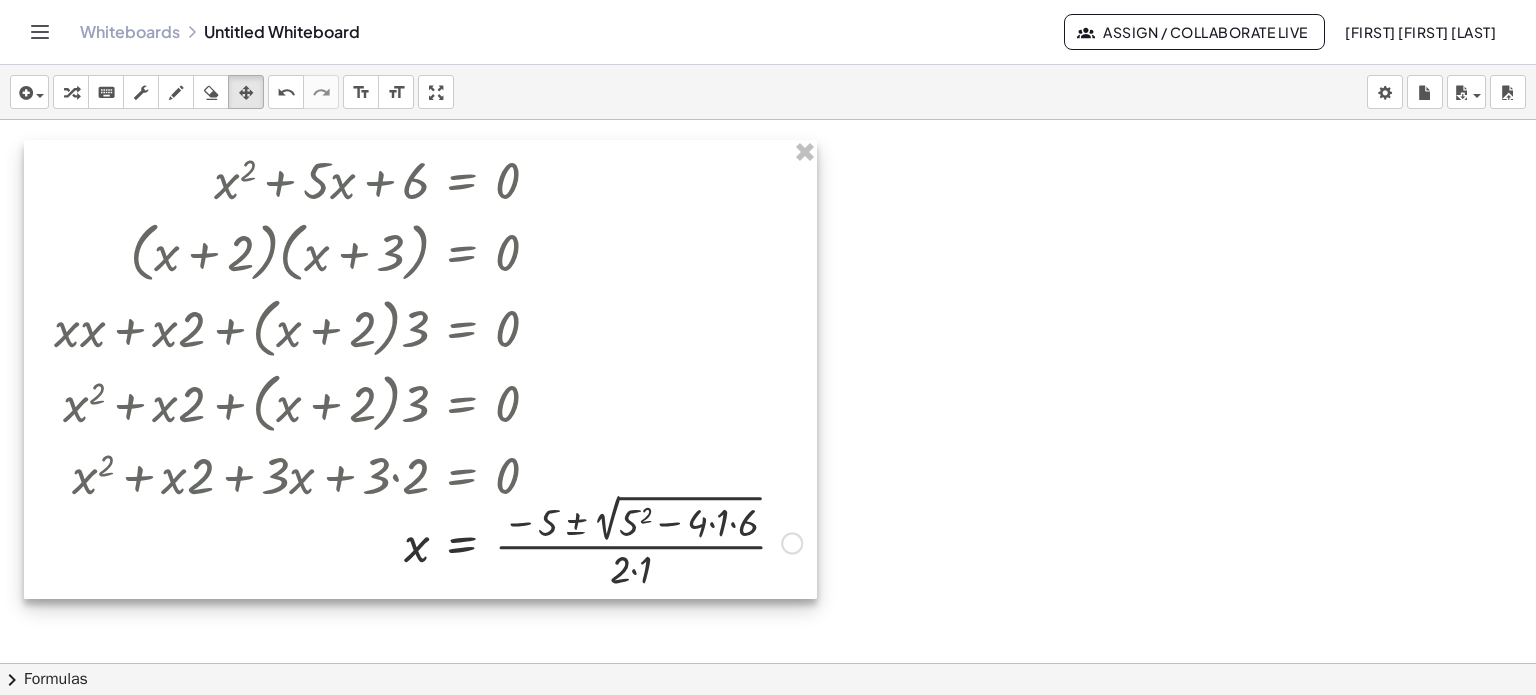 scroll, scrollTop: 0, scrollLeft: 0, axis: both 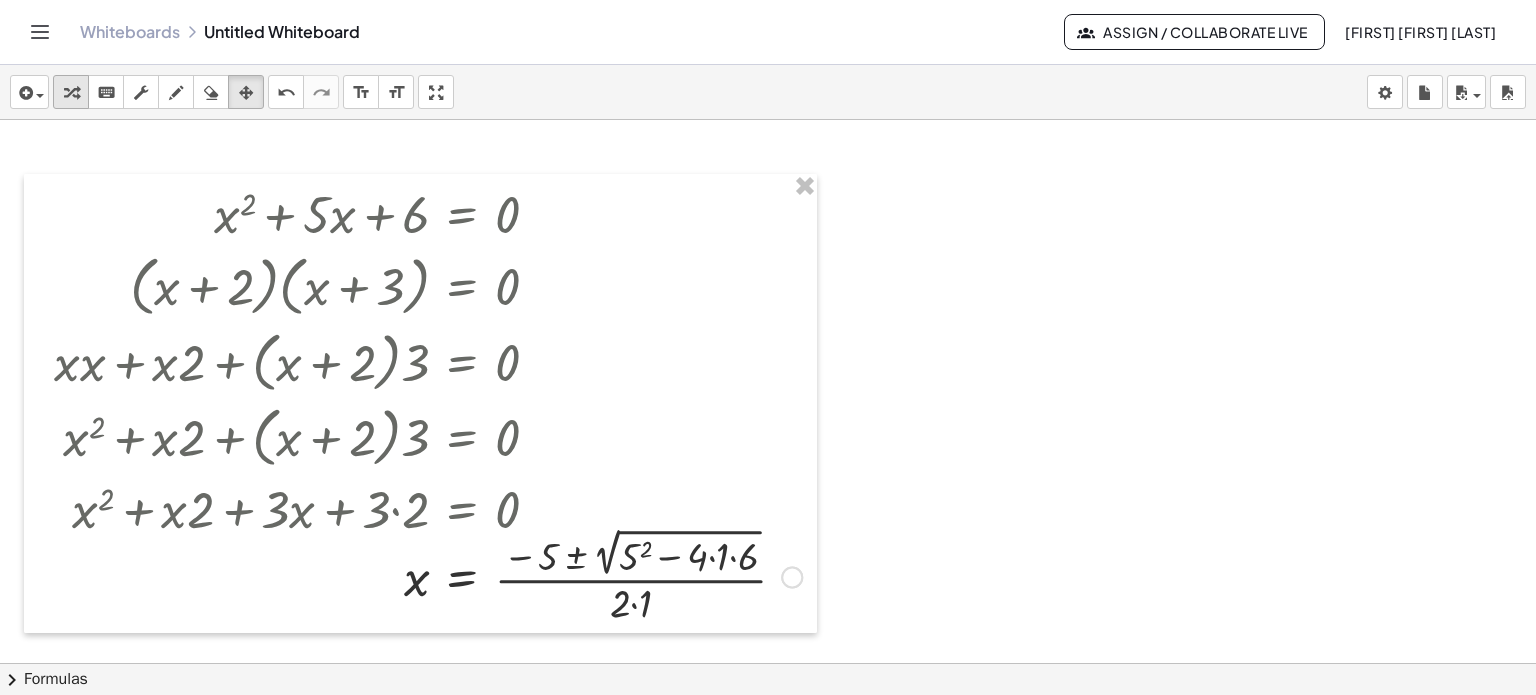click at bounding box center (71, 93) 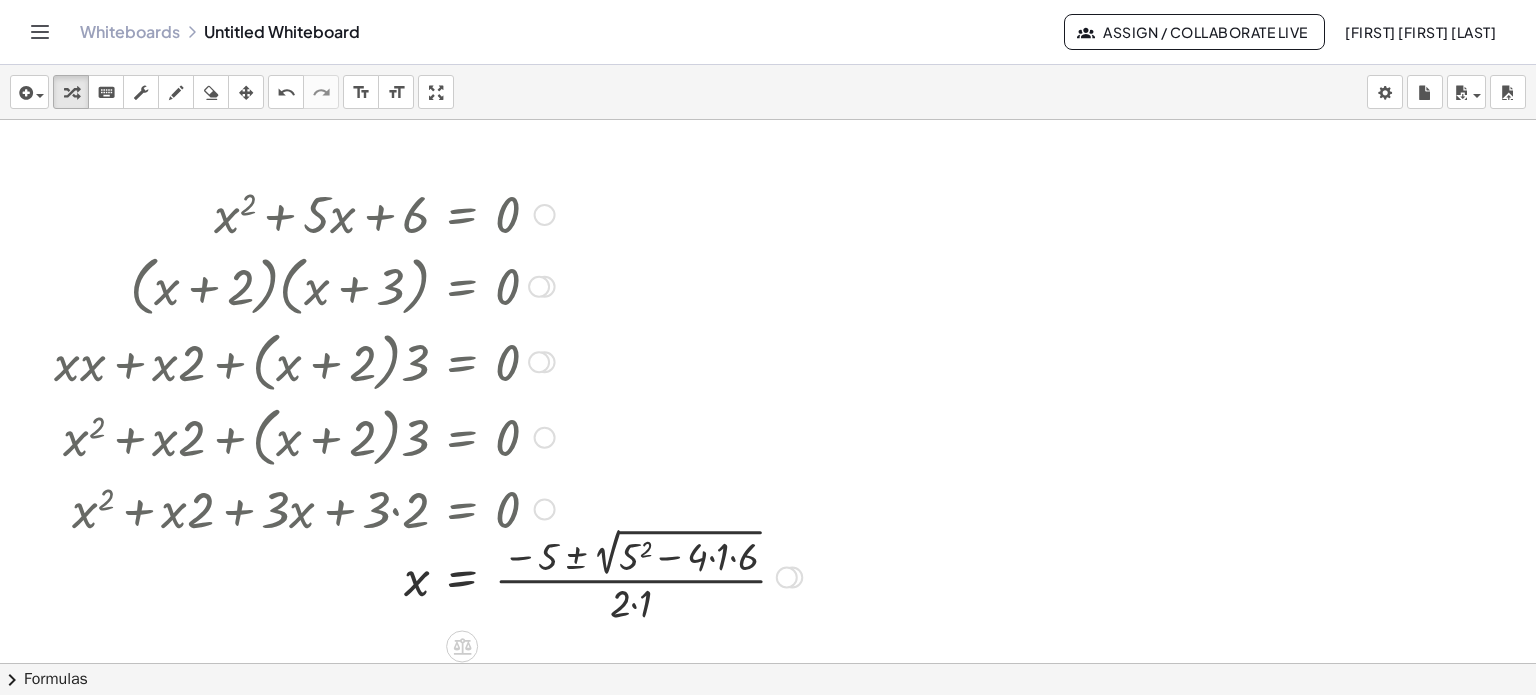 click at bounding box center (428, 436) 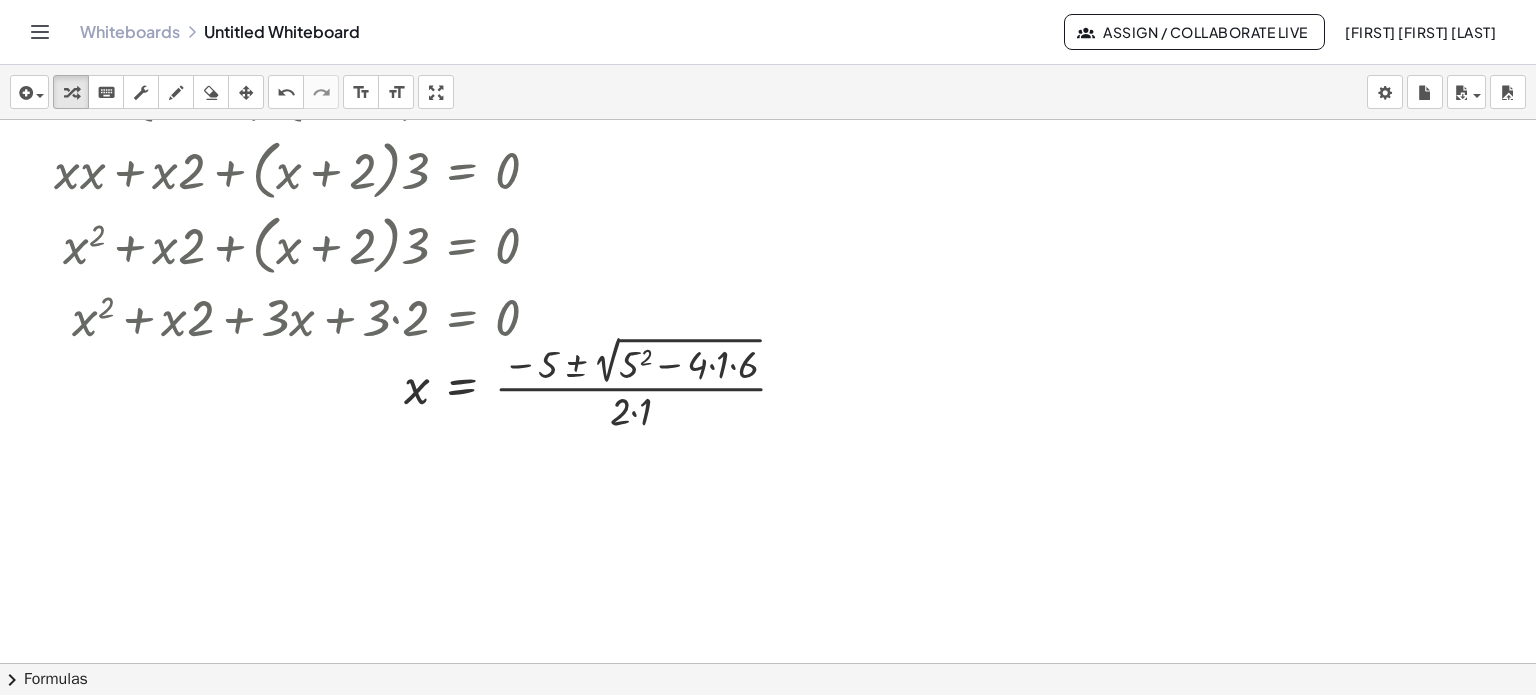 scroll, scrollTop: 200, scrollLeft: 0, axis: vertical 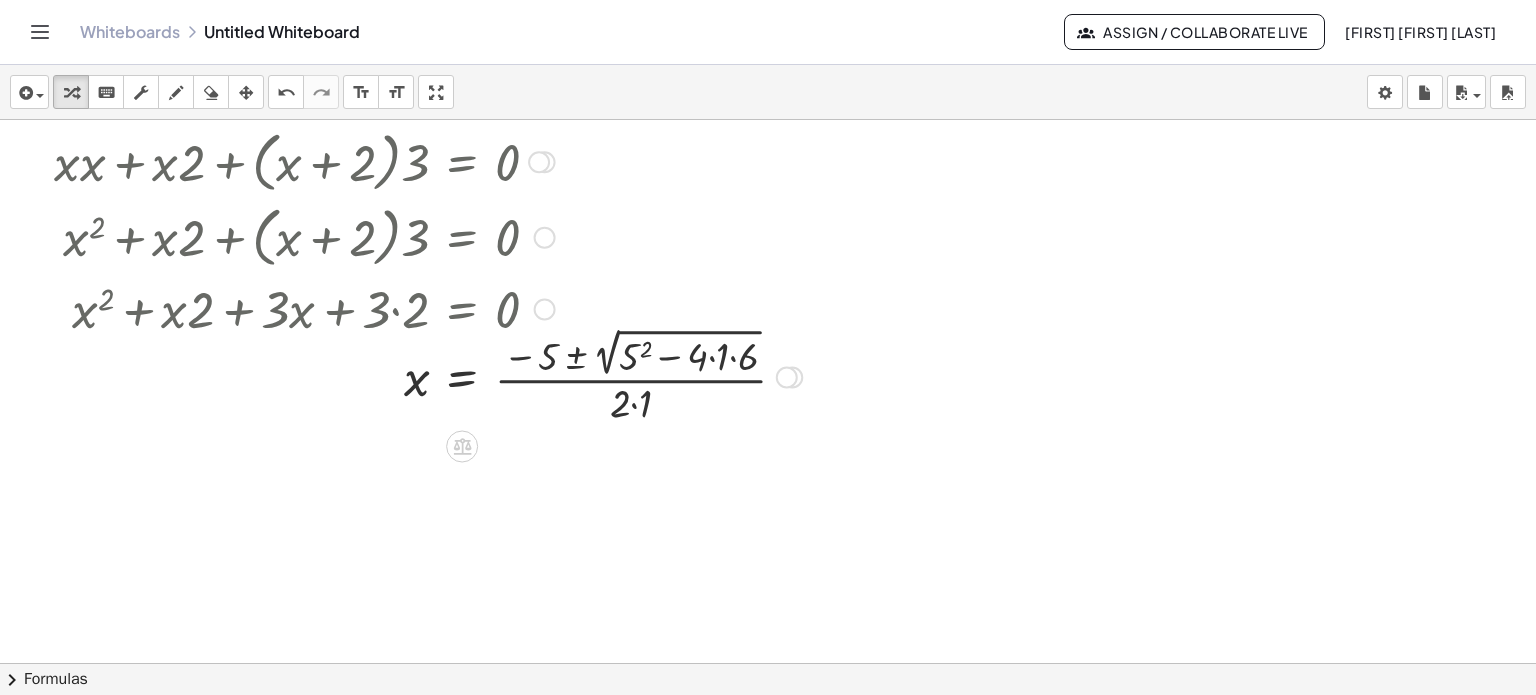 click at bounding box center (428, 375) 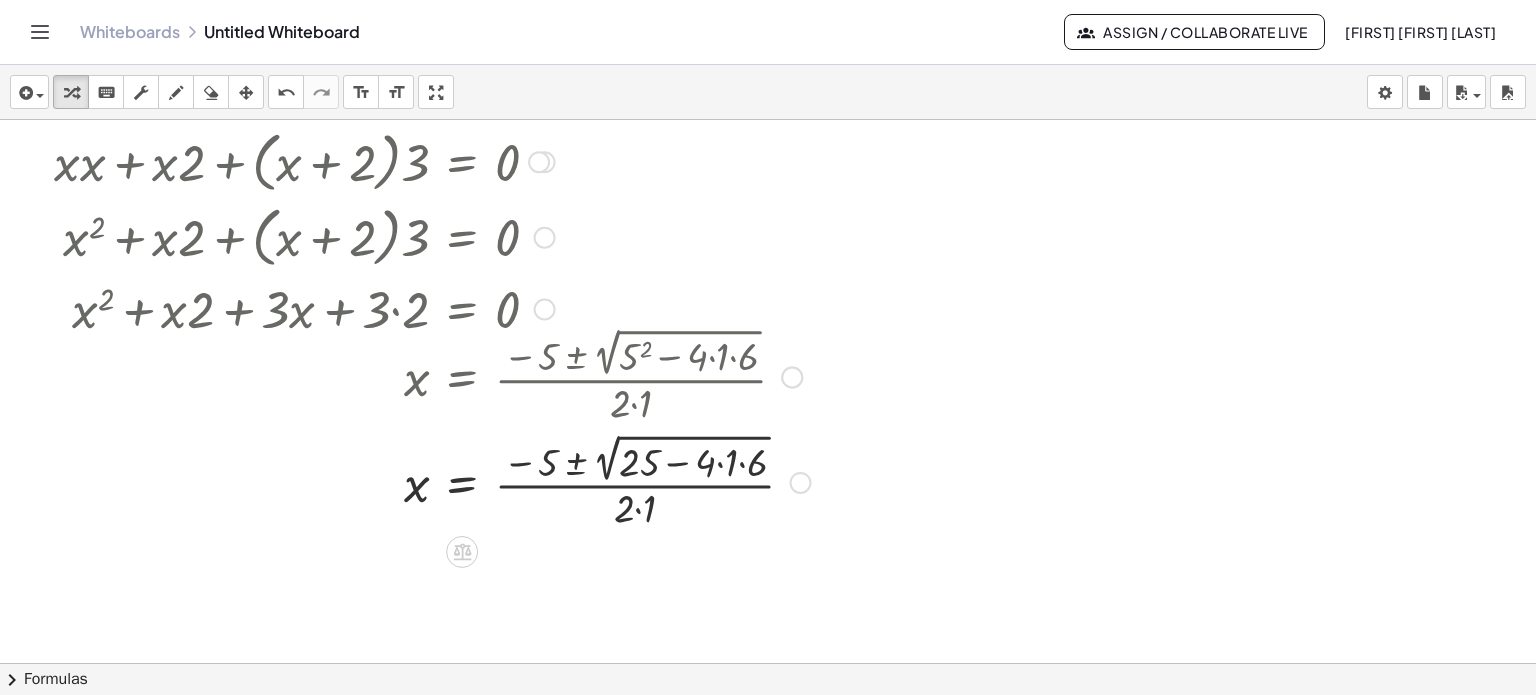 click at bounding box center [432, 480] 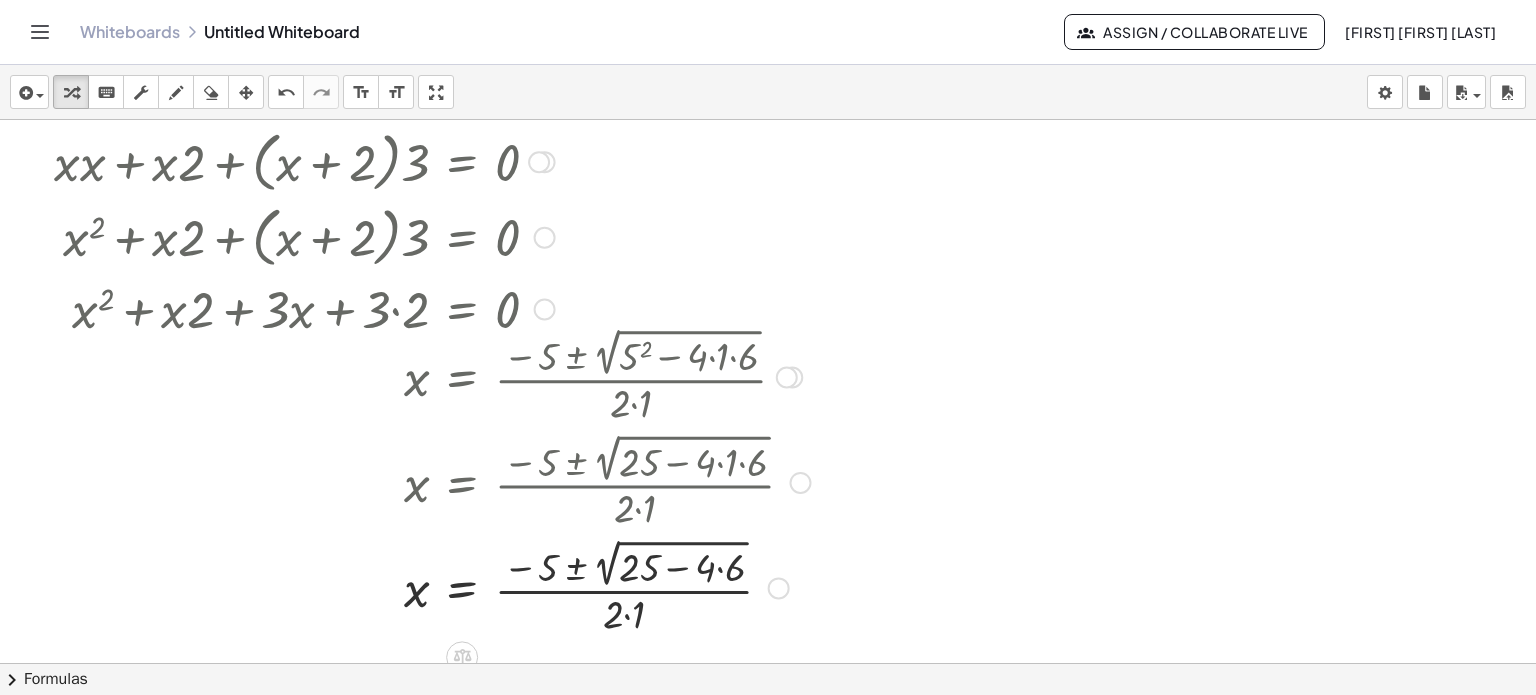 click at bounding box center [432, 585] 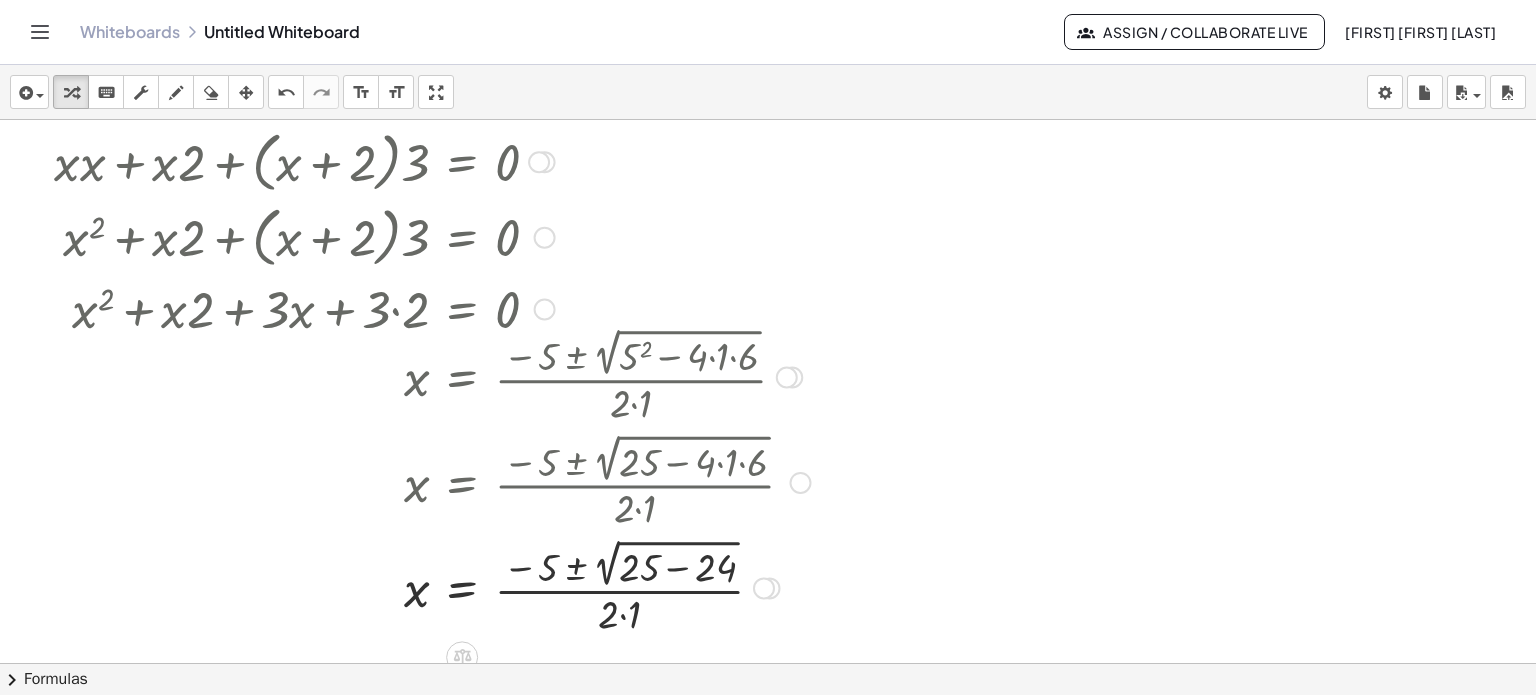 click at bounding box center [432, 585] 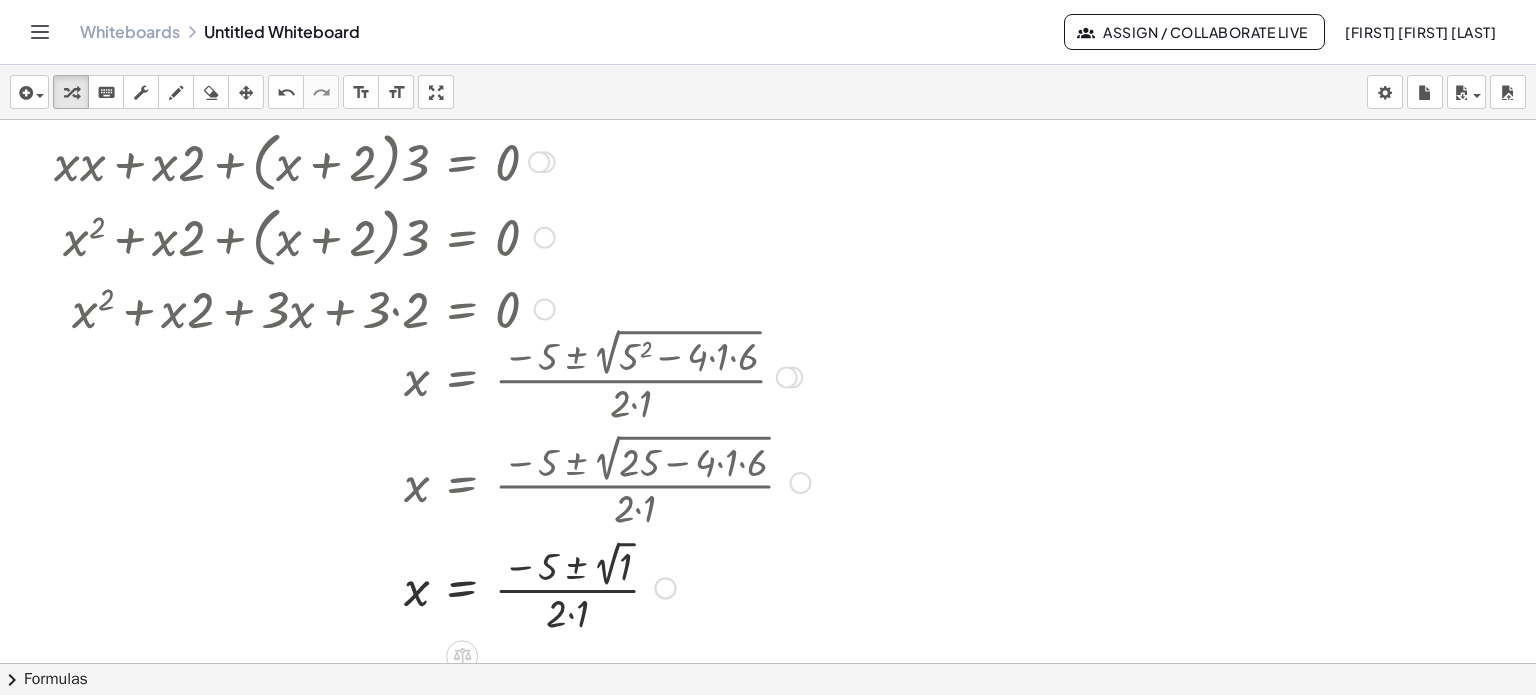 click at bounding box center (432, 586) 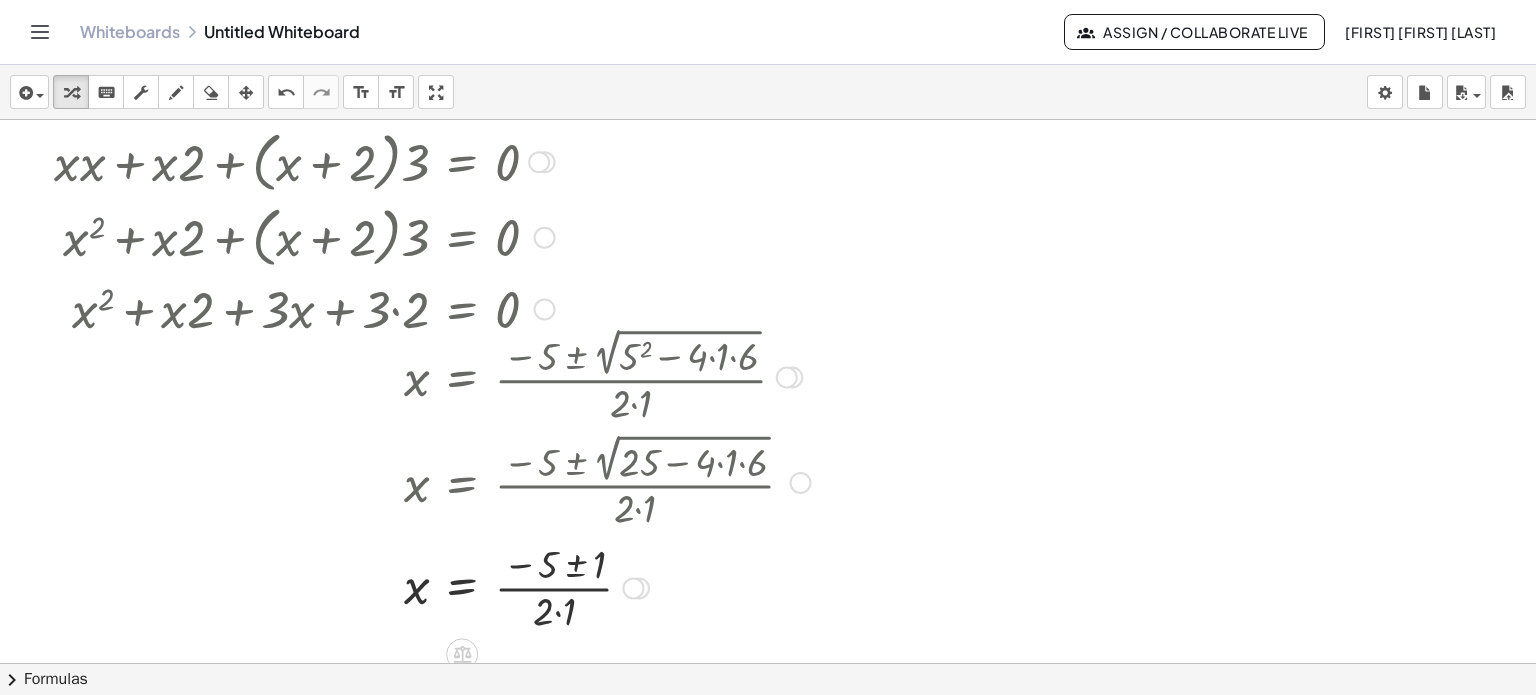 click at bounding box center (432, 586) 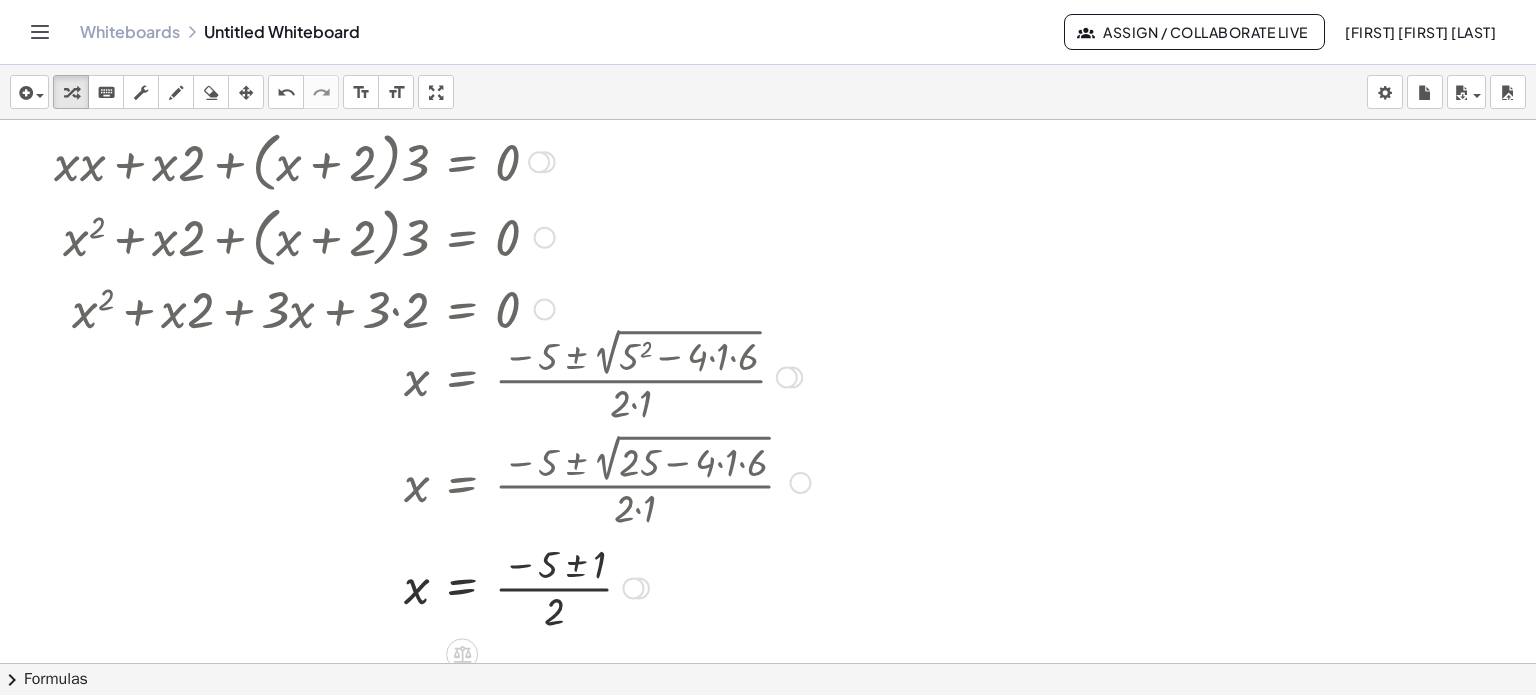 click at bounding box center (432, 586) 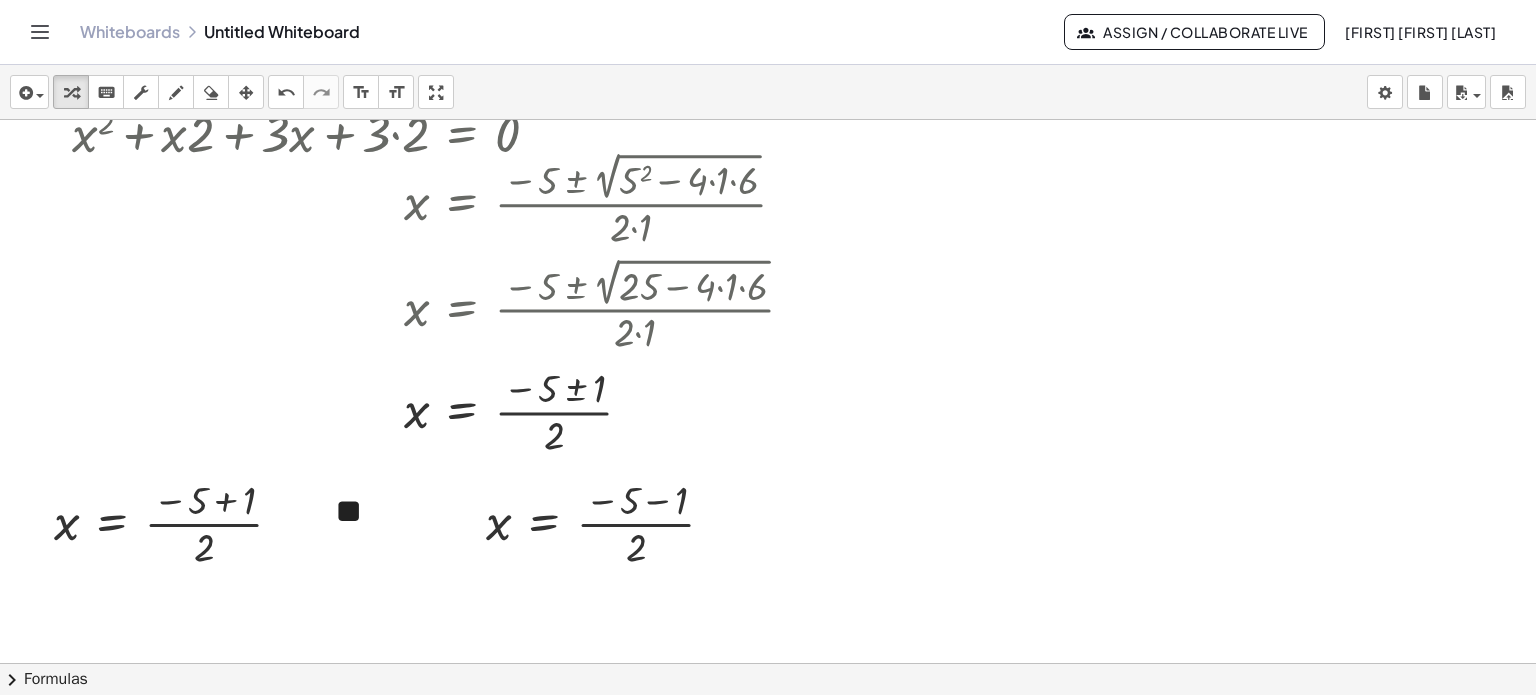 scroll, scrollTop: 400, scrollLeft: 0, axis: vertical 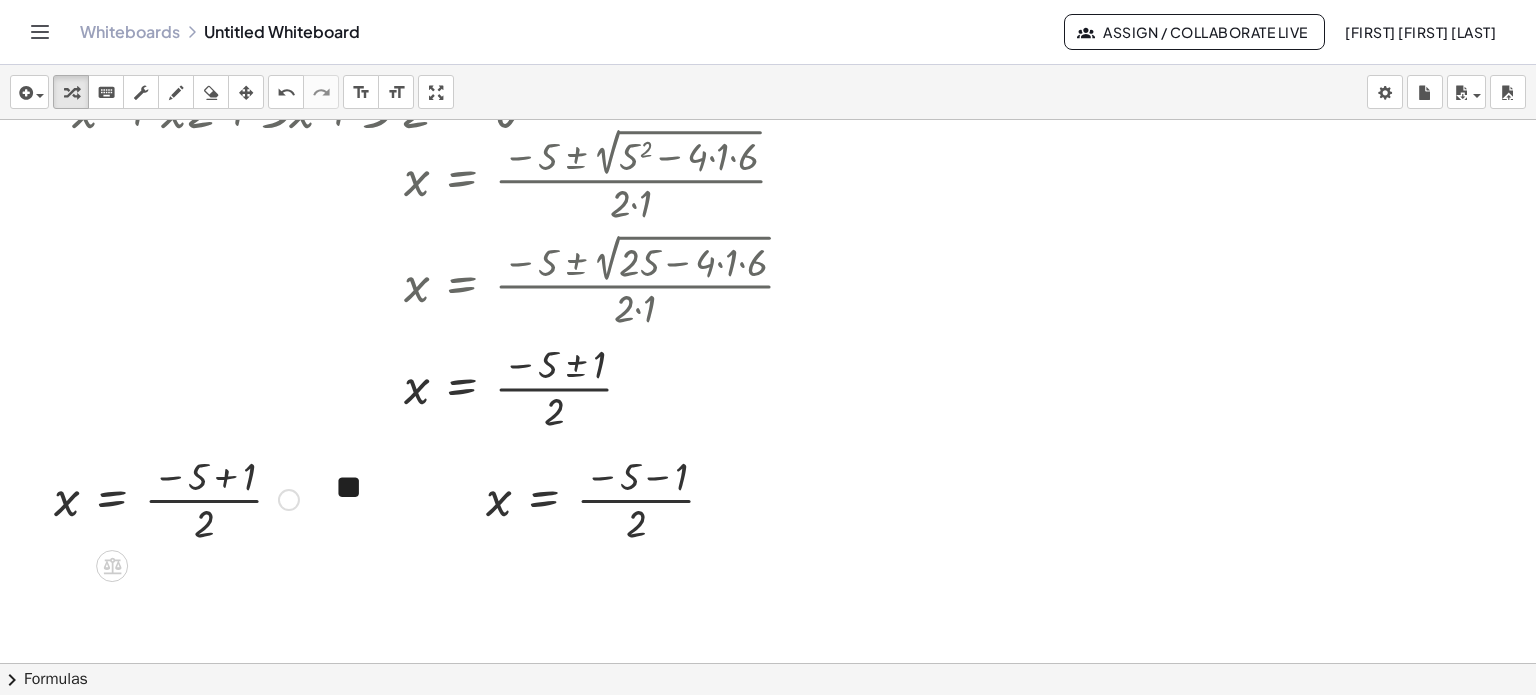 click at bounding box center (176, 498) 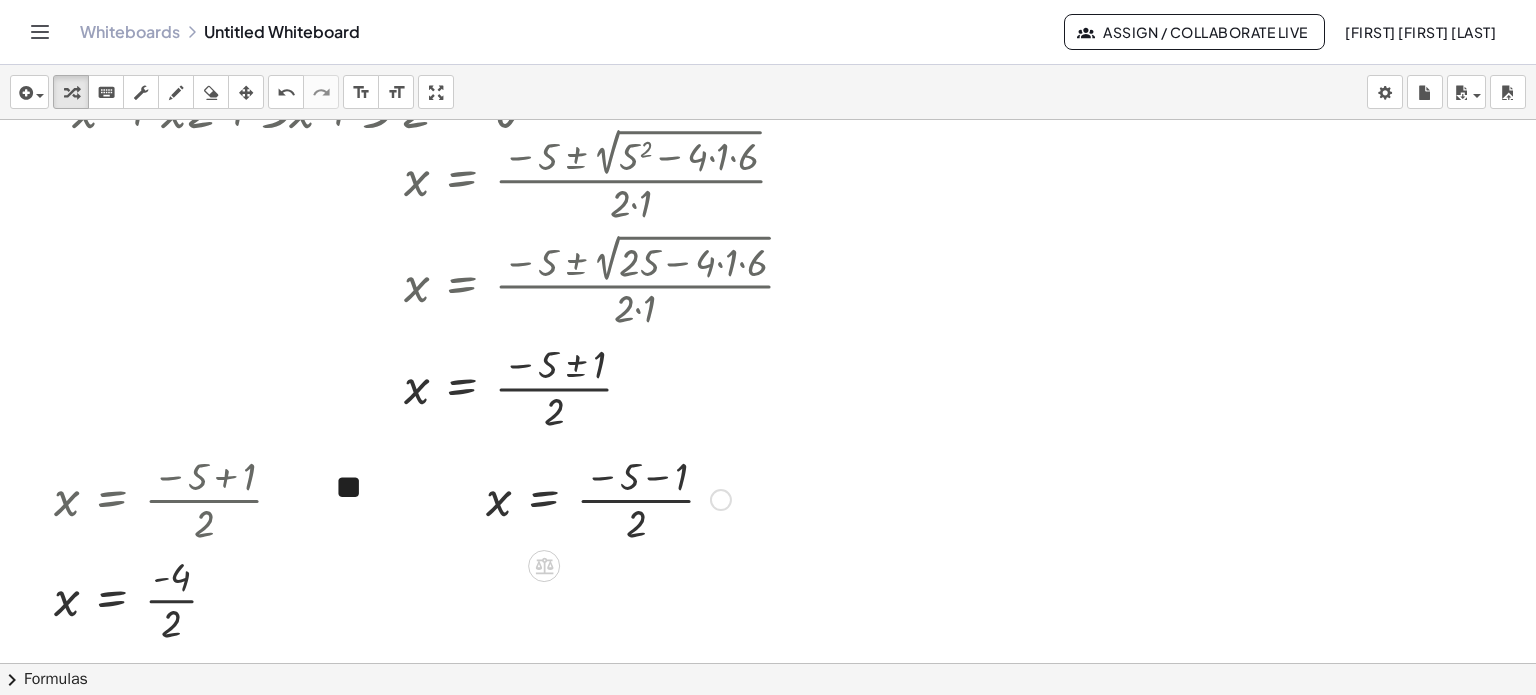 click at bounding box center (608, 498) 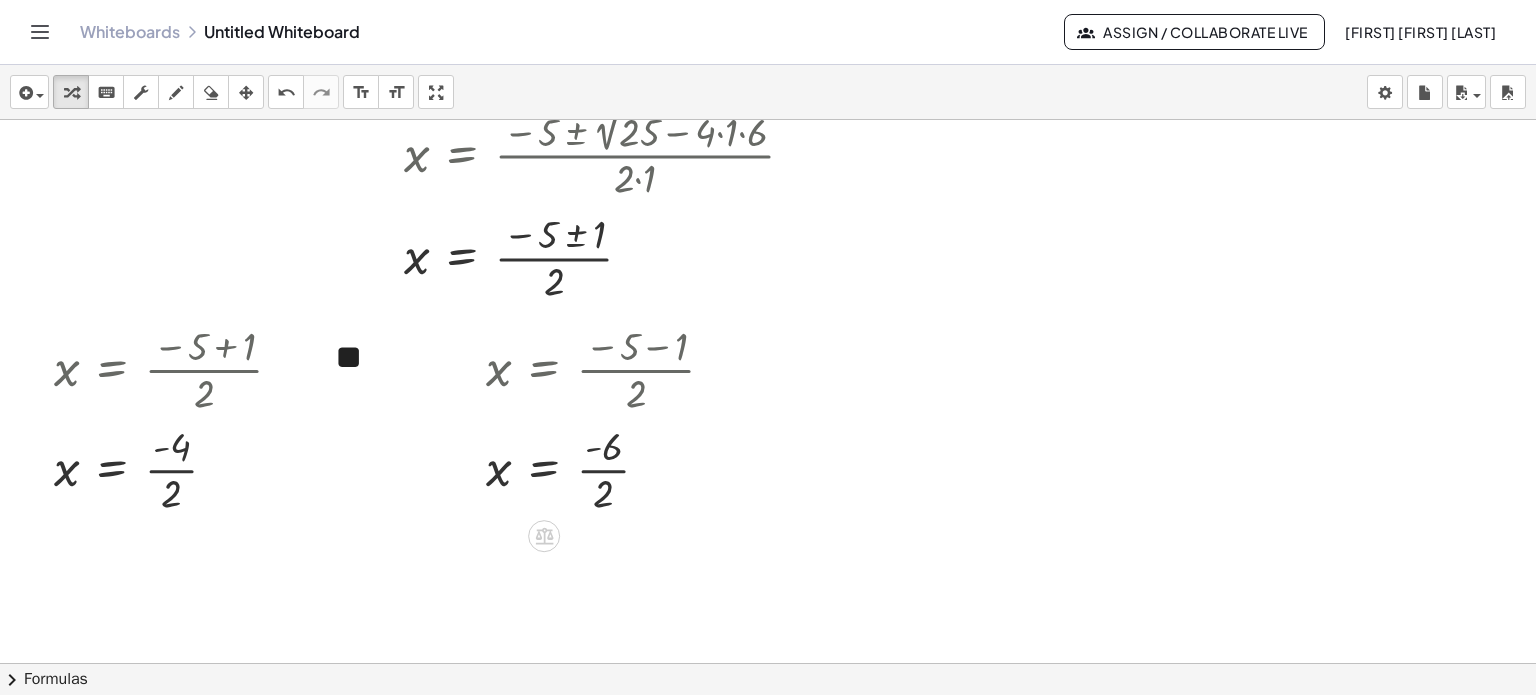 scroll, scrollTop: 544, scrollLeft: 0, axis: vertical 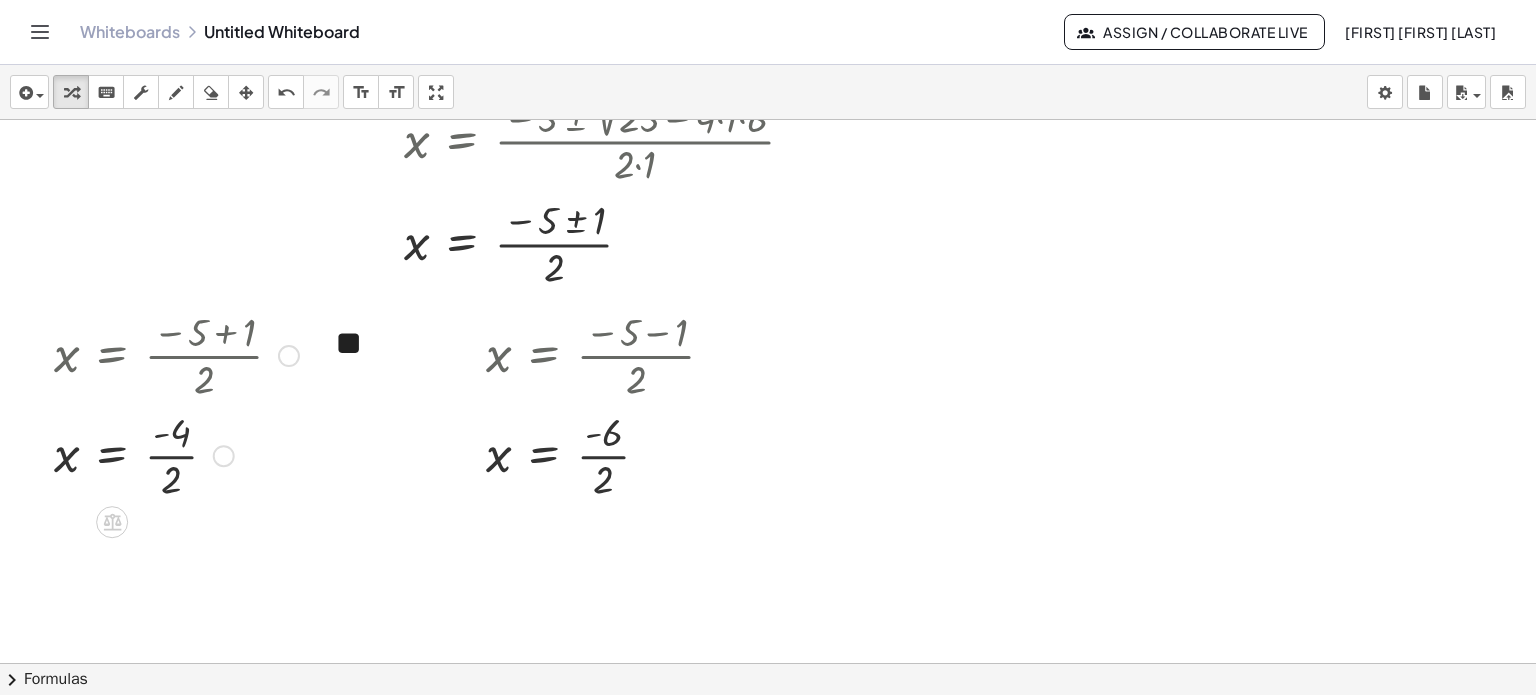 click at bounding box center [176, 454] 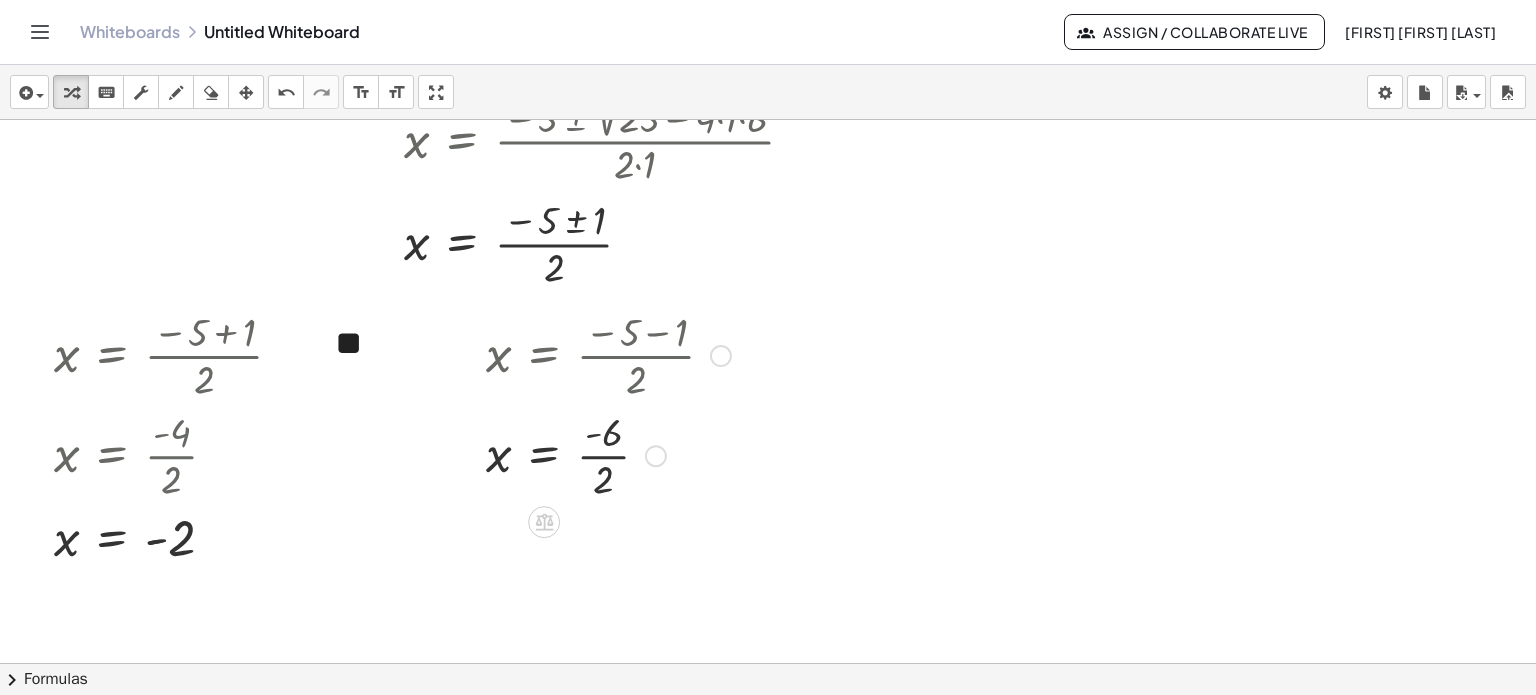click at bounding box center (608, 454) 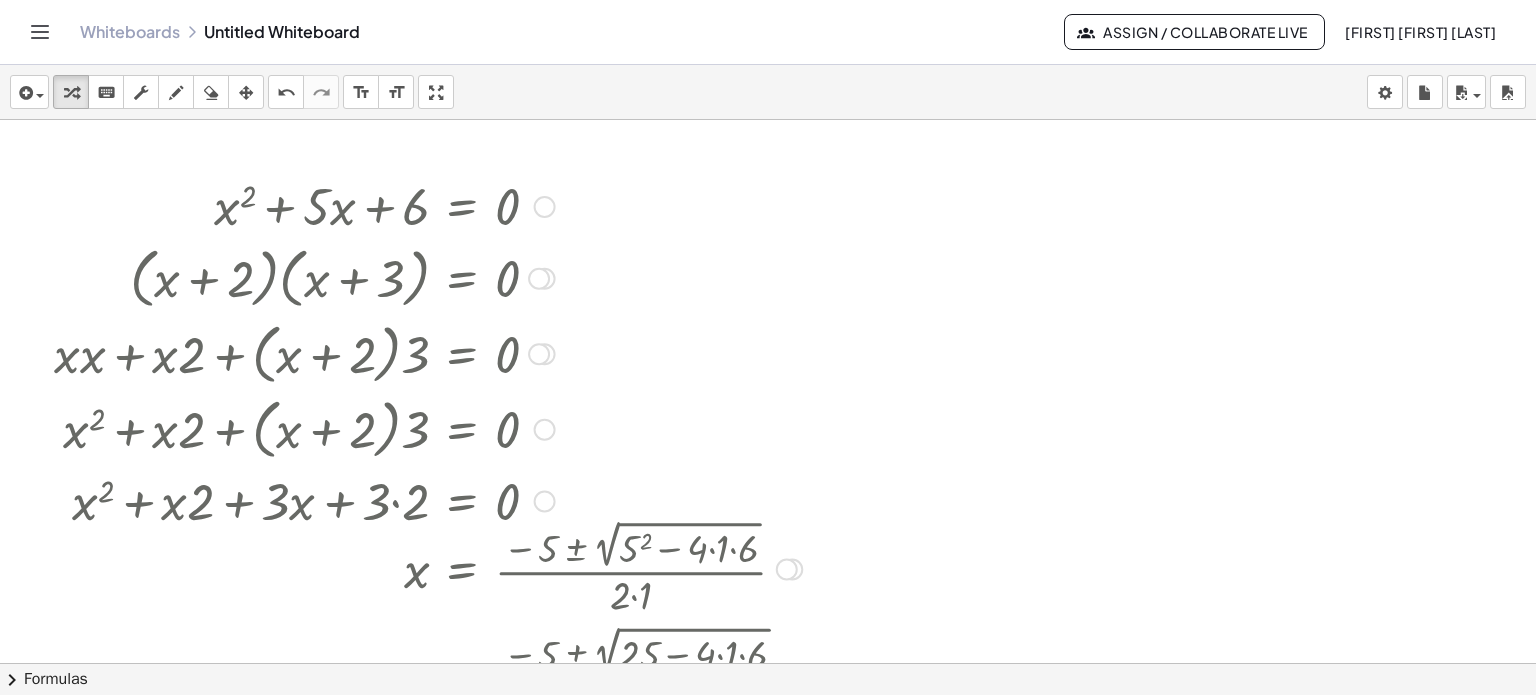 scroll, scrollTop: 0, scrollLeft: 0, axis: both 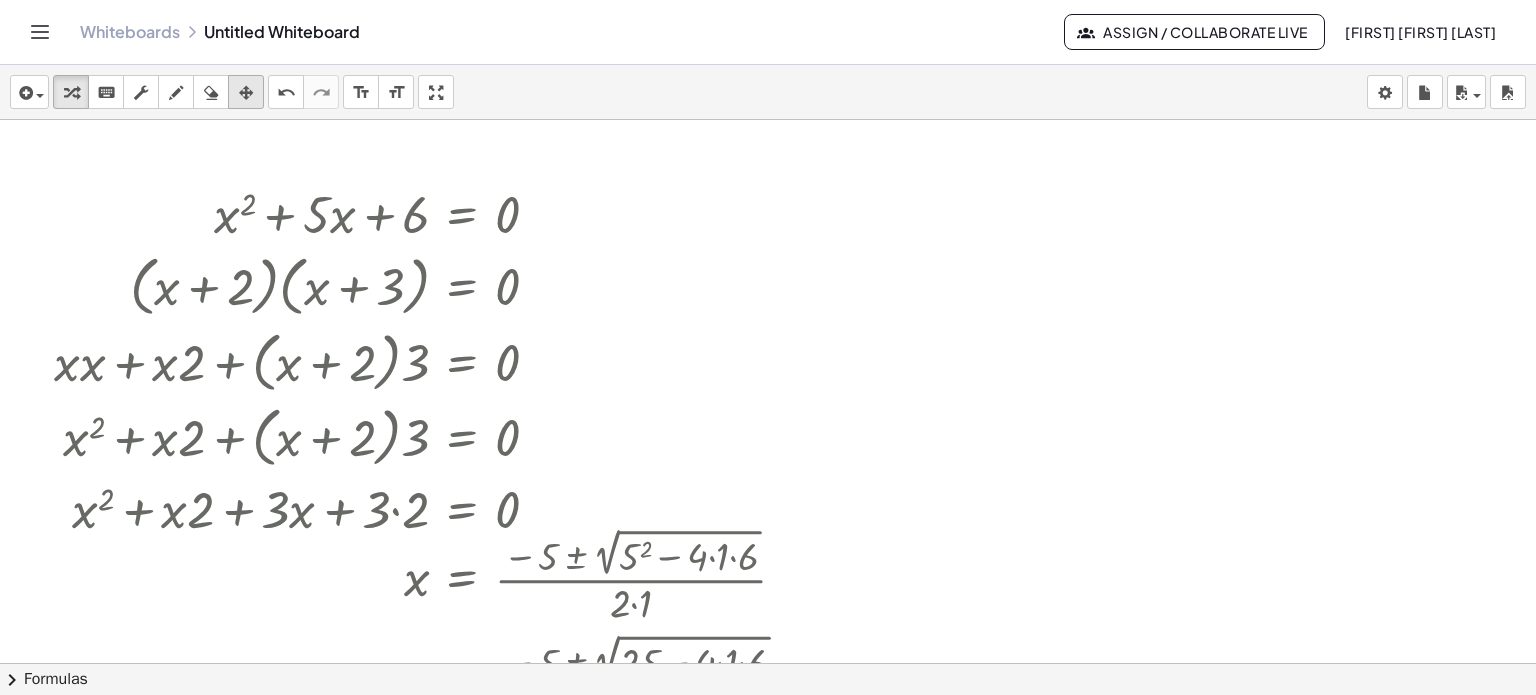 click at bounding box center [246, 92] 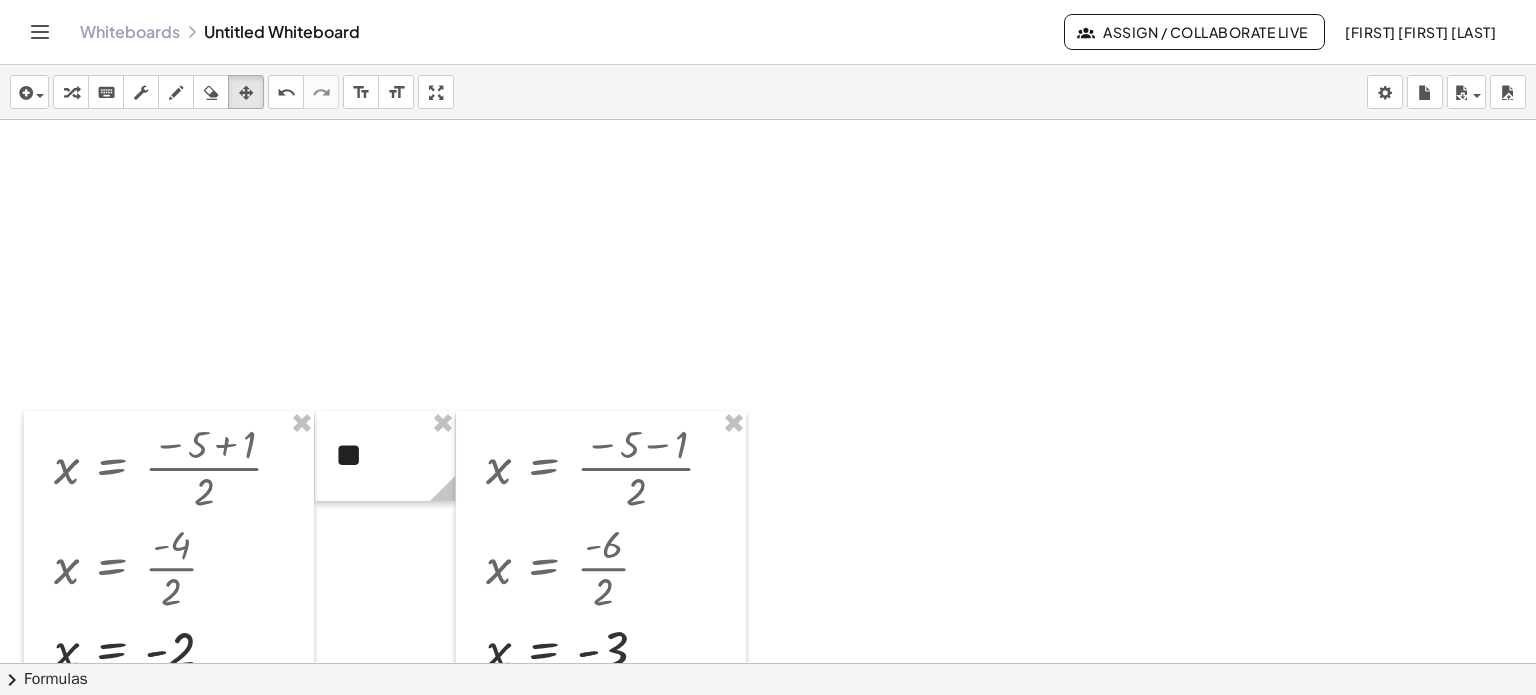 scroll, scrollTop: 500, scrollLeft: 0, axis: vertical 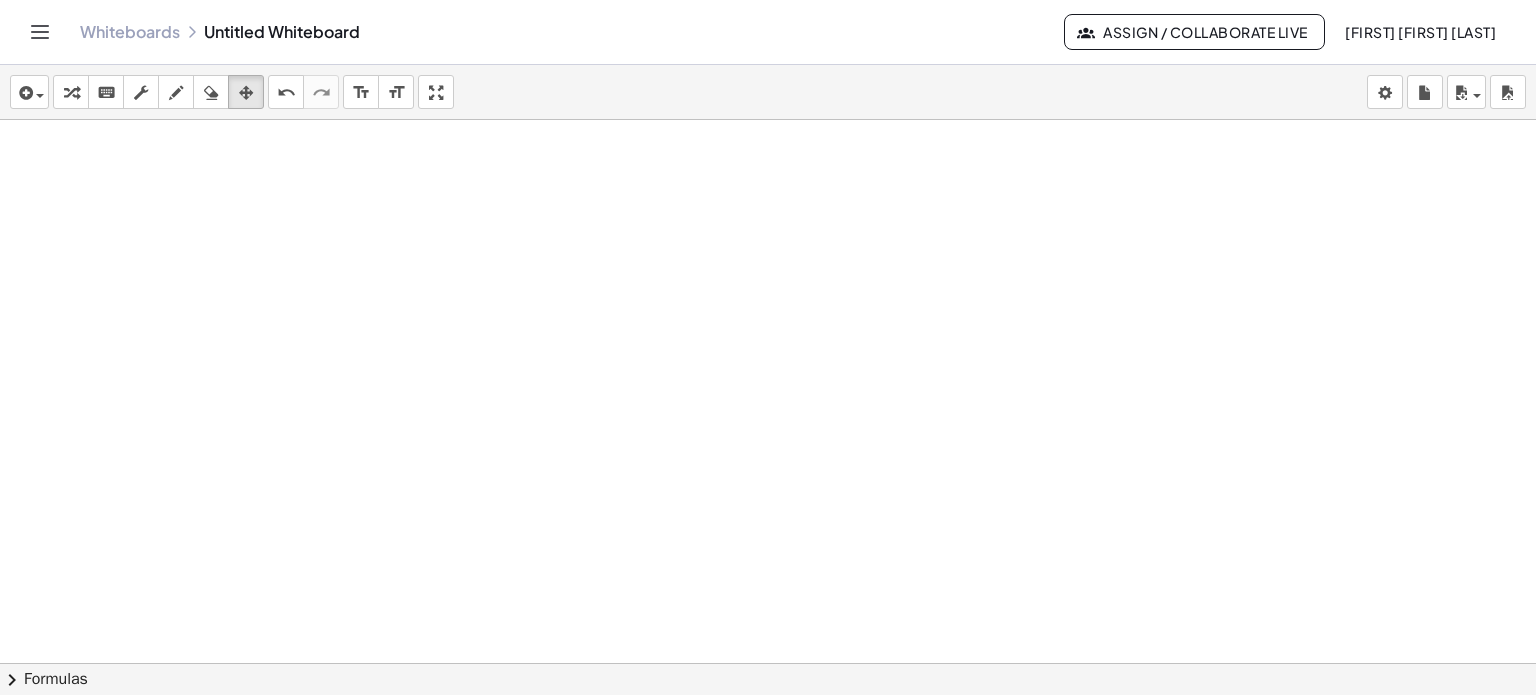 click 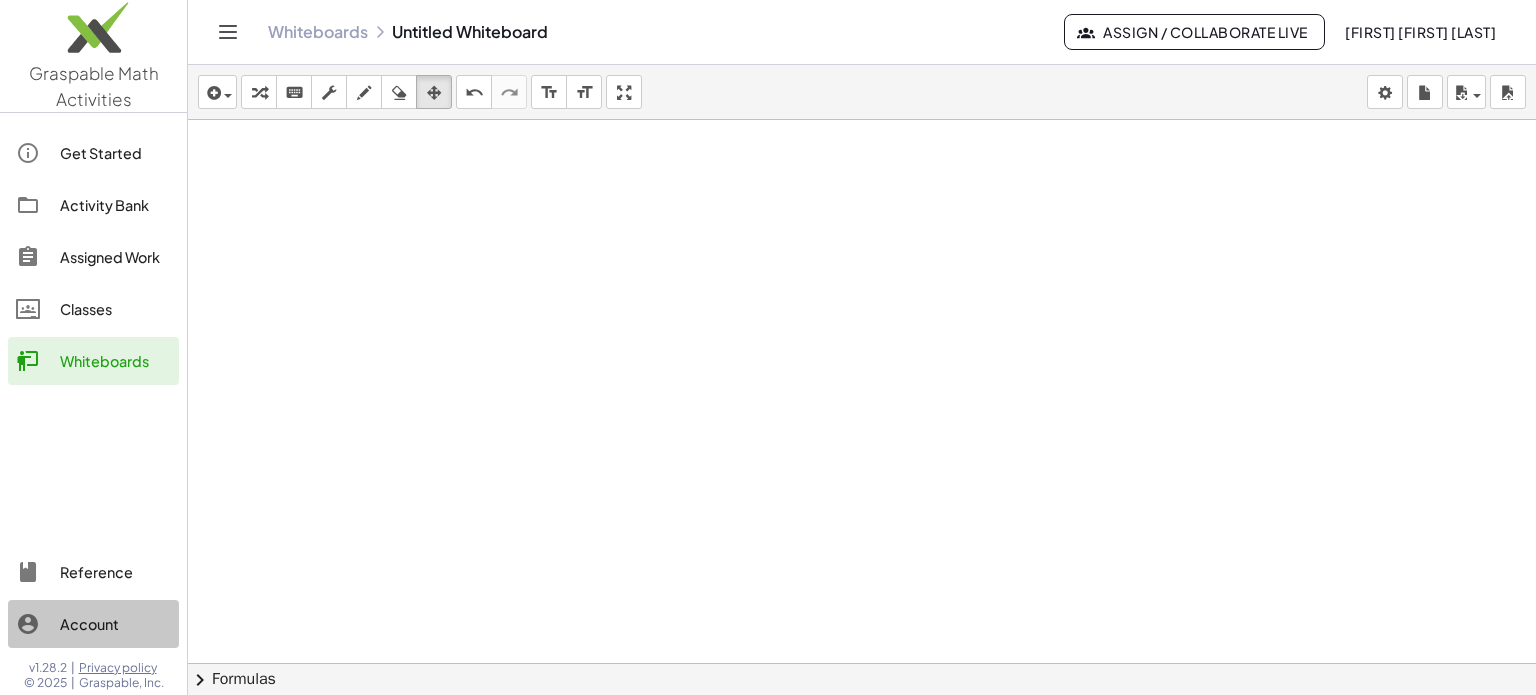click on "Account" 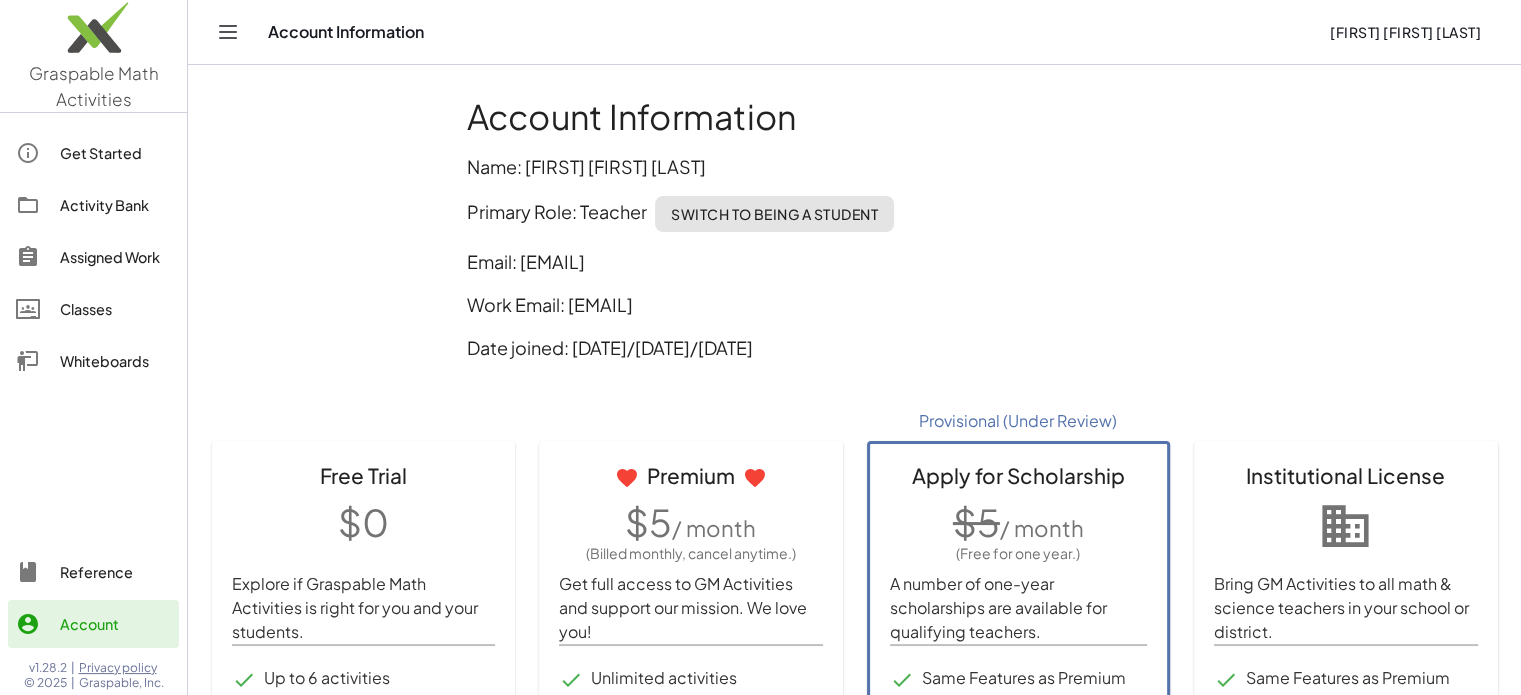 click on "Account Information Name: [FIRST] [FIRST] [LAST]  Primary Role: Teacher  Switch to being a Student  Email: [EMAIL]  Work Email: [EMAIL]  Date joined: [DATE]/[DATE]/[DATE] Free Trial $0  Explore if Graspable Math Activities is right for you and your students.  Up to 6 activities  View up to 12 assignments  Premium $5  / month (Billed monthly, cancel anytime.)  Get full access to GM Activities and support our mission. We love you!  Unlimited activities  Unlimited assignments  Unlimited classes  Upgrade  Provisional (Under Review) Apply for Scholarship $5  / month (Free for one year.)  A number of one-year scholarships are available for qualifying teachers.  Same Features as Premium  Limited to individual primary and secondary teachers  Institutional License  Bring GM Activities to all math & science teachers in your school or district.  Same Features as Premium  Single Sign-On  Priority tech support  Teacher Training  Request Quote" 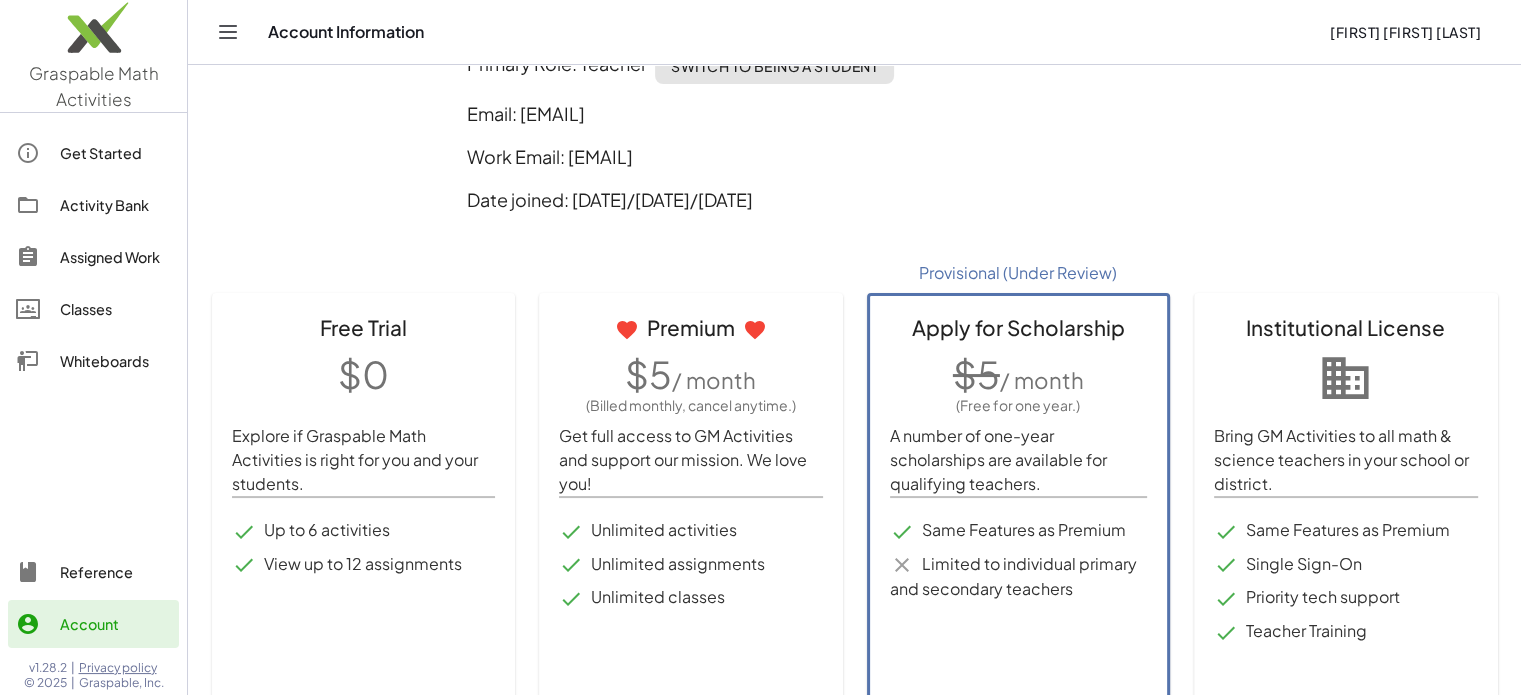 scroll, scrollTop: 222, scrollLeft: 0, axis: vertical 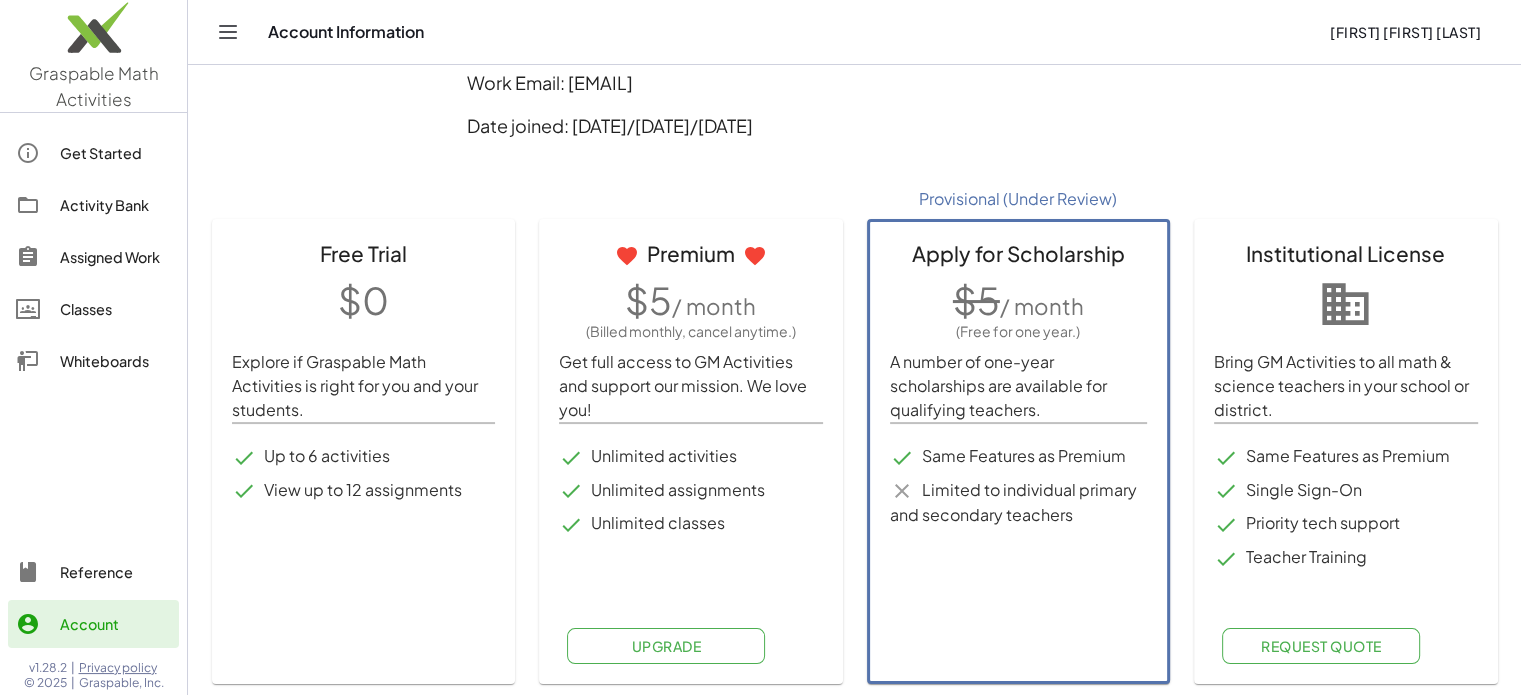 click on "Account Information Name: [FIRST] [FIRST] [LAST]  Primary Role: Teacher  Switch to being a Student  Email: [EMAIL]  Work Email: [EMAIL]  Date joined: [DATE]/[DATE]/[DATE] Free Trial $0  Explore if Graspable Math Activities is right for you and your students.  Up to 6 activities  View up to 12 assignments  Premium $5  / month (Billed monthly, cancel anytime.)  Get full access to GM Activities and support our mission. We love you!  Unlimited activities  Unlimited assignments  Unlimited classes  Upgrade  Provisional (Under Review) Apply for Scholarship $5  / month (Free for one year.)  A number of one-year scholarships are available for qualifying teachers.  Same Features as Premium  Limited to individual primary and secondary teachers  Institutional License  Bring GM Activities to all math & science teachers in your school or district.  Same Features as Premium  Single Sign-On  Priority tech support  Teacher Training  Request Quote" 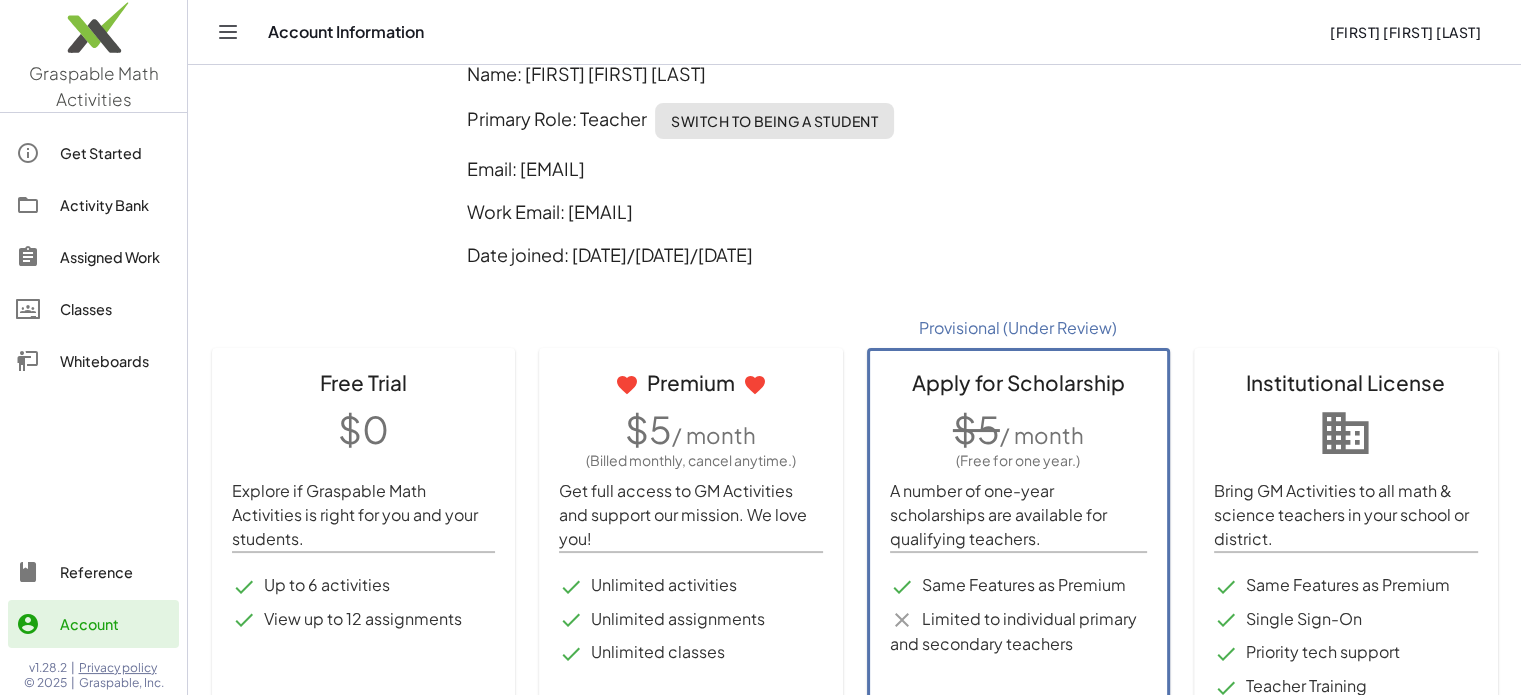 scroll, scrollTop: 0, scrollLeft: 0, axis: both 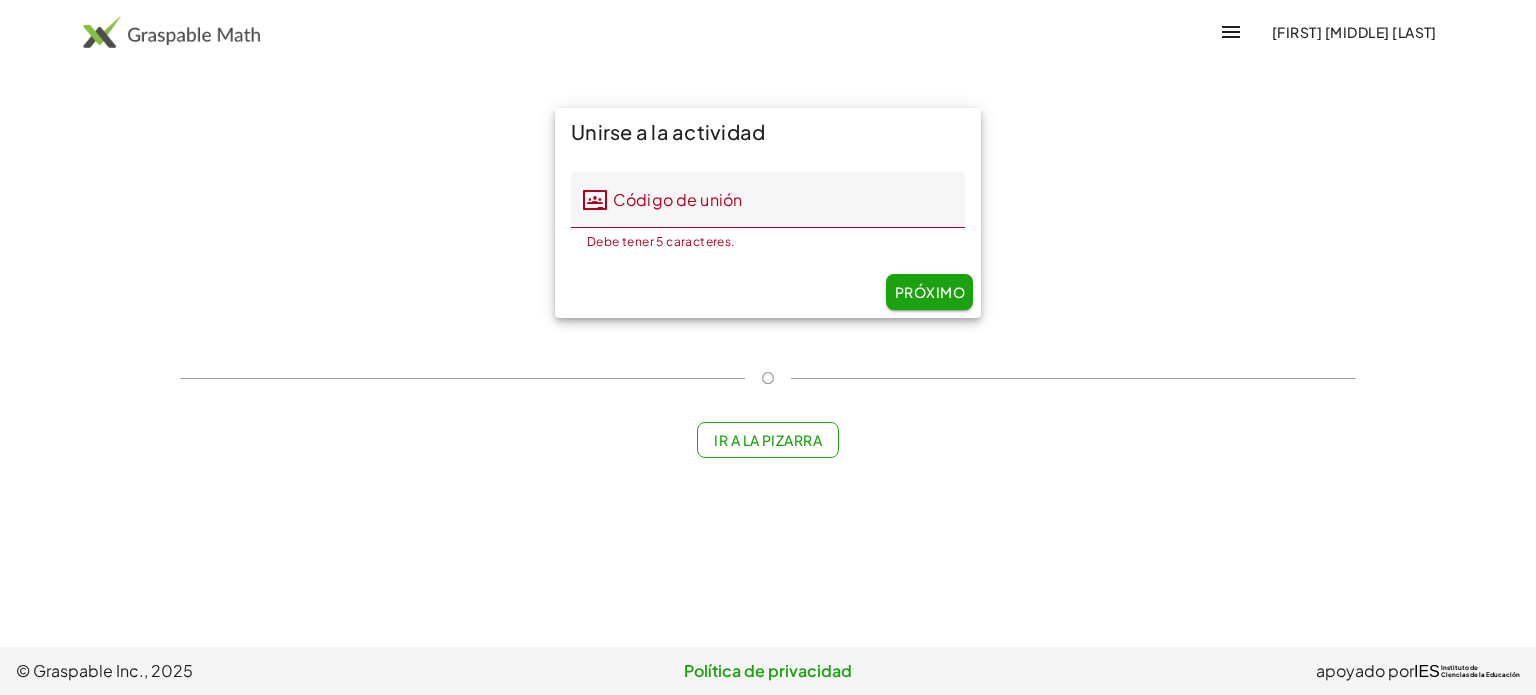 click on "Ir a la pizarra" at bounding box center (768, 440) 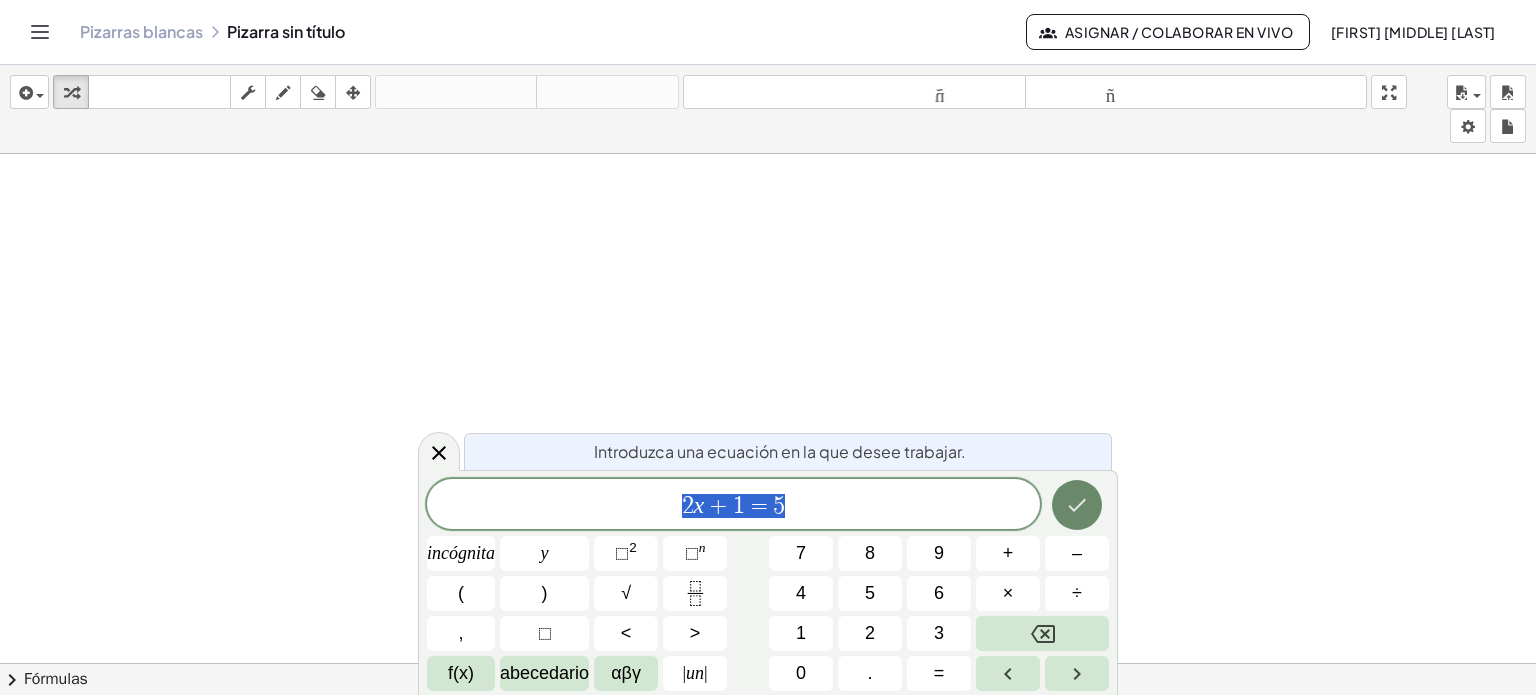 click 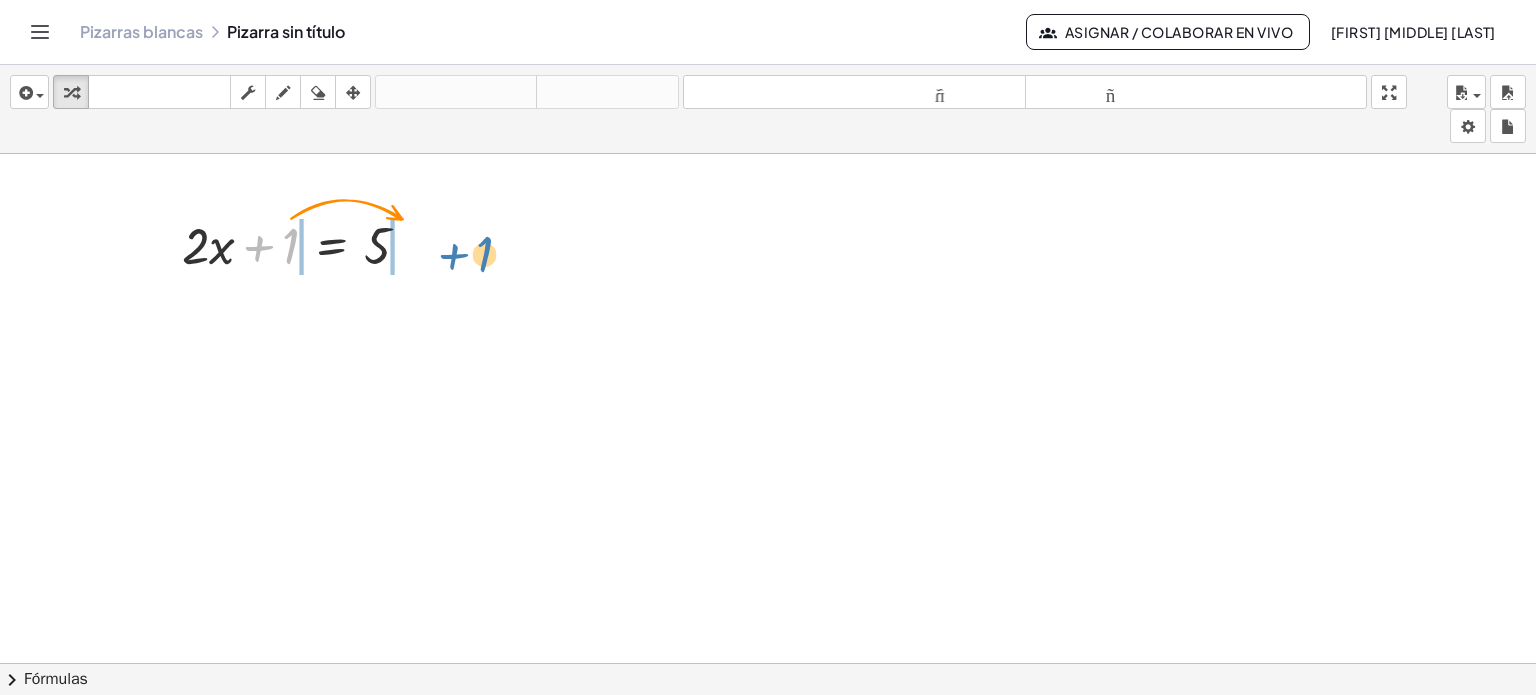 drag, startPoint x: 288, startPoint y: 245, endPoint x: 482, endPoint y: 254, distance: 194.20865 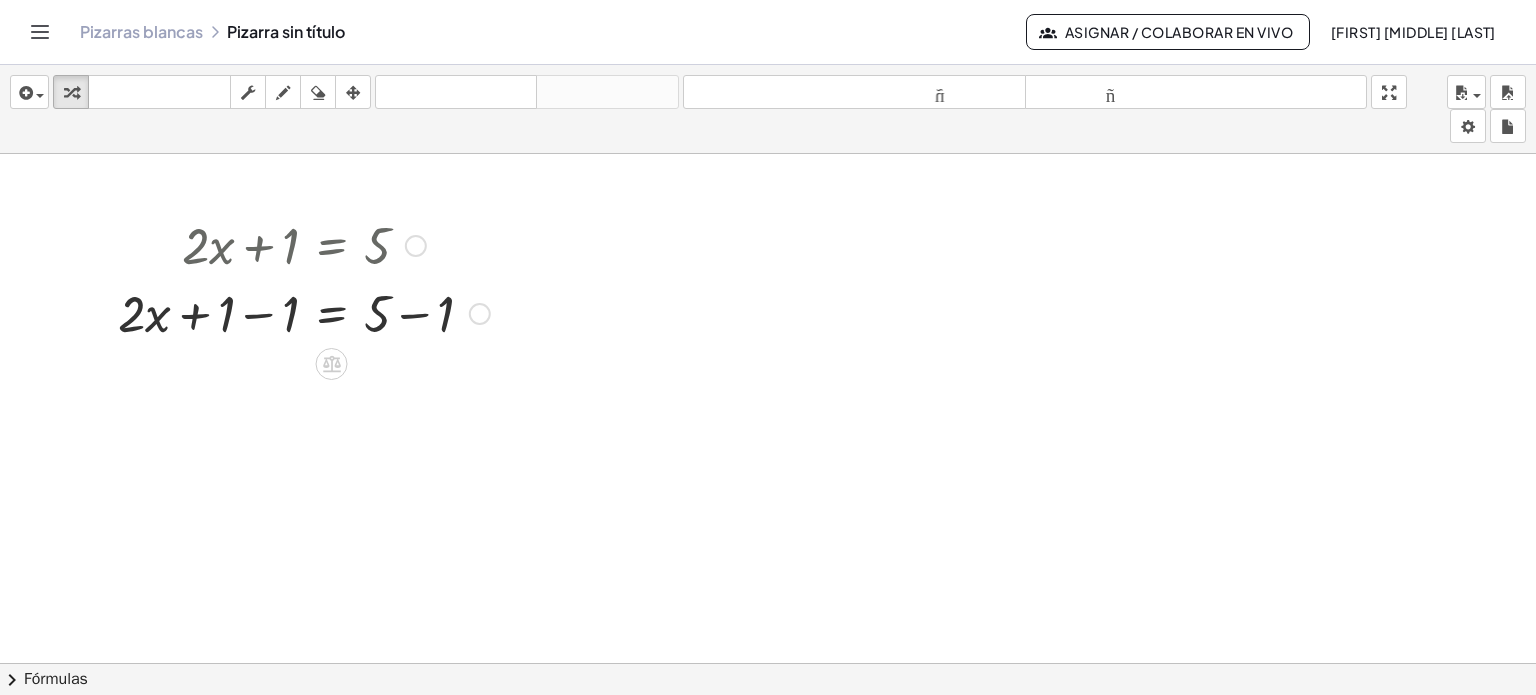 click at bounding box center (304, 312) 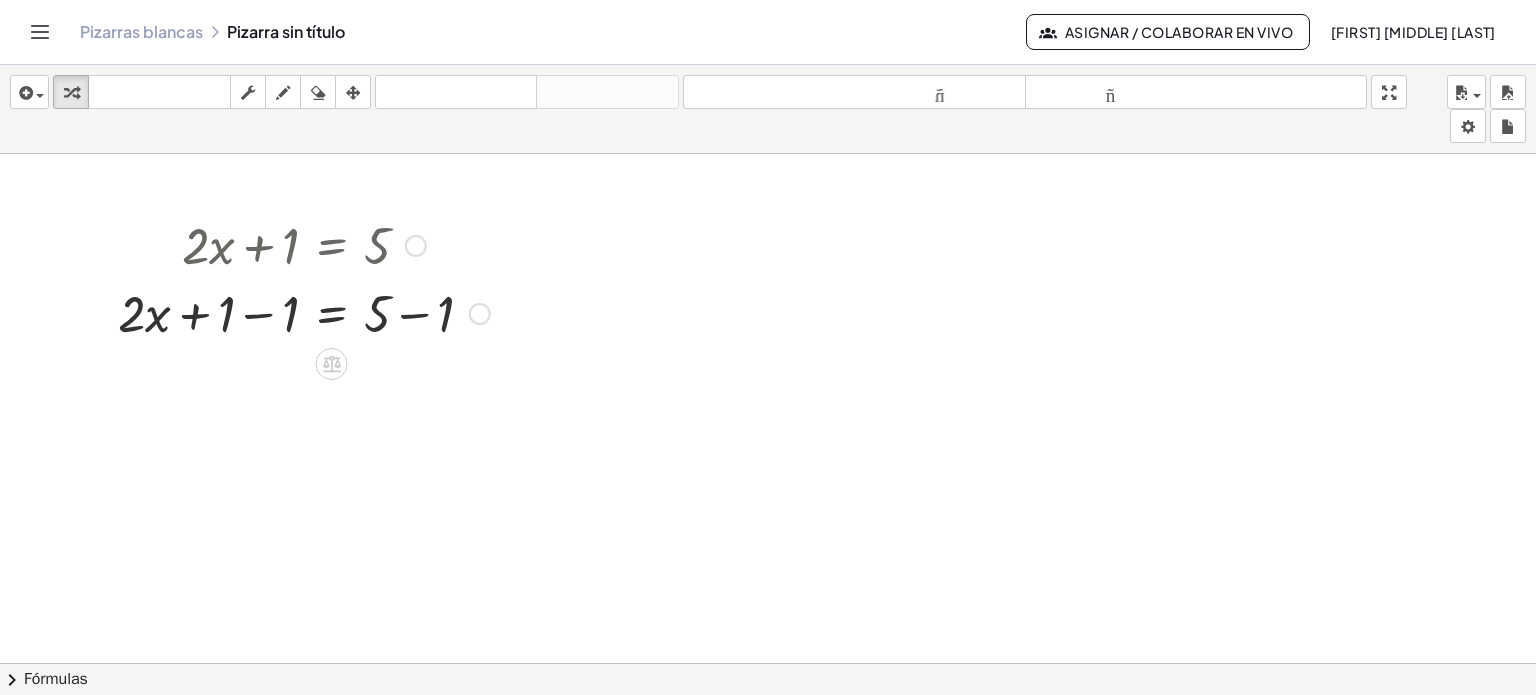 click at bounding box center [304, 312] 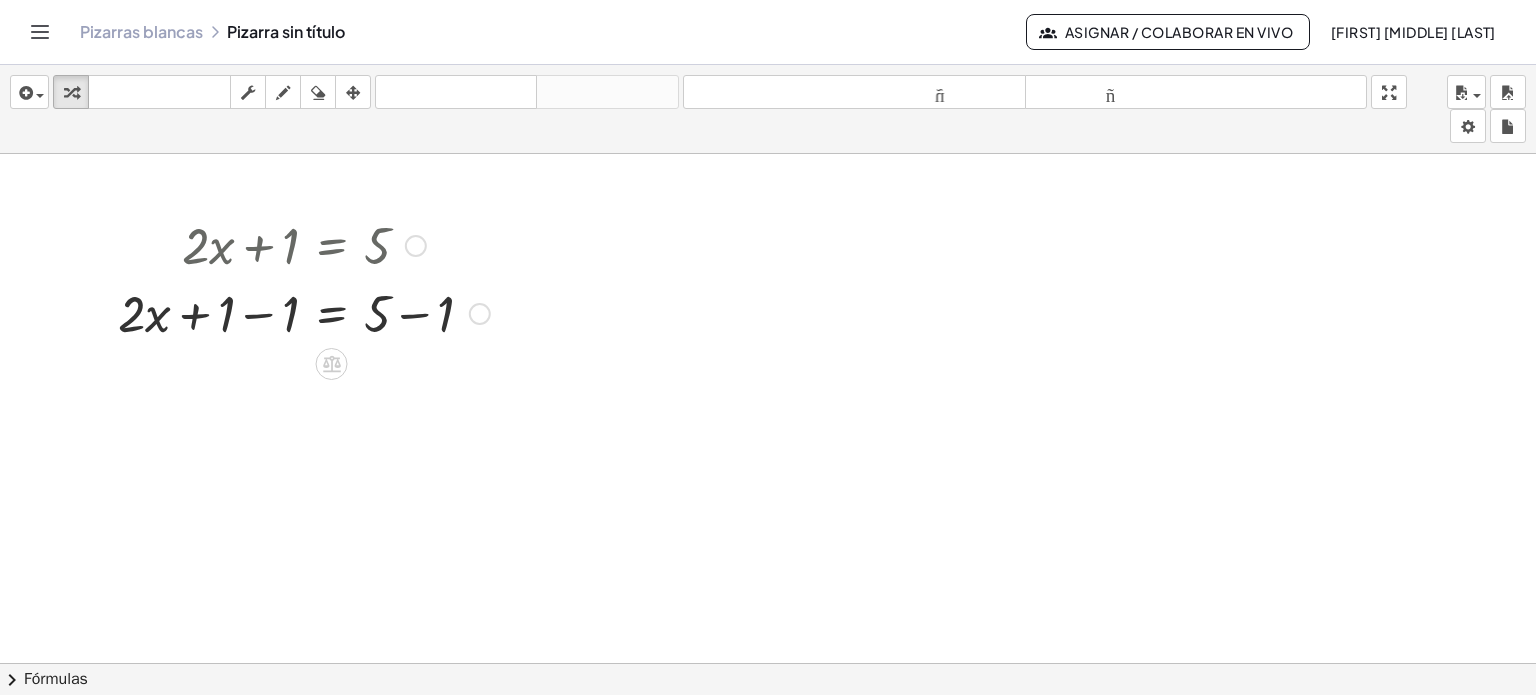 click at bounding box center [304, 312] 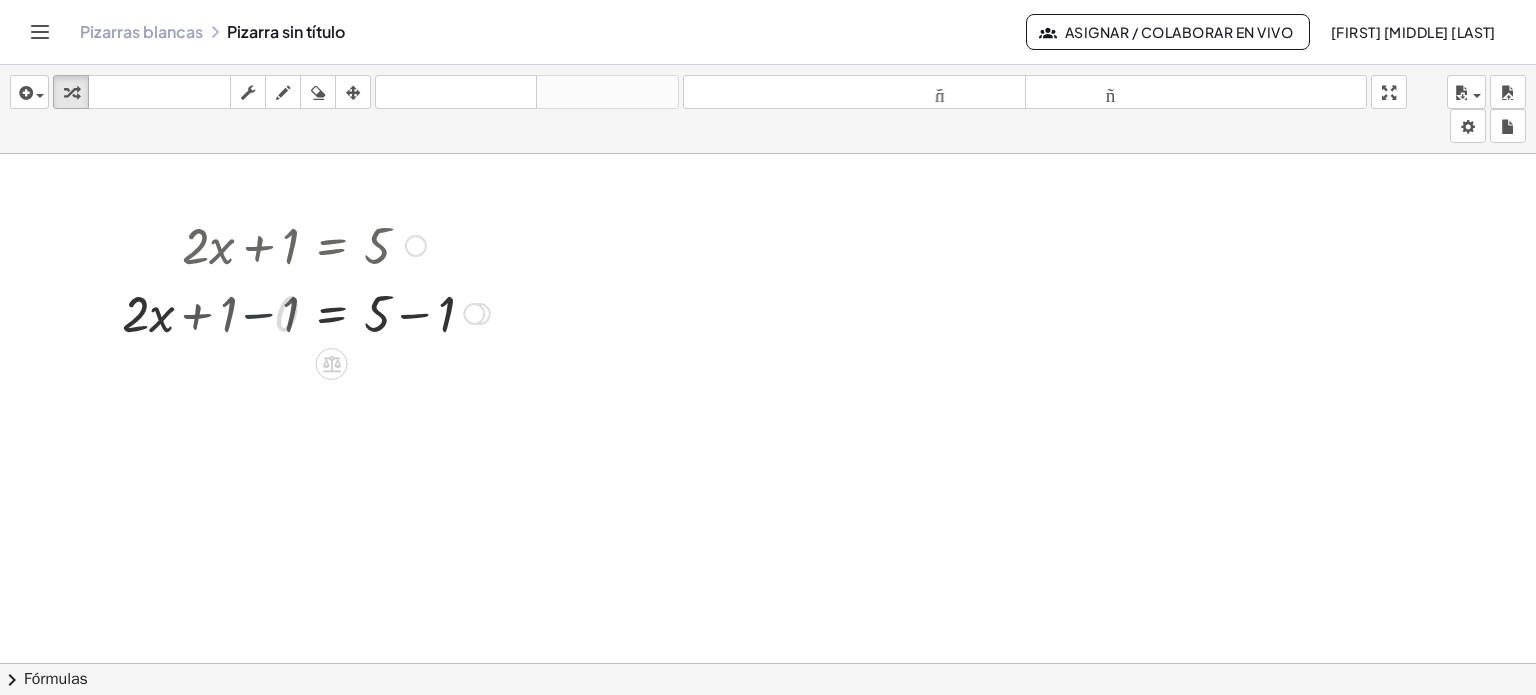 click at bounding box center [336, 312] 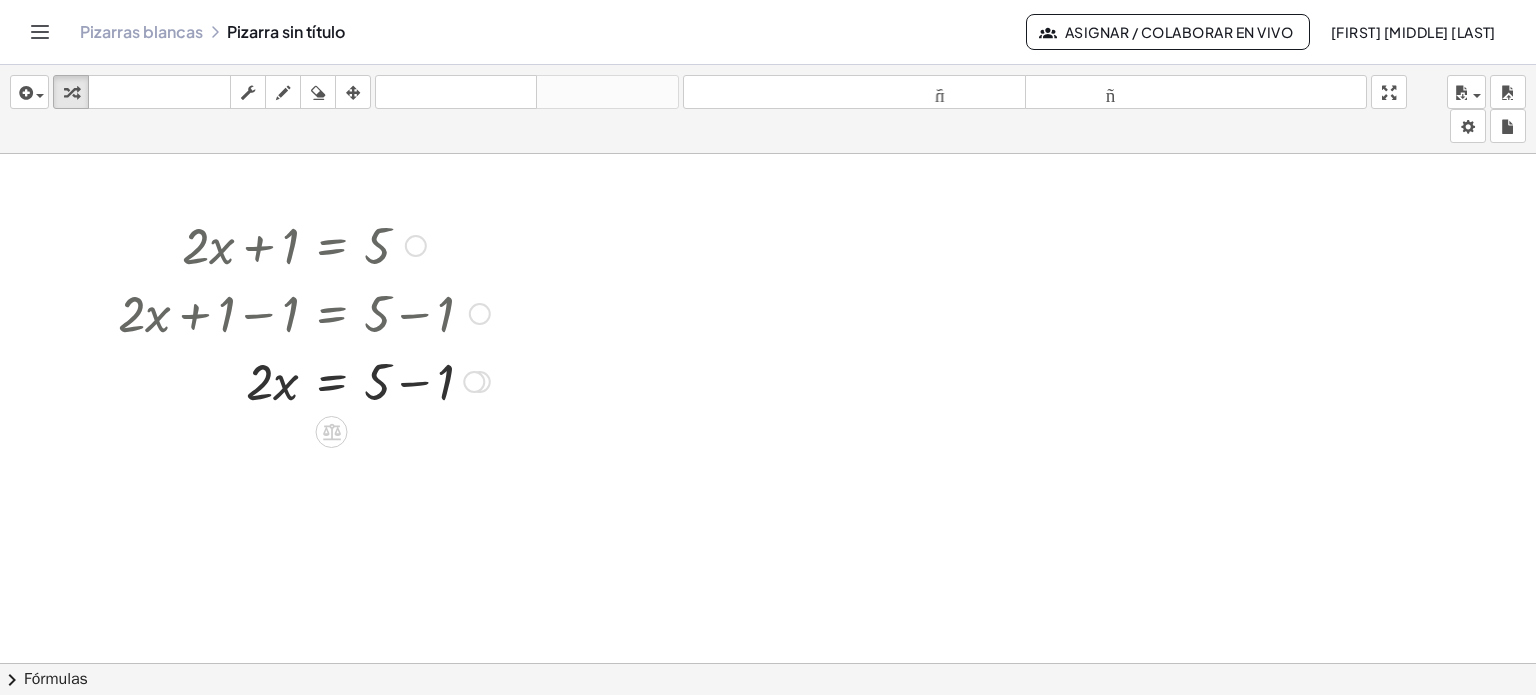 click at bounding box center (304, 380) 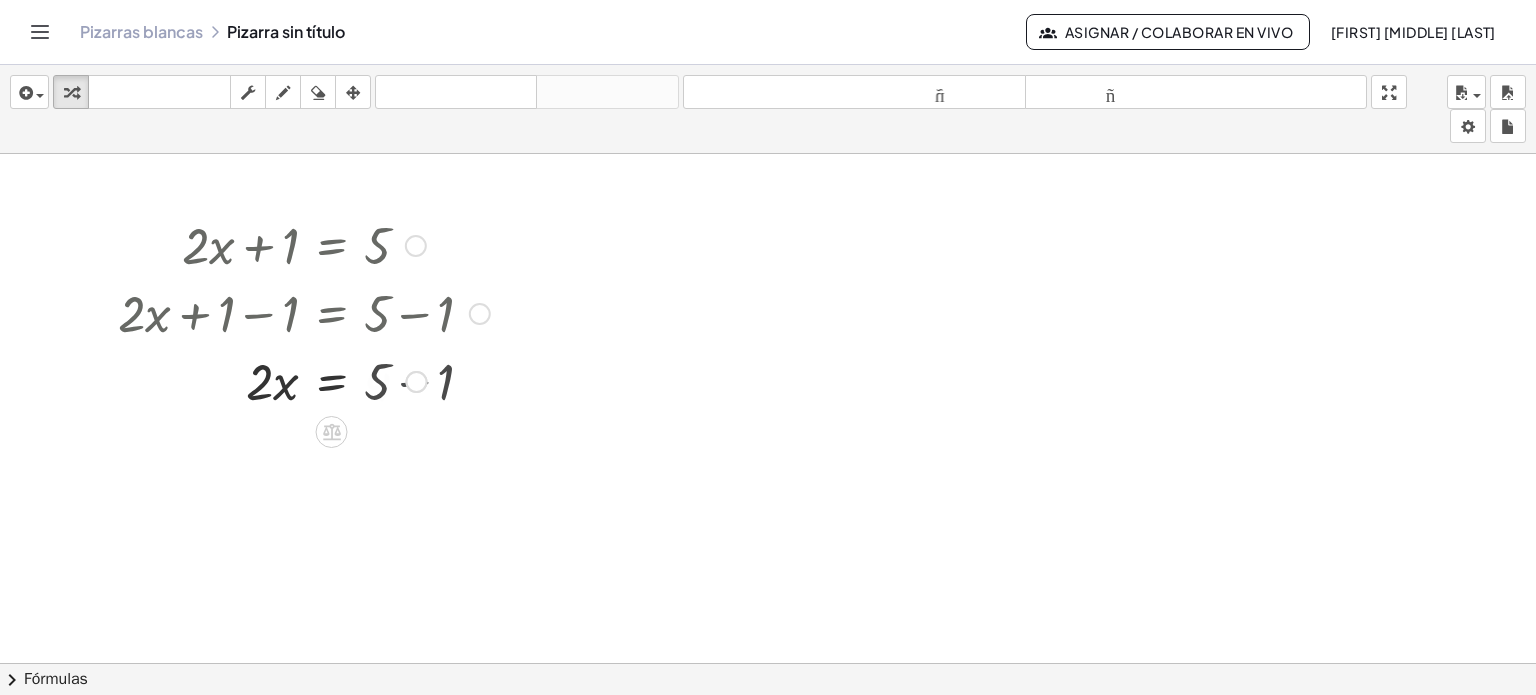 click on "· 2 · x = 5 + − 1 4" at bounding box center (332, 382) 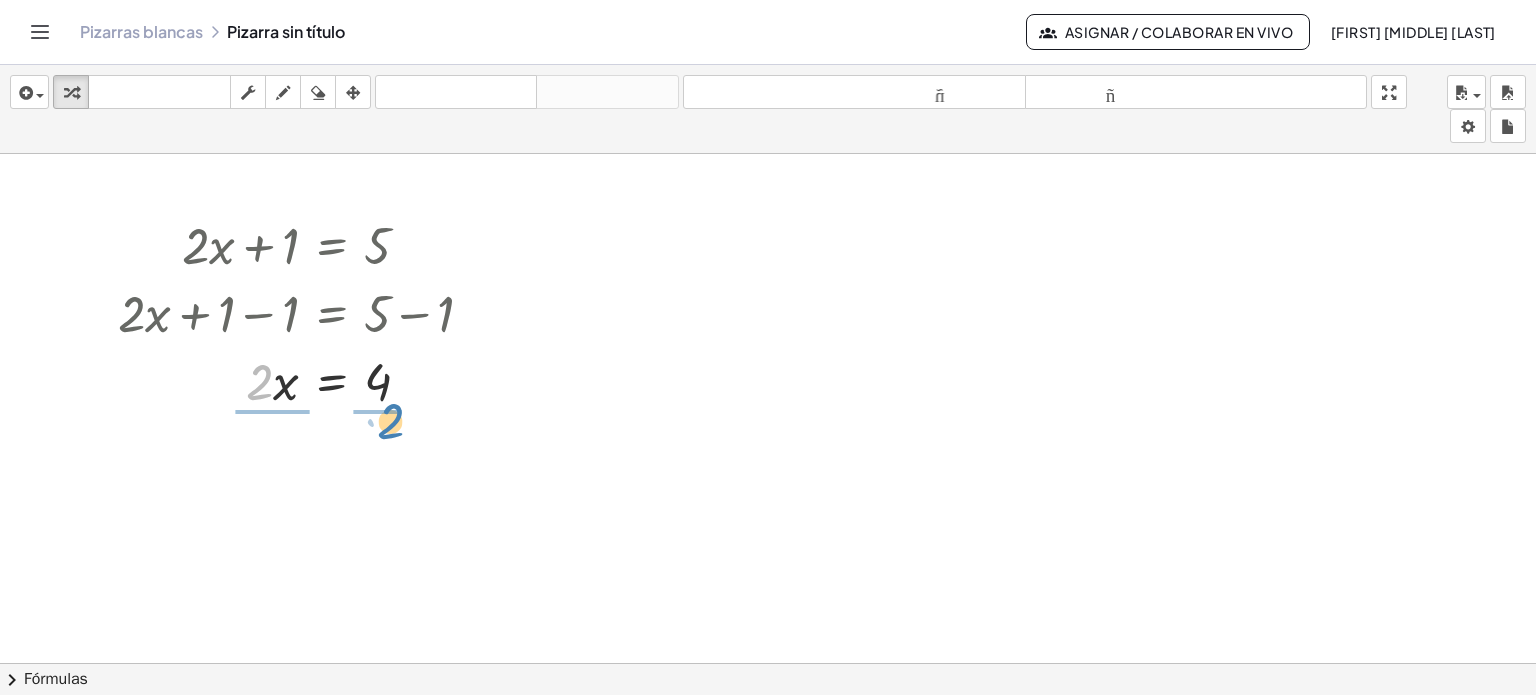 drag, startPoint x: 256, startPoint y: 394, endPoint x: 387, endPoint y: 433, distance: 136.68211 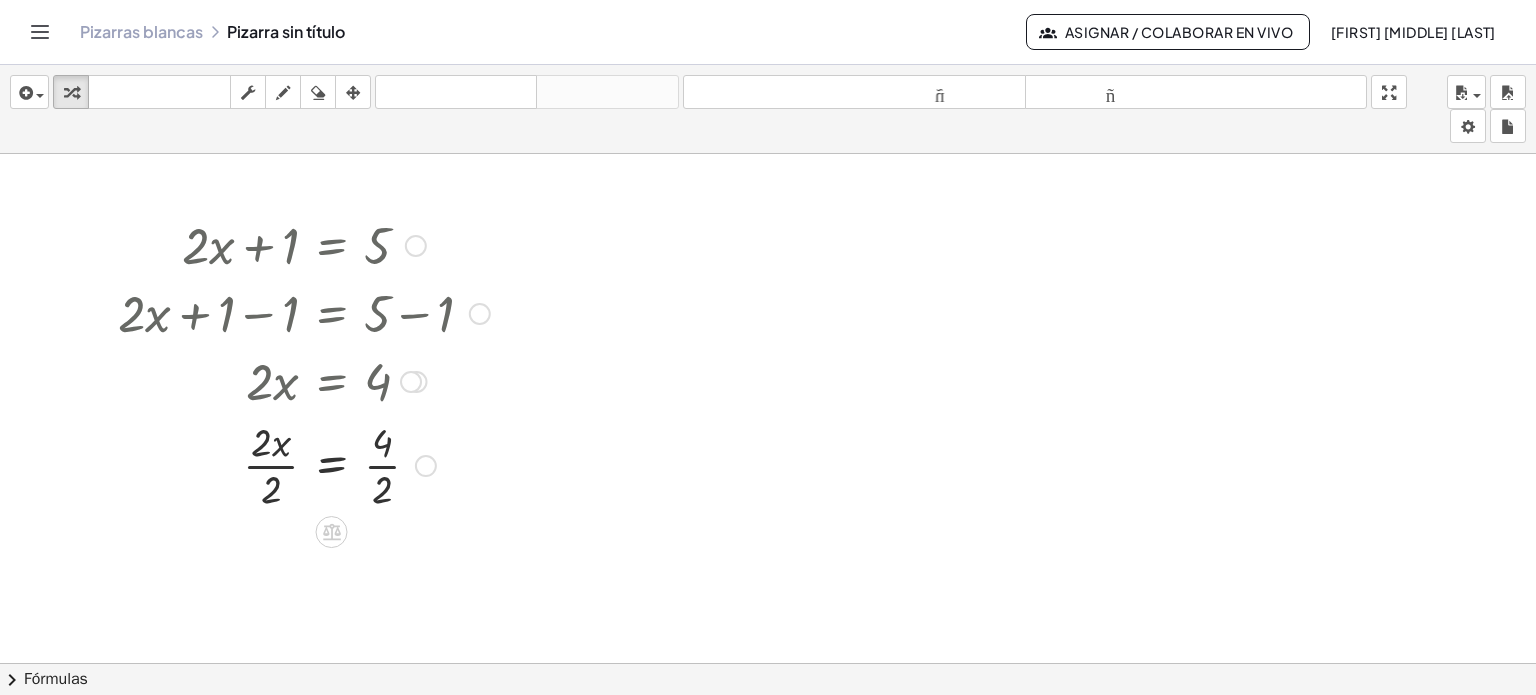 click at bounding box center (304, 464) 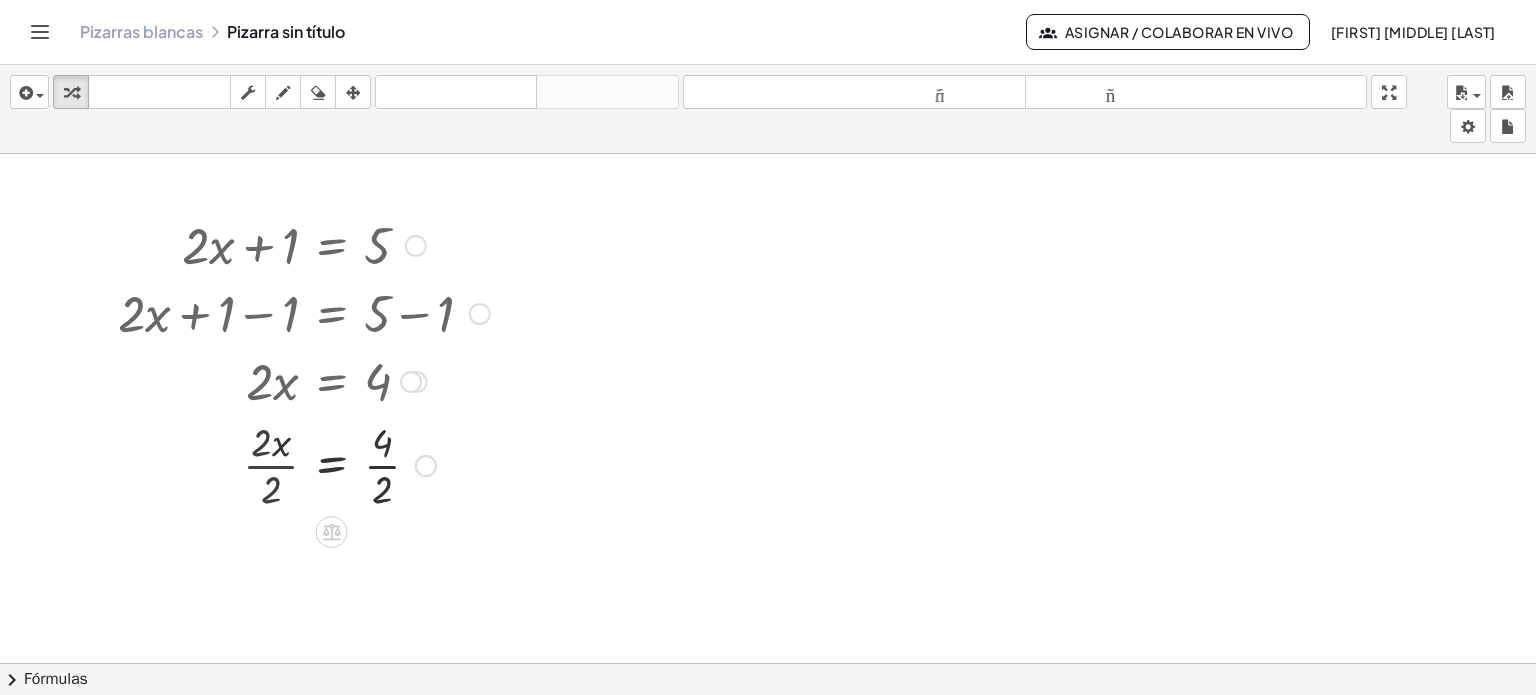 click at bounding box center (304, 464) 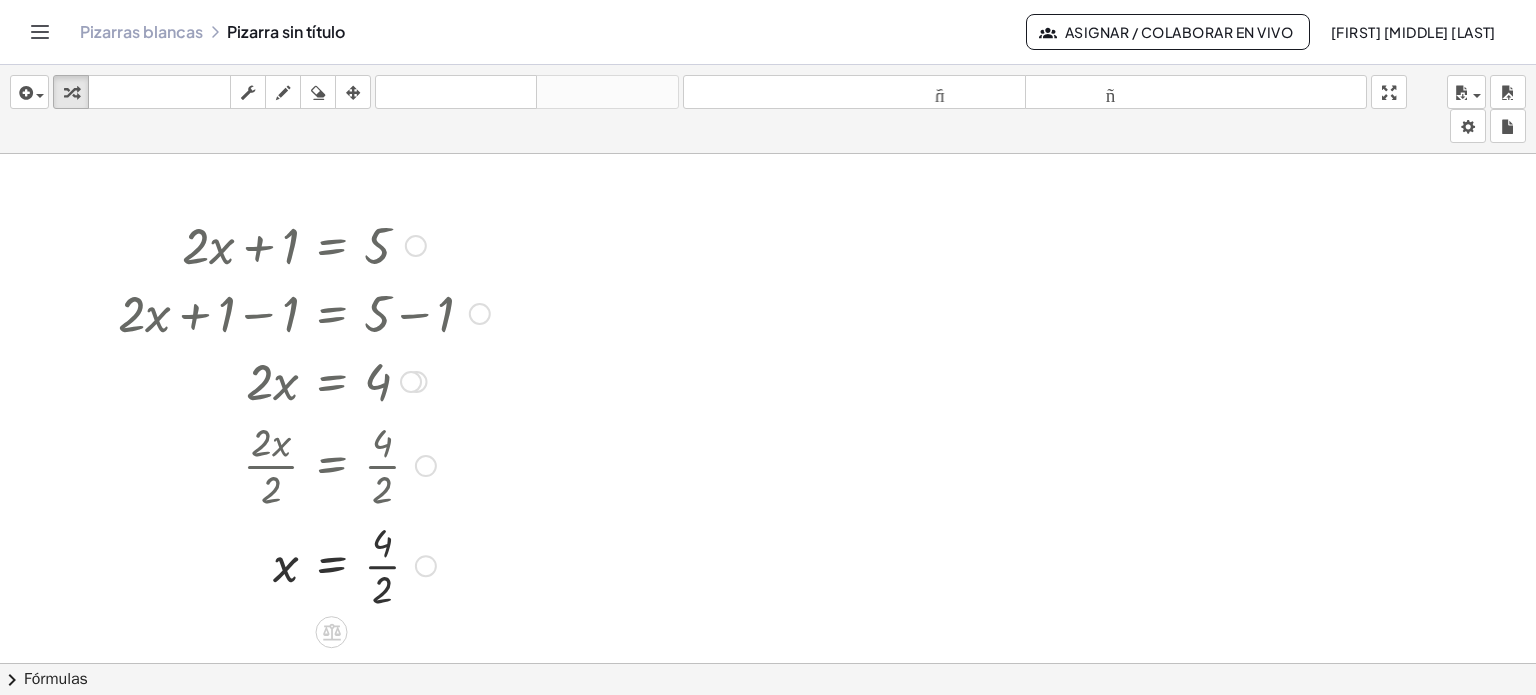 click at bounding box center [304, 564] 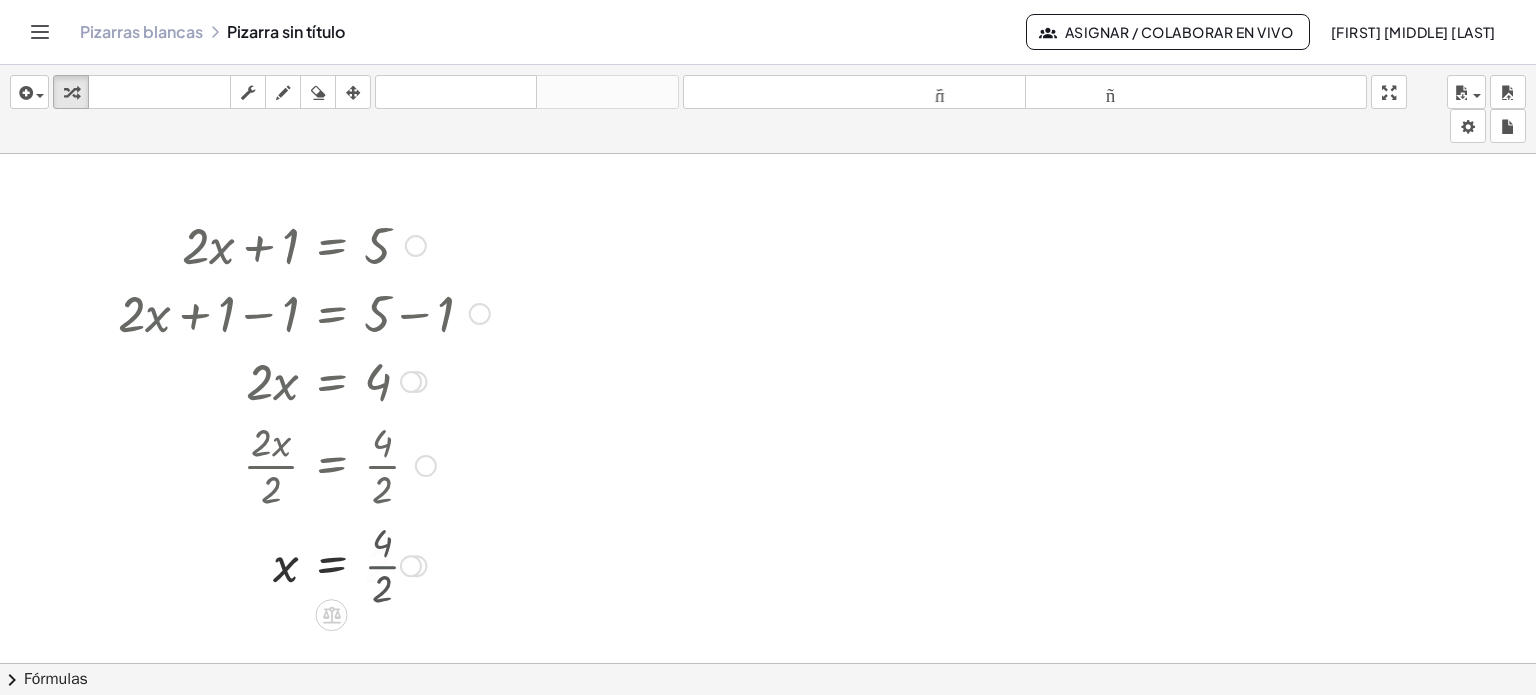 click at bounding box center (304, 564) 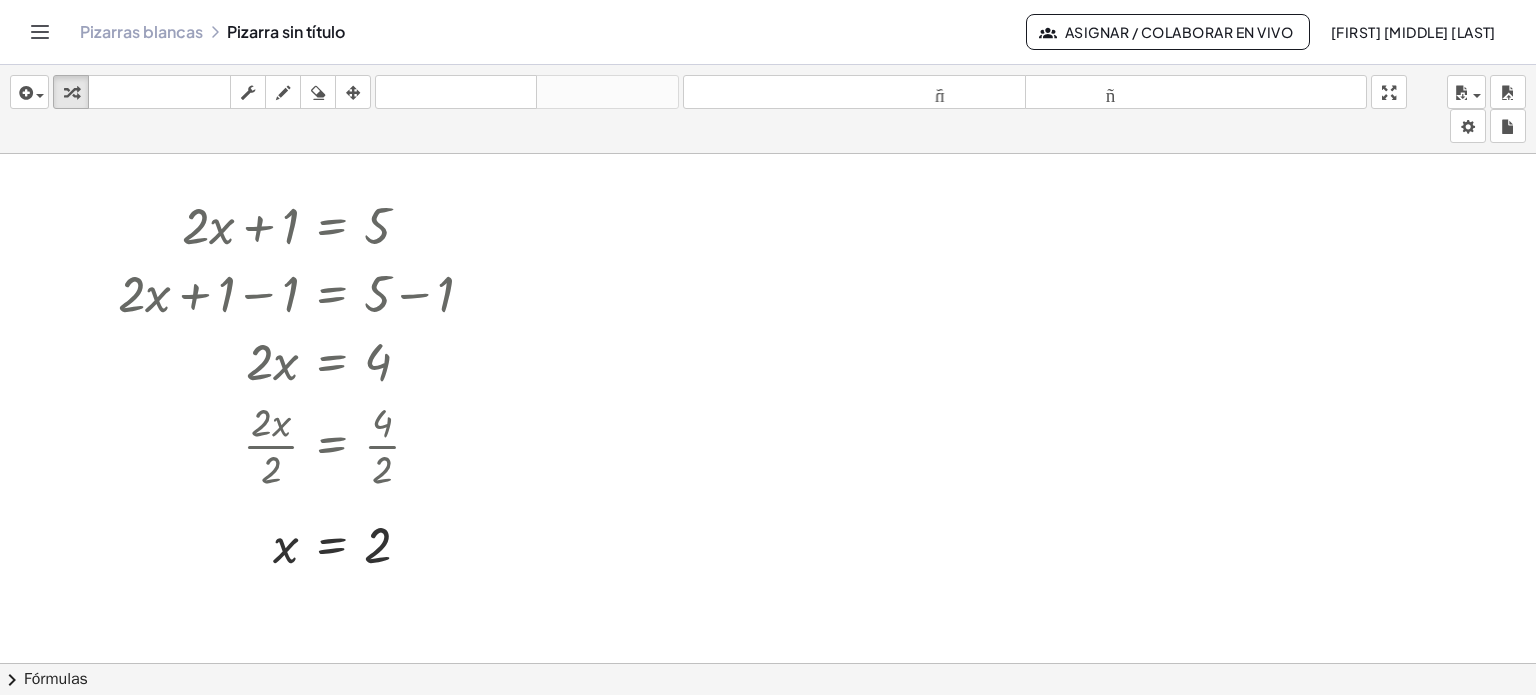 scroll, scrollTop: 0, scrollLeft: 0, axis: both 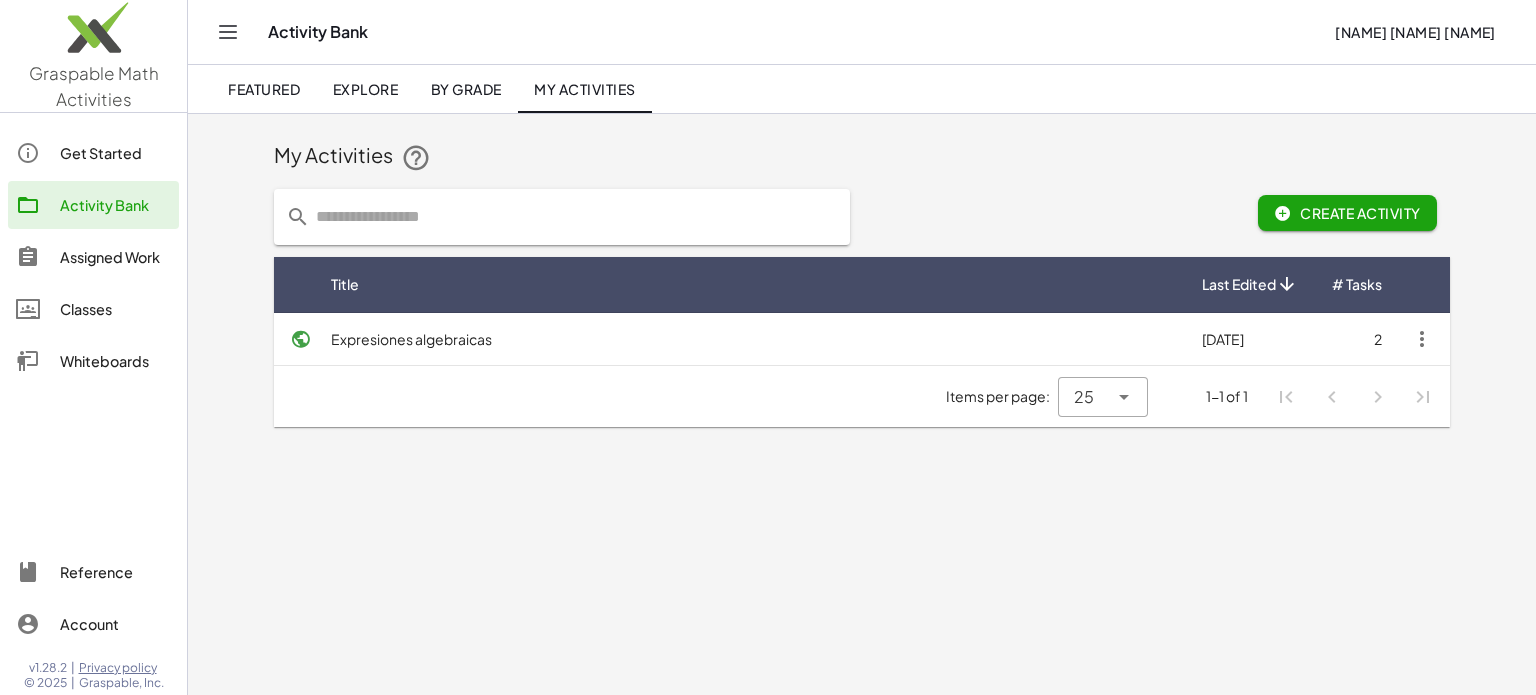 click on "Expresiones algebraicas" at bounding box center (750, 339) 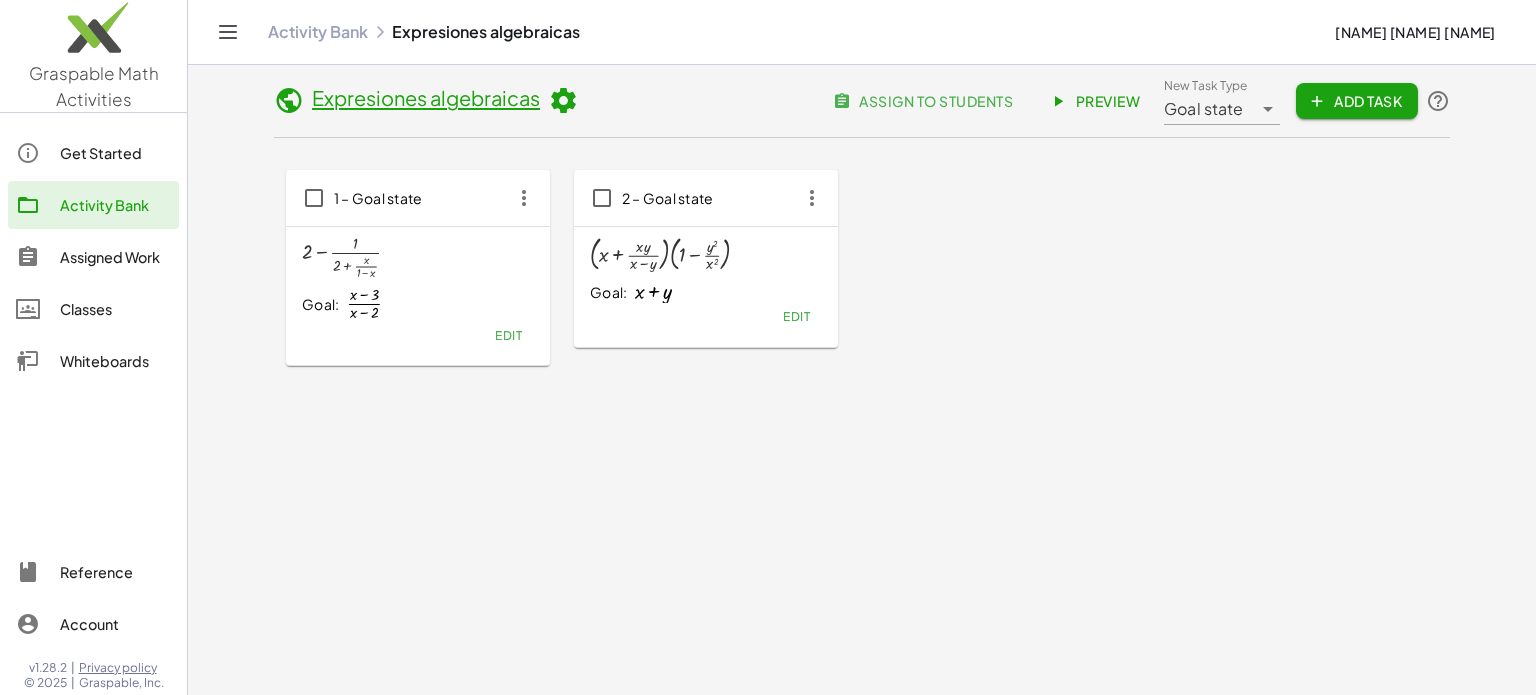 click on "Edit" 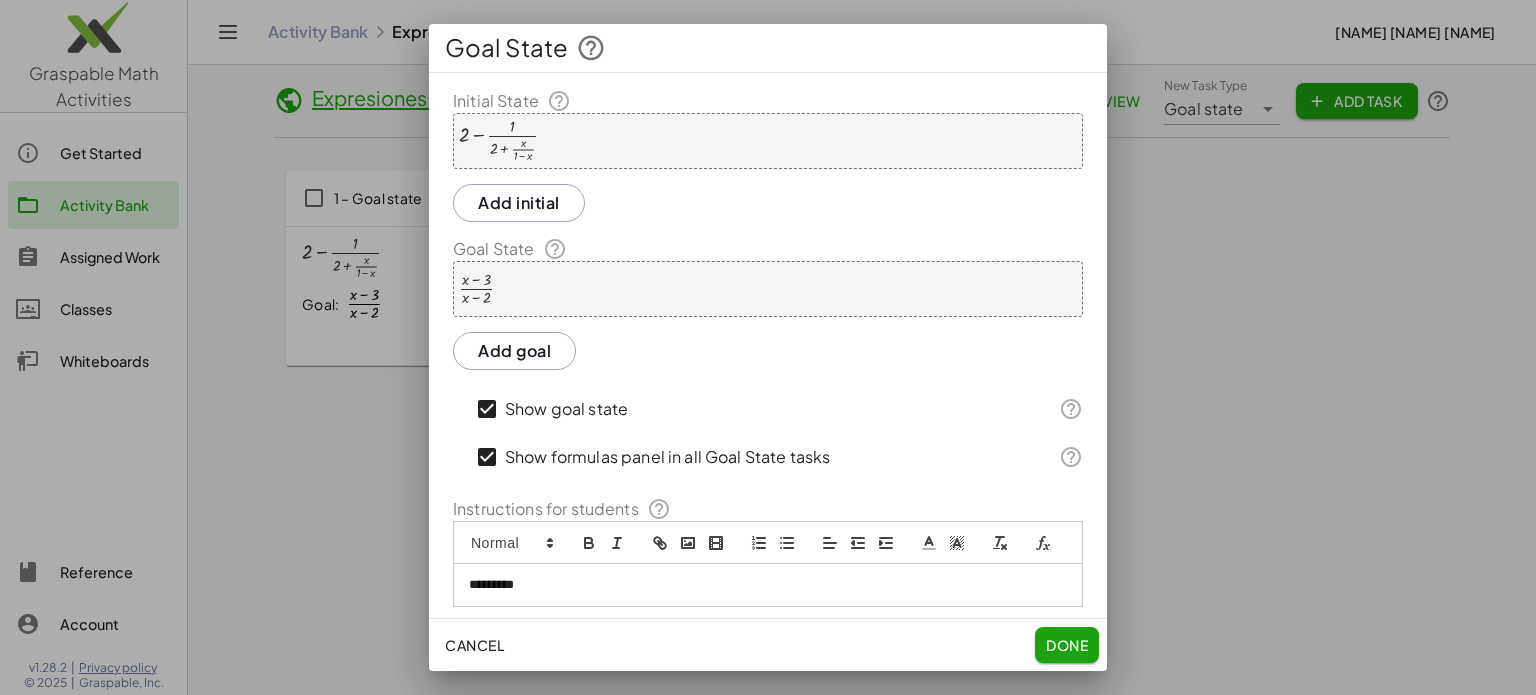 click on "Done" 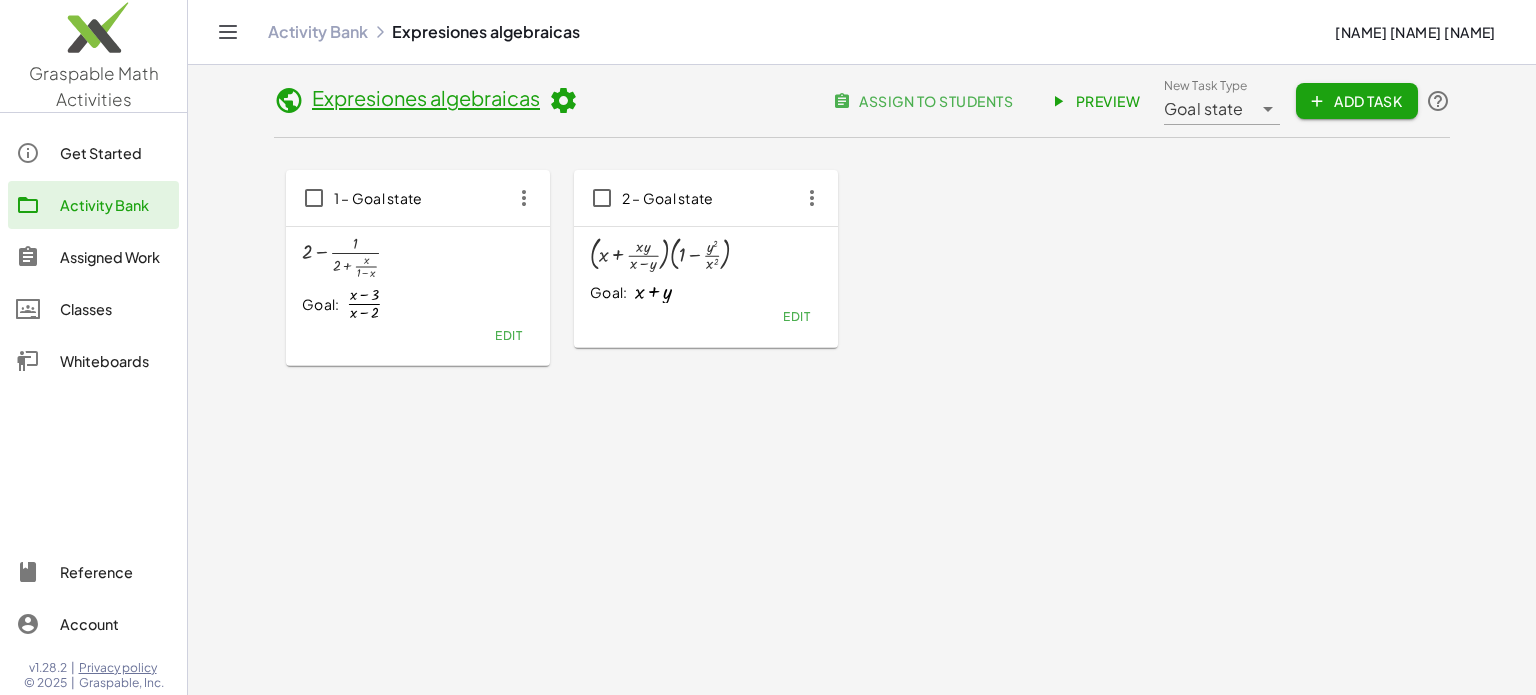 click at bounding box center (341, 257) 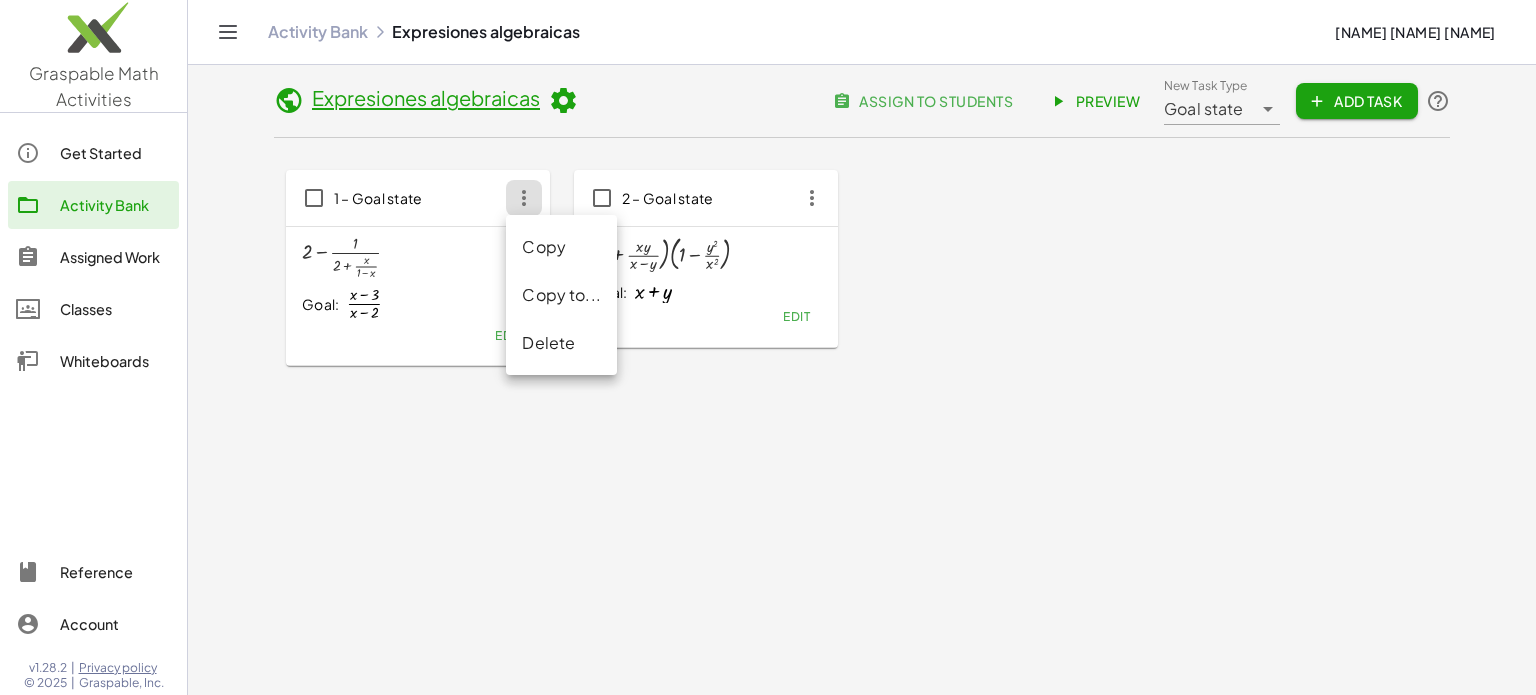 click on "+ 2 − · 1 · ( + 2 + · x · ( + 1 − x ) )" at bounding box center (418, 257) 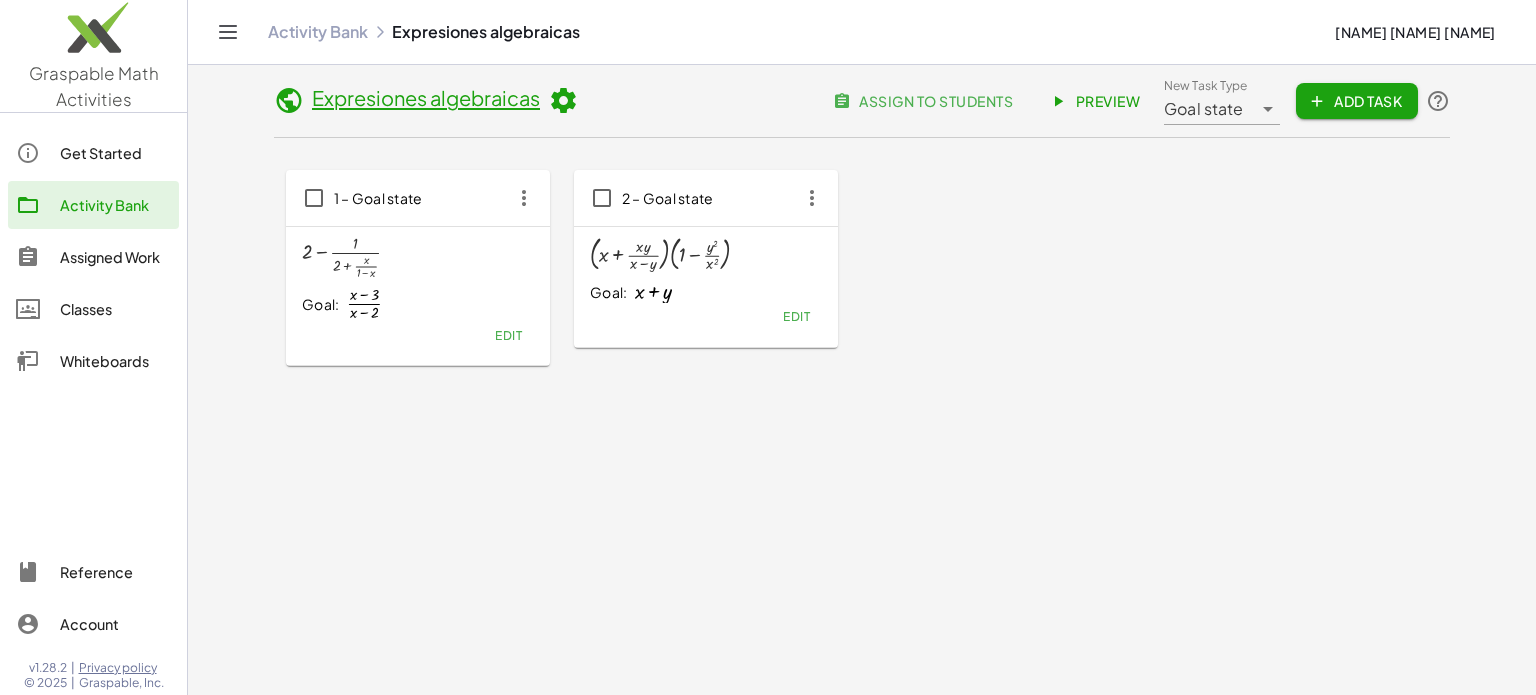 click on "+ 2 − · 1 · ( + 2 + · x · ( + 1 − x ) )" at bounding box center [418, 257] 